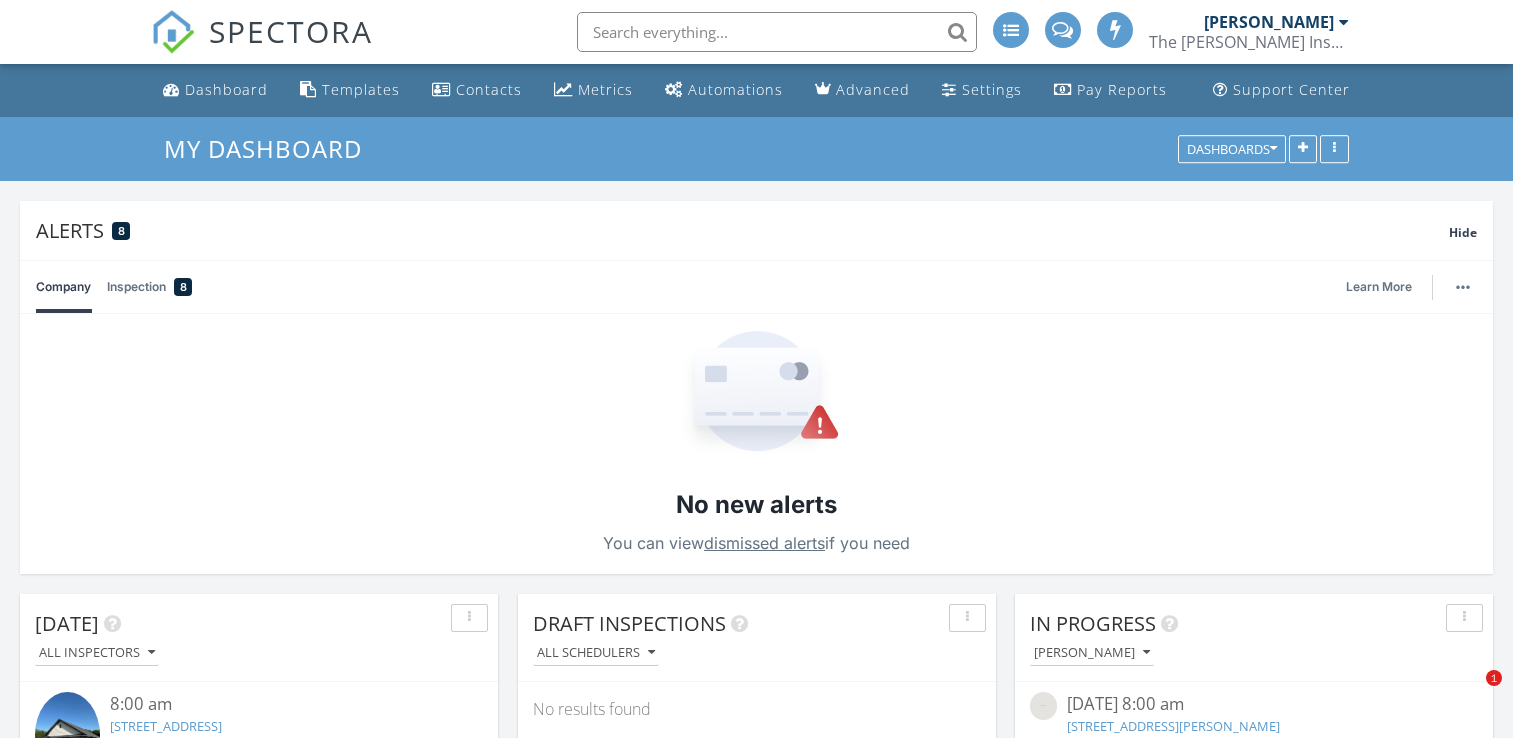 scroll, scrollTop: 24, scrollLeft: 0, axis: vertical 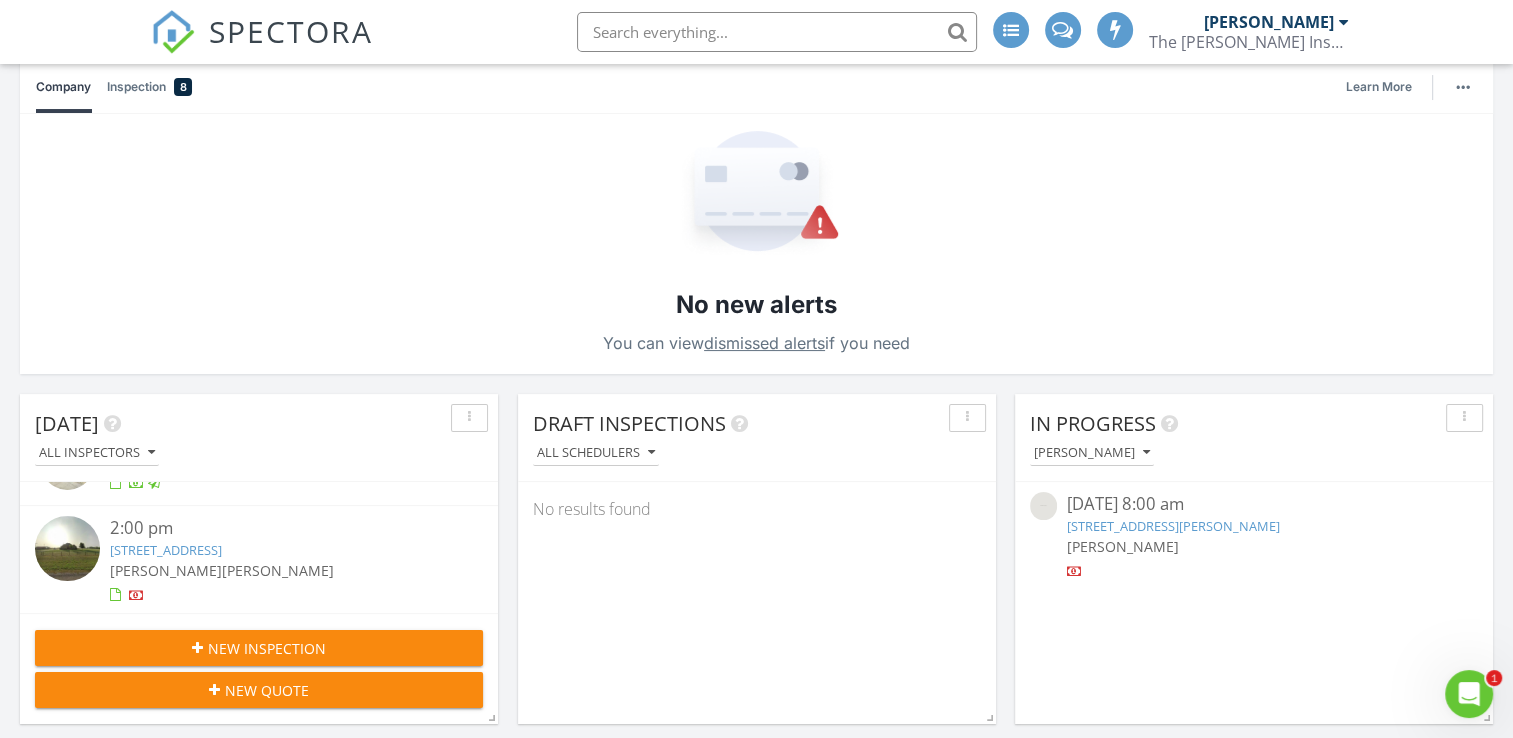 click on "New Inspection" at bounding box center (267, 648) 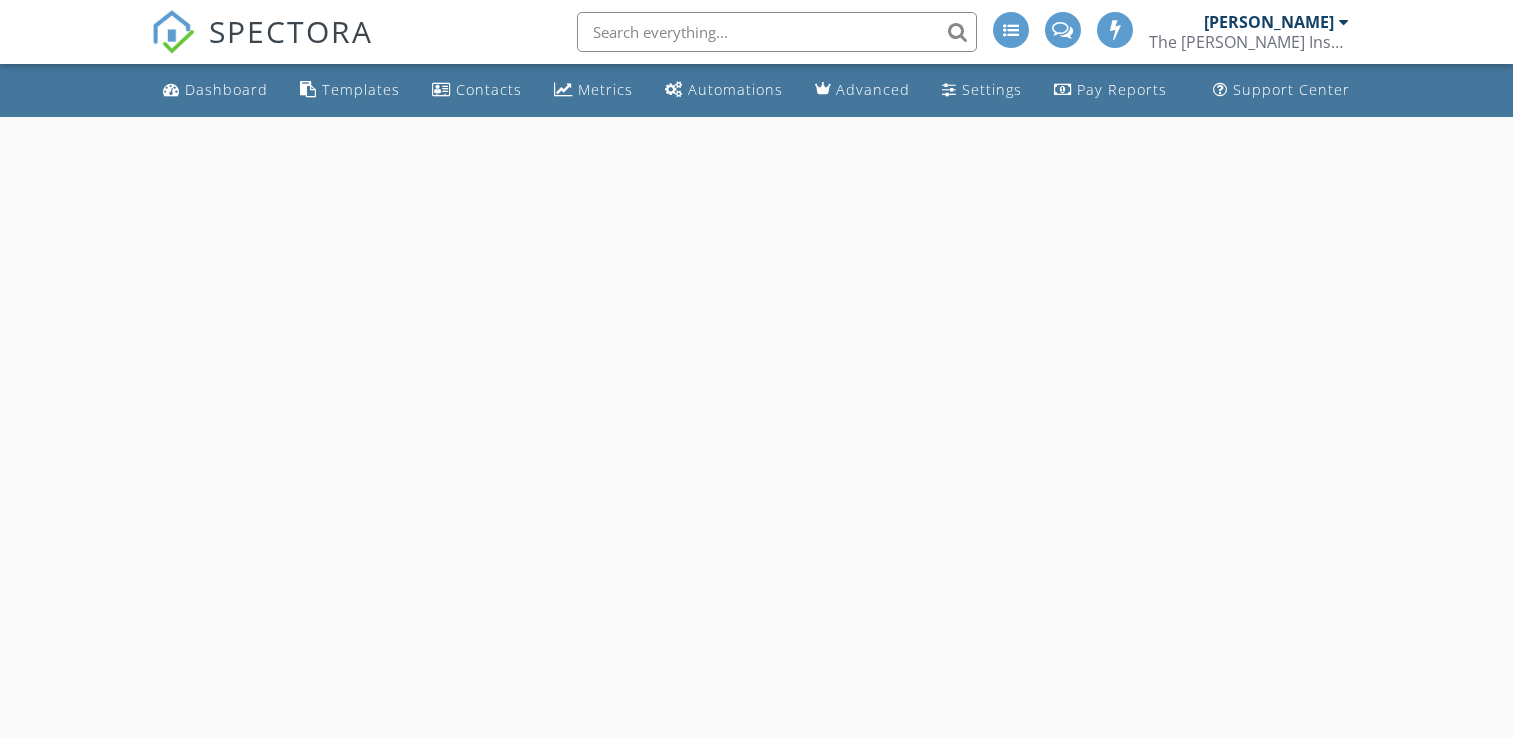 scroll, scrollTop: 0, scrollLeft: 0, axis: both 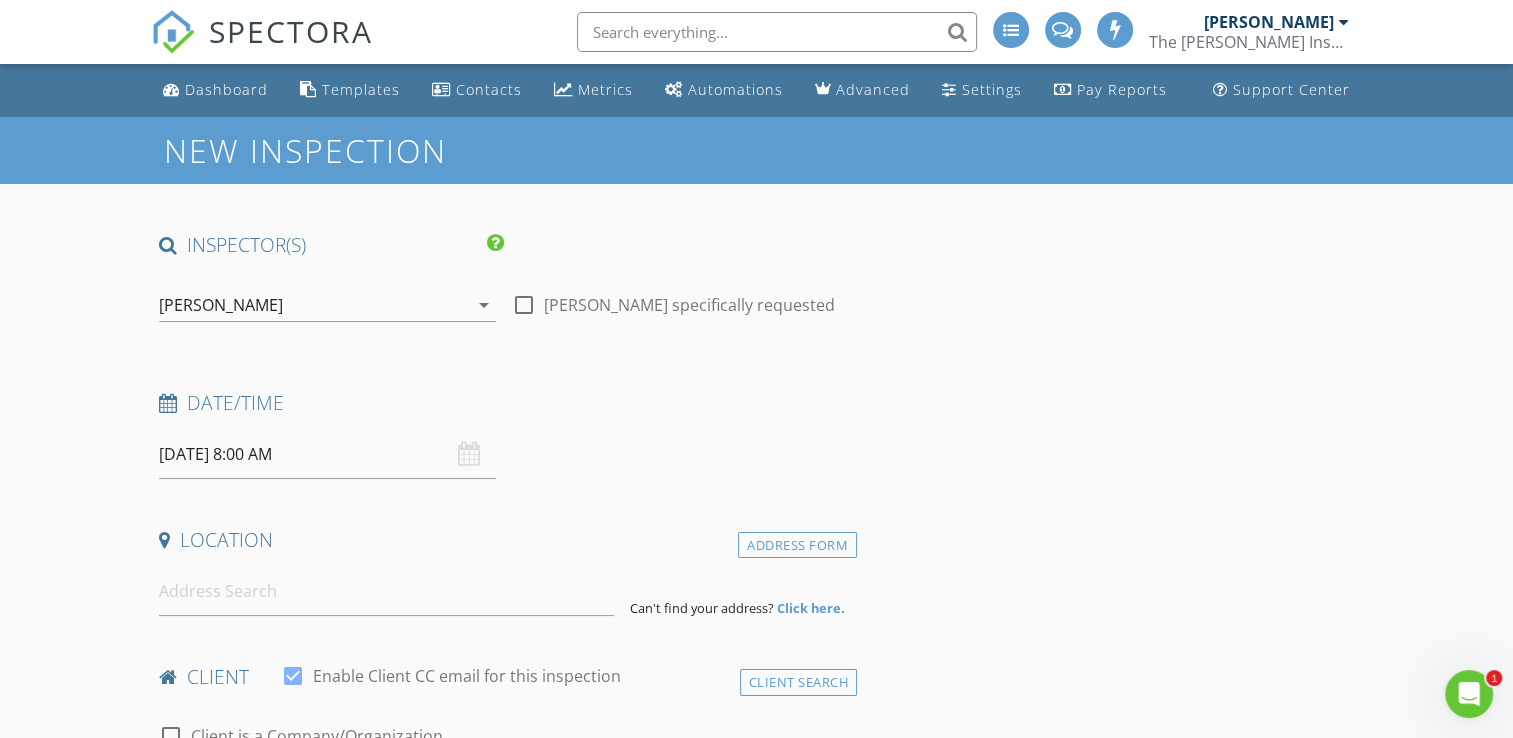 click on "07/11/2025 8:00 AM" at bounding box center (327, 454) 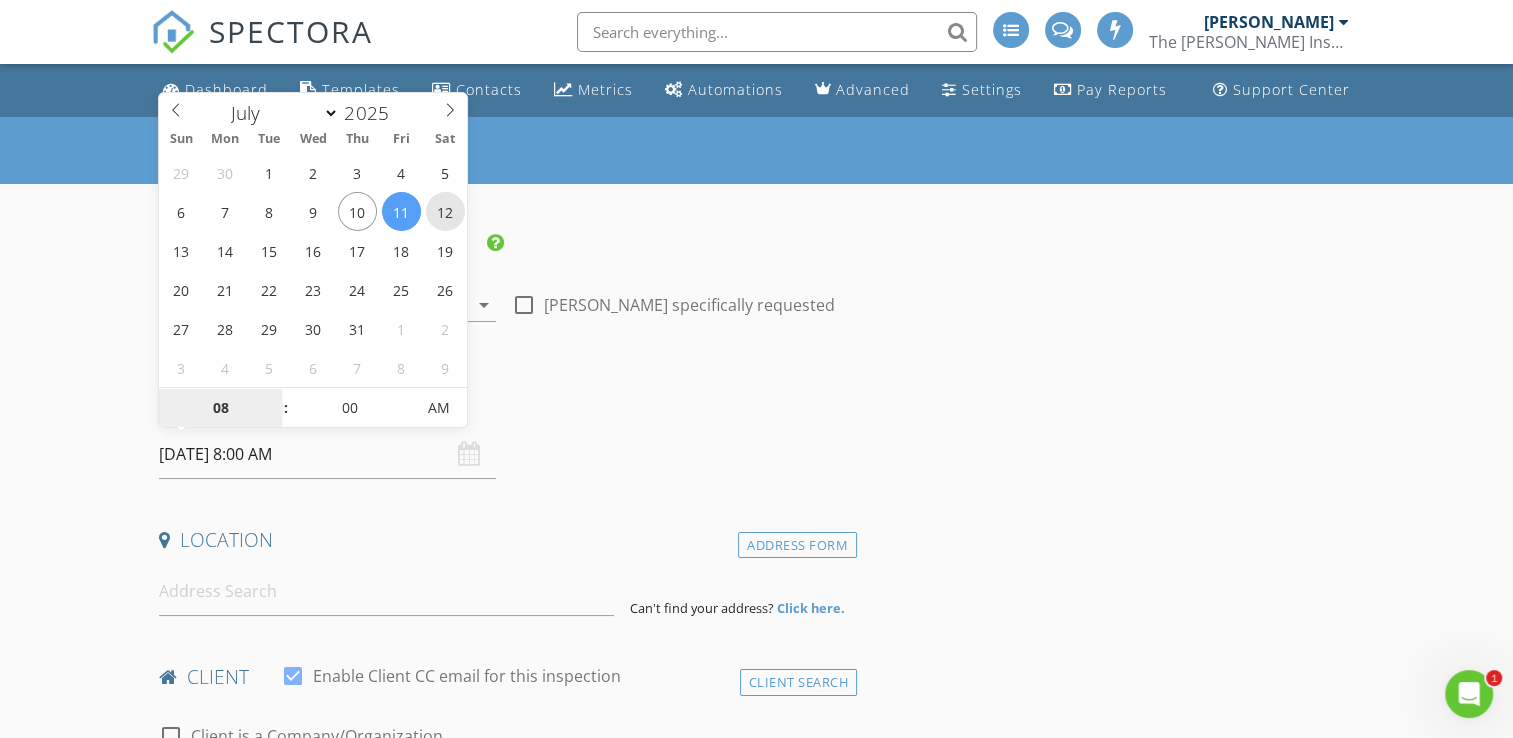 type on "[DATE] 8:00 AM" 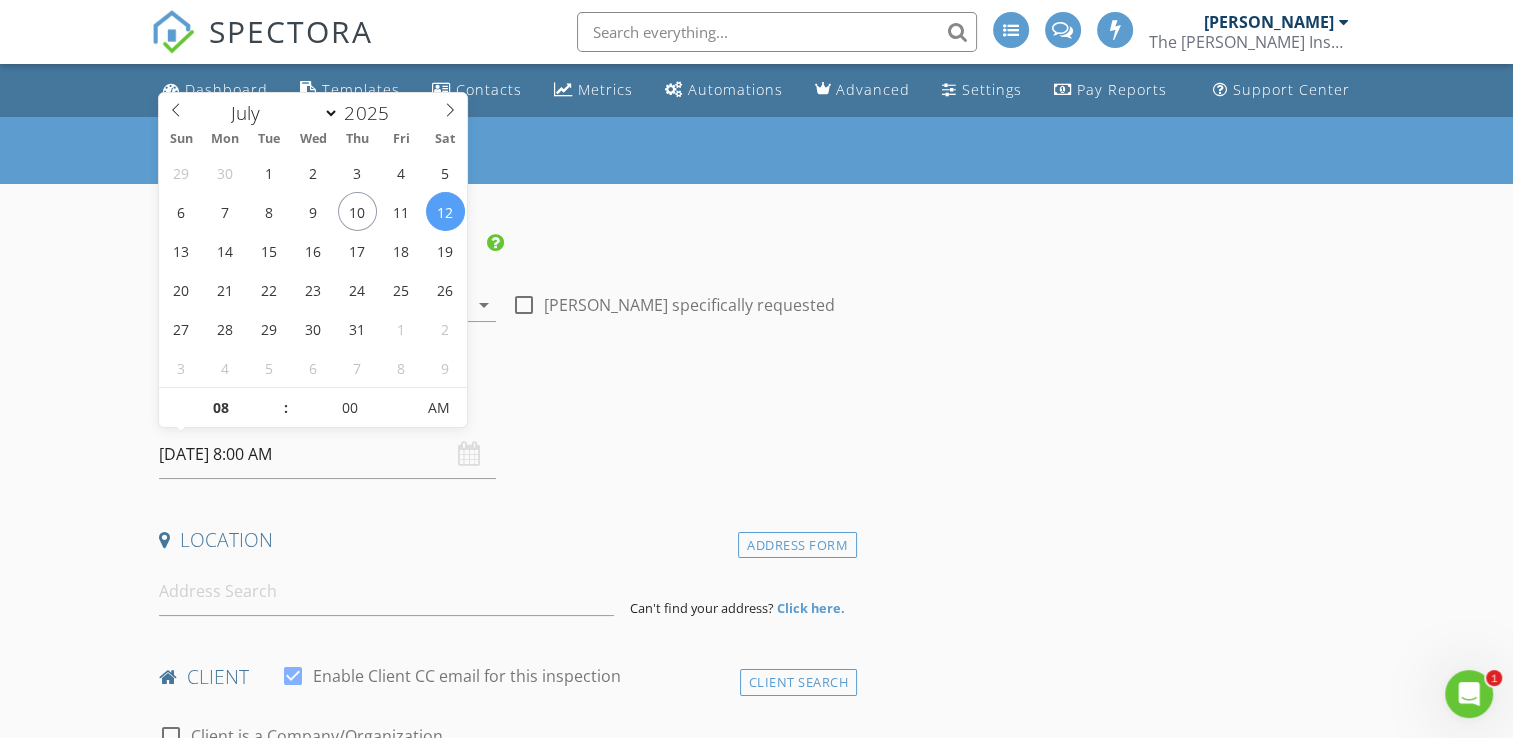 click on "Date/Time" at bounding box center [504, 410] 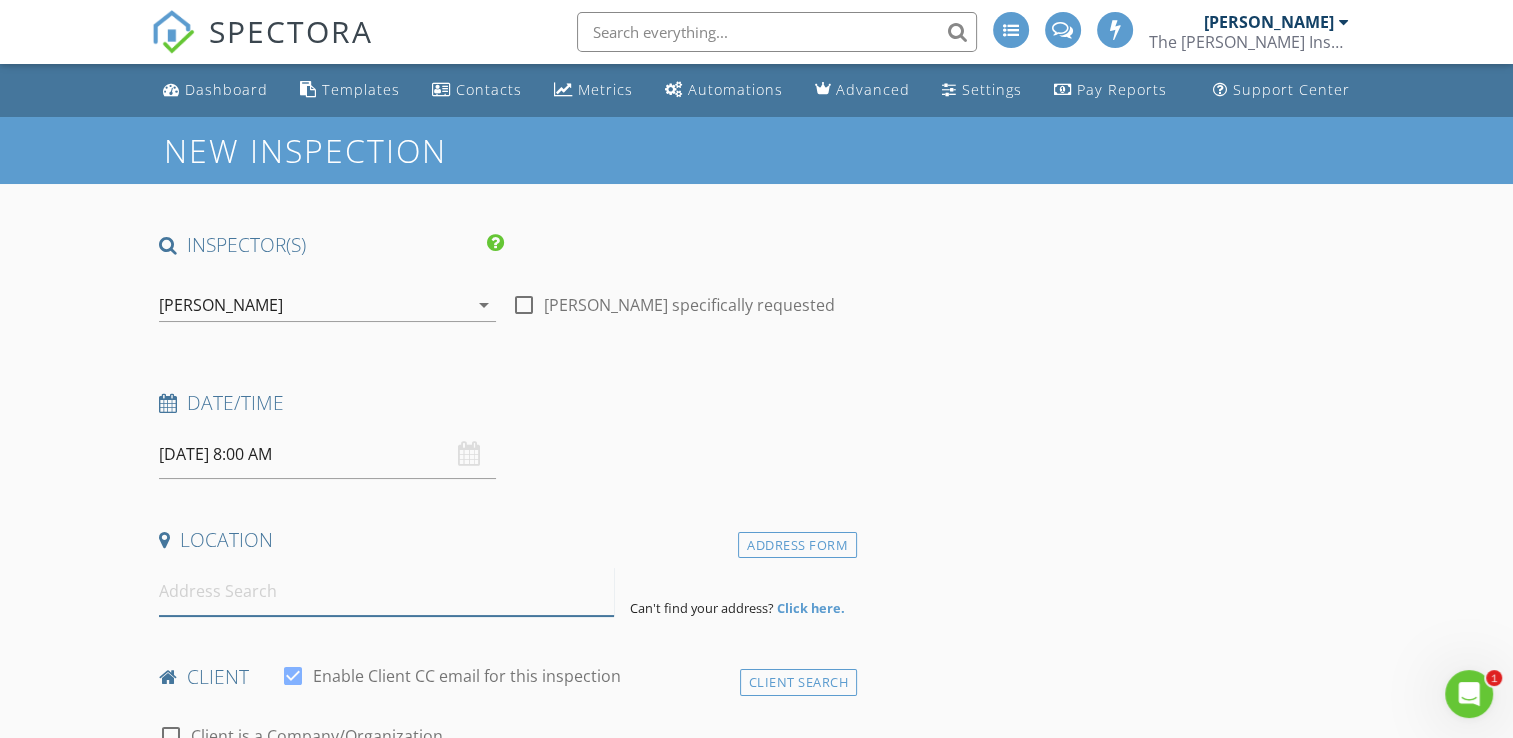 click at bounding box center (386, 591) 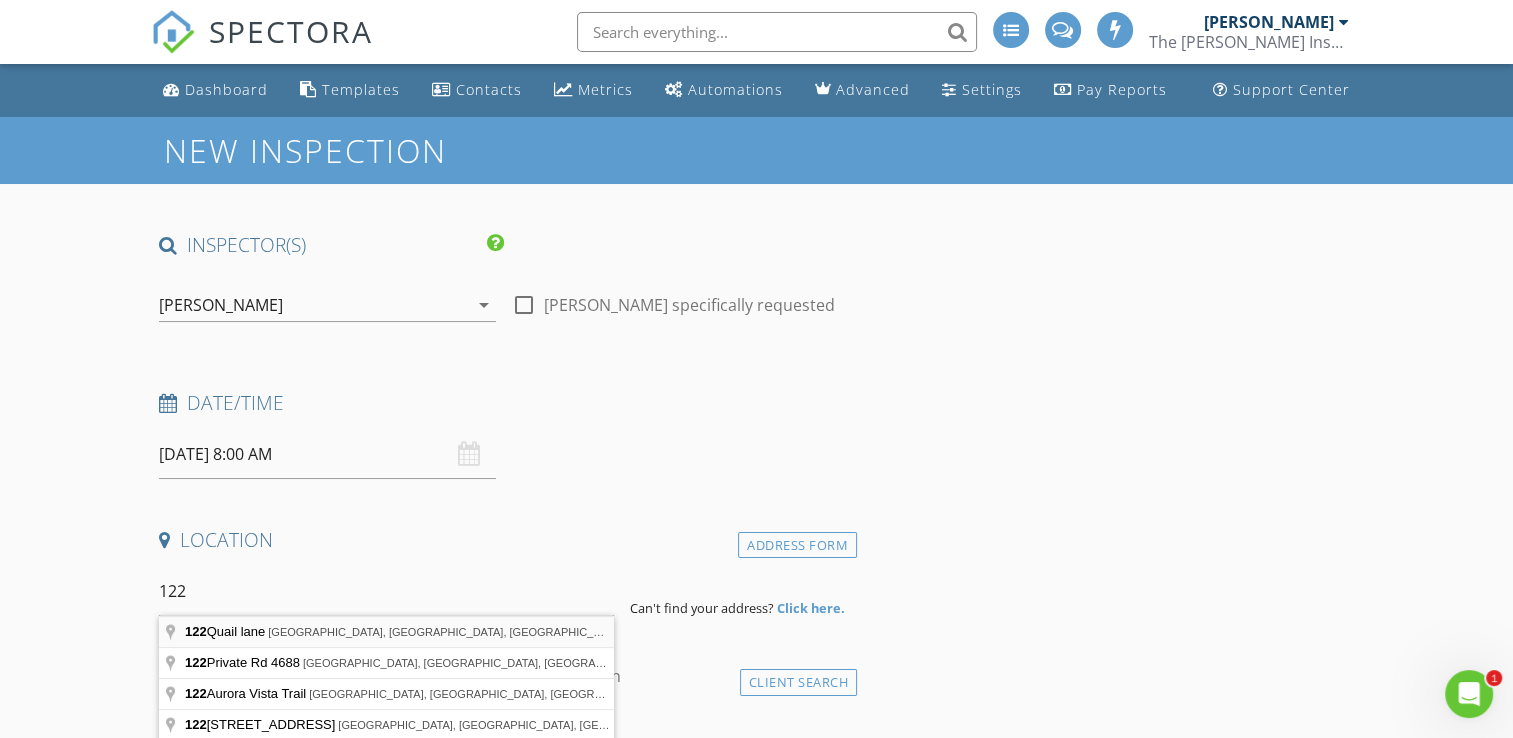type on "122 Quail lane, Boyd, TX, USA" 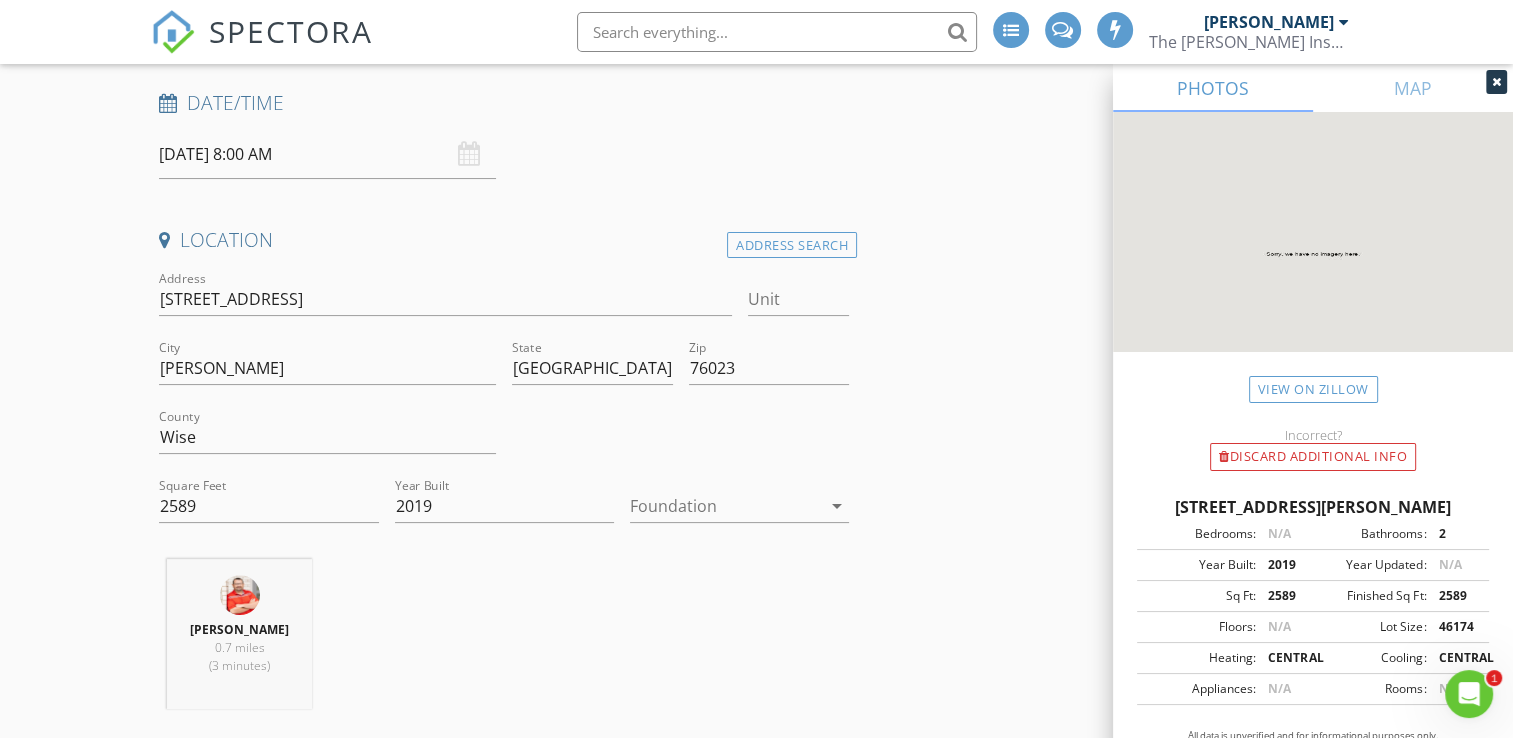 scroll, scrollTop: 0, scrollLeft: 0, axis: both 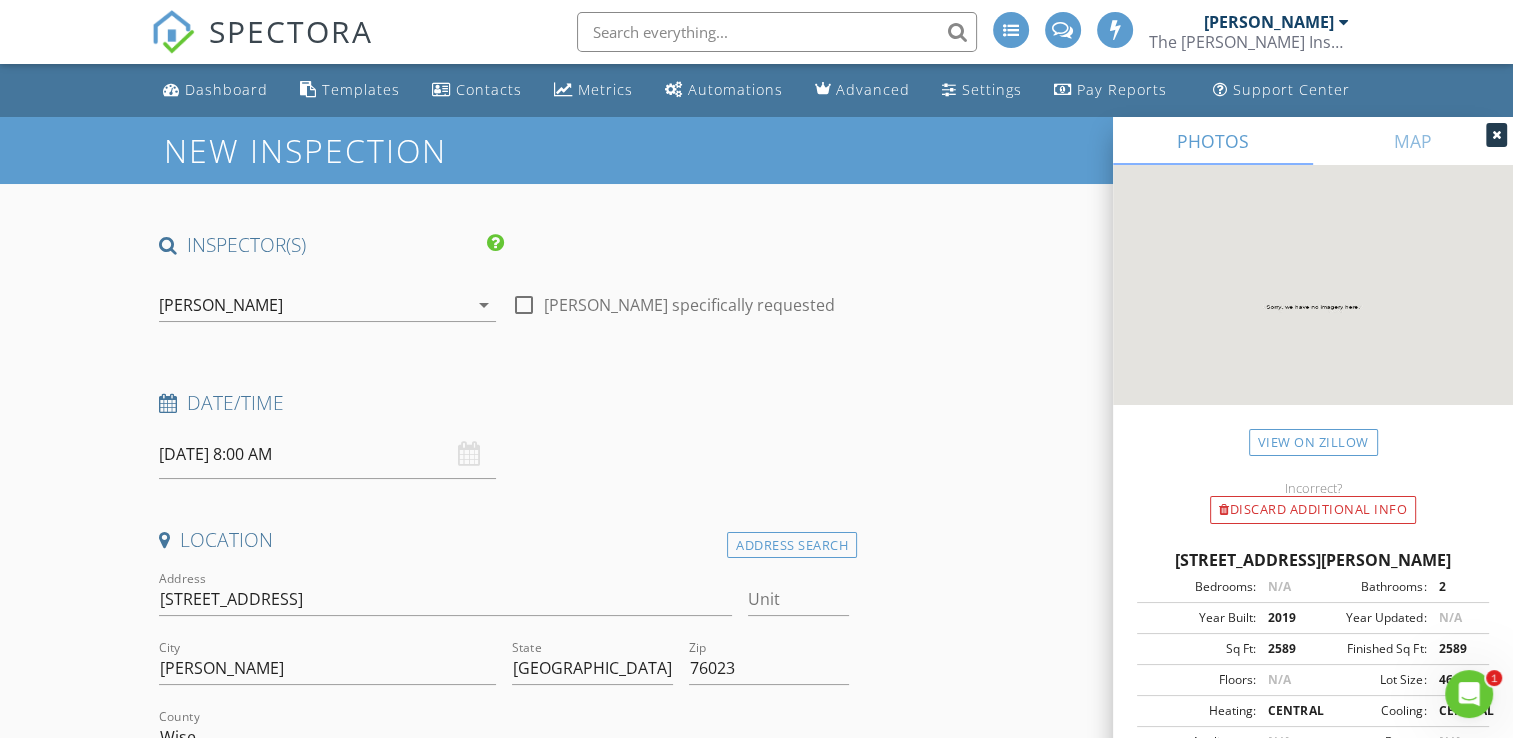 click on "[PERSON_NAME]" at bounding box center [221, 305] 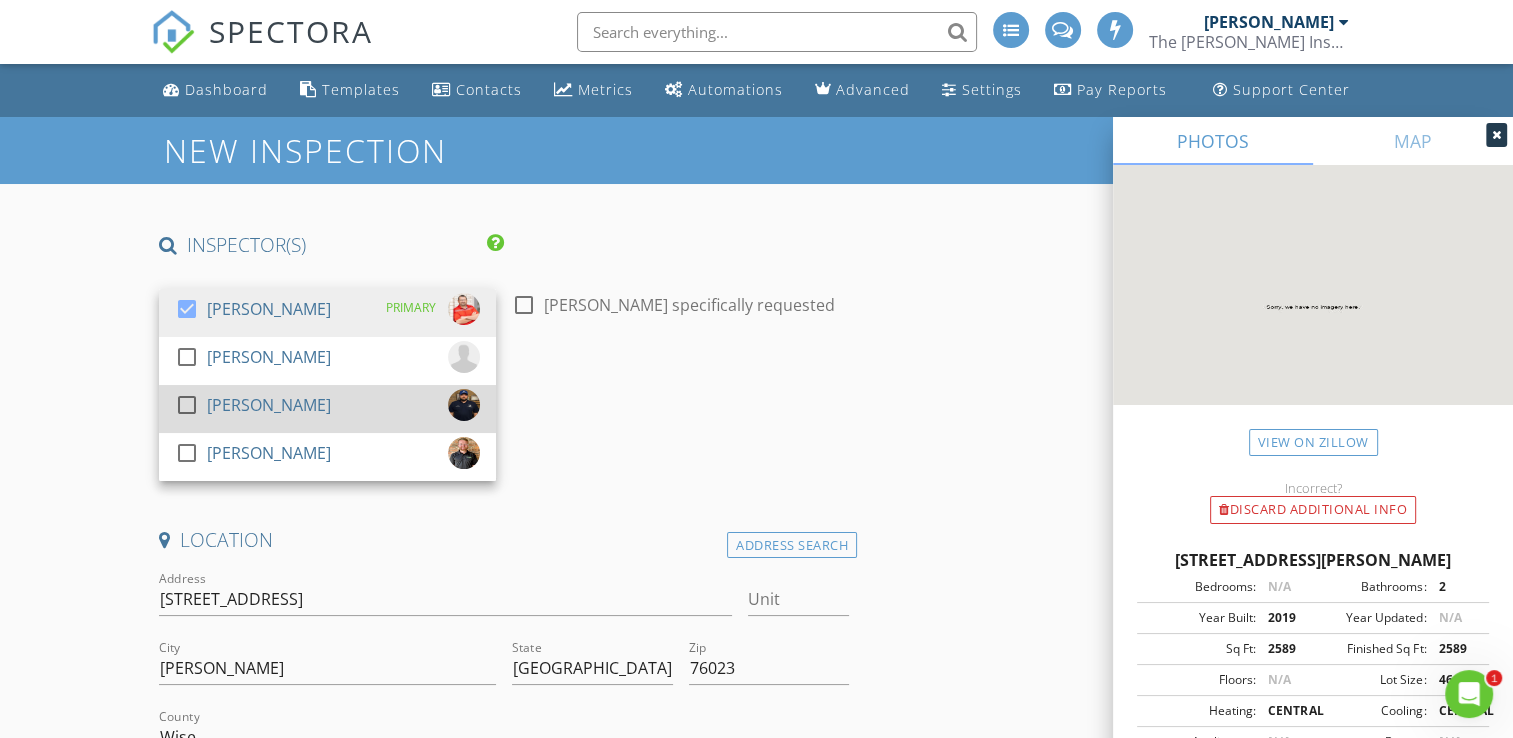 click on "[PERSON_NAME]" at bounding box center (269, 405) 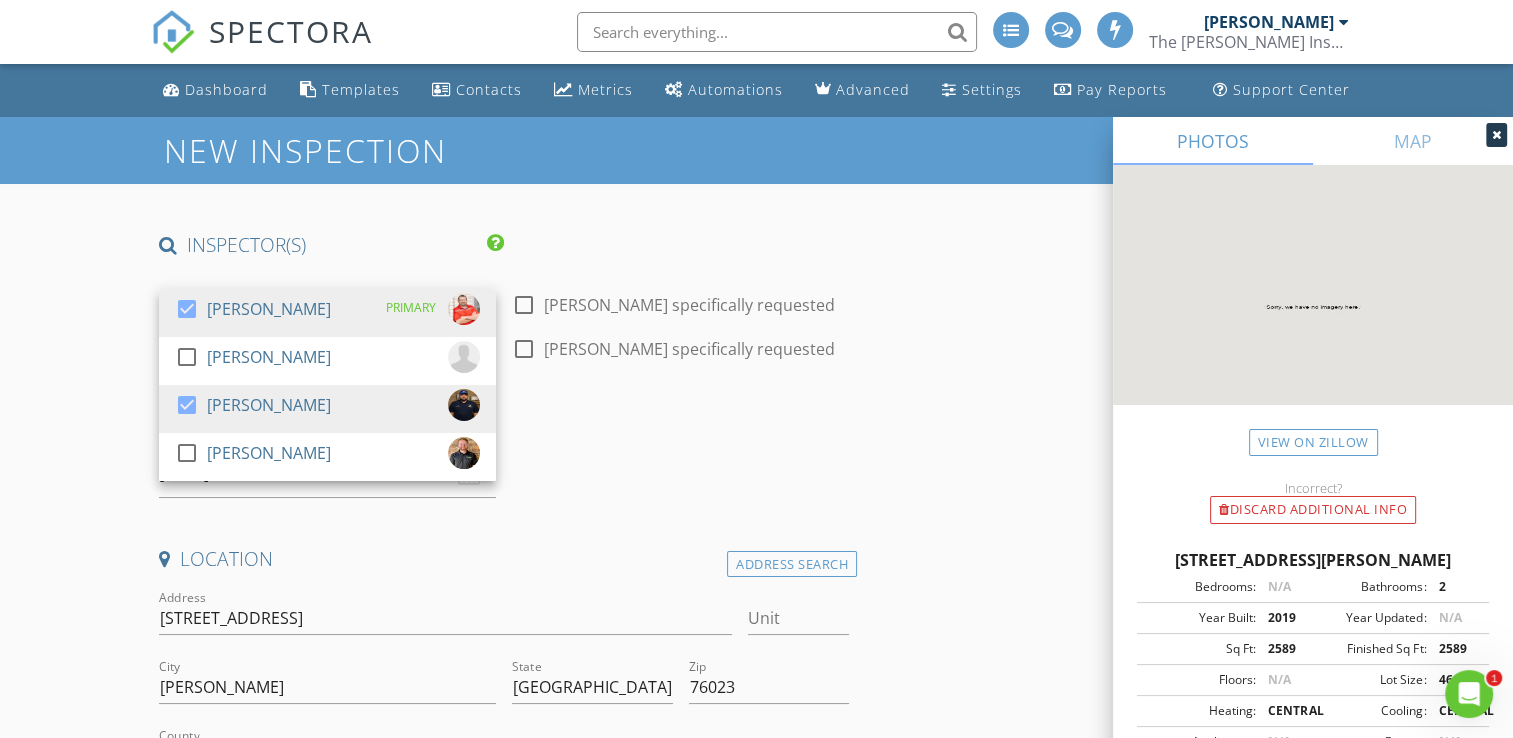 click on "Date/Time" at bounding box center (504, 429) 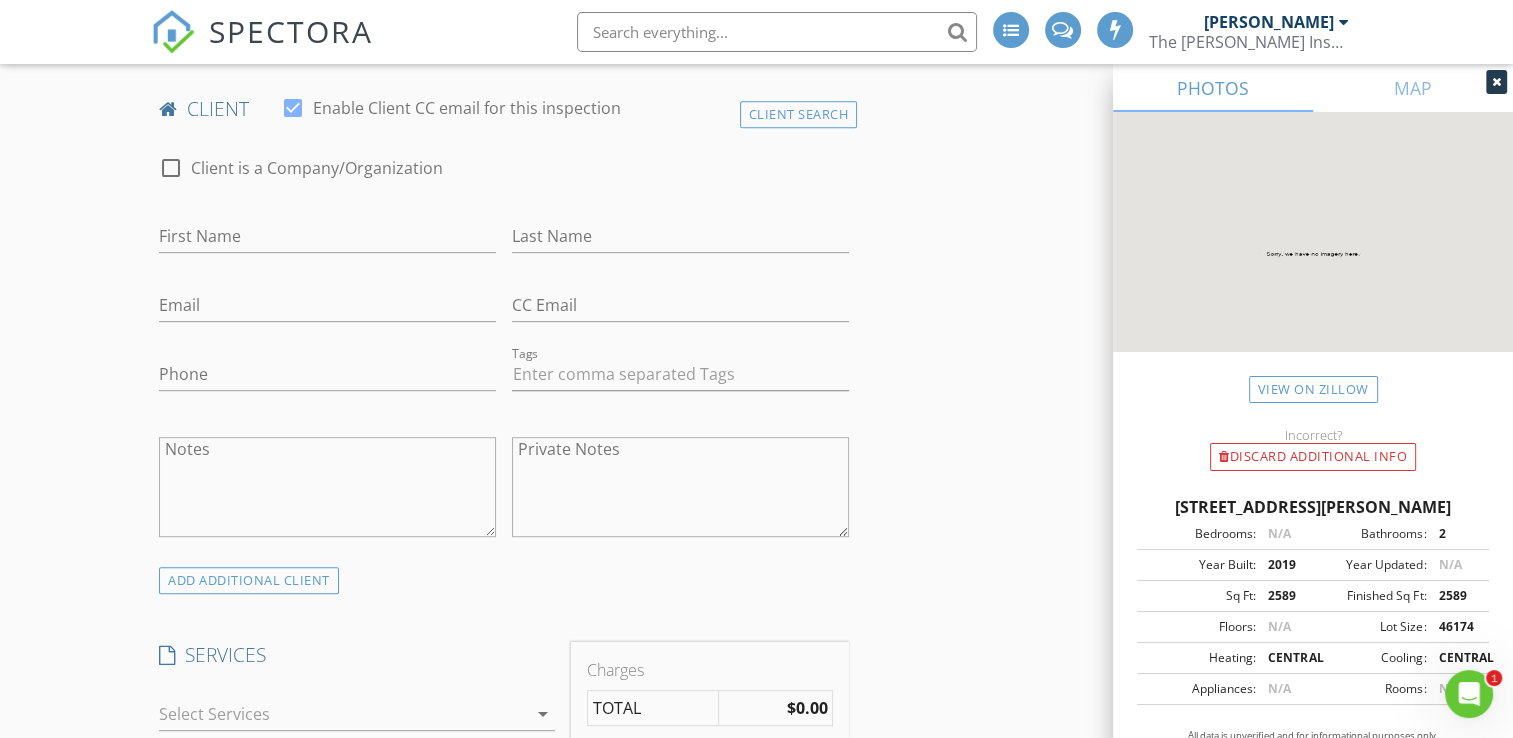 scroll, scrollTop: 1000, scrollLeft: 0, axis: vertical 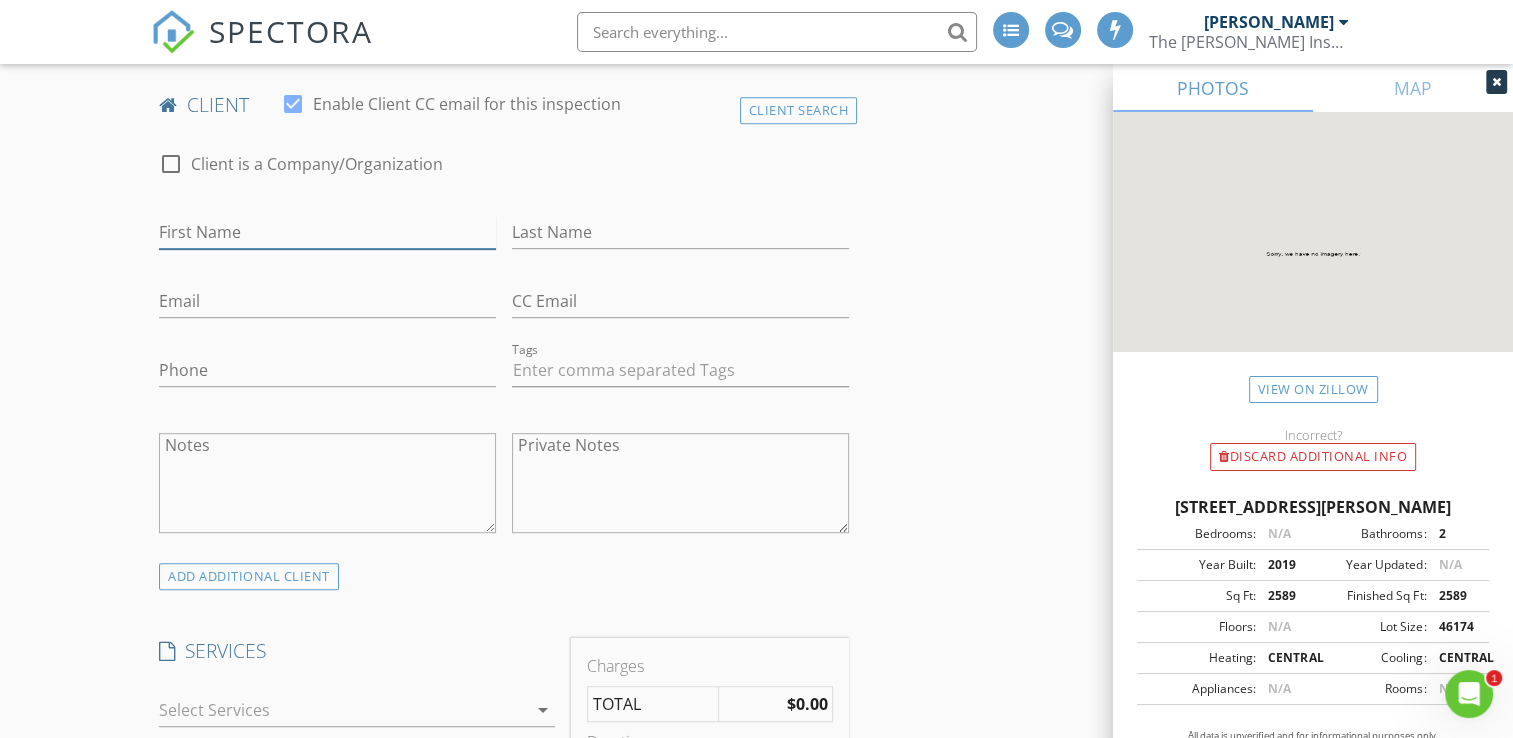 click on "First Name" at bounding box center (327, 232) 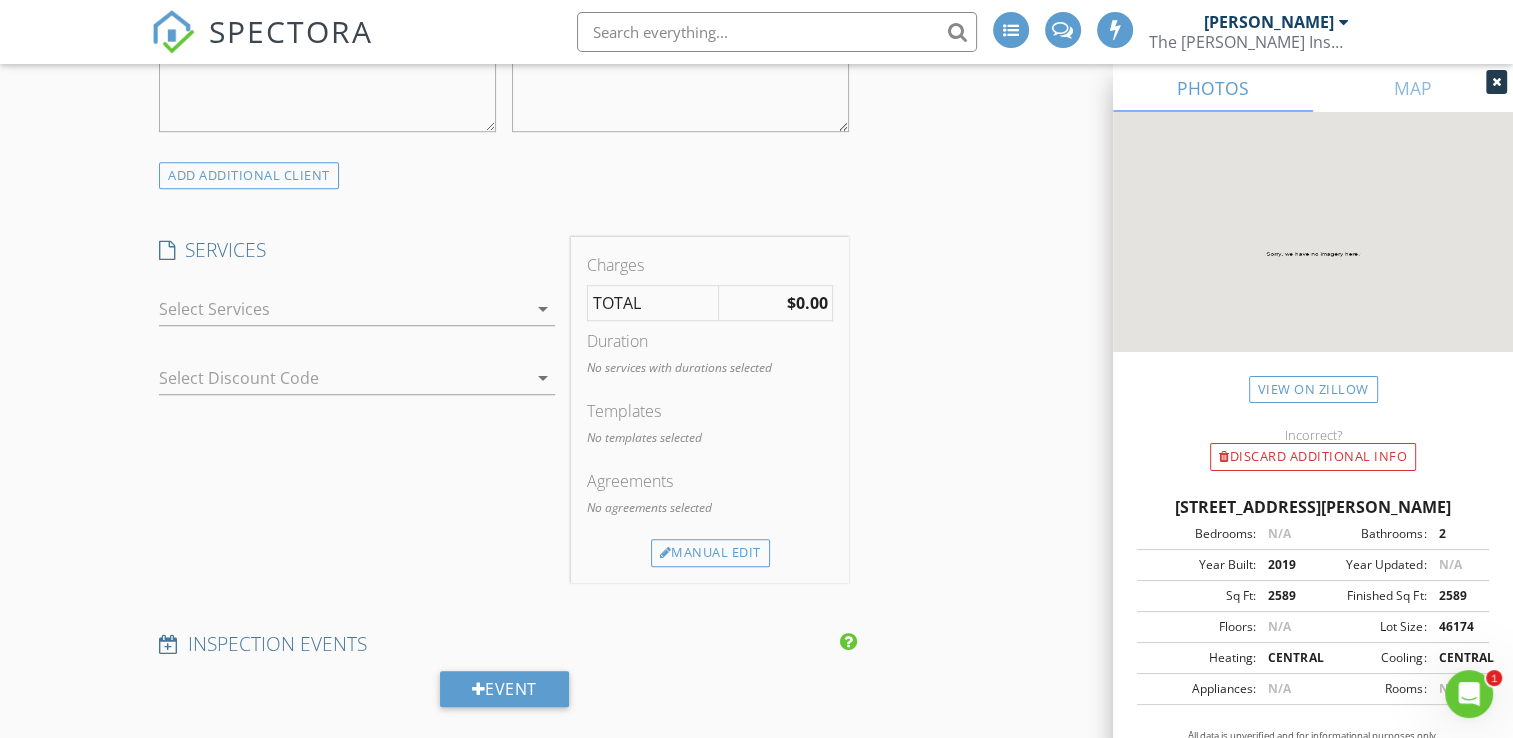 scroll, scrollTop: 1400, scrollLeft: 0, axis: vertical 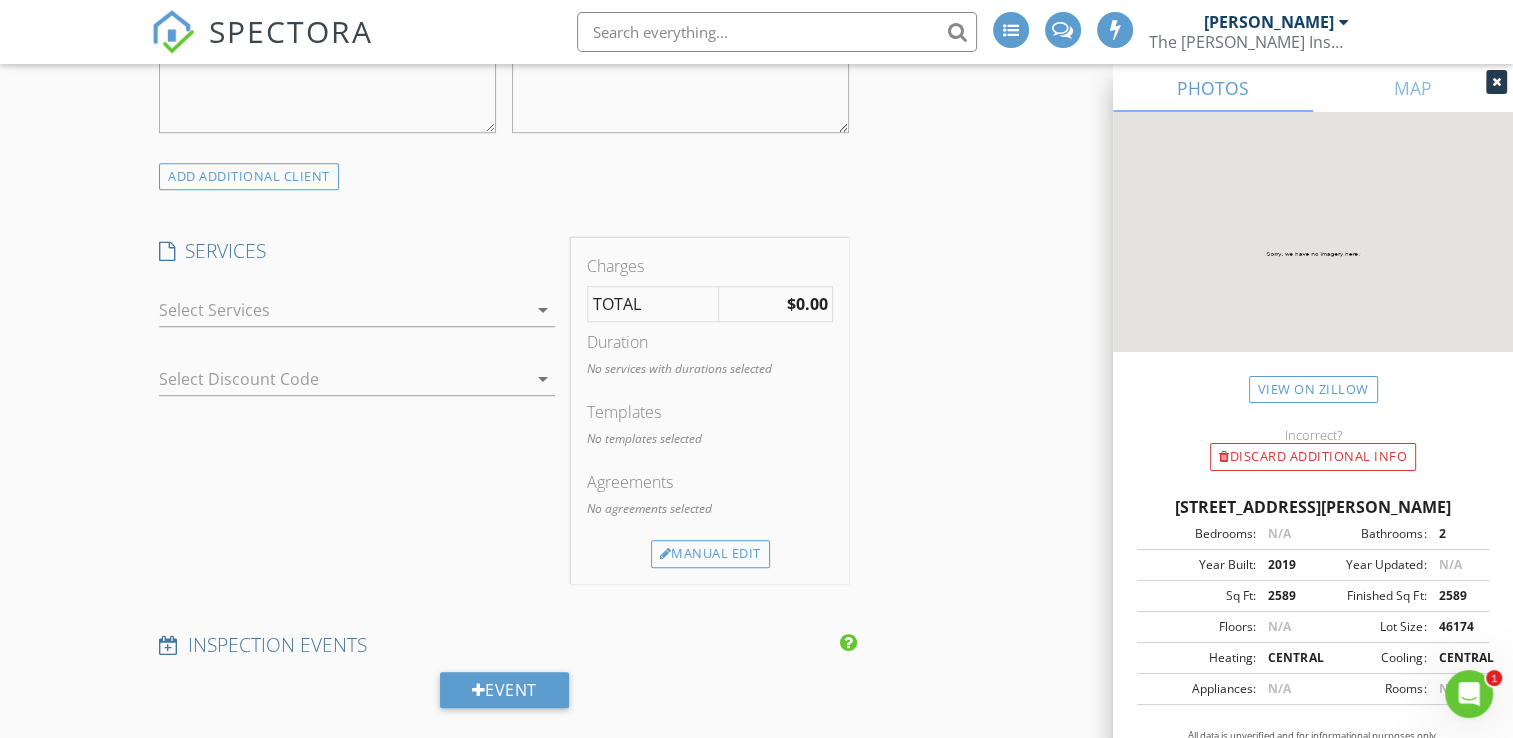 click on "arrow_drop_down" at bounding box center [357, 320] 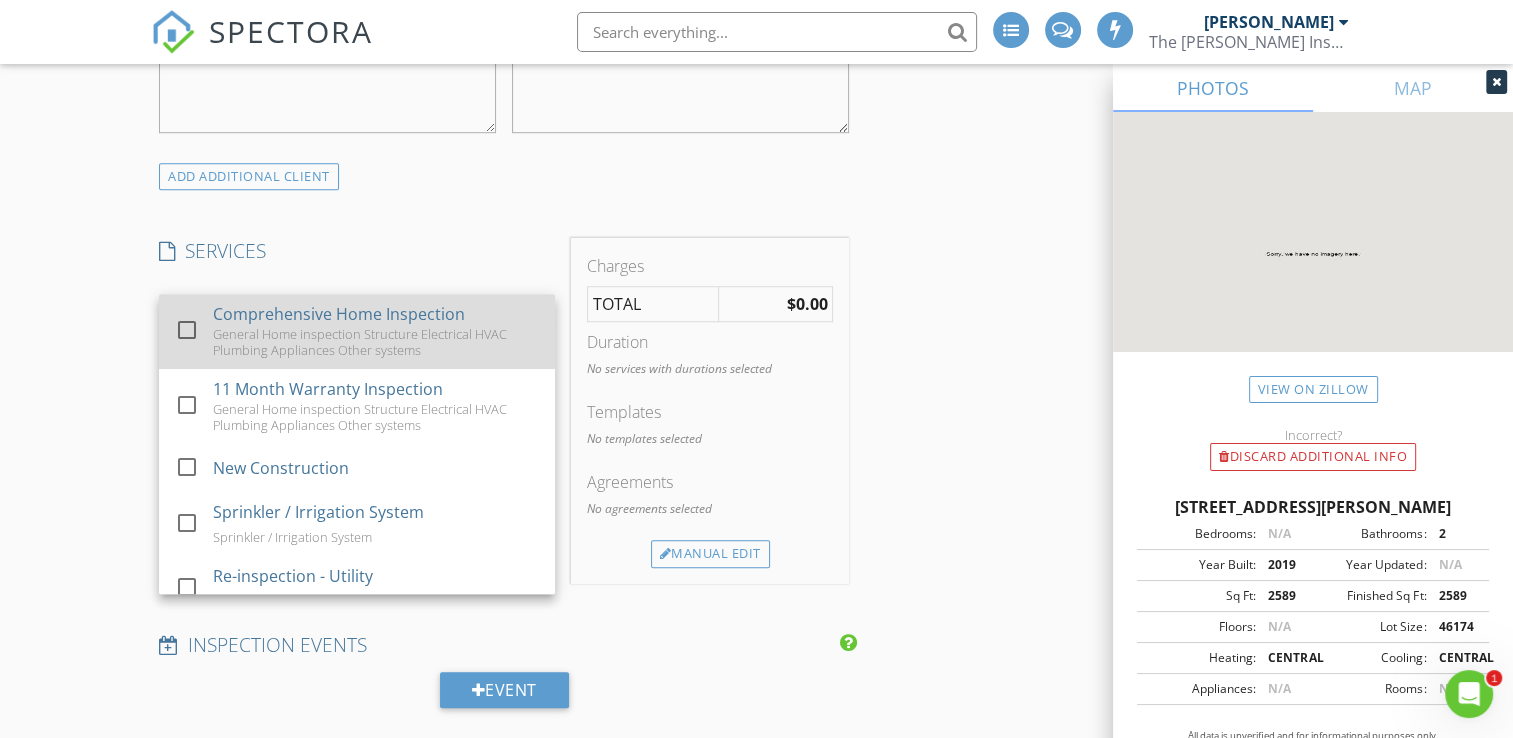 click on "Comprehensive Home Inspection" at bounding box center [340, 314] 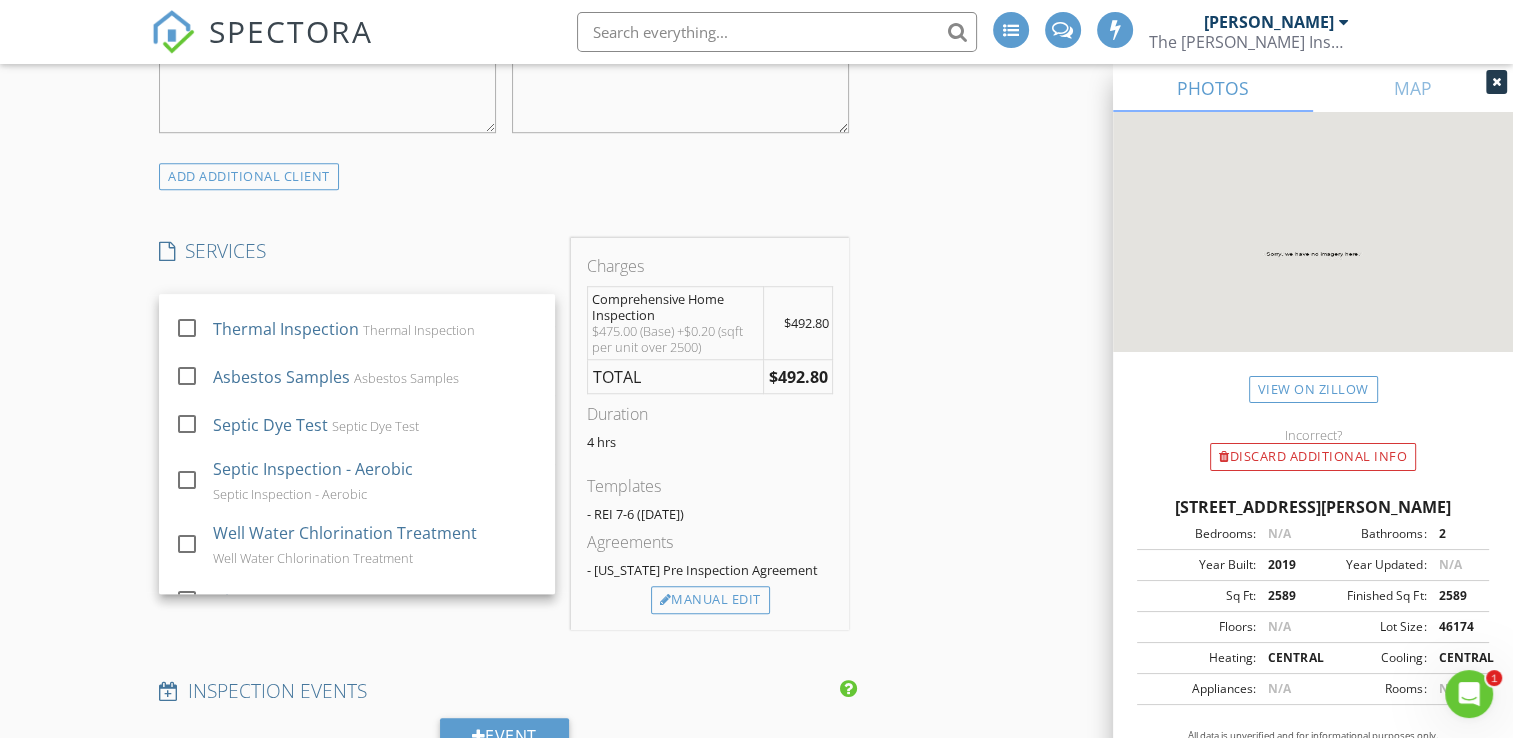 scroll, scrollTop: 1500, scrollLeft: 0, axis: vertical 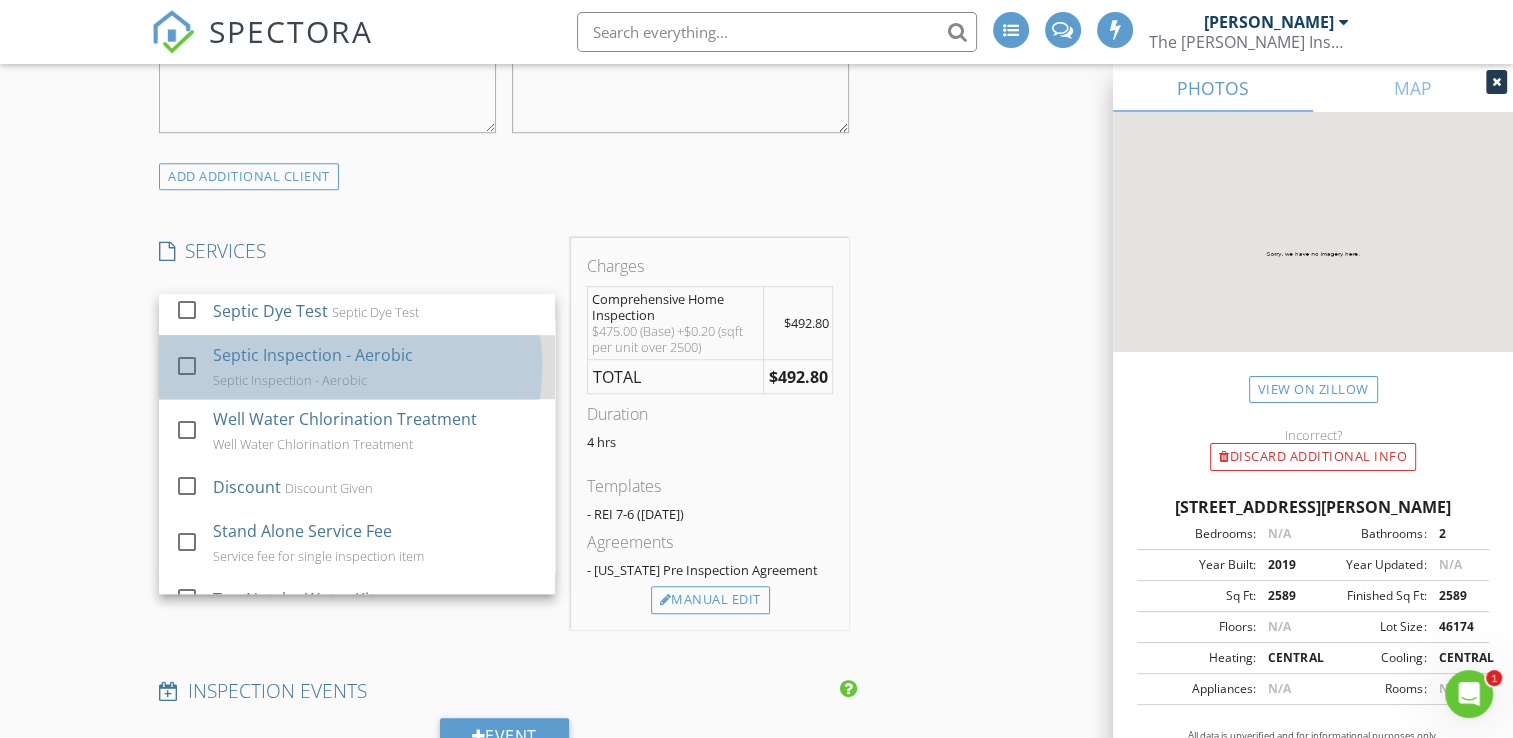 click on "Septic Inspection - Aerobic" at bounding box center [314, 355] 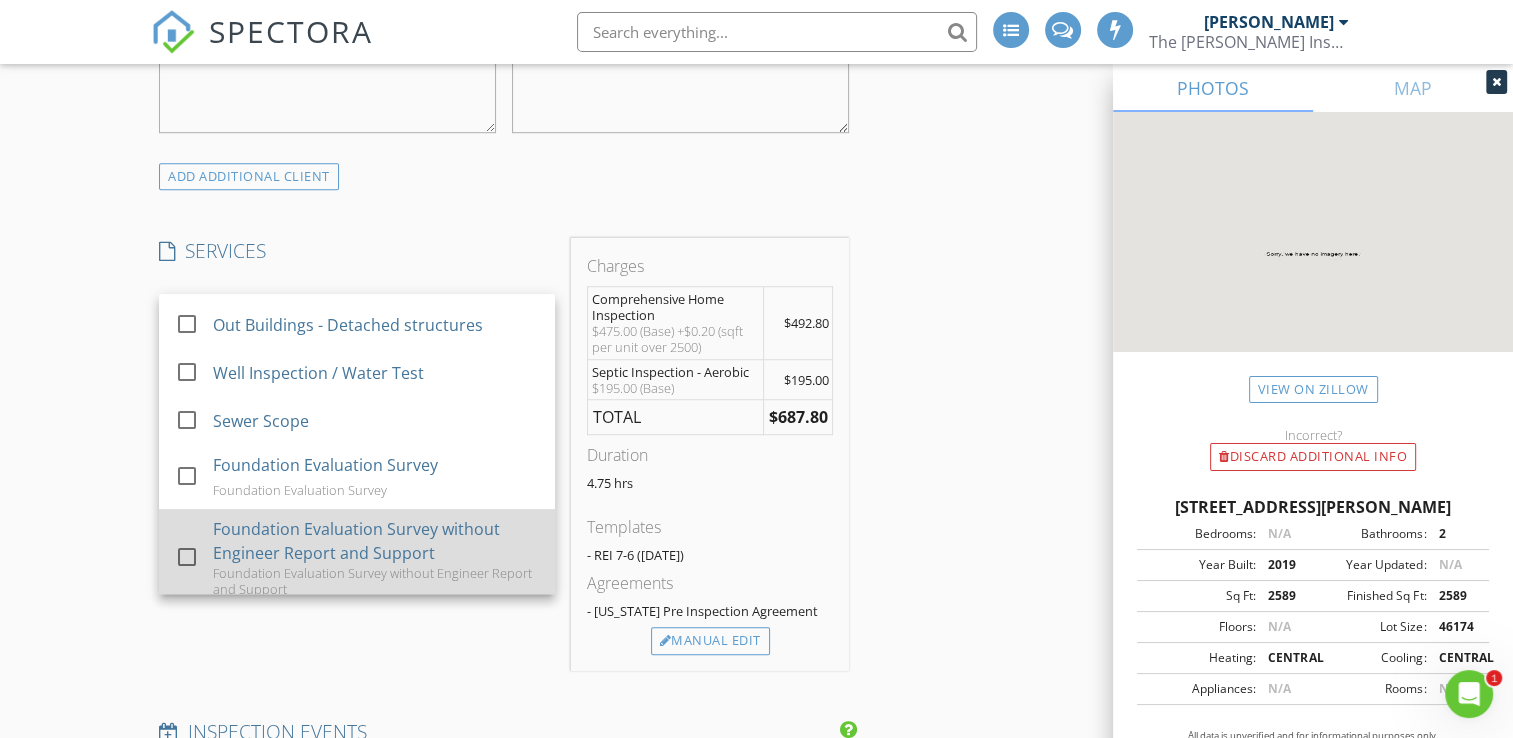 scroll, scrollTop: 900, scrollLeft: 0, axis: vertical 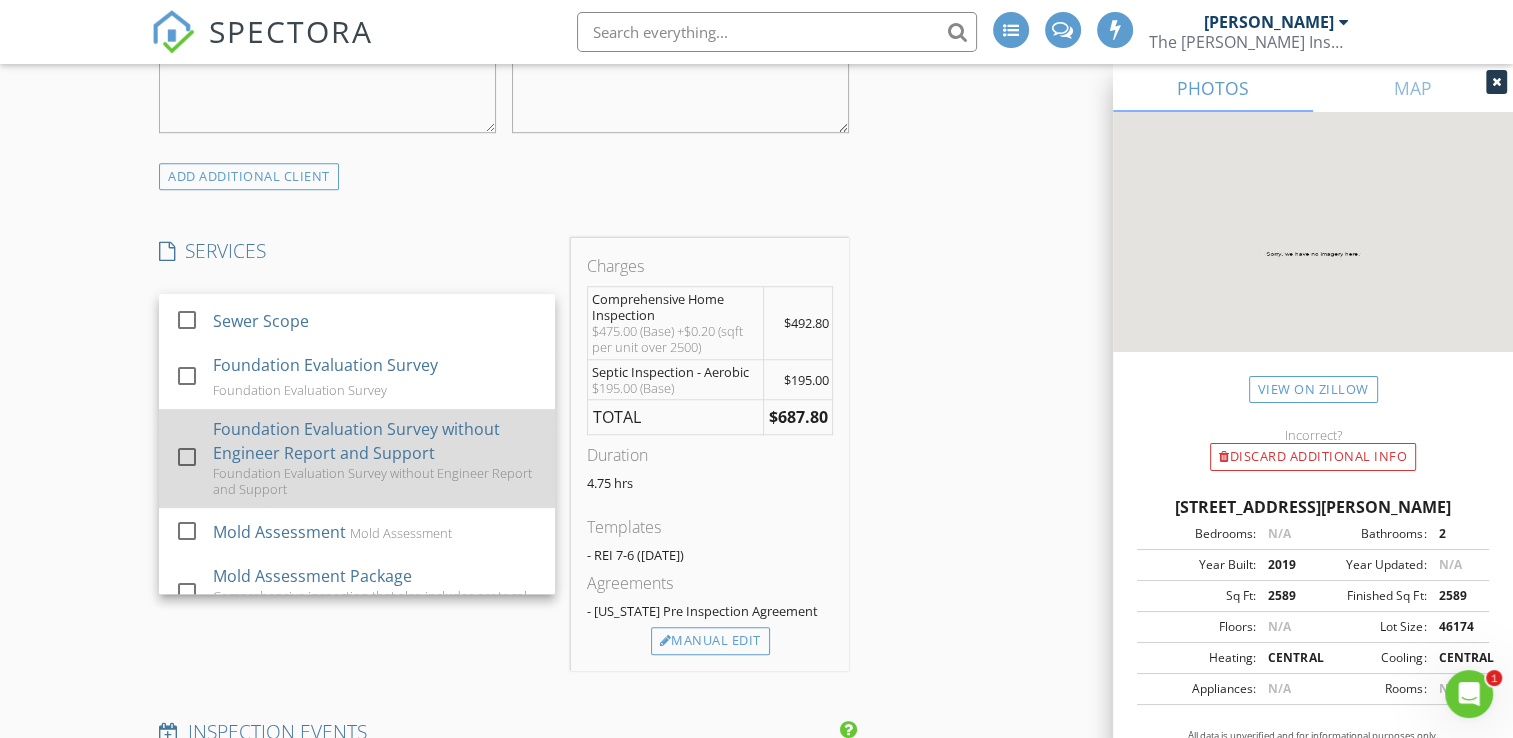 click on "Foundation Evaluation Survey without Engineer Report and Support" at bounding box center (377, 481) 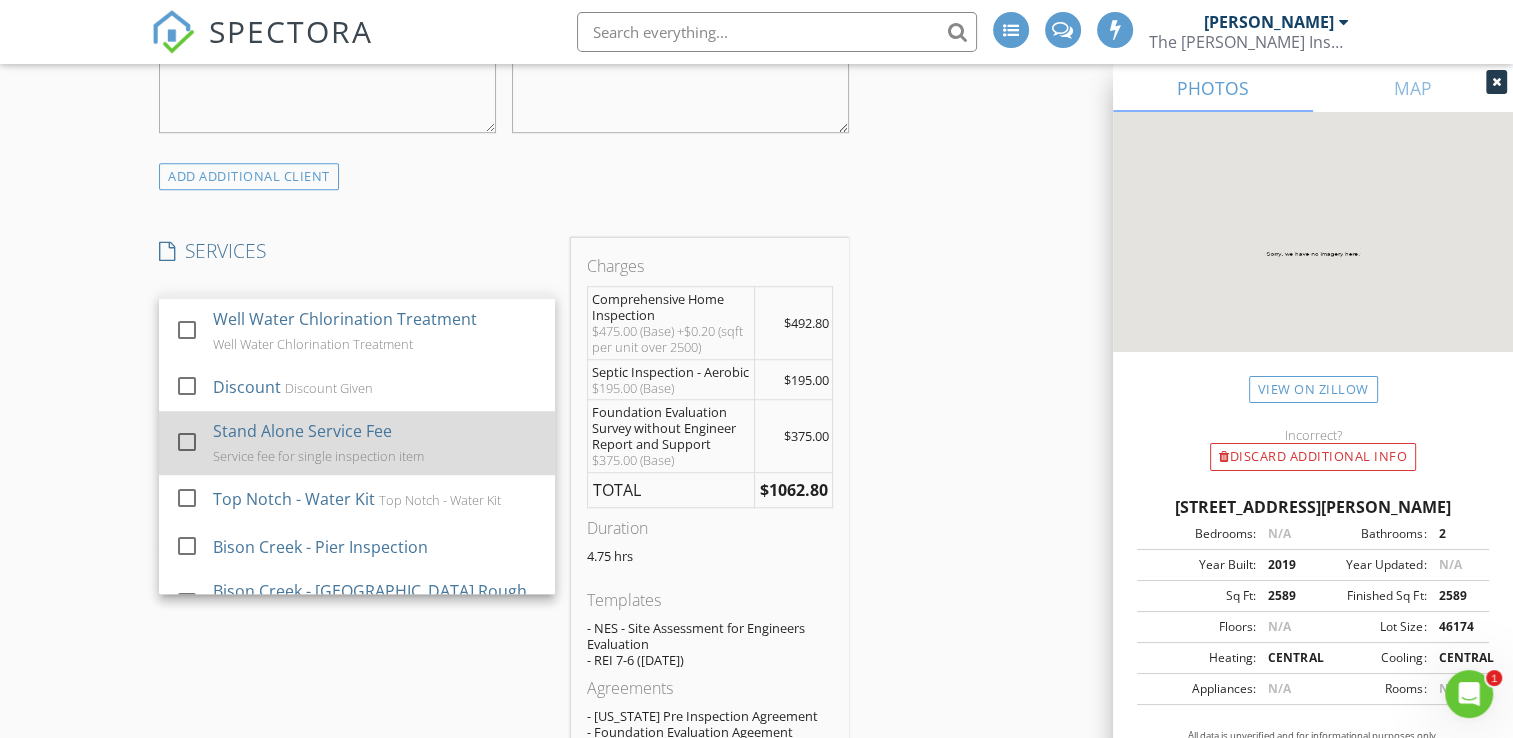 scroll, scrollTop: 1600, scrollLeft: 0, axis: vertical 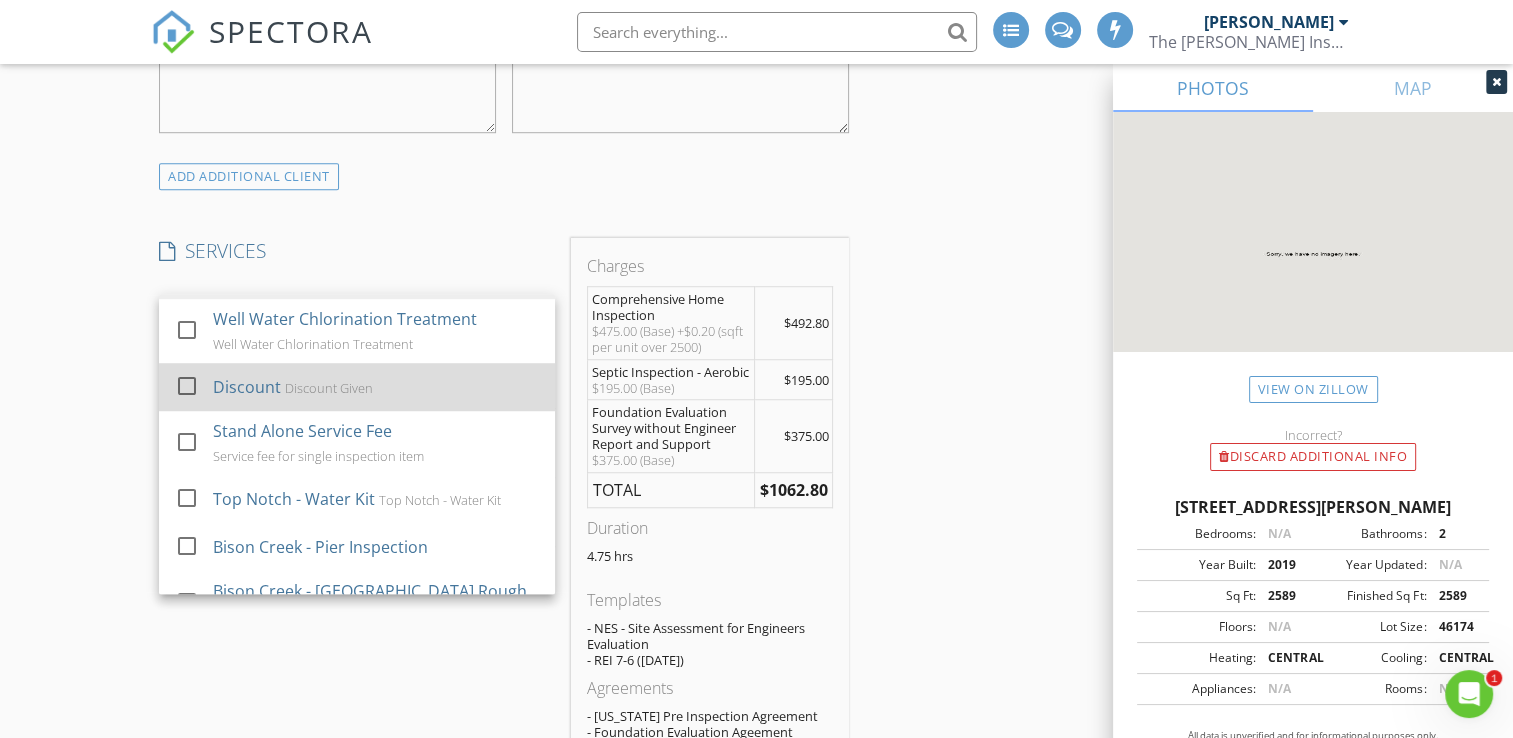 click on "Discount   Discount Given" at bounding box center [377, 387] 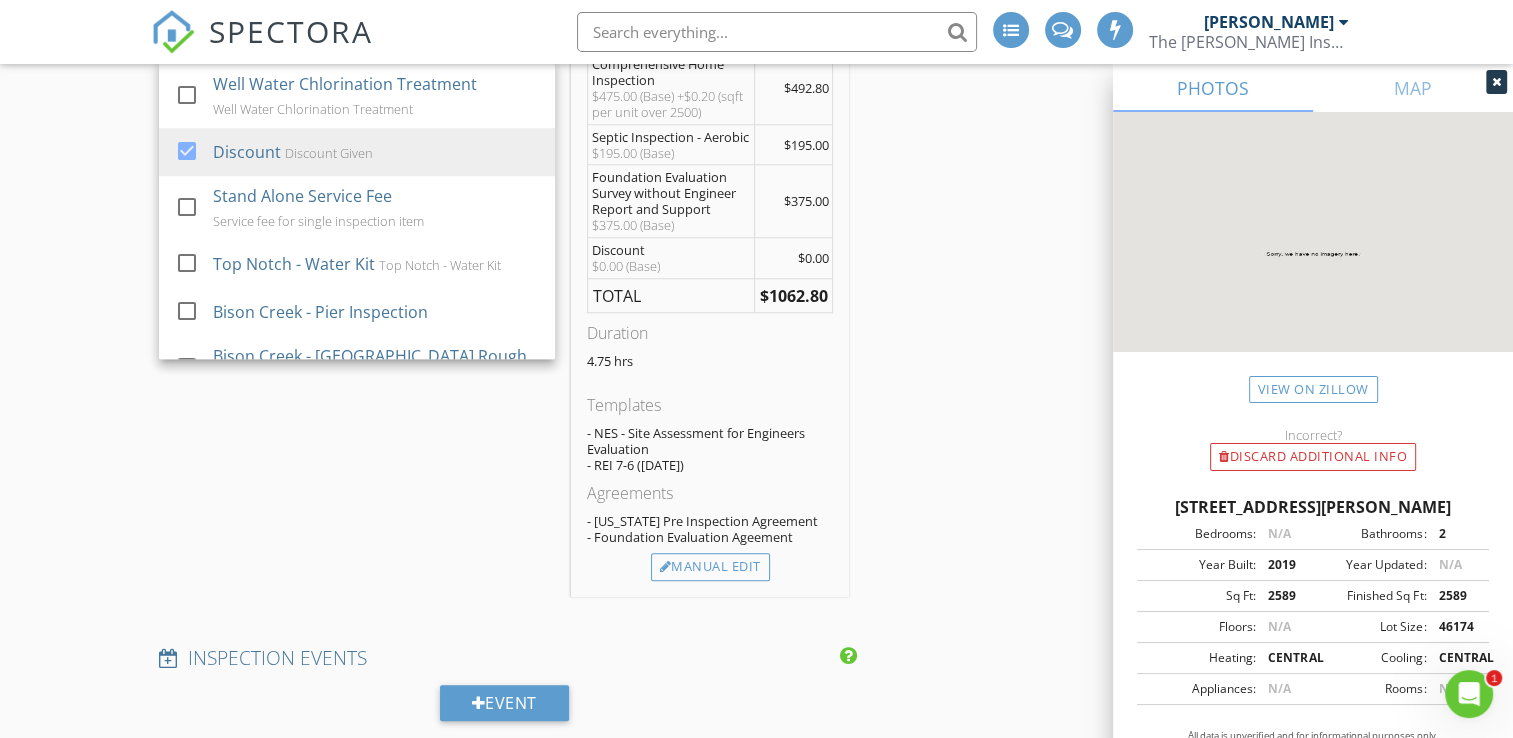 scroll, scrollTop: 1700, scrollLeft: 0, axis: vertical 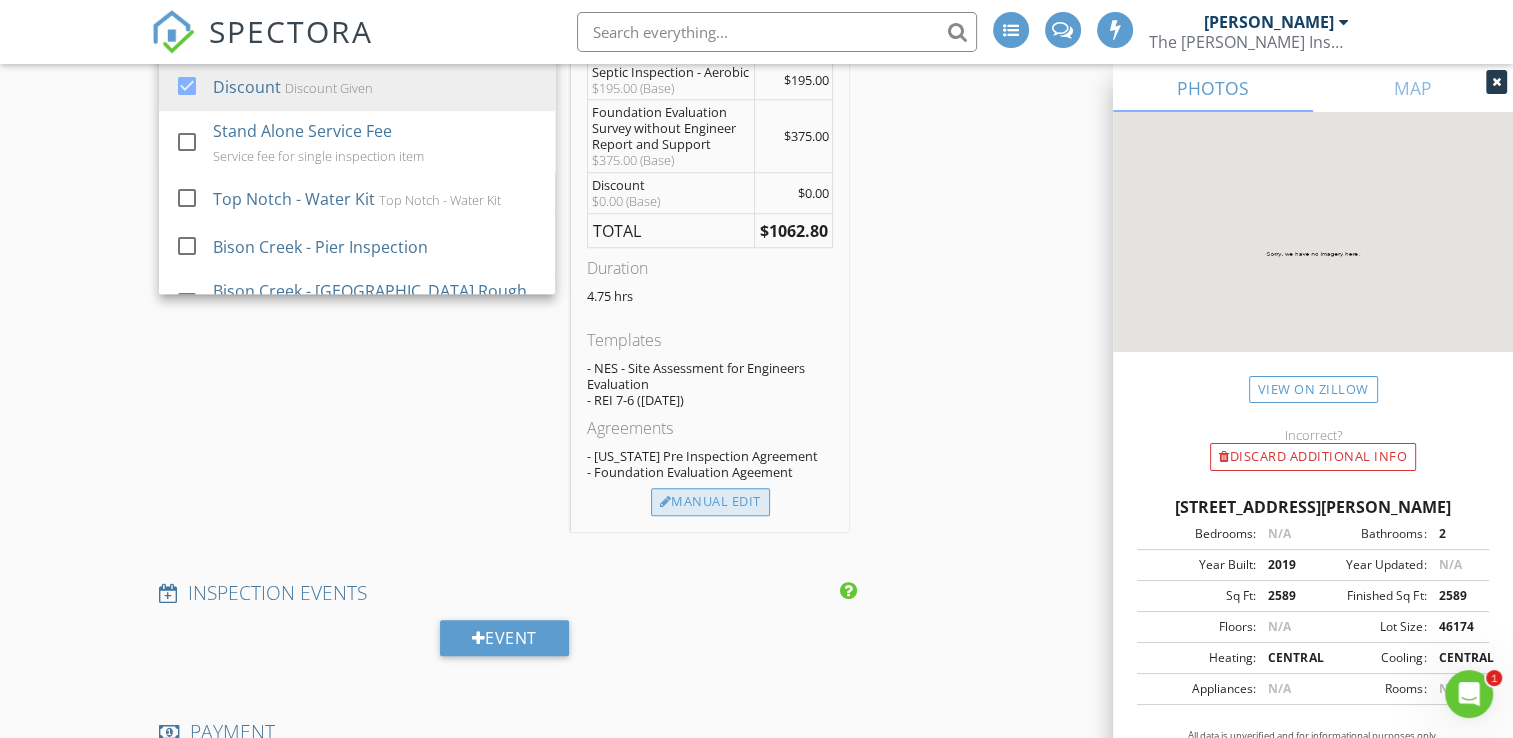 click on "Manual Edit" at bounding box center (710, 502) 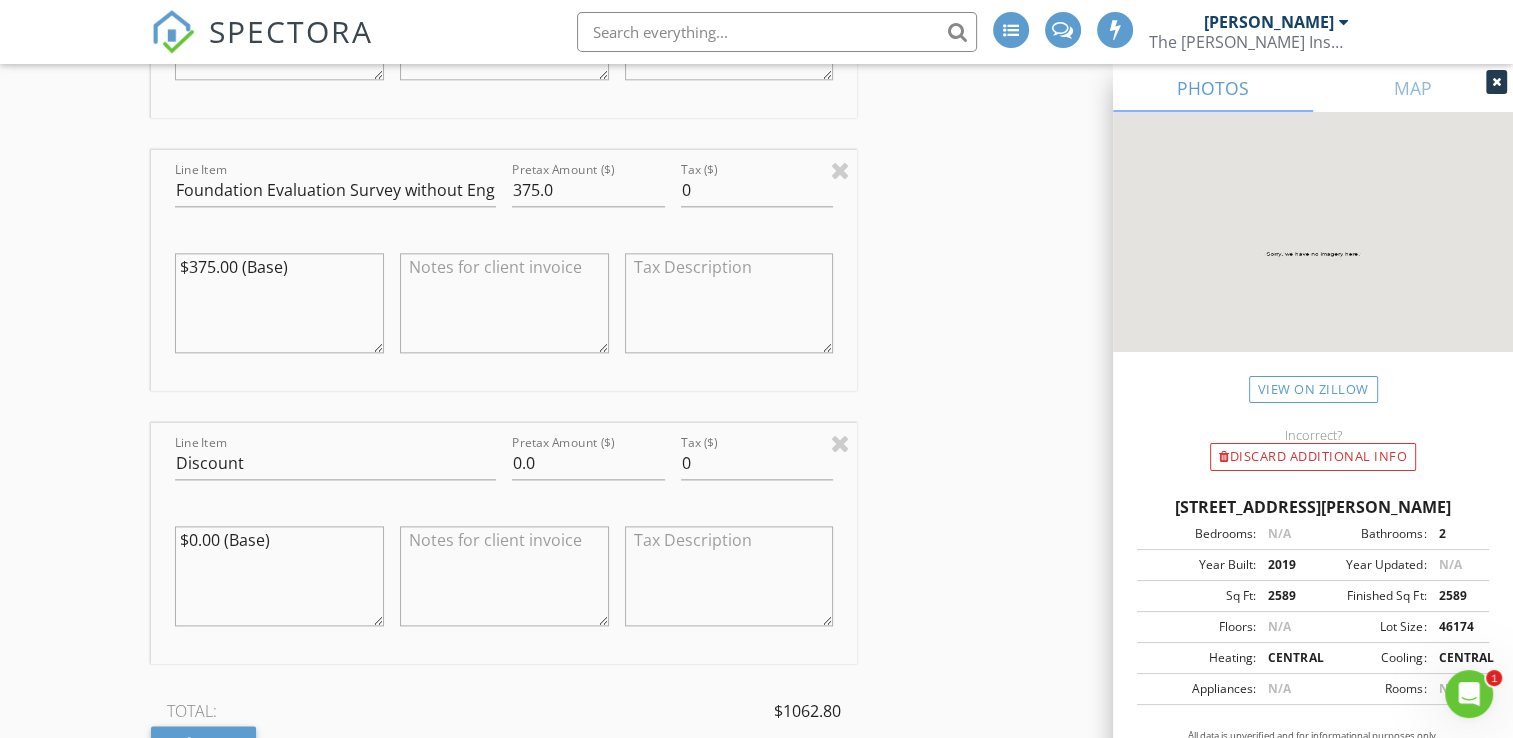 scroll, scrollTop: 2400, scrollLeft: 0, axis: vertical 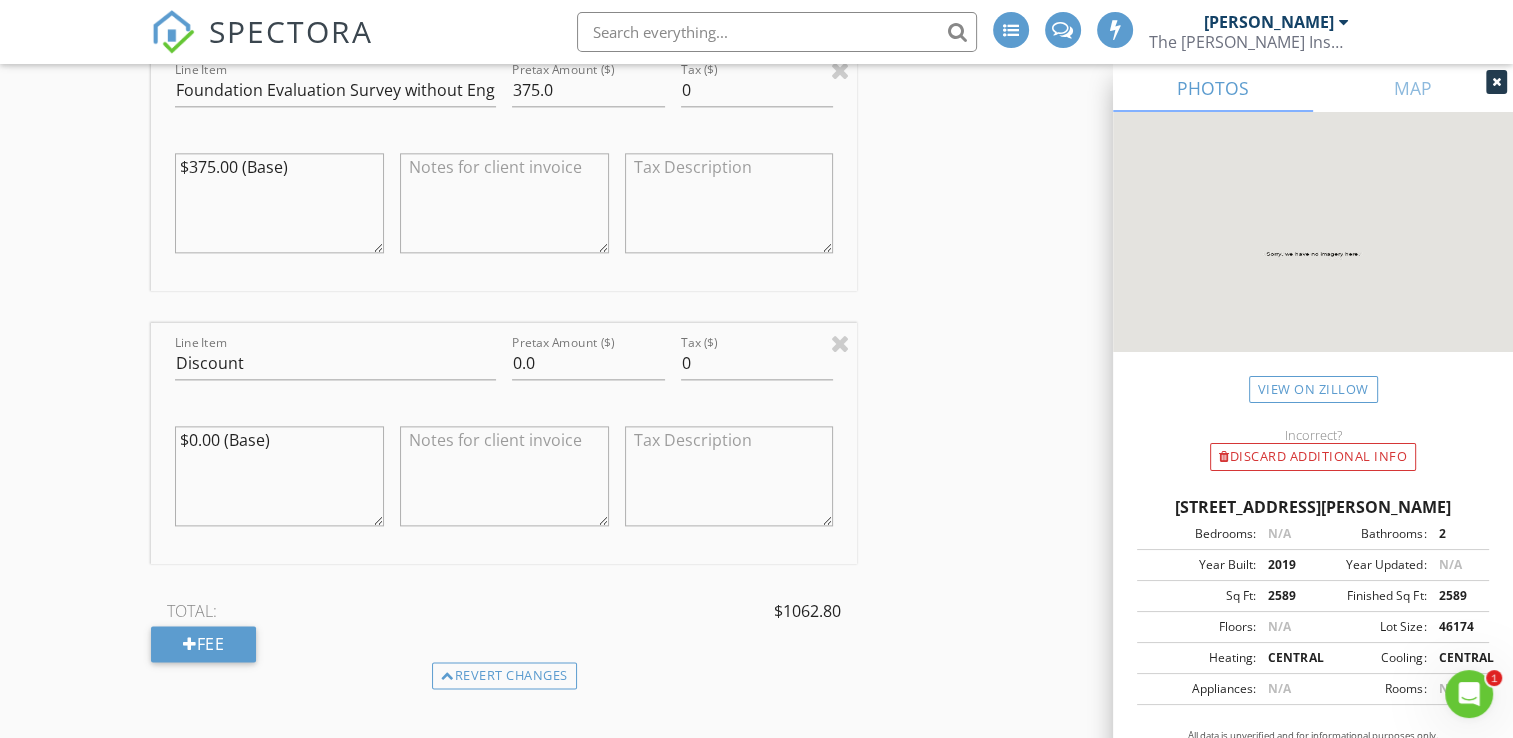 click on "$0.00 (Base)" at bounding box center (279, 476) 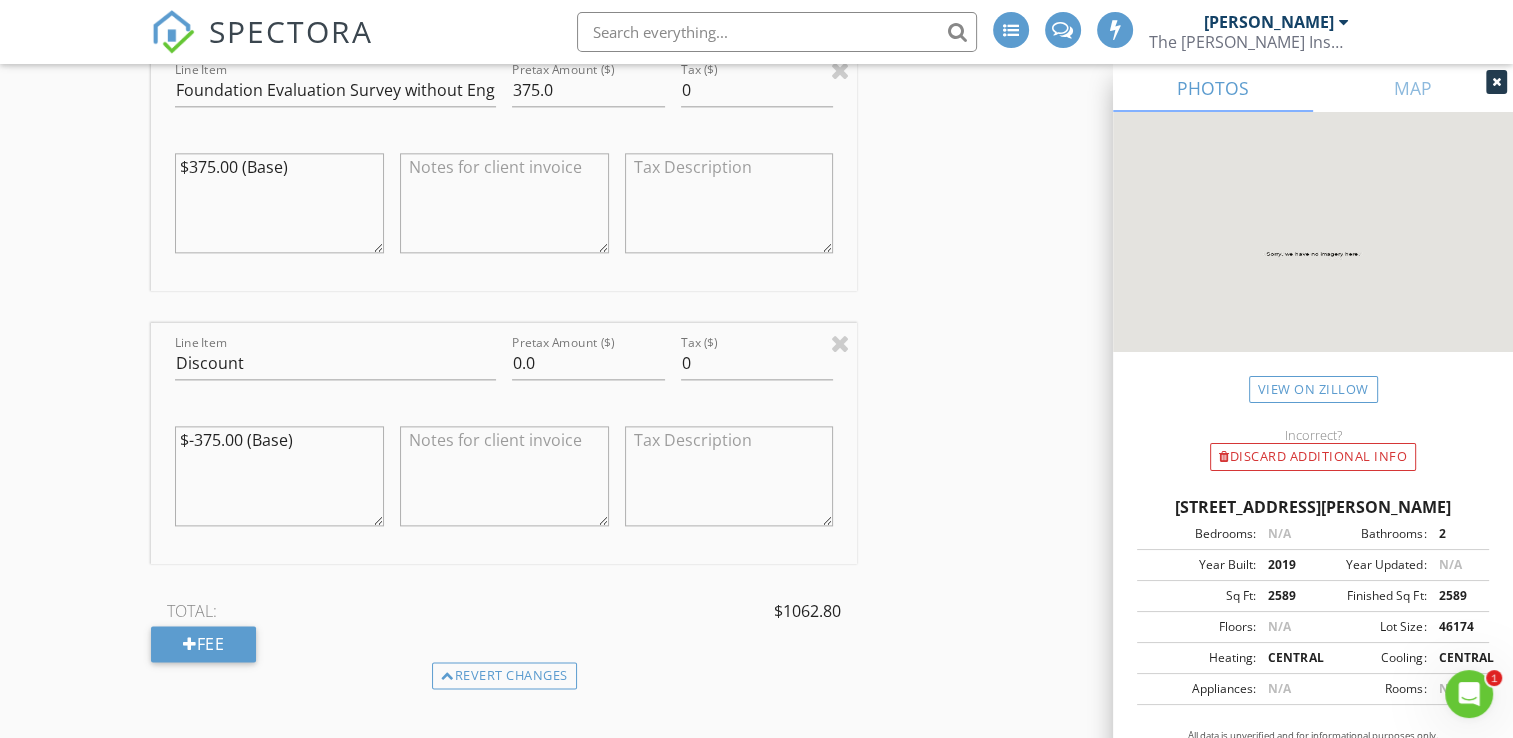 type on "$-375.00 (Base)" 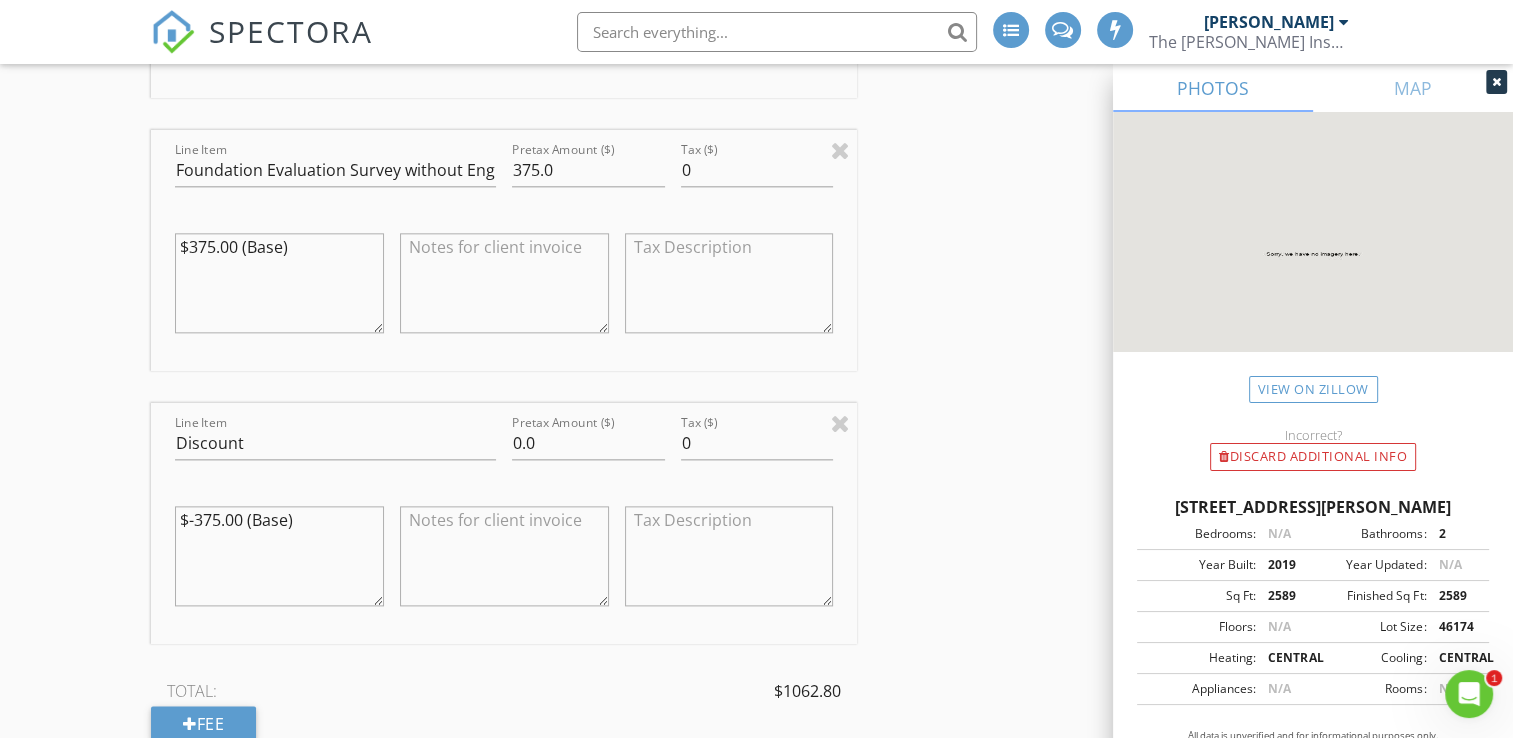 scroll, scrollTop: 2400, scrollLeft: 0, axis: vertical 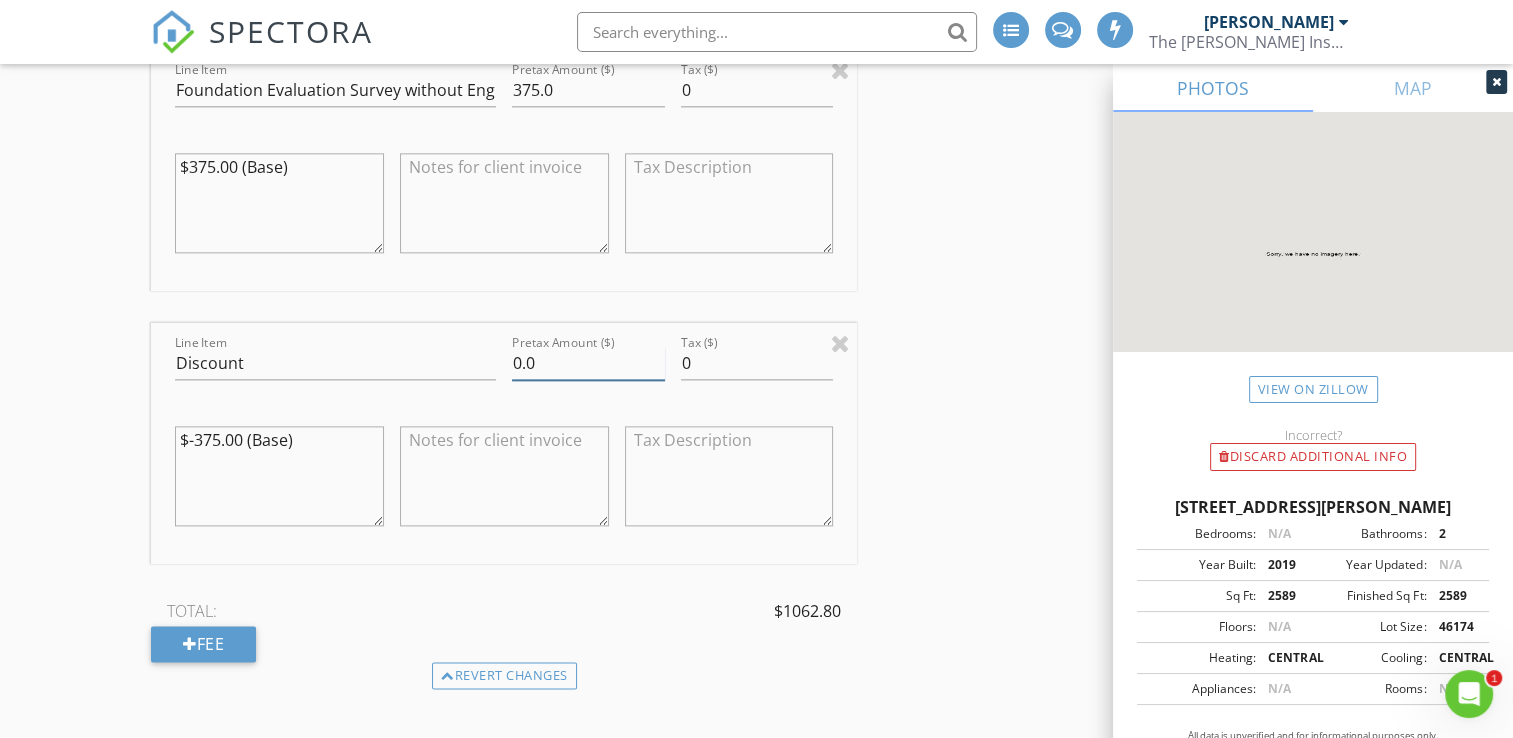 click on "0.0" at bounding box center [588, 363] 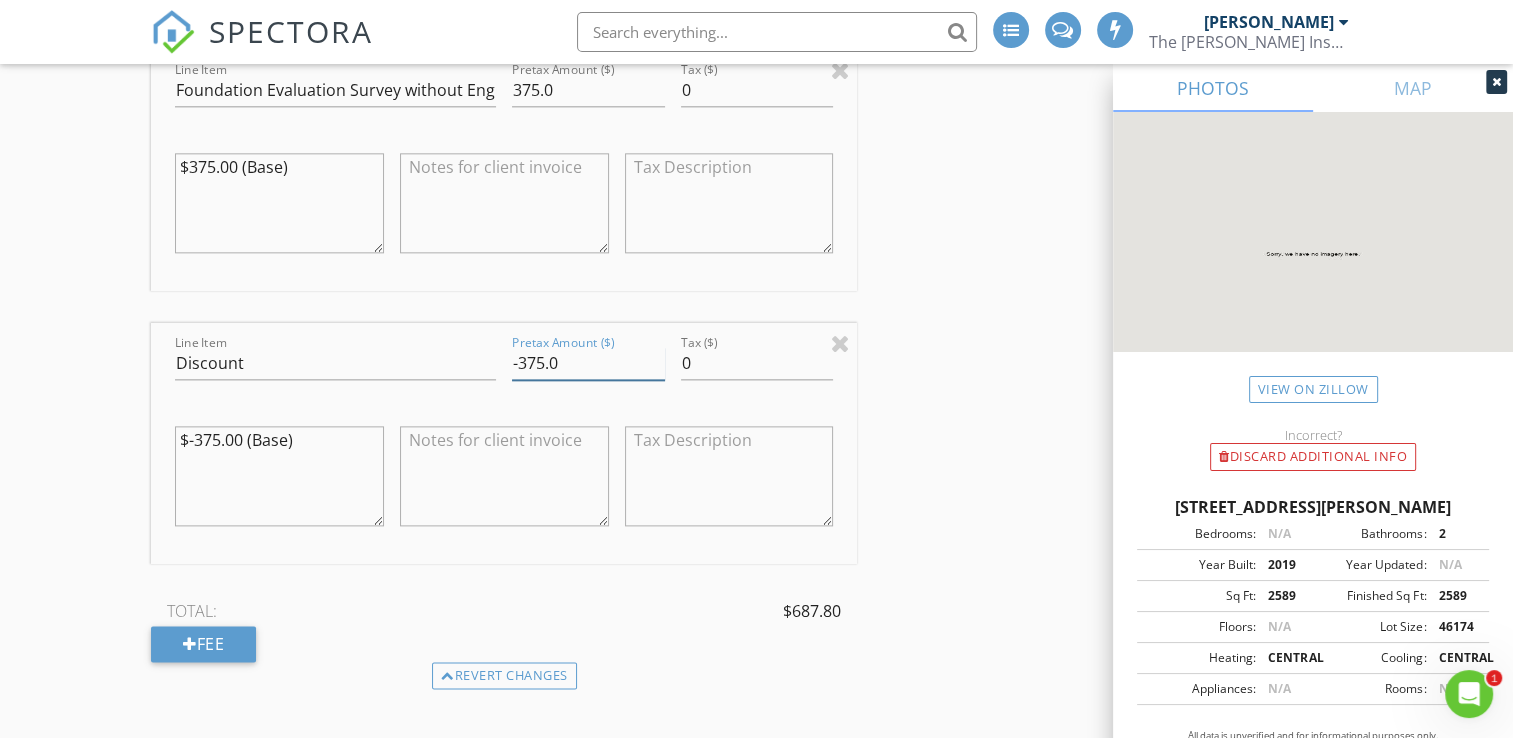 type on "-375.0" 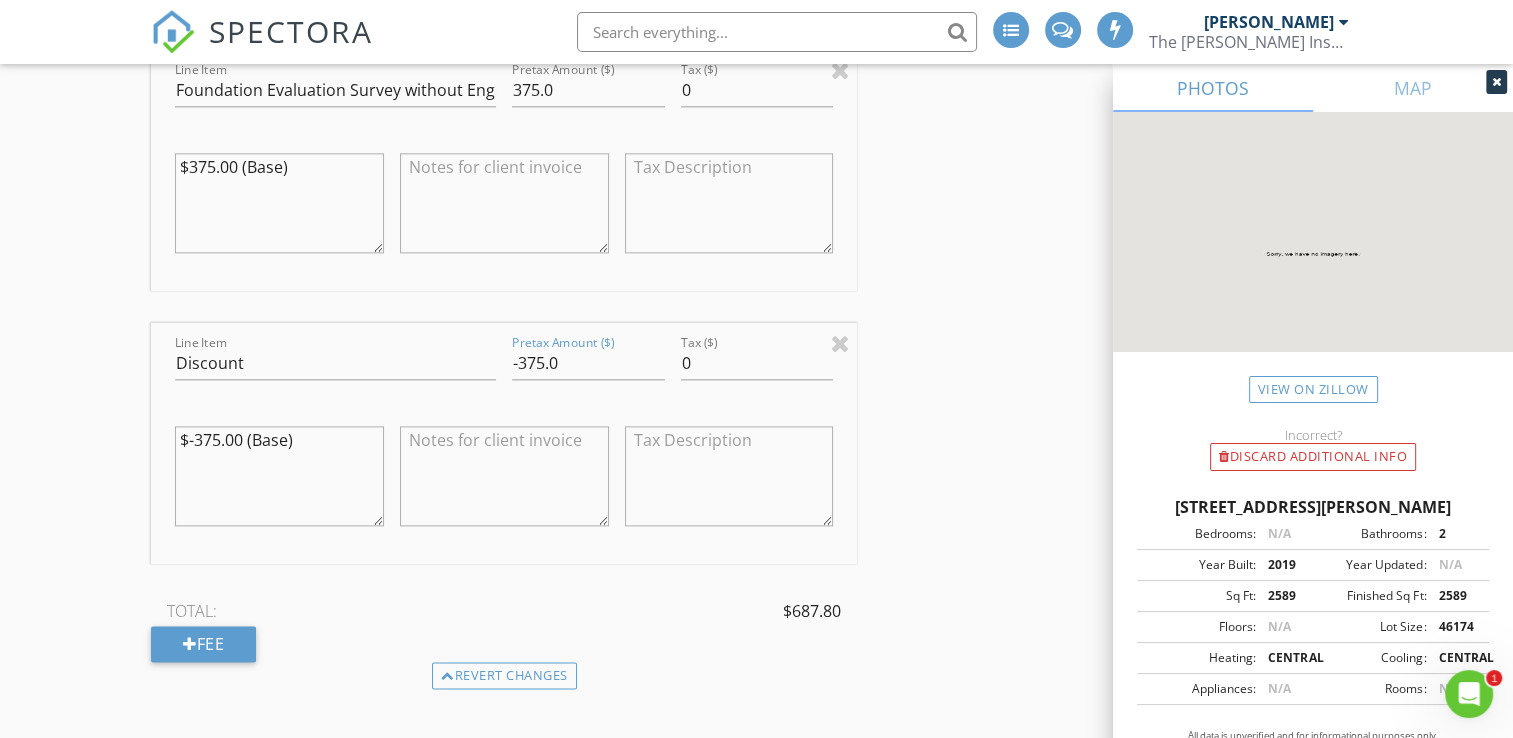 click on "$-375.00 (Base)" at bounding box center [279, 476] 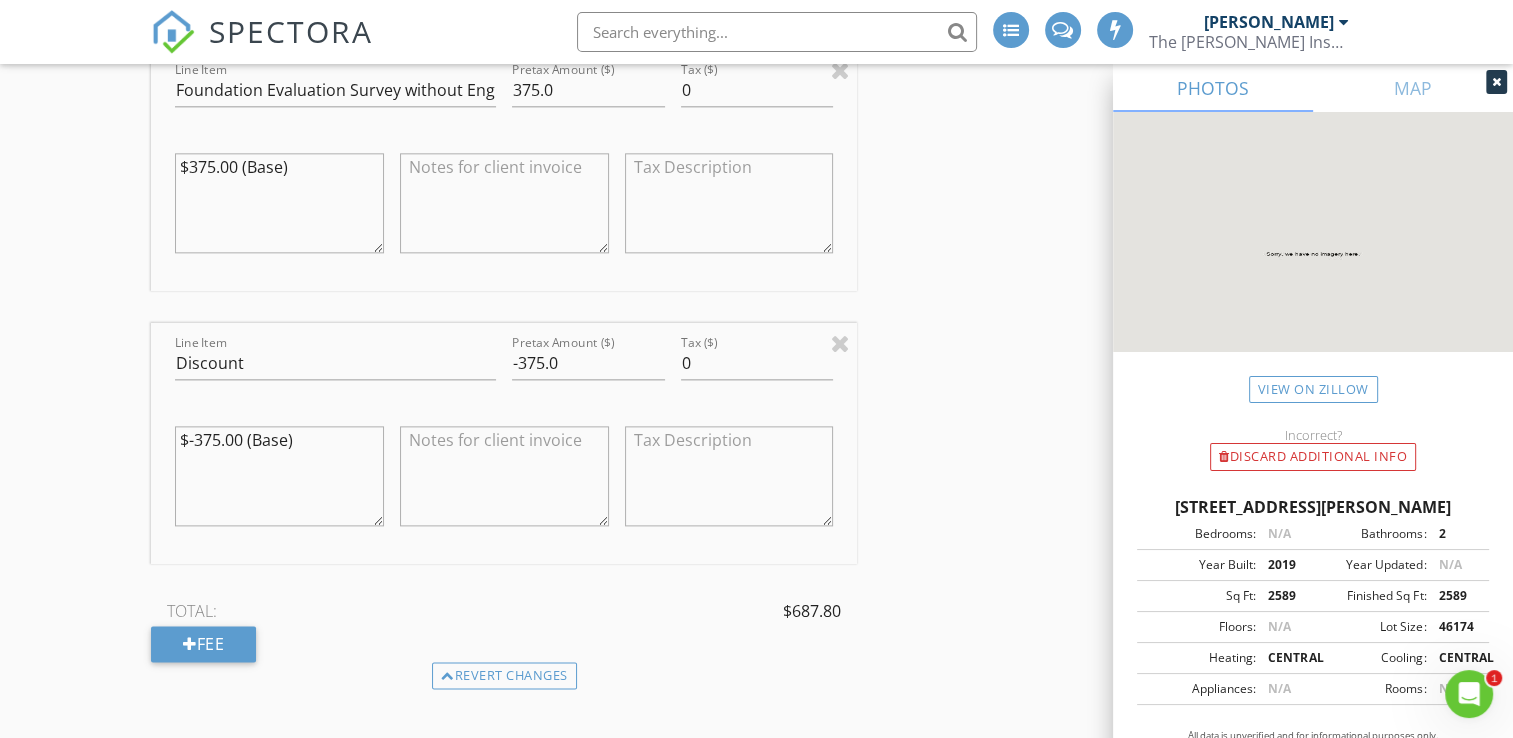 click on "$-375.00 (Base)" at bounding box center [279, 476] 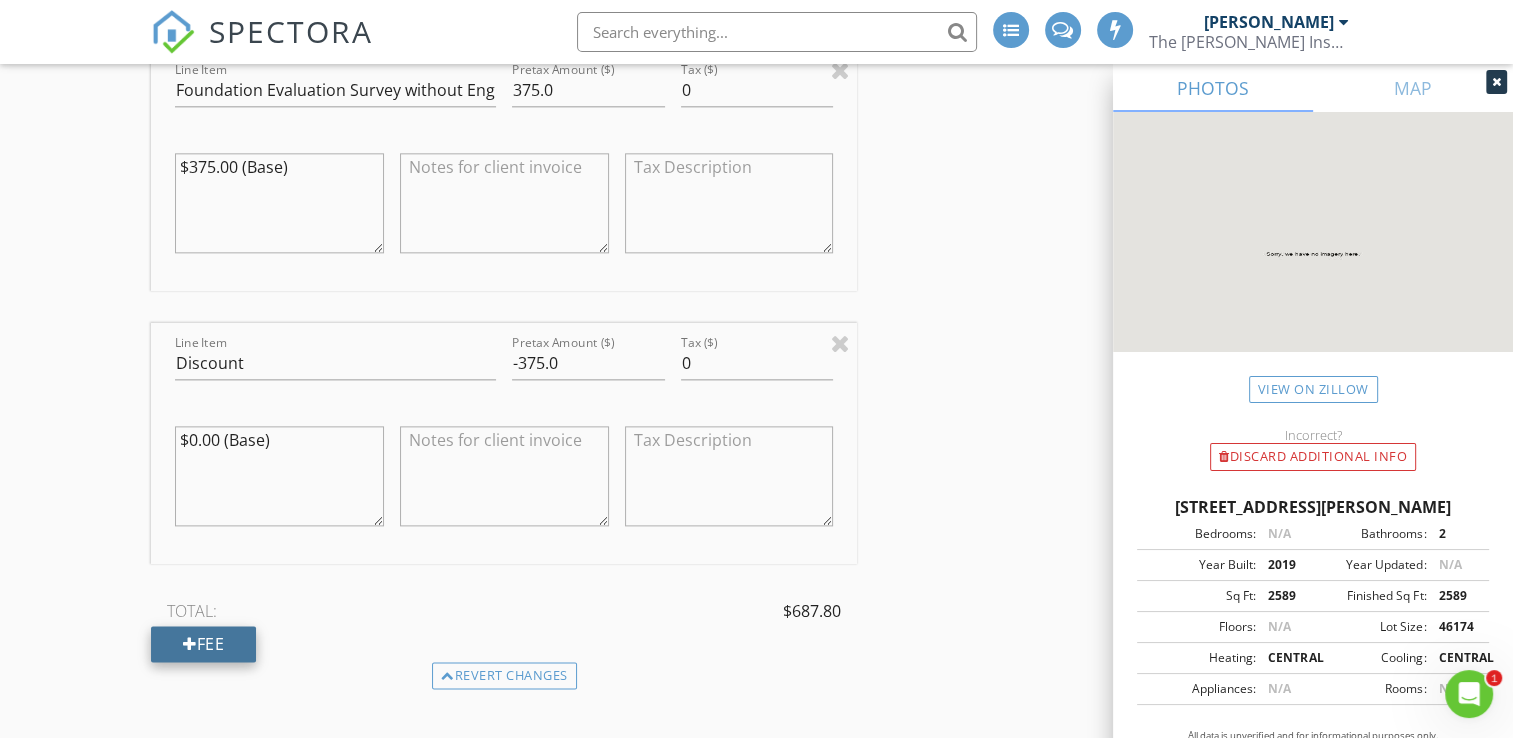 type on "$0.00 (Base)" 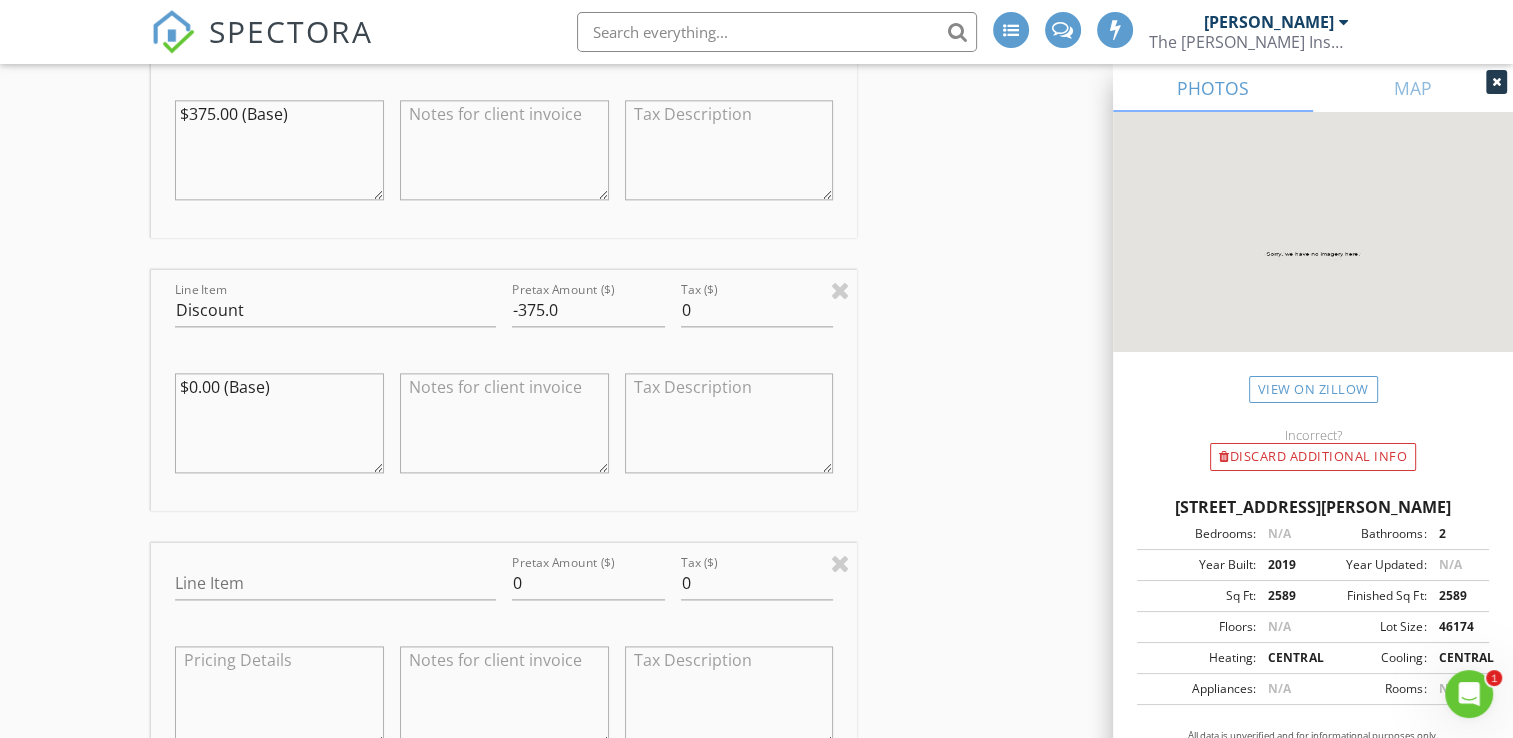 scroll, scrollTop: 2600, scrollLeft: 0, axis: vertical 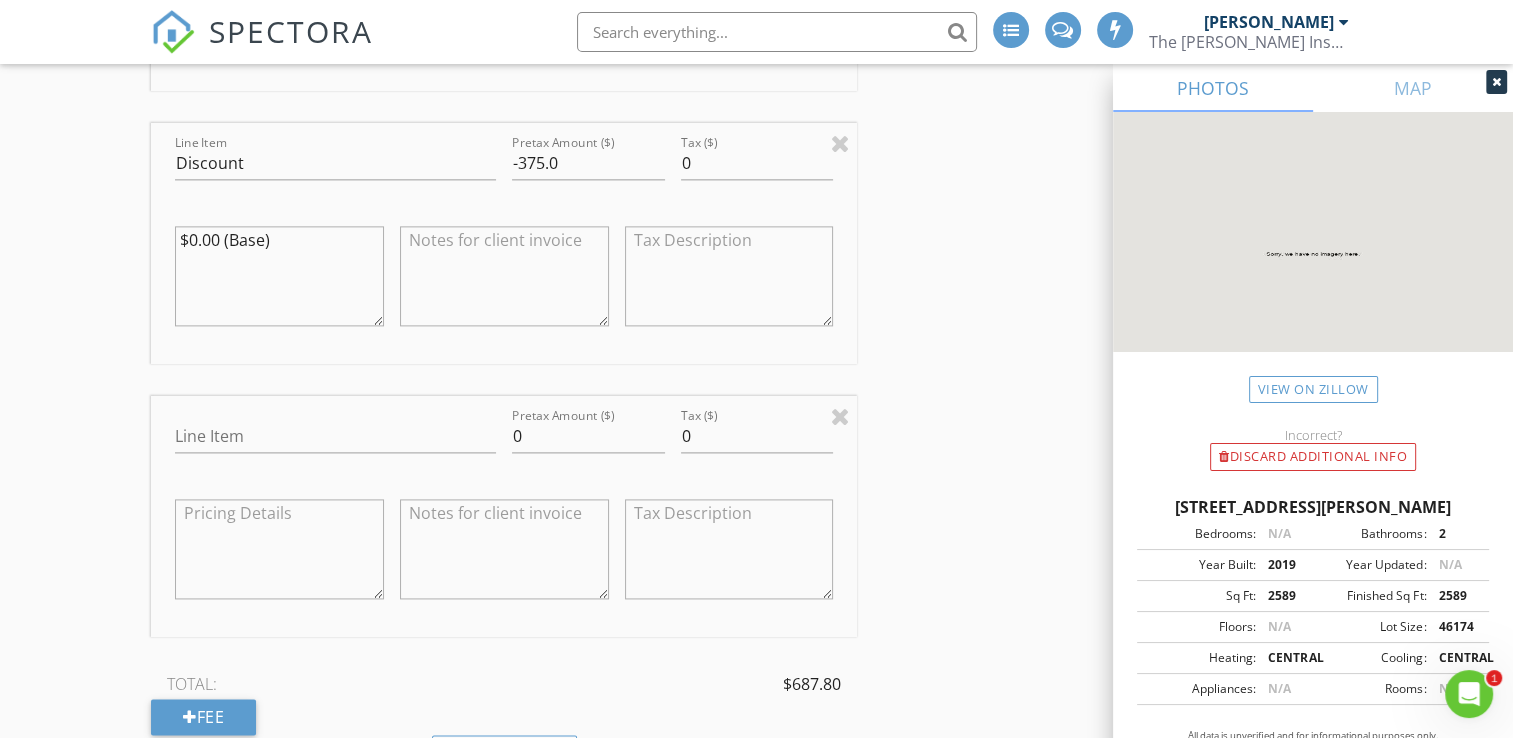 click on "Line Item     Pretax Amount ($) 0   Tax ($) 0" at bounding box center [504, 516] 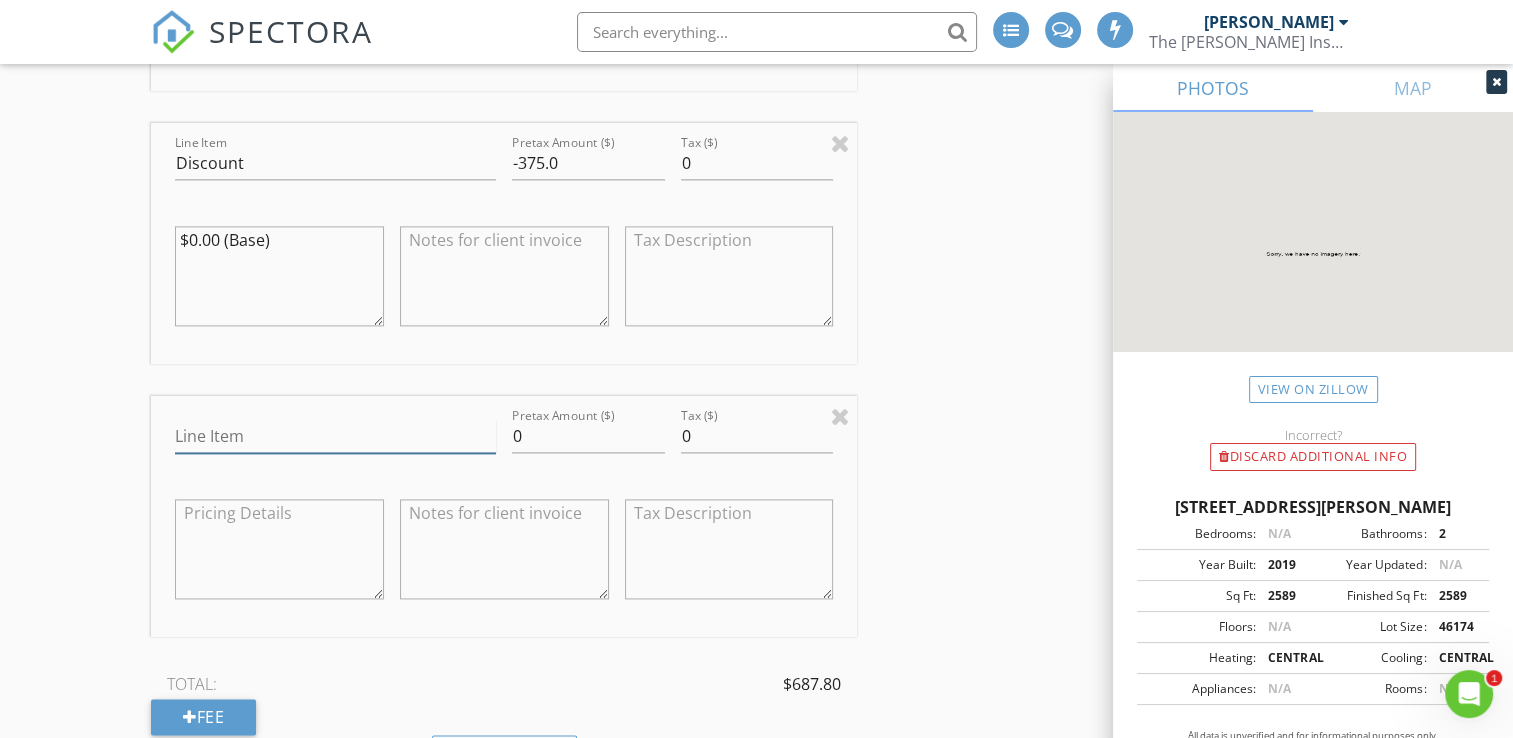 click on "Line Item" at bounding box center [335, 436] 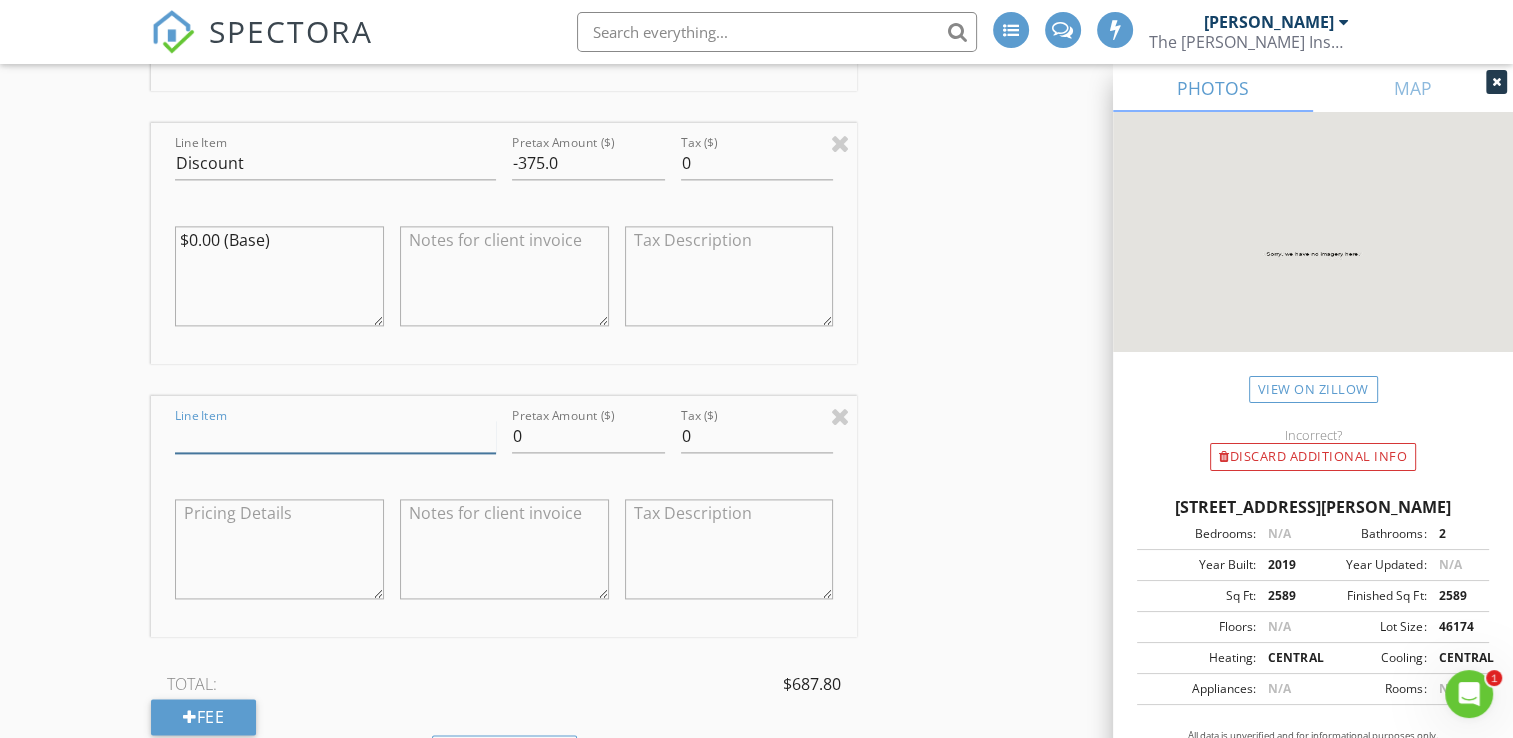type on "d" 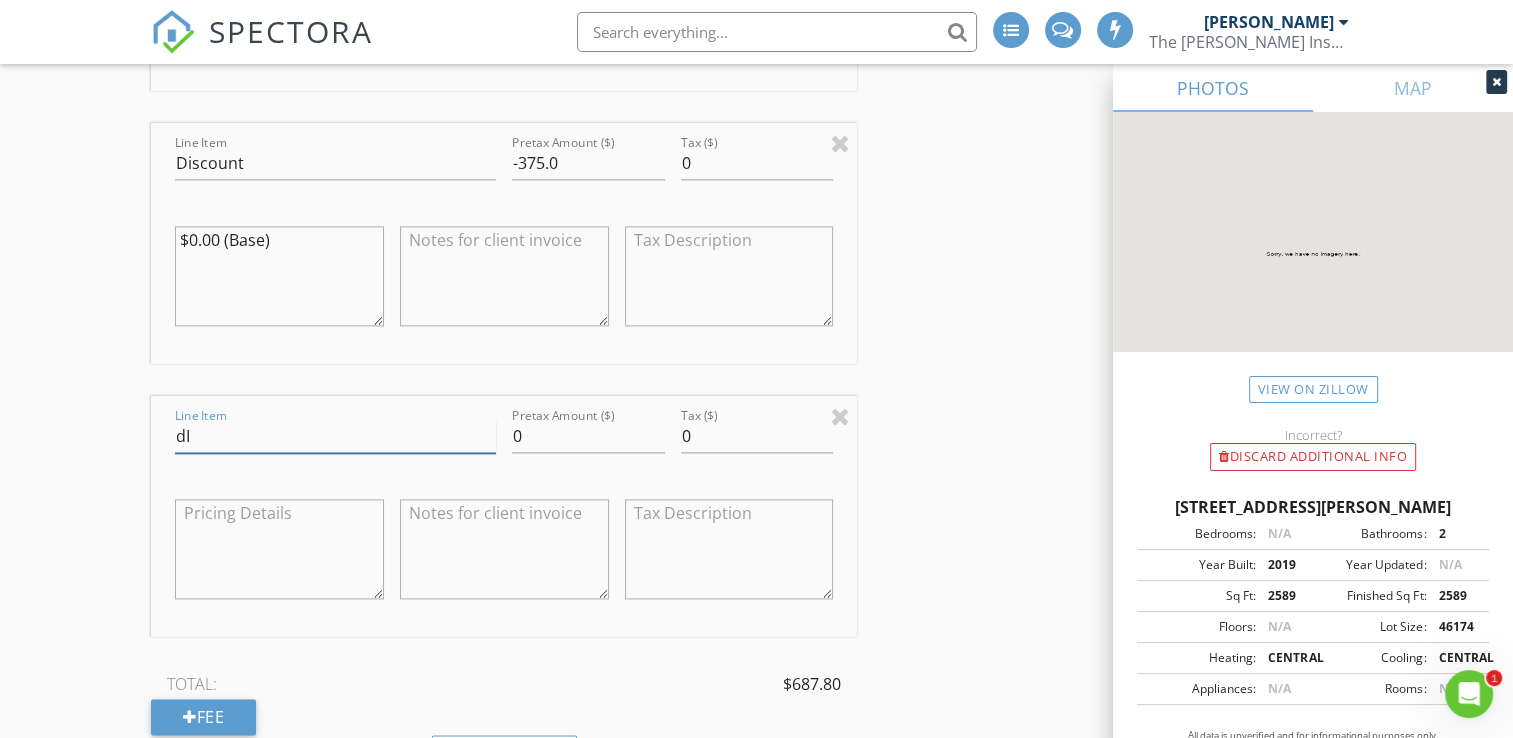 type on "d" 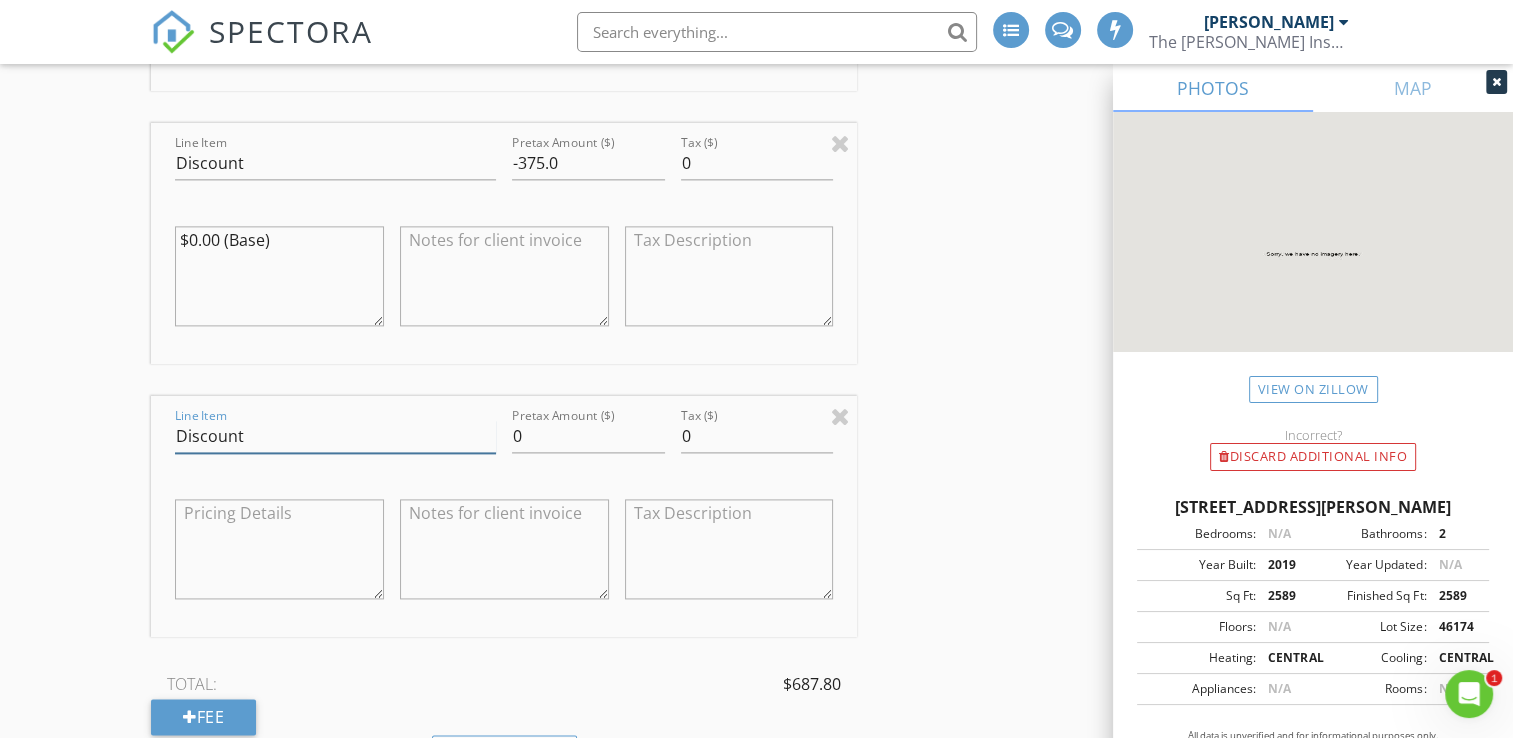 type on "Discount" 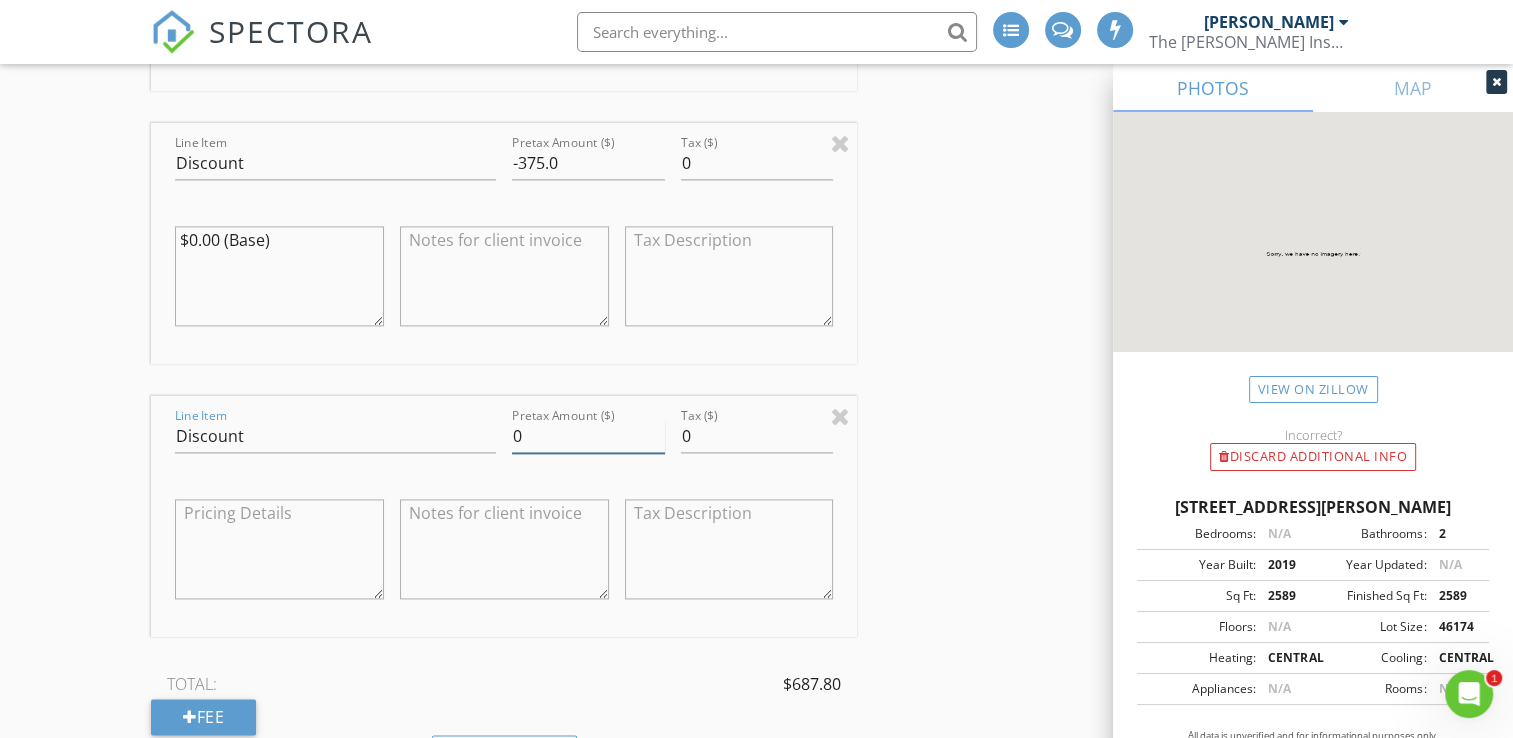 click on "0" at bounding box center (588, 436) 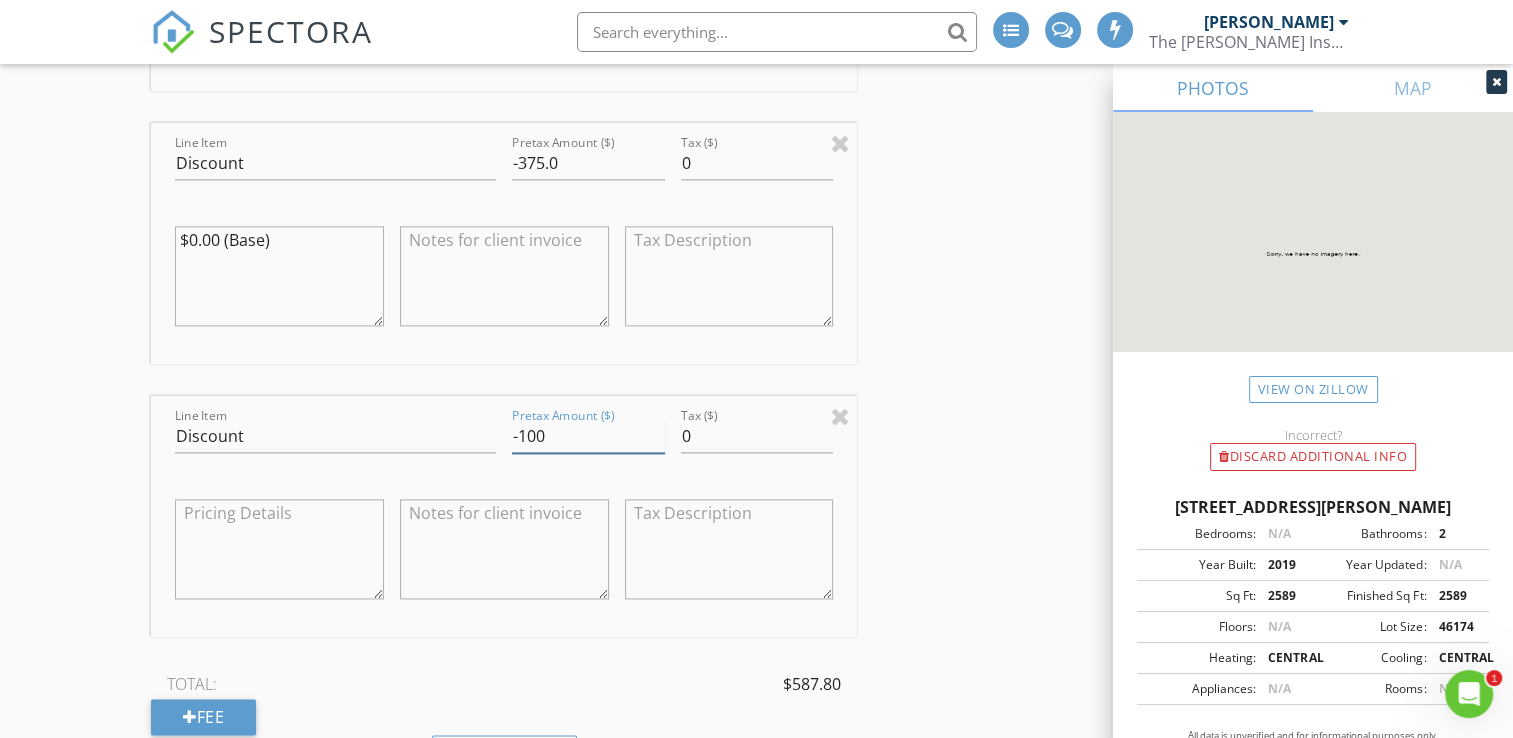 type on "-100" 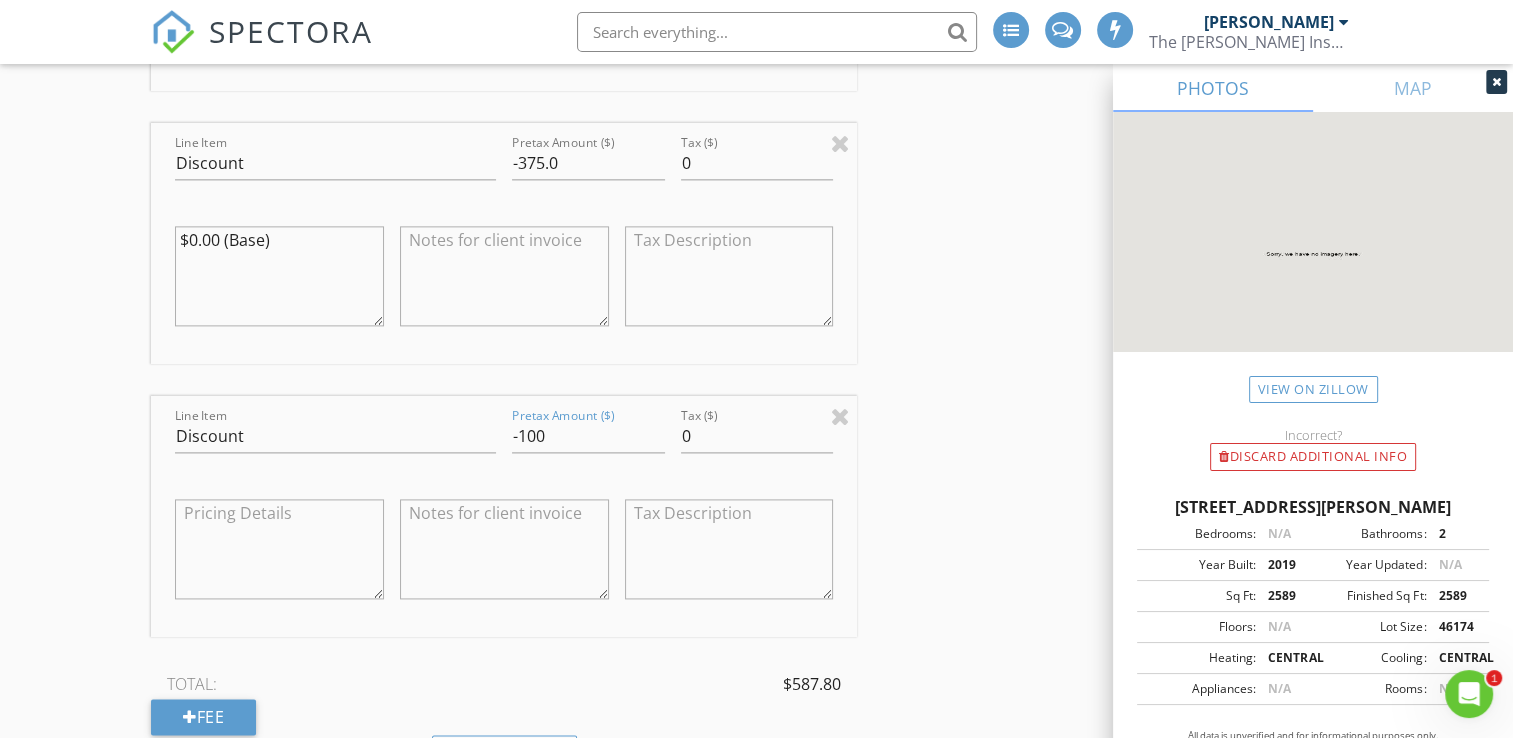 click on "INSPECTOR(S)
check_box   Jonnie Wells   PRIMARY   check_box_outline_blank   Mark Welch     check_box   Christopher Strickland     check_box_outline_blank   Brian Prater     Jonnie Wells,  Christopher Strickland arrow_drop_down   check_box_outline_blank Jonnie Wells specifically requested check_box_outline_blank Christopher Strickland specifically requested
Date/Time
07/12/2025 8:00 AM
Location
Address Search       Address 122 Quail Ln   Unit   City Boyd   State TX   Zip 76023   County Wise     Square Feet 2589   Year Built 2019   Foundation arrow_drop_down     Jonnie Wells     0.7 miles     (3 minutes)         Christopher Strickland     0.7 miles     (3 minutes)
client
check_box Enable Client CC email for this inspection   Client Search     check_box_outline_blank Client is a Company/Organization     First Name   Last Name   Email   CC Email   Phone" at bounding box center (756, 73) 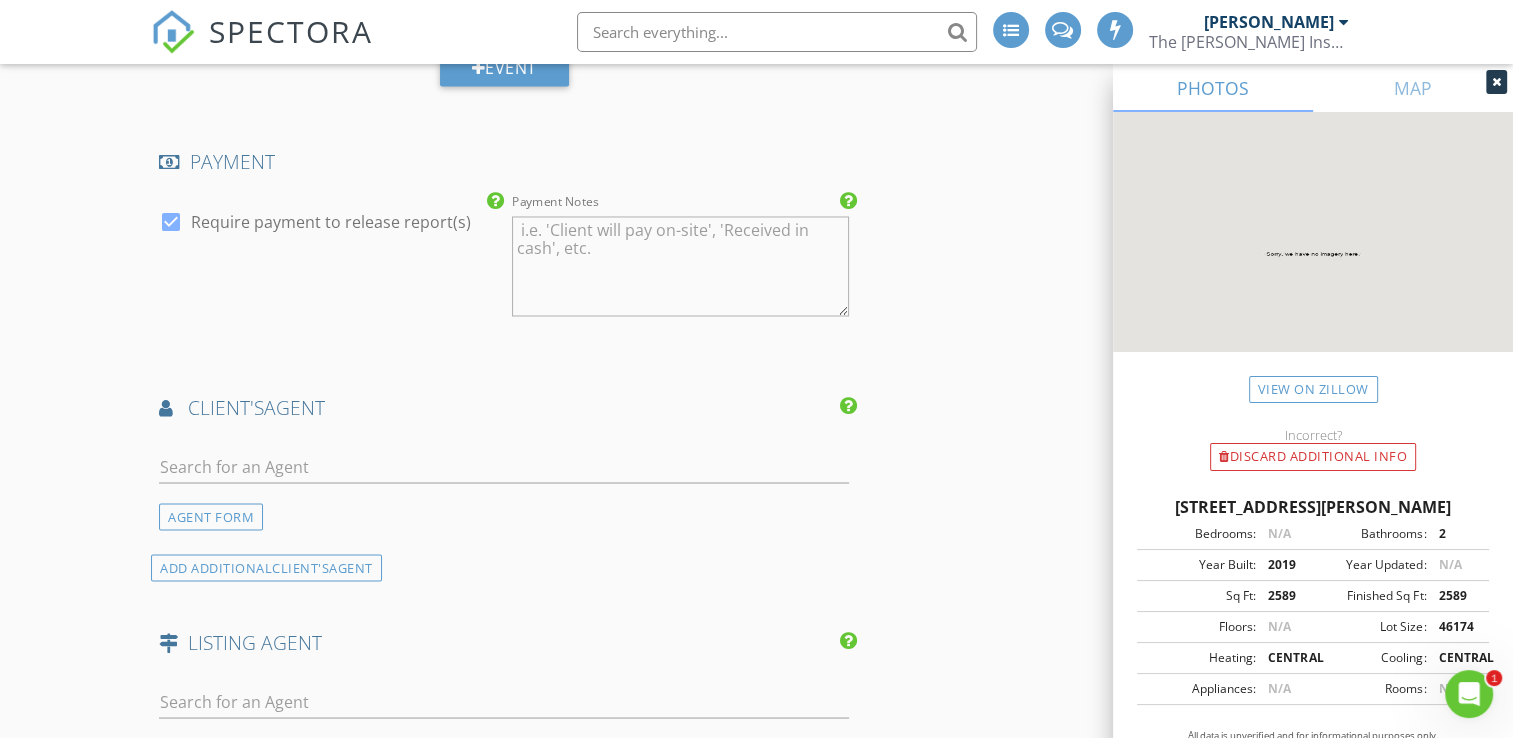 scroll, scrollTop: 3500, scrollLeft: 0, axis: vertical 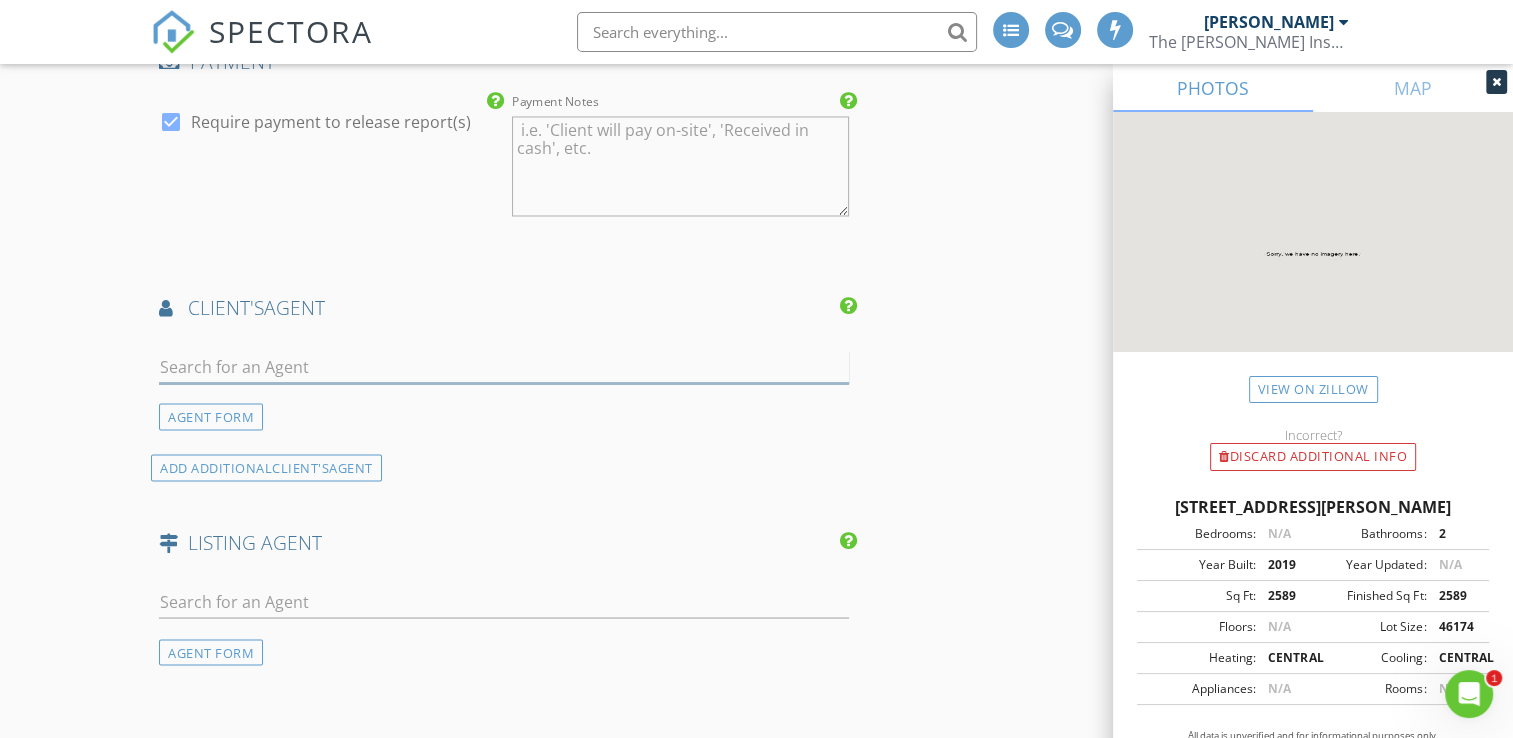 click at bounding box center (504, 366) 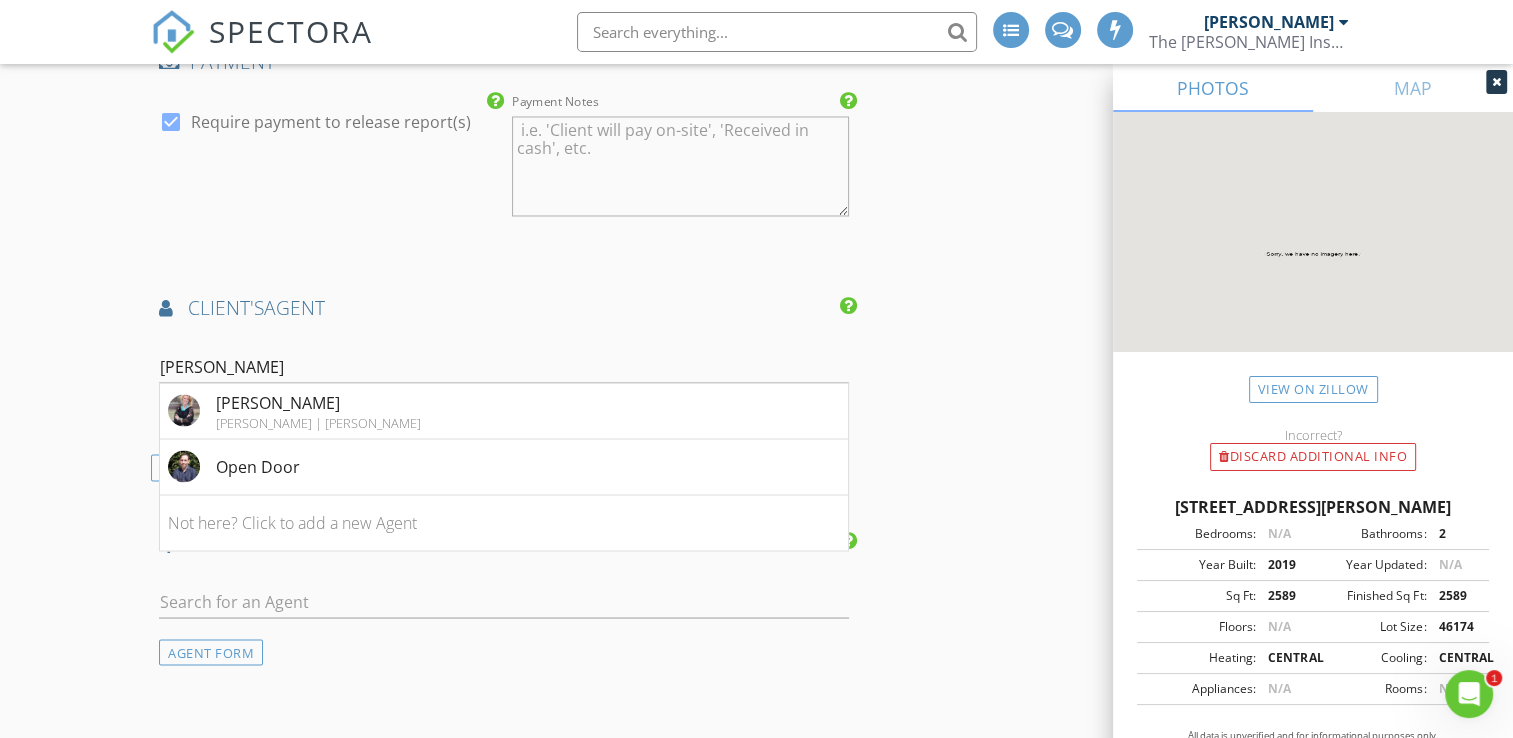 click on "tara" at bounding box center (504, 370) 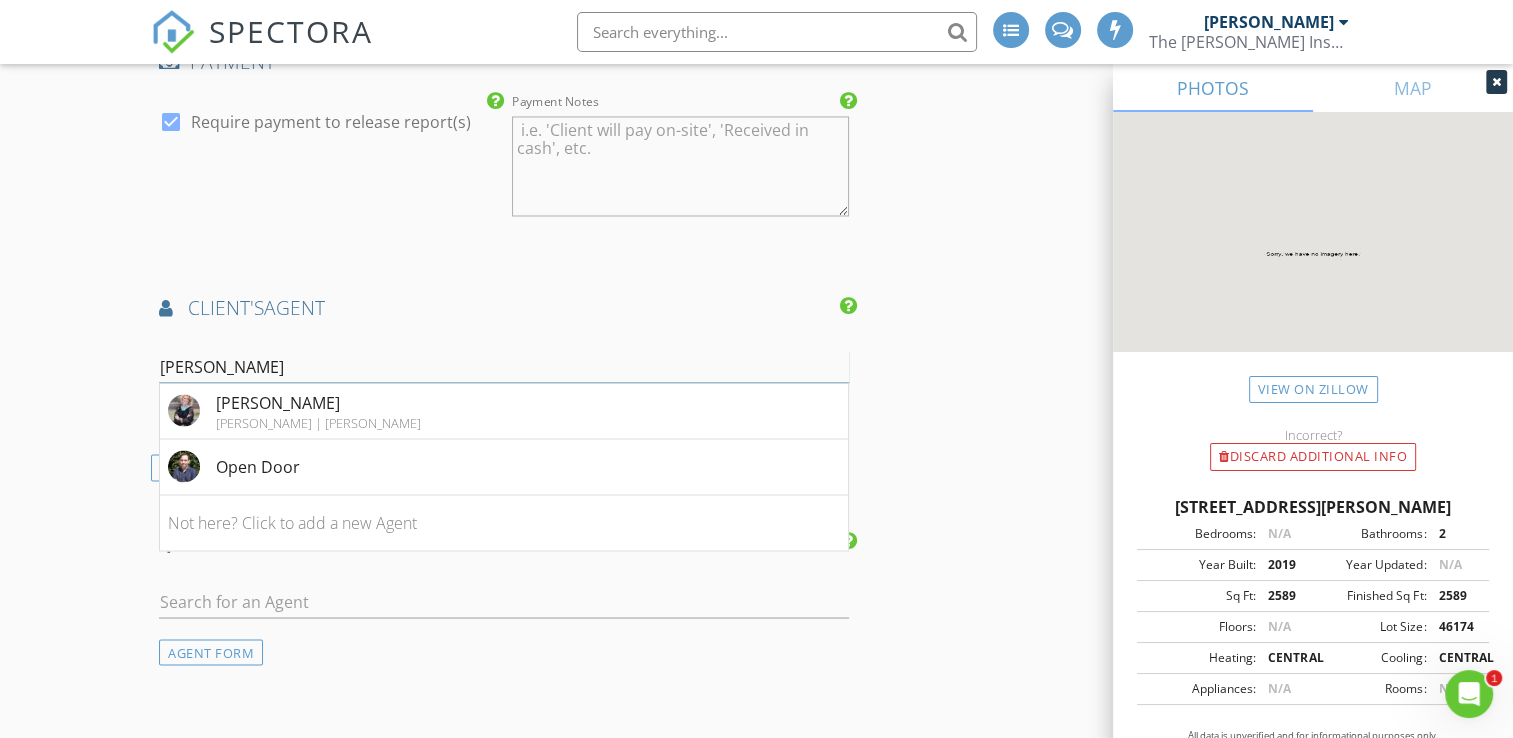 click on "tara" at bounding box center [504, 366] 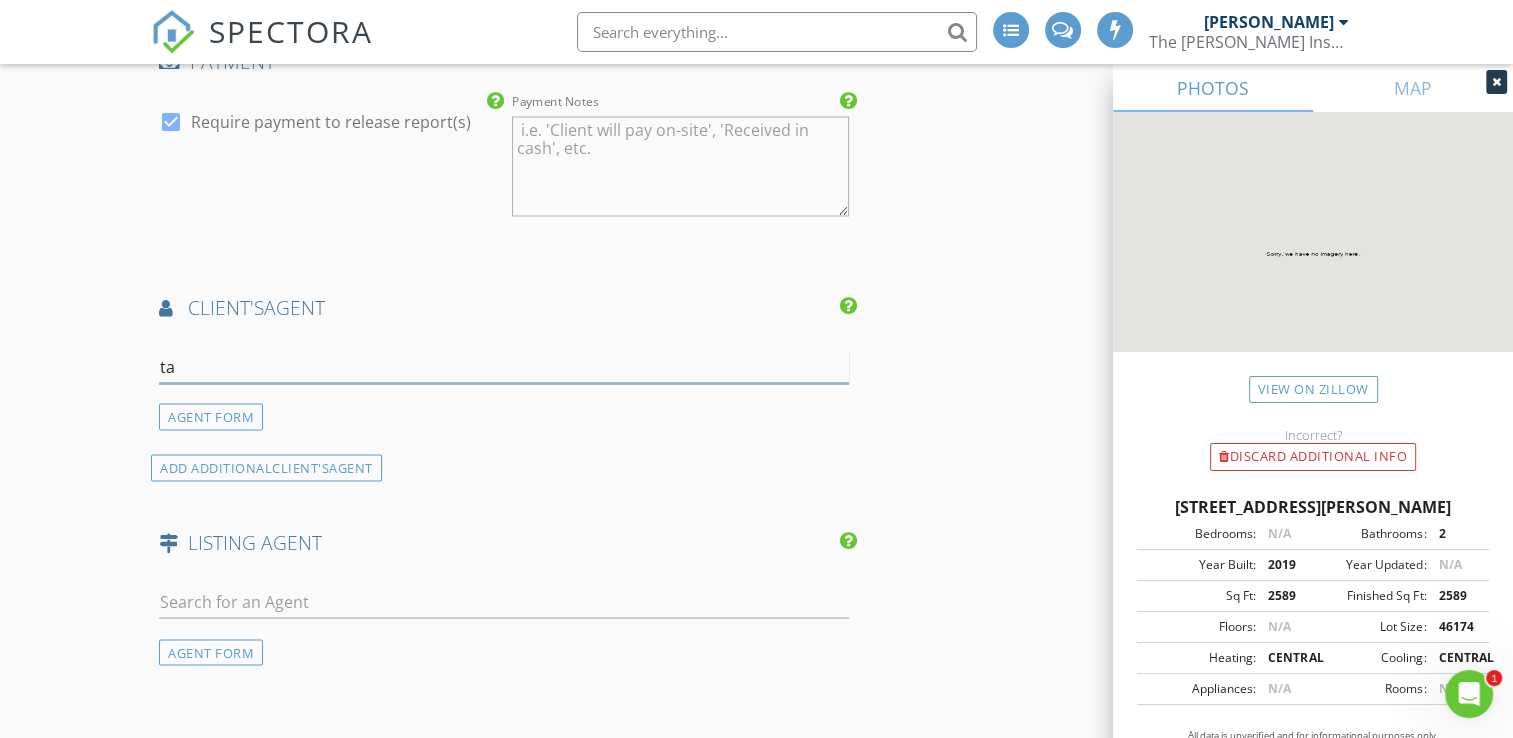 type on "t" 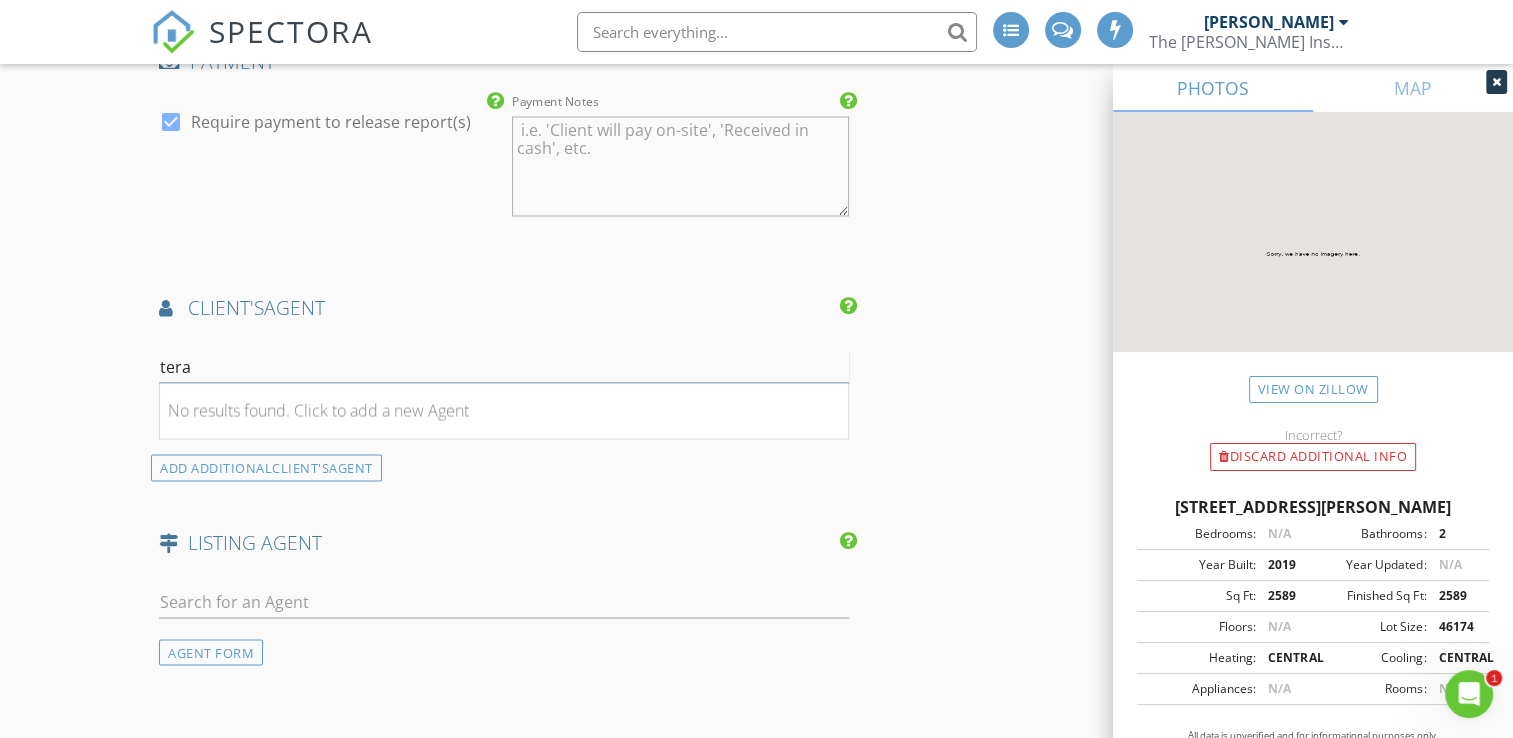 type on "ter" 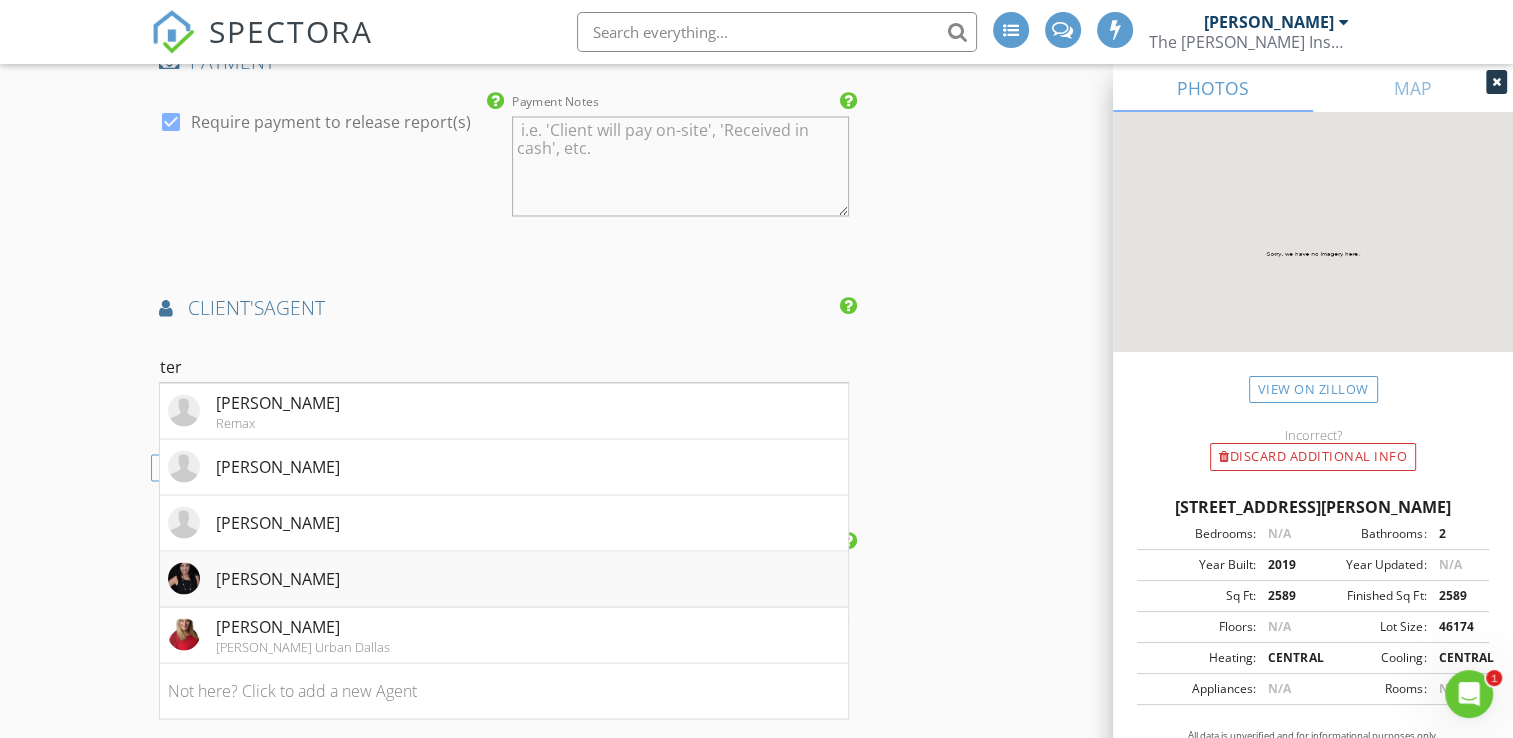 click on "Terra Wood" at bounding box center [504, 579] 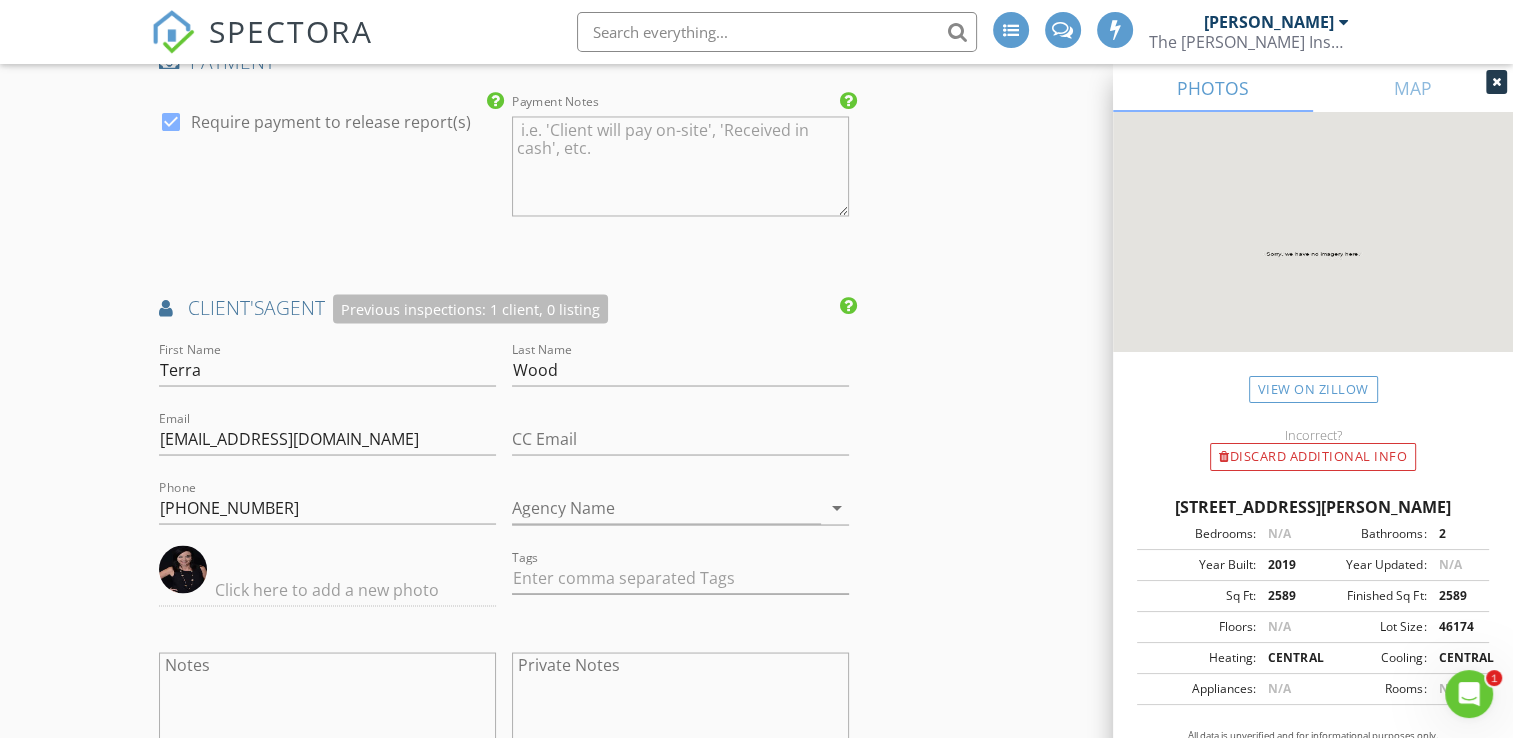 click on "INSPECTOR(S)
check_box   Jonnie Wells   PRIMARY   check_box_outline_blank   Mark Welch     check_box   Christopher Strickland     check_box_outline_blank   Brian Prater     Jonnie Wells,  Christopher Strickland arrow_drop_down   check_box_outline_blank Jonnie Wells specifically requested check_box_outline_blank Christopher Strickland specifically requested
Date/Time
07/12/2025 8:00 AM
Location
Address Search       Address 122 Quail Ln   Unit   City Boyd   State TX   Zip 76023   County Wise     Square Feet 2589   Year Built 2019   Foundation arrow_drop_down     Jonnie Wells     0.7 miles     (3 minutes)         Christopher Strickland     0.7 miles     (3 minutes)
client
check_box Enable Client CC email for this inspection   Client Search     check_box_outline_blank Client is a Company/Organization     First Name   Last Name   Email   CC Email   Phone" at bounding box center [756, -637] 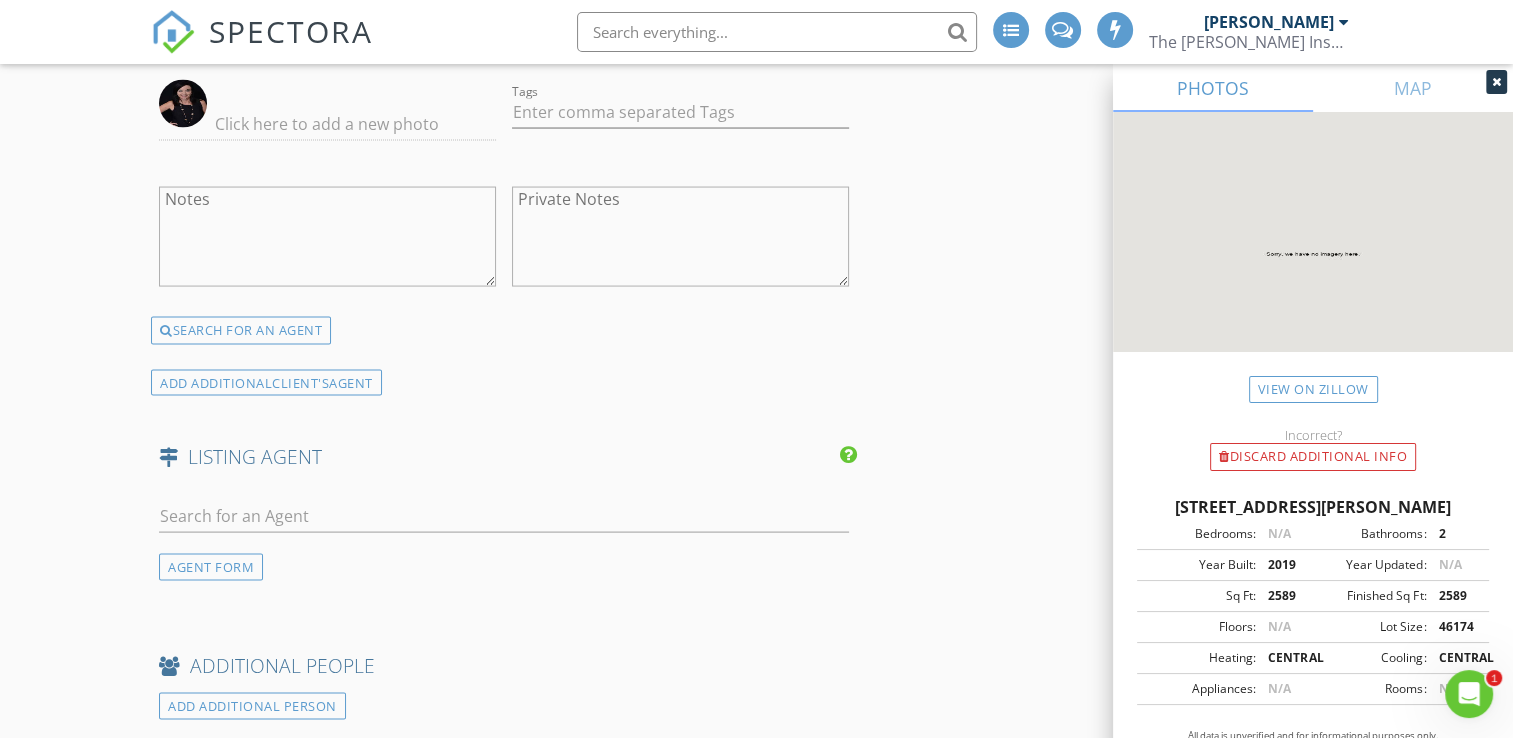 scroll, scrollTop: 4000, scrollLeft: 0, axis: vertical 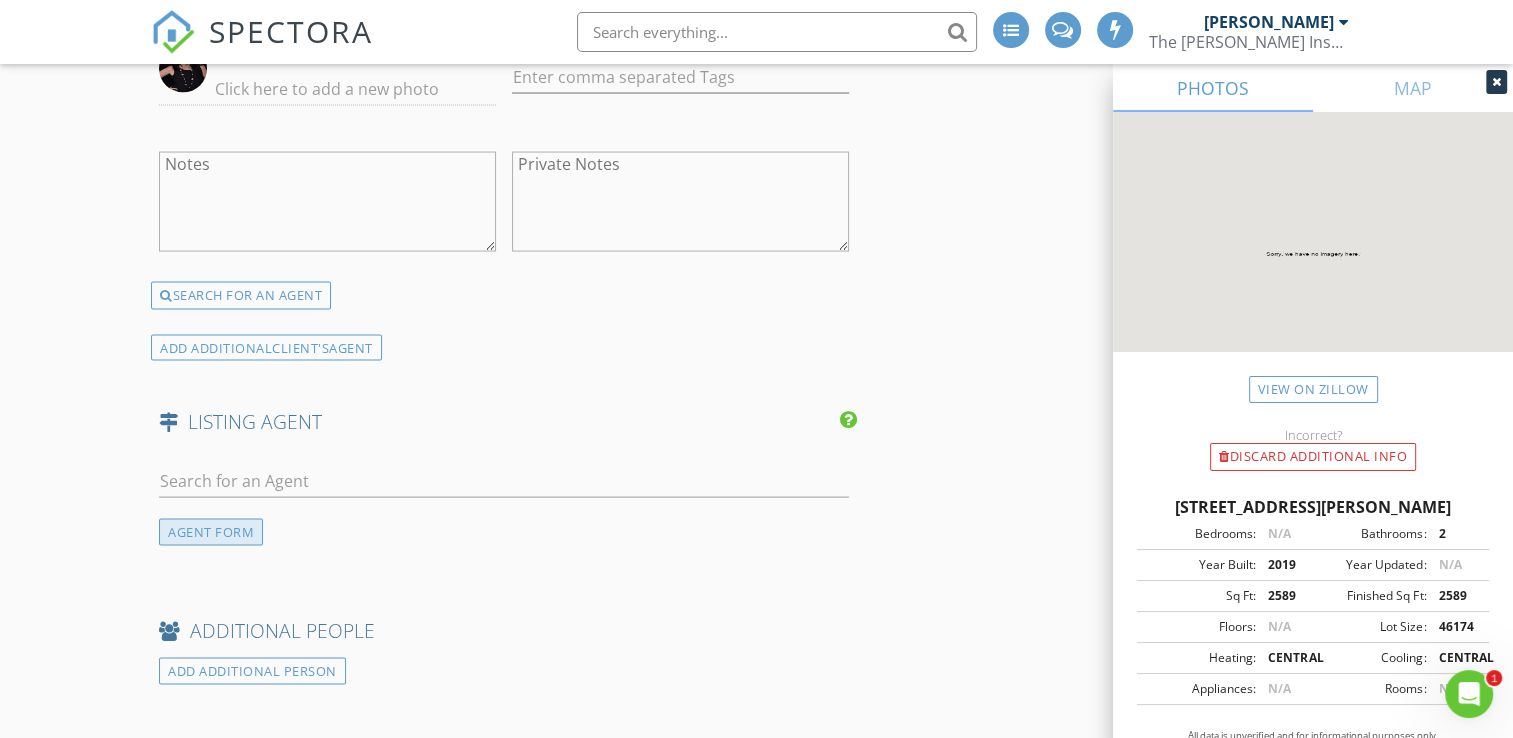 click on "AGENT FORM" at bounding box center [211, 532] 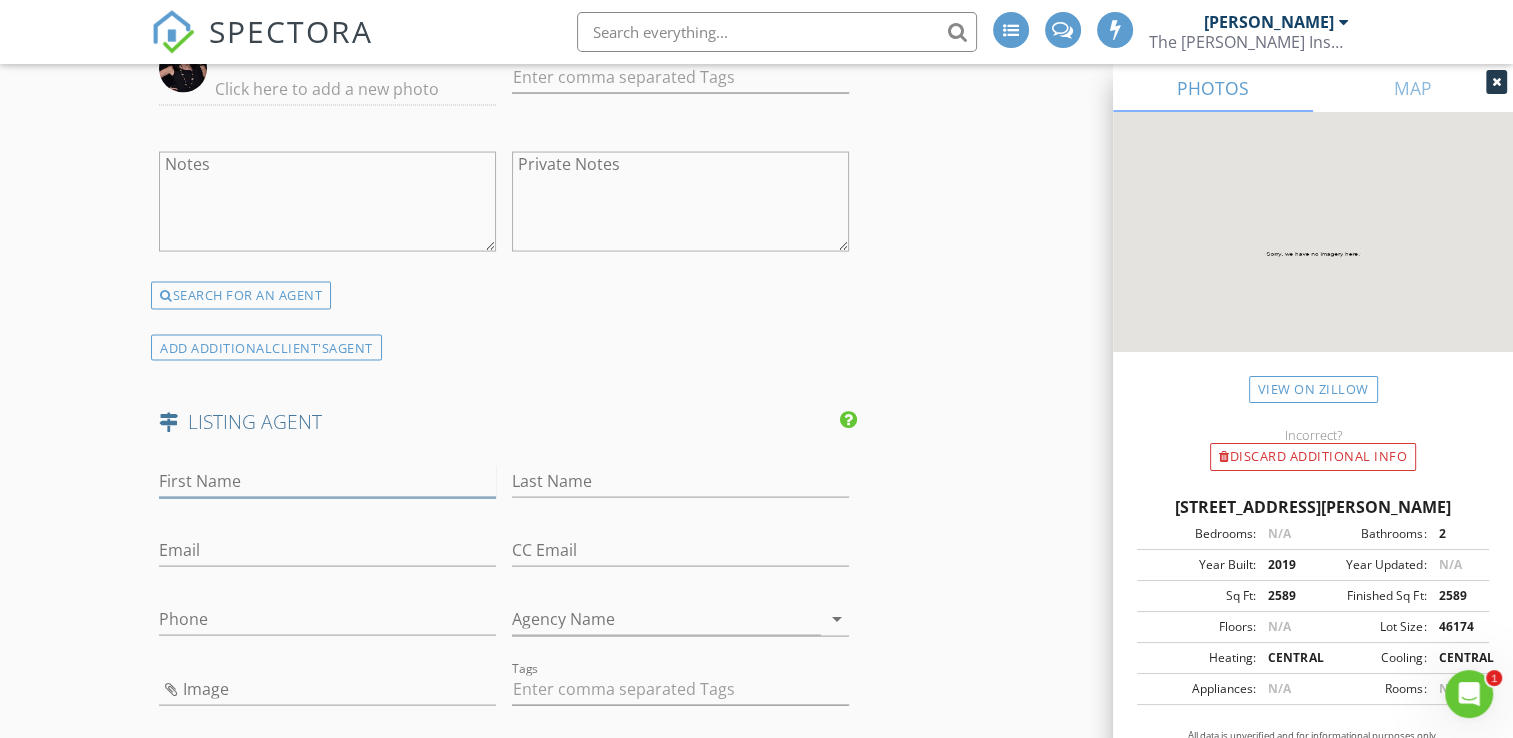 click on "First Name" at bounding box center [327, 481] 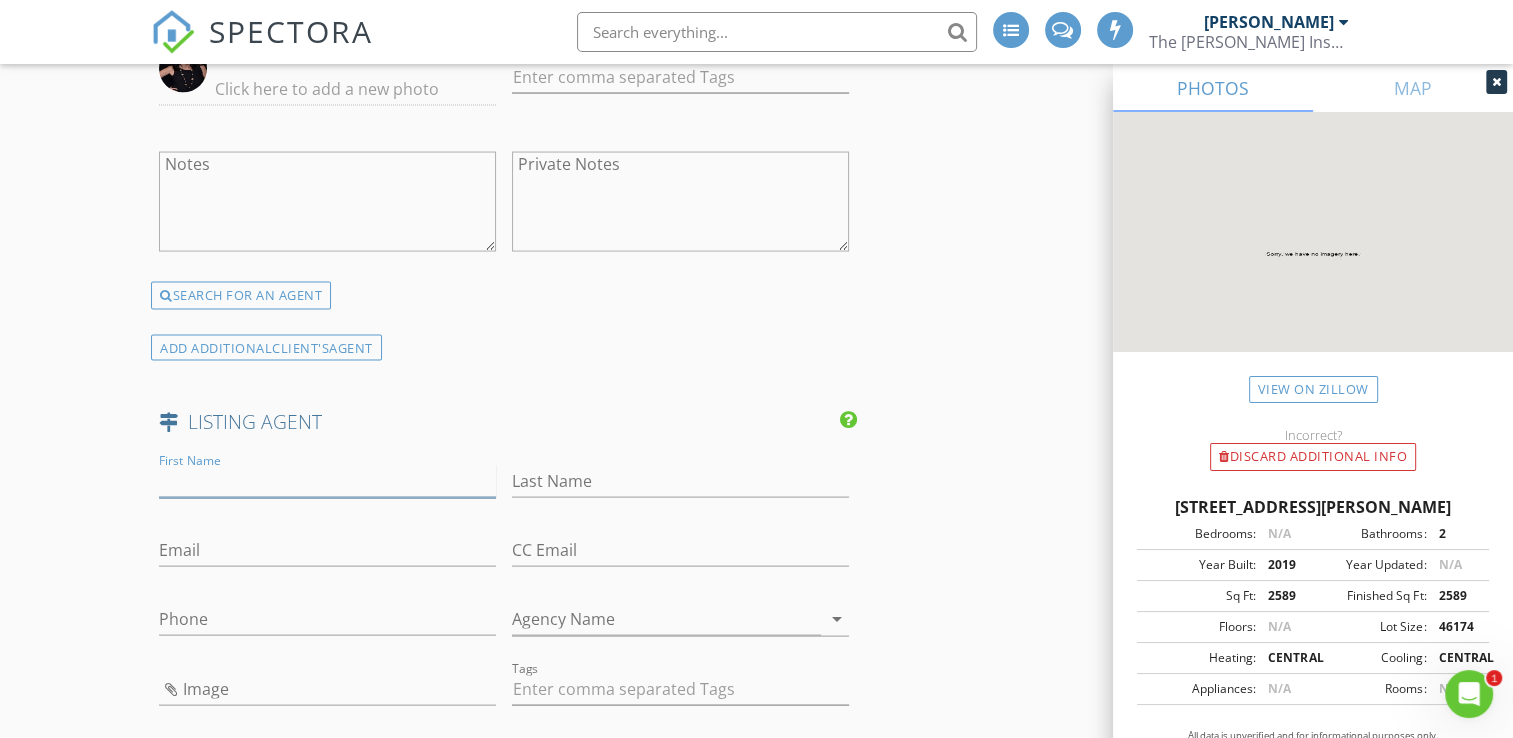 paste on "Ronald Byrd" 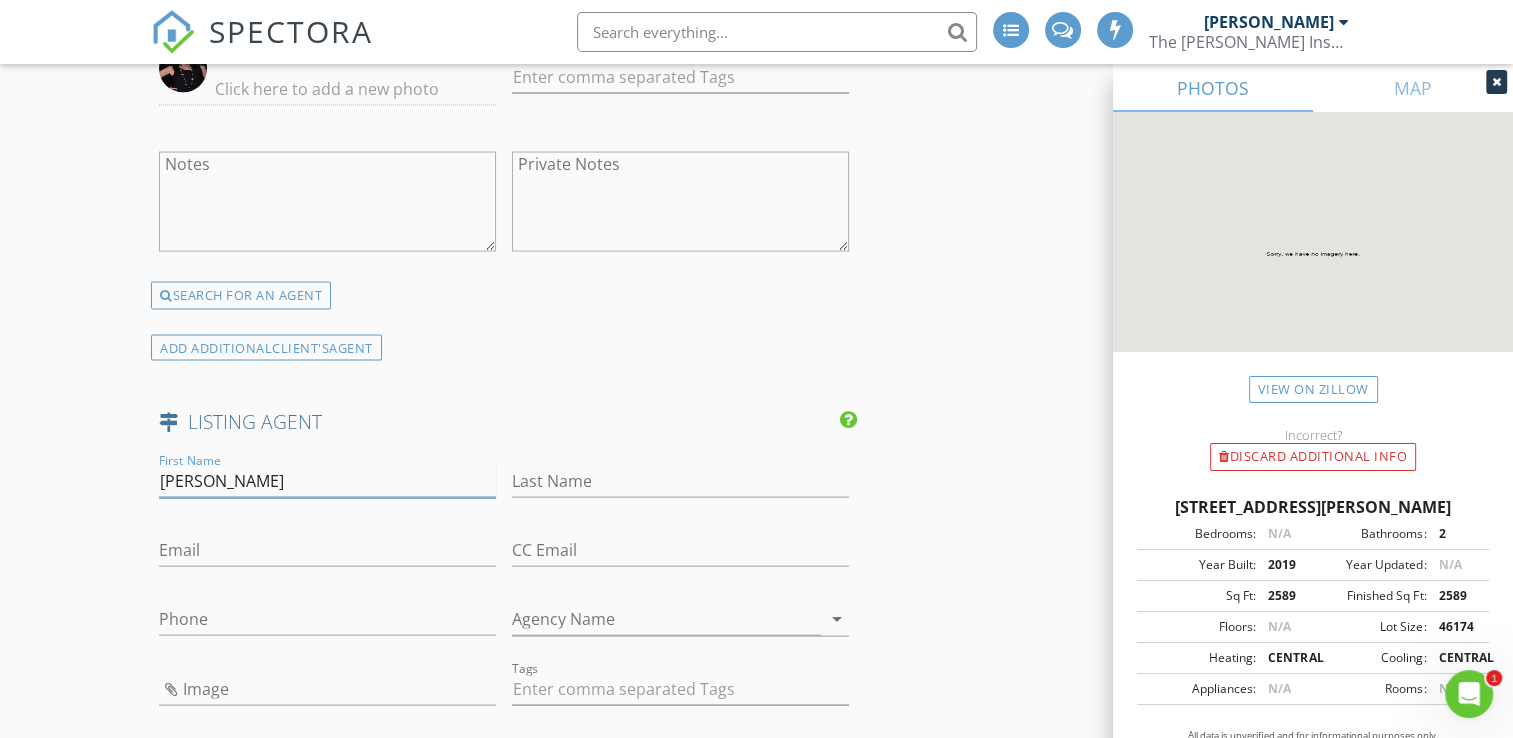 drag, startPoint x: 266, startPoint y: 517, endPoint x: 210, endPoint y: 514, distance: 56.0803 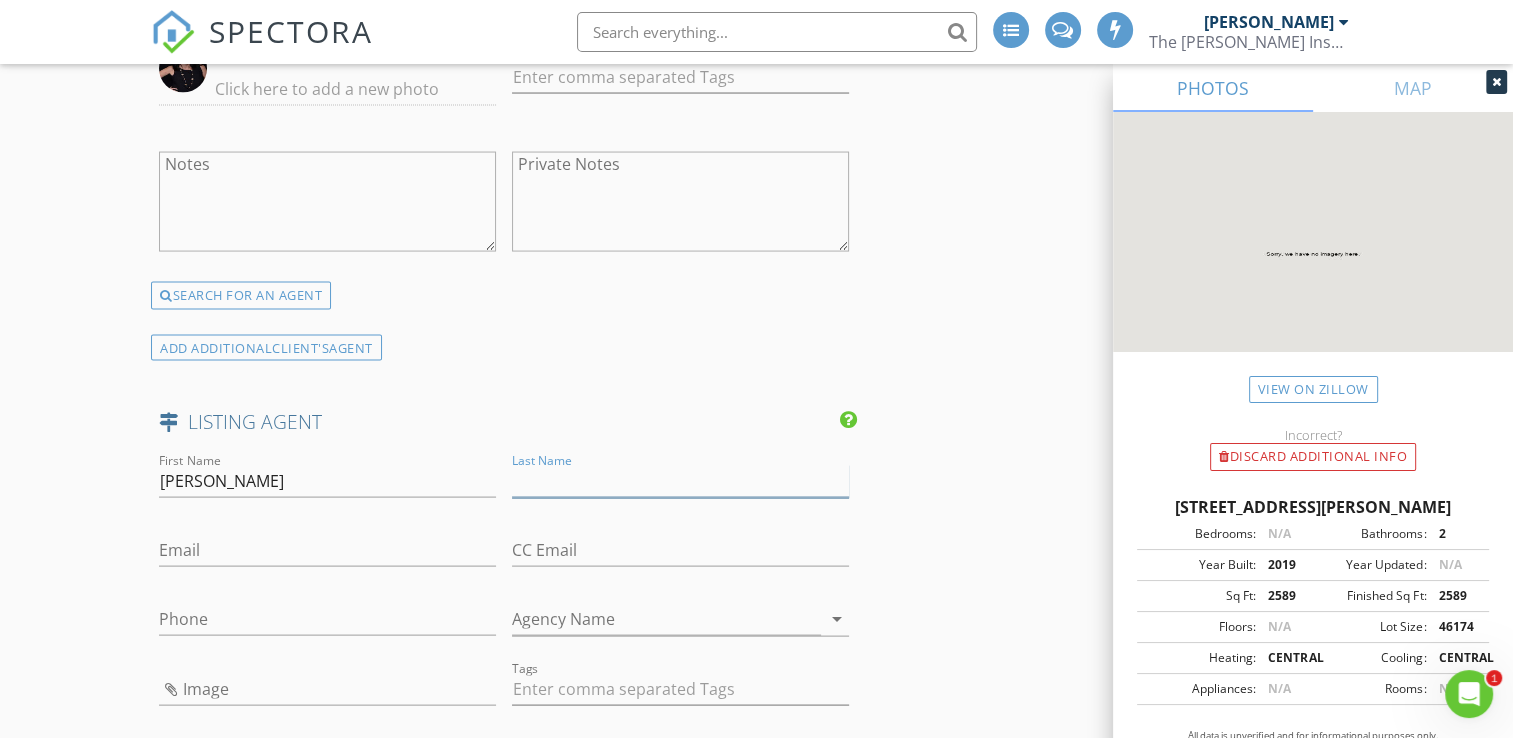click on "Last Name" at bounding box center [680, 481] 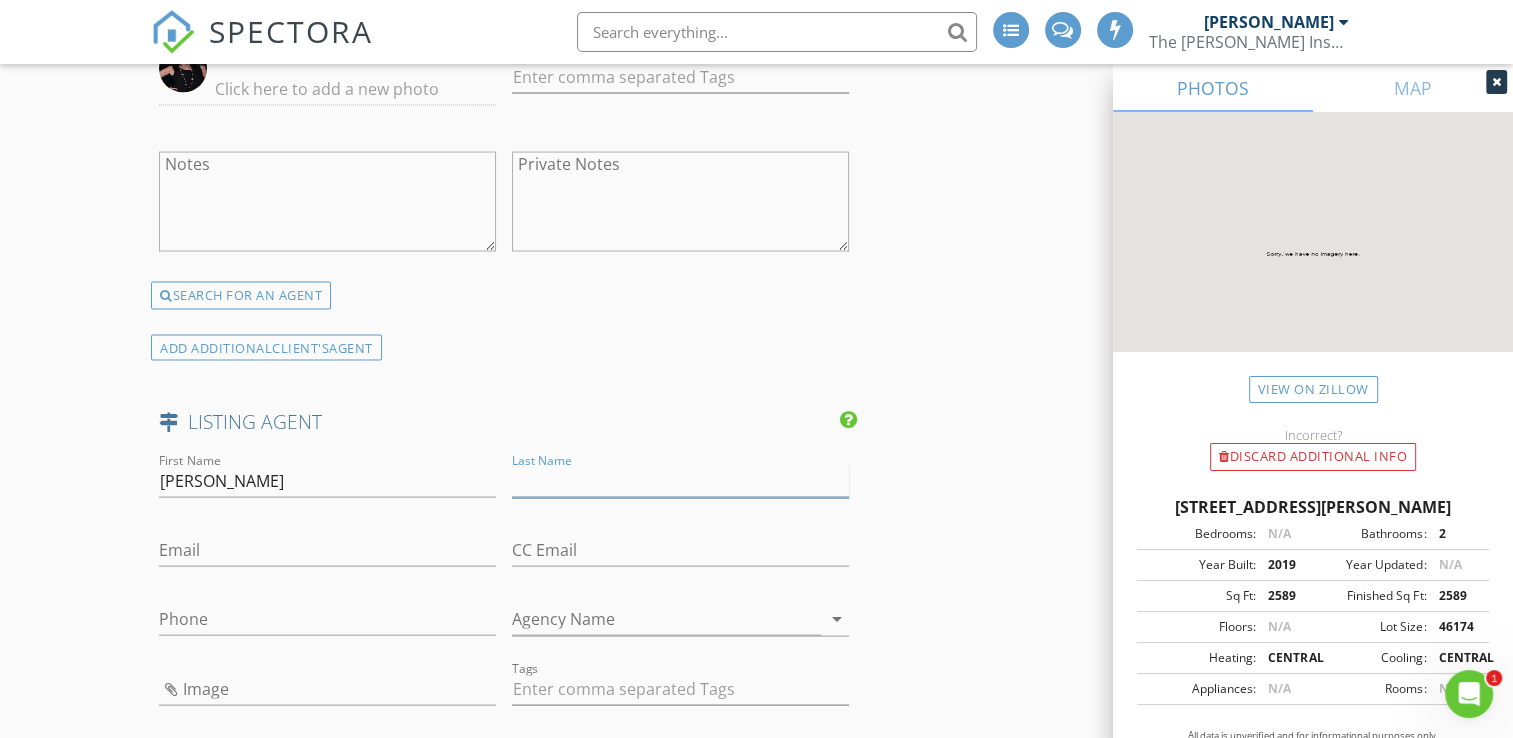 paste on "Byrd" 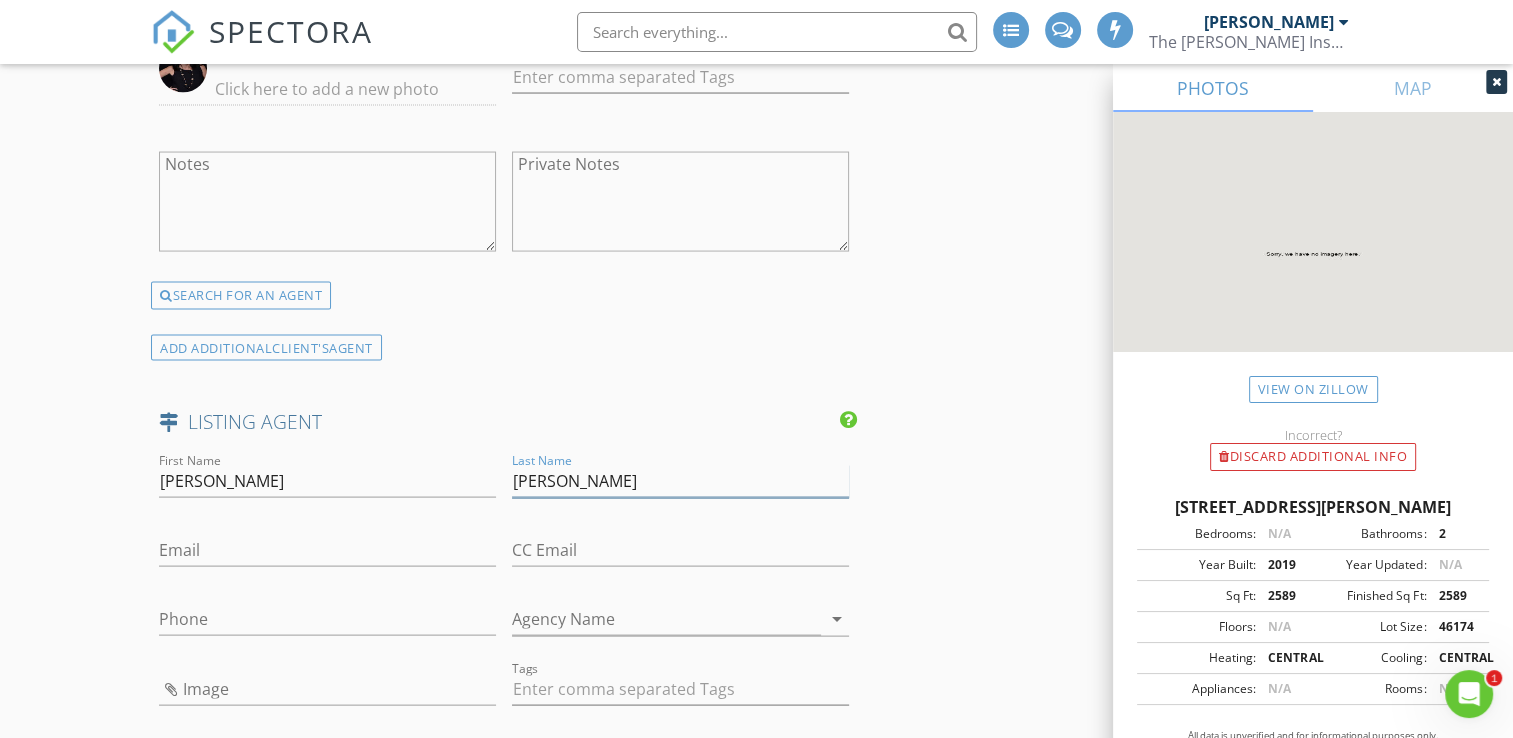type on "Byrd" 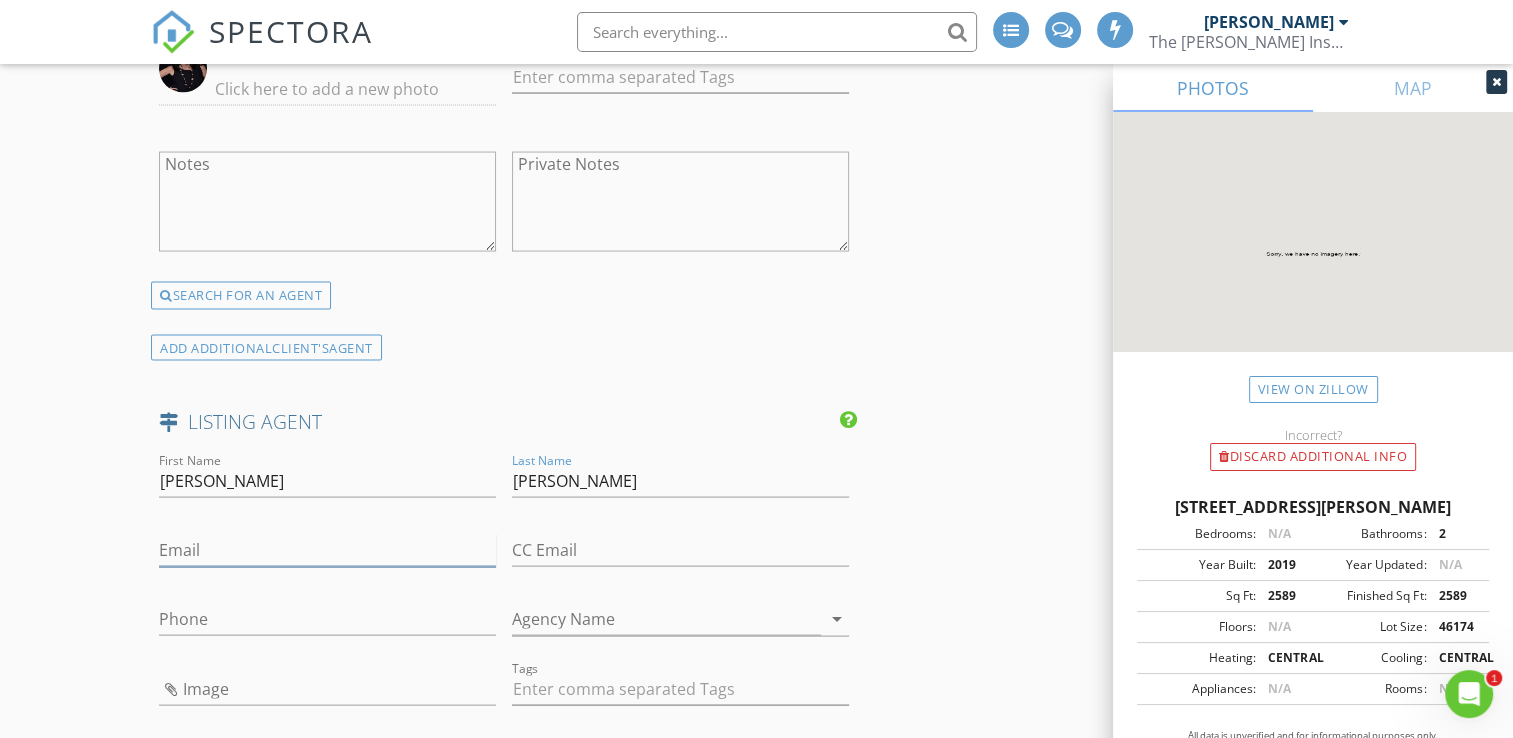 click on "Email" at bounding box center [327, 550] 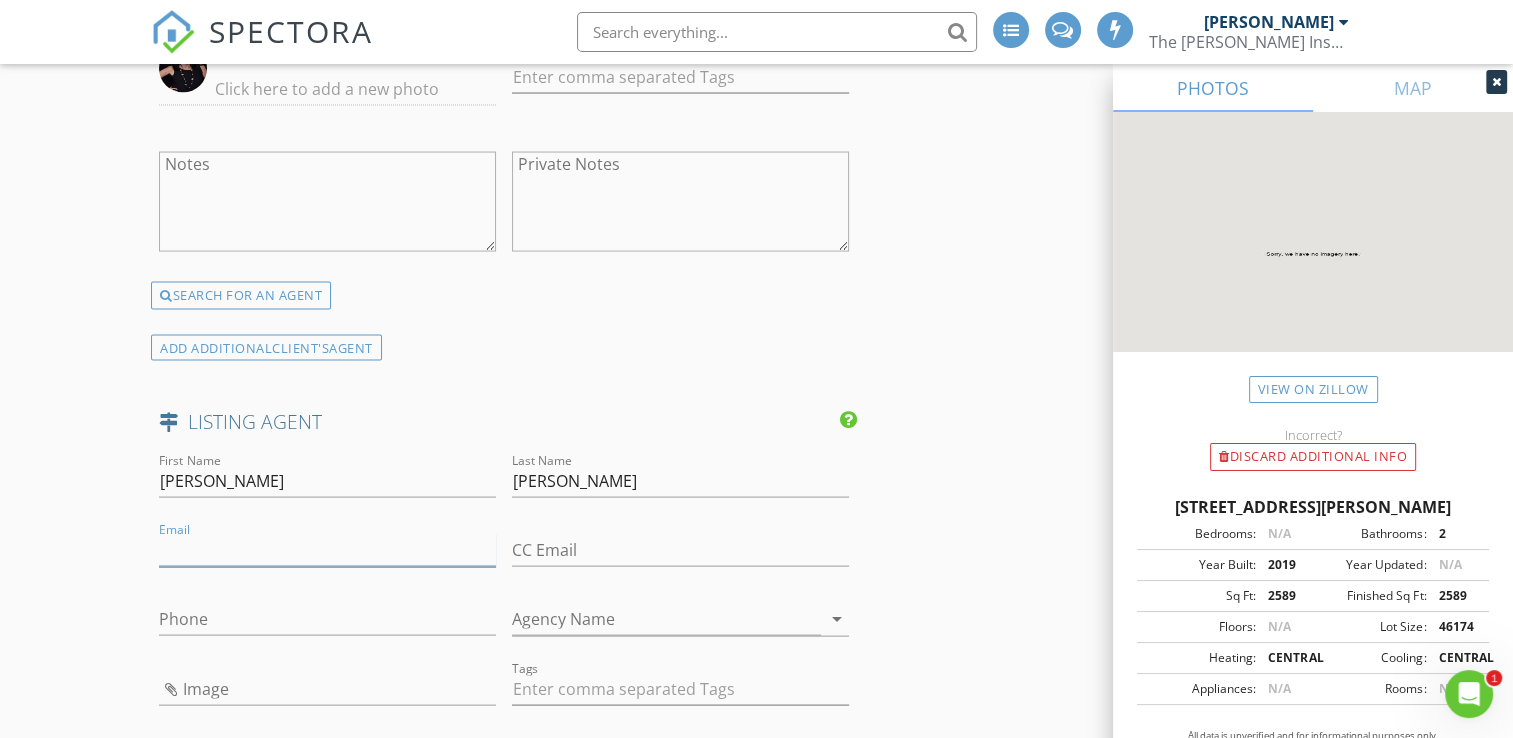 paste on "byrdrealtors@gmail.com" 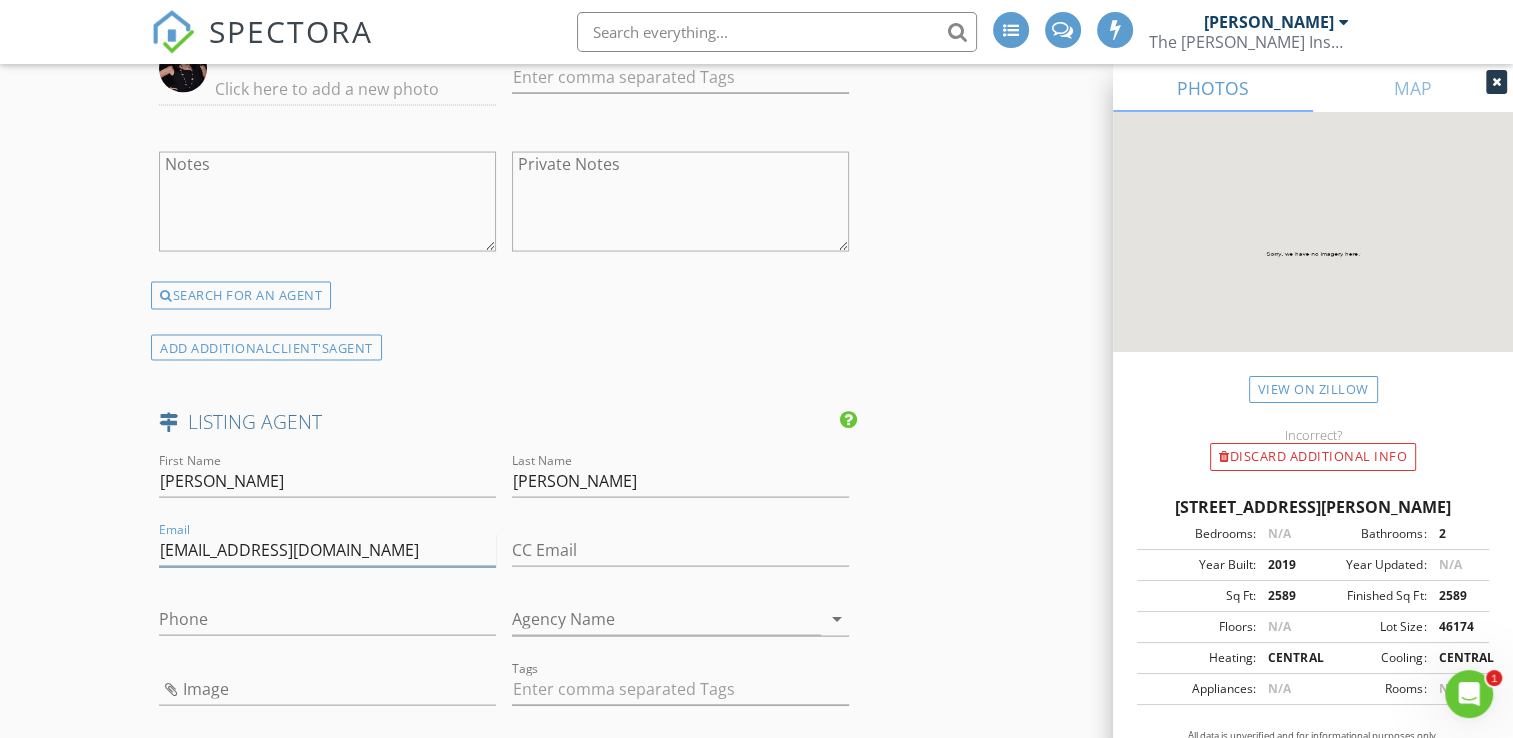 type on "byrdrealtors@gmail.com" 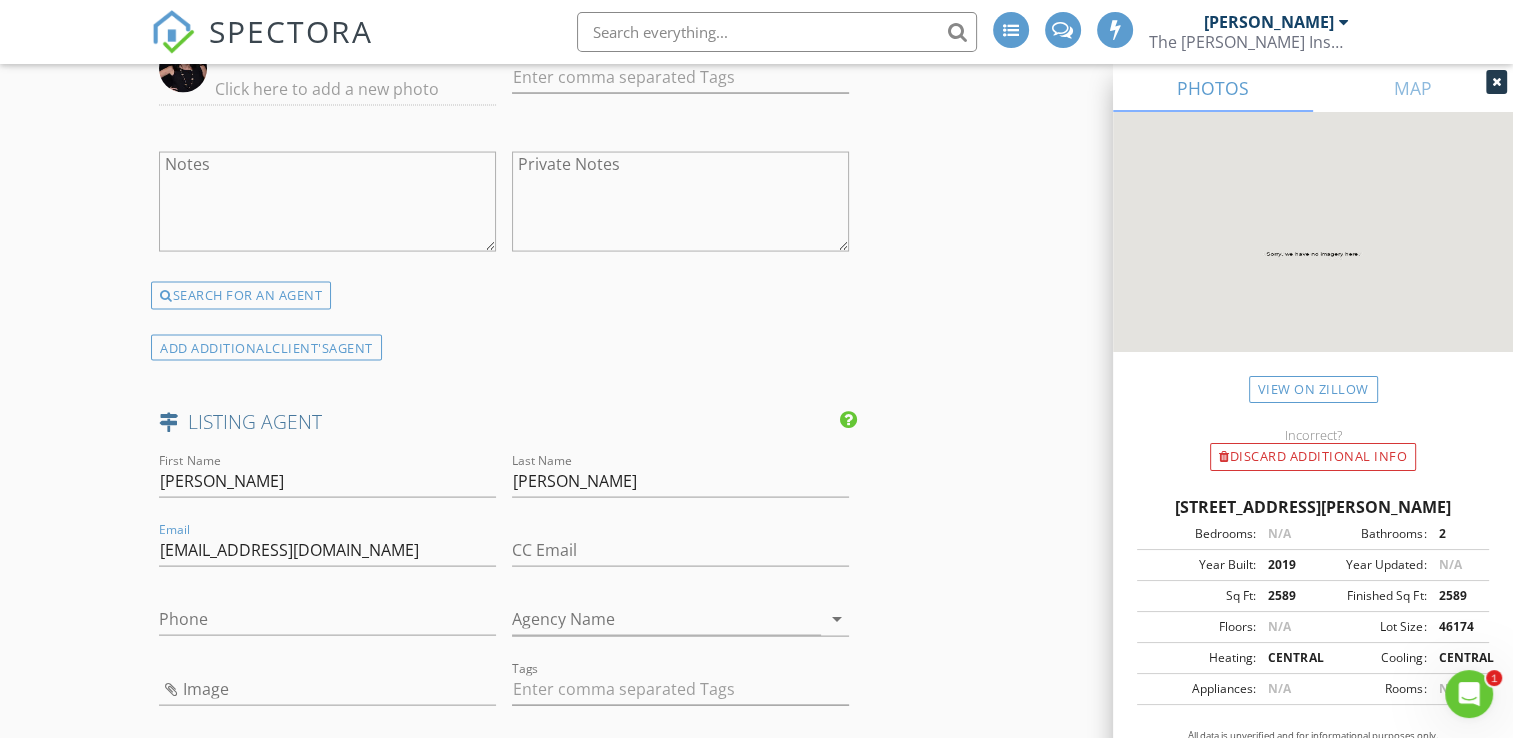 click on "INSPECTOR(S)
check_box   Jonnie Wells   PRIMARY   check_box_outline_blank   Mark Welch     check_box   Christopher Strickland     check_box_outline_blank   Brian Prater     Jonnie Wells,  Christopher Strickland arrow_drop_down   check_box_outline_blank Jonnie Wells specifically requested check_box_outline_blank Christopher Strickland specifically requested
Date/Time
07/12/2025 8:00 AM
Location
Address Search       Address 122 Quail Ln   Unit   City Boyd   State TX   Zip 76023   County Wise     Square Feet 2589   Year Built 2019   Foundation arrow_drop_down     Jonnie Wells     0.7 miles     (3 minutes)         Christopher Strickland     0.7 miles     (3 minutes)
client
check_box Enable Client CC email for this inspection   Client Search     check_box_outline_blank Client is a Company/Organization     First Name   Last Name   Email   CC Email   Phone" at bounding box center [756, -941] 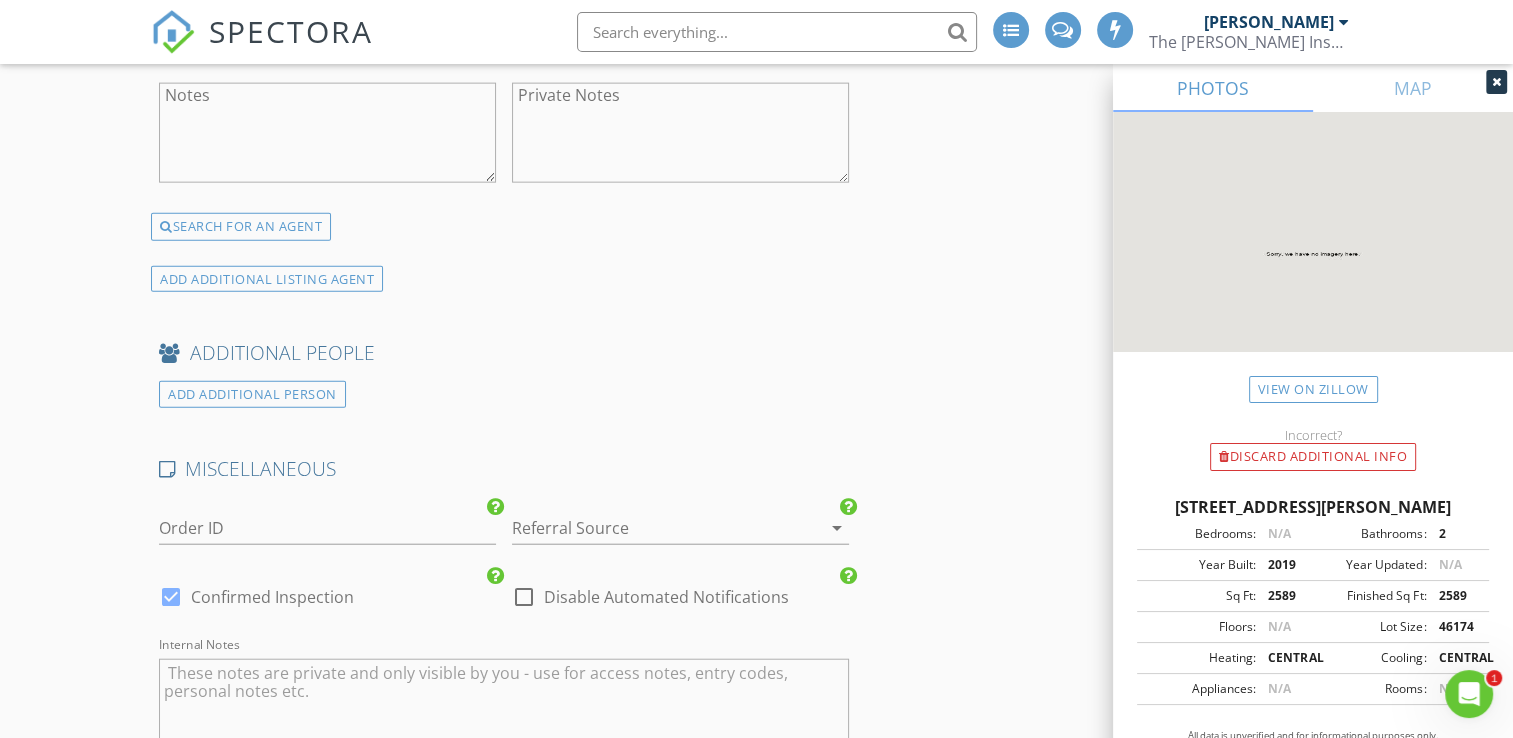 scroll, scrollTop: 4700, scrollLeft: 0, axis: vertical 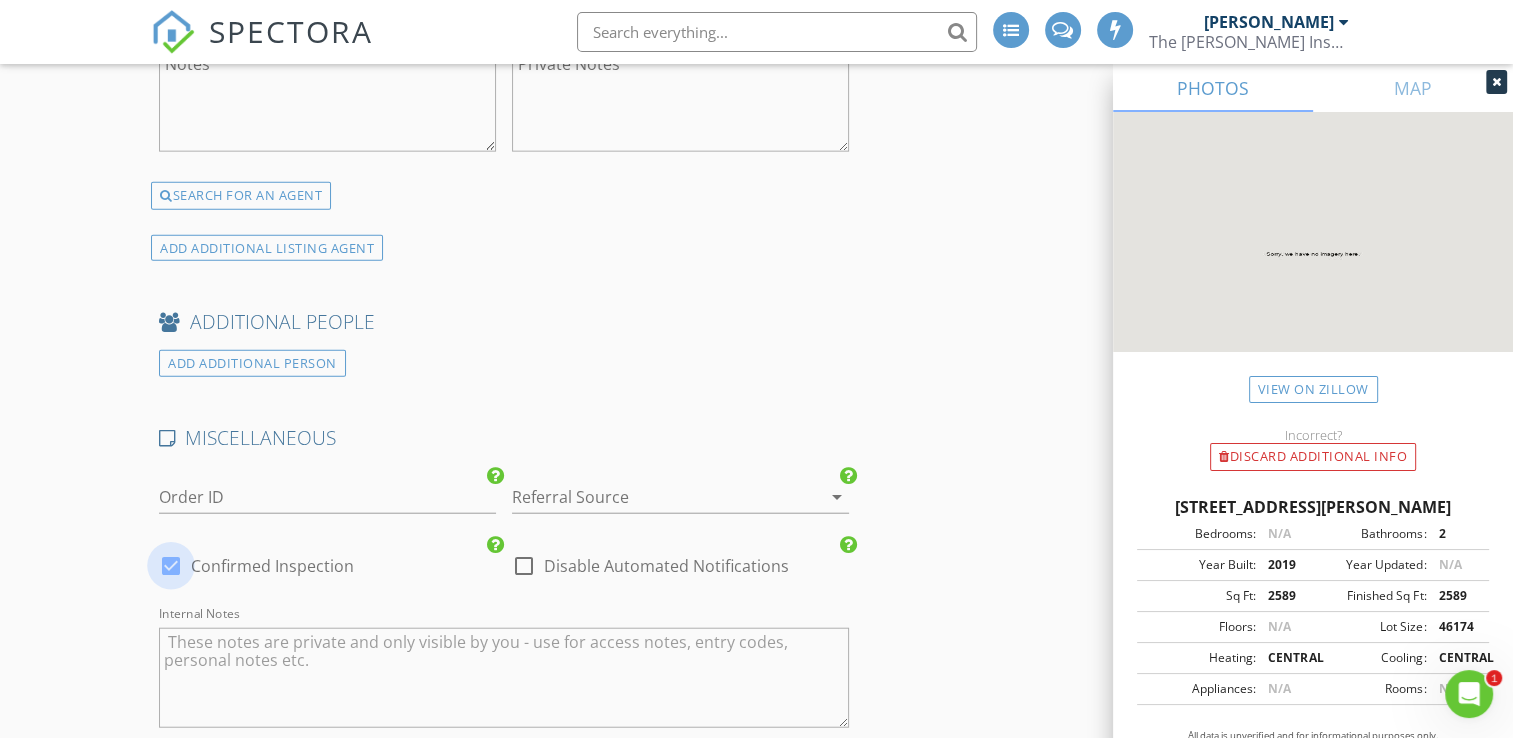 click at bounding box center [171, 566] 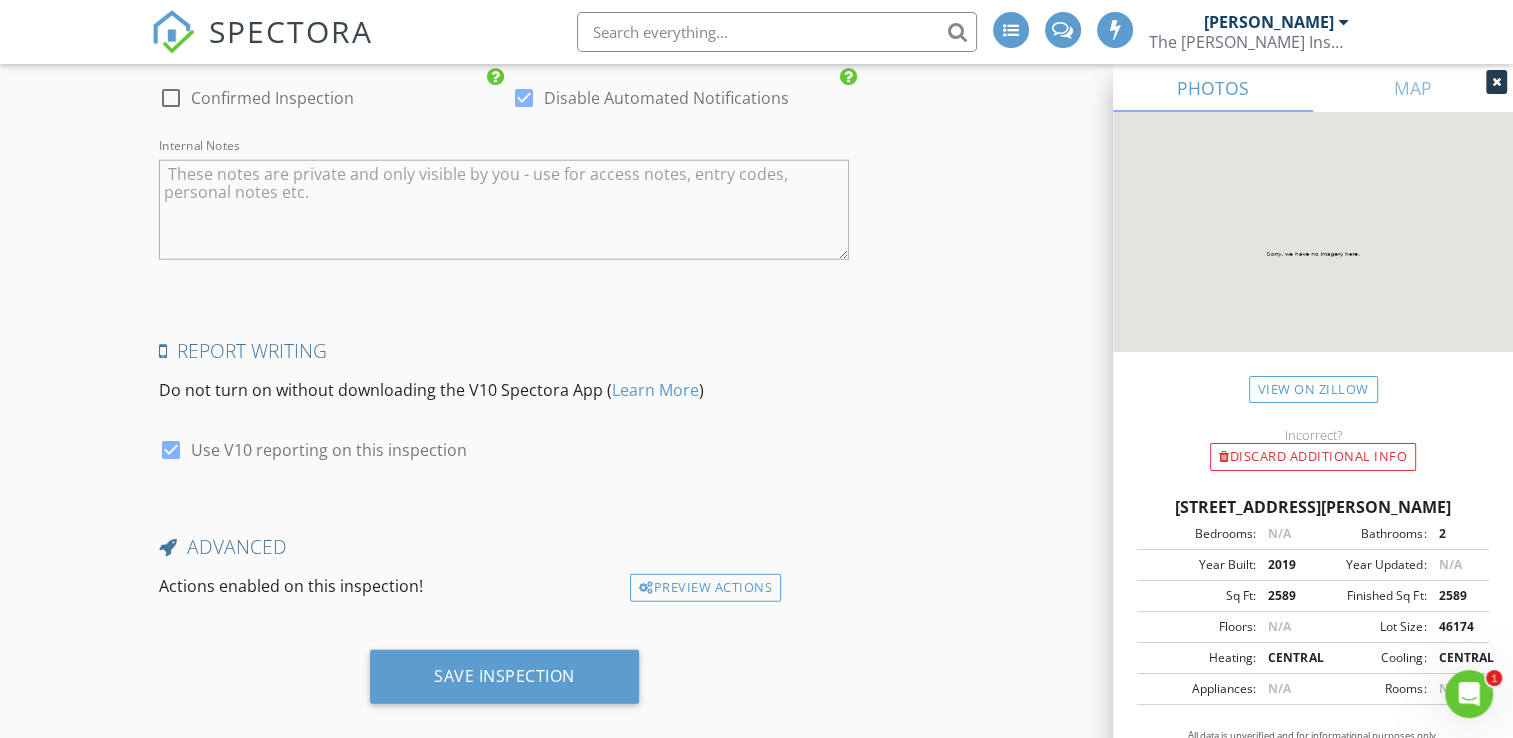 scroll, scrollTop: 5200, scrollLeft: 0, axis: vertical 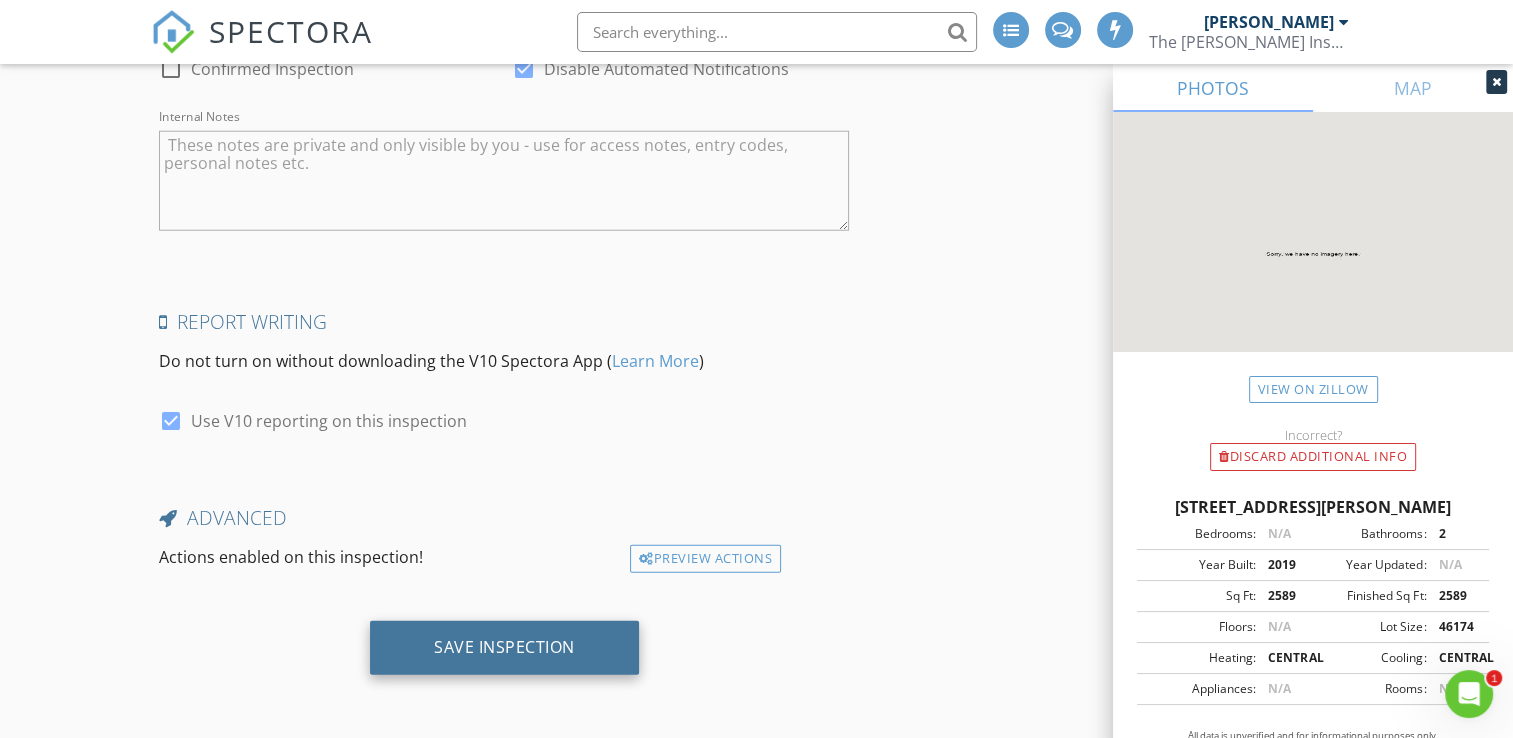 click on "Save Inspection" at bounding box center (504, 648) 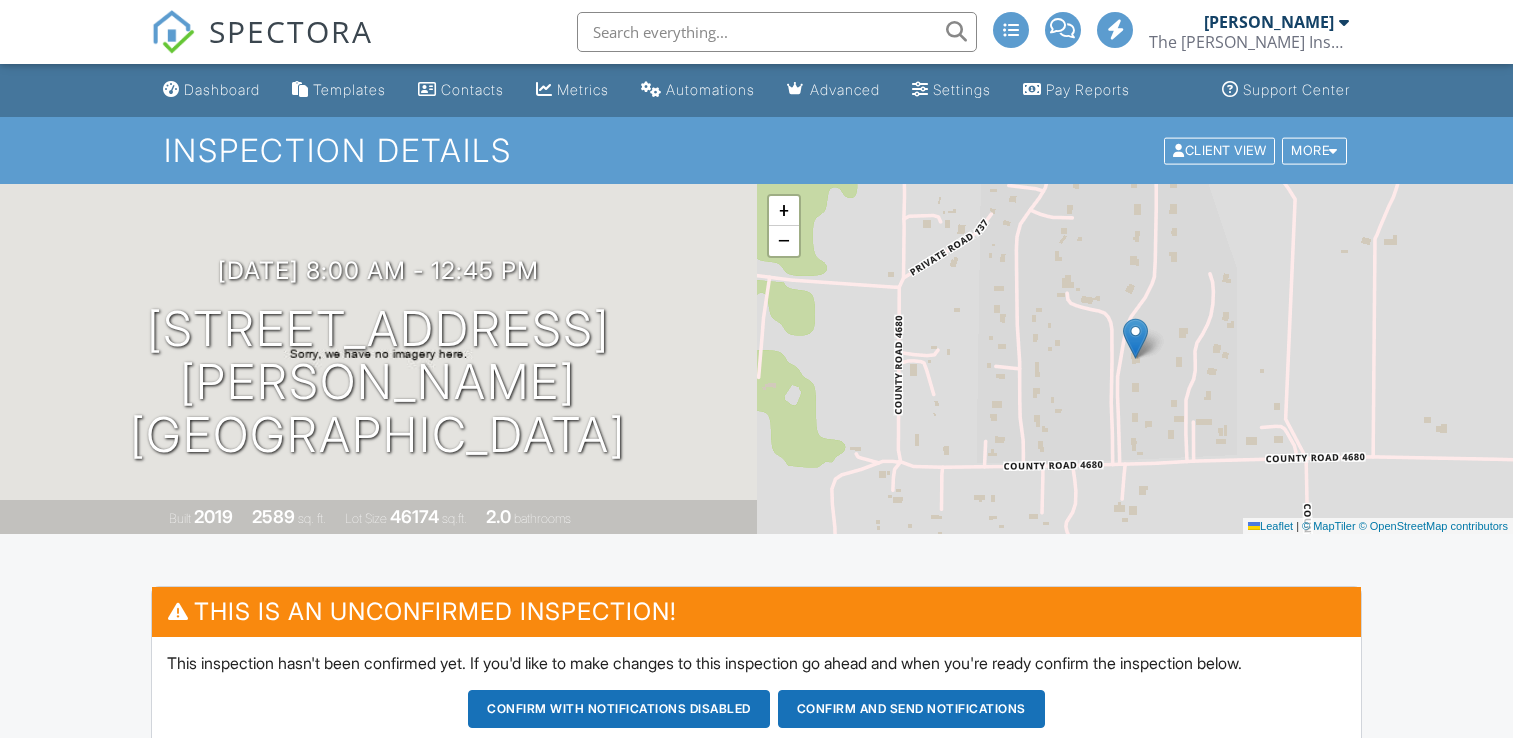 scroll, scrollTop: 0, scrollLeft: 0, axis: both 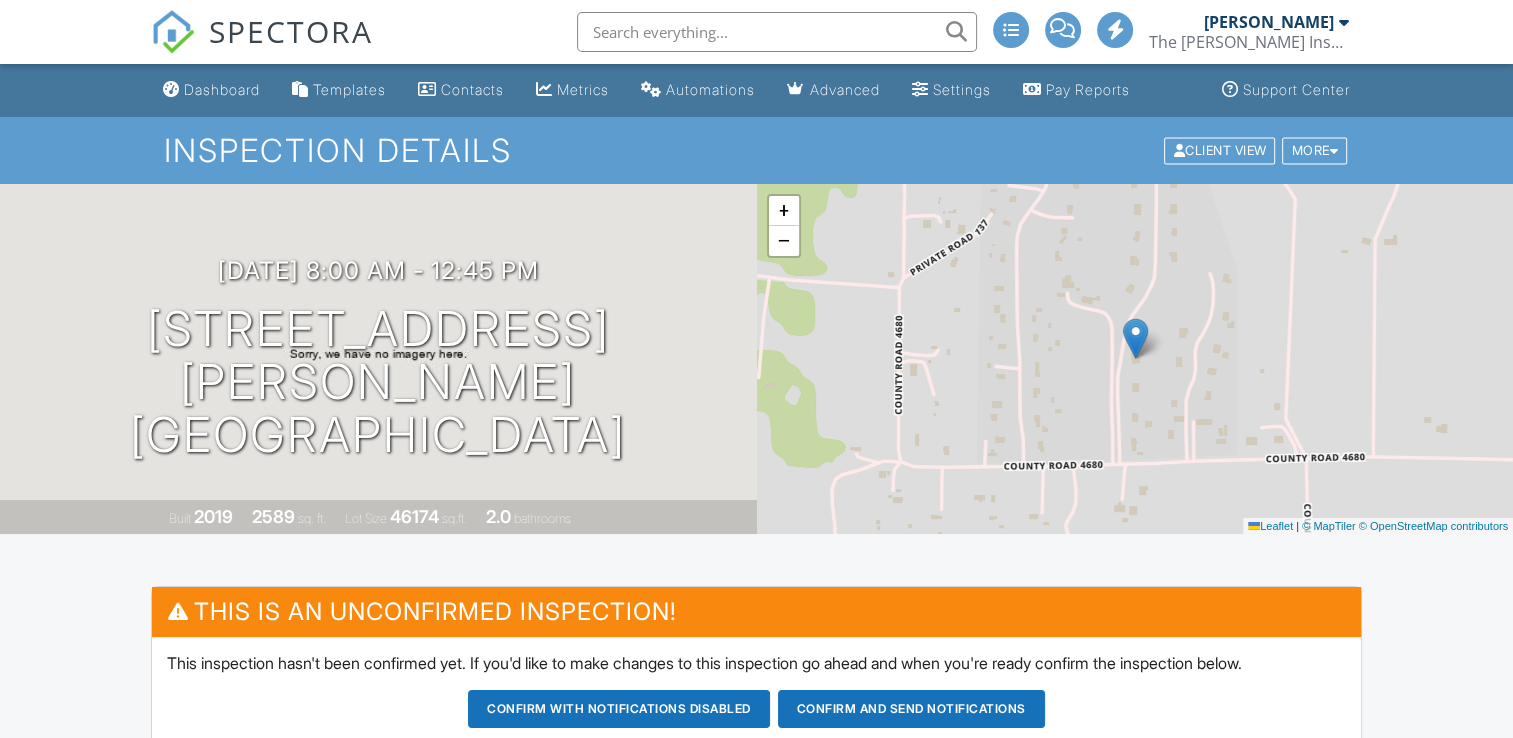 click on "Dashboard" at bounding box center [222, 89] 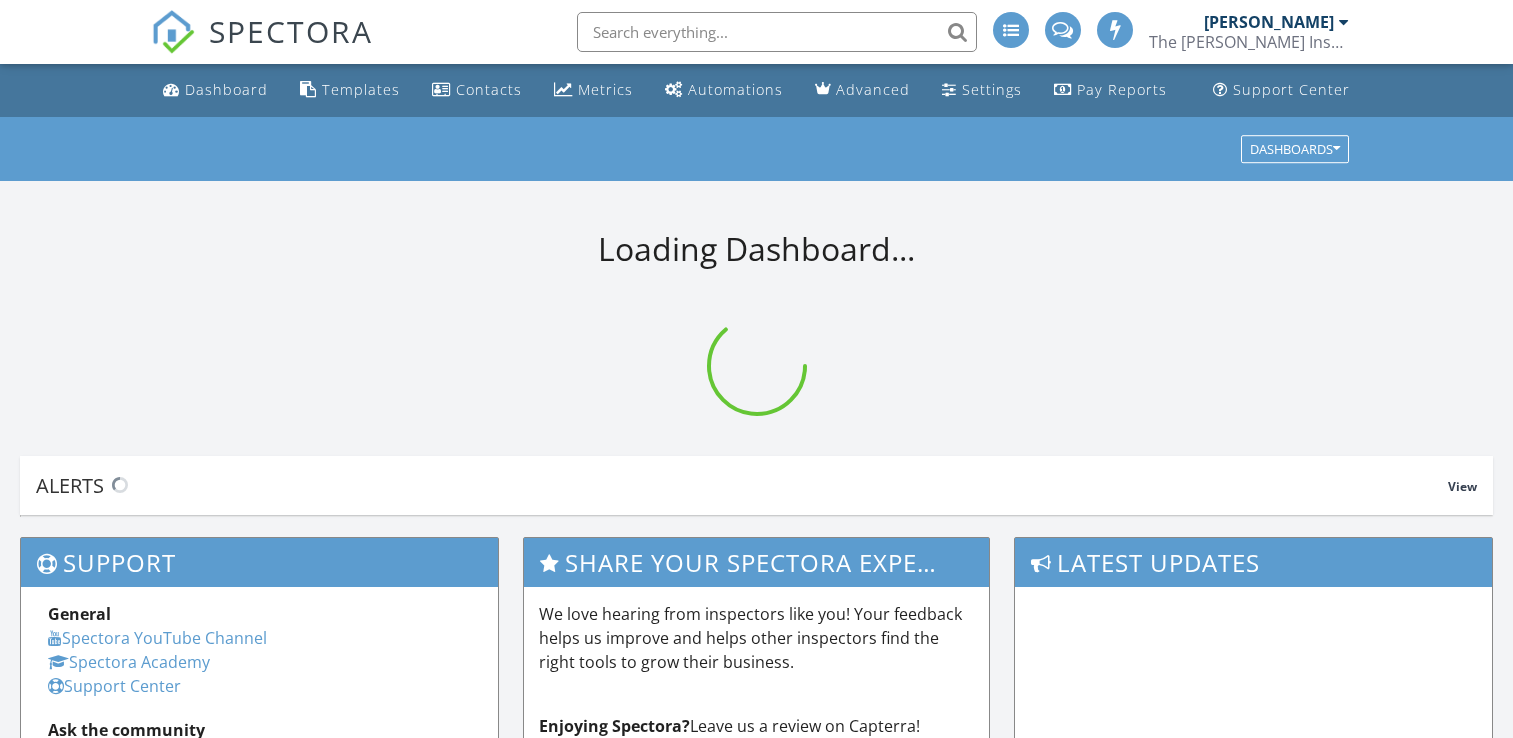 scroll, scrollTop: 0, scrollLeft: 0, axis: both 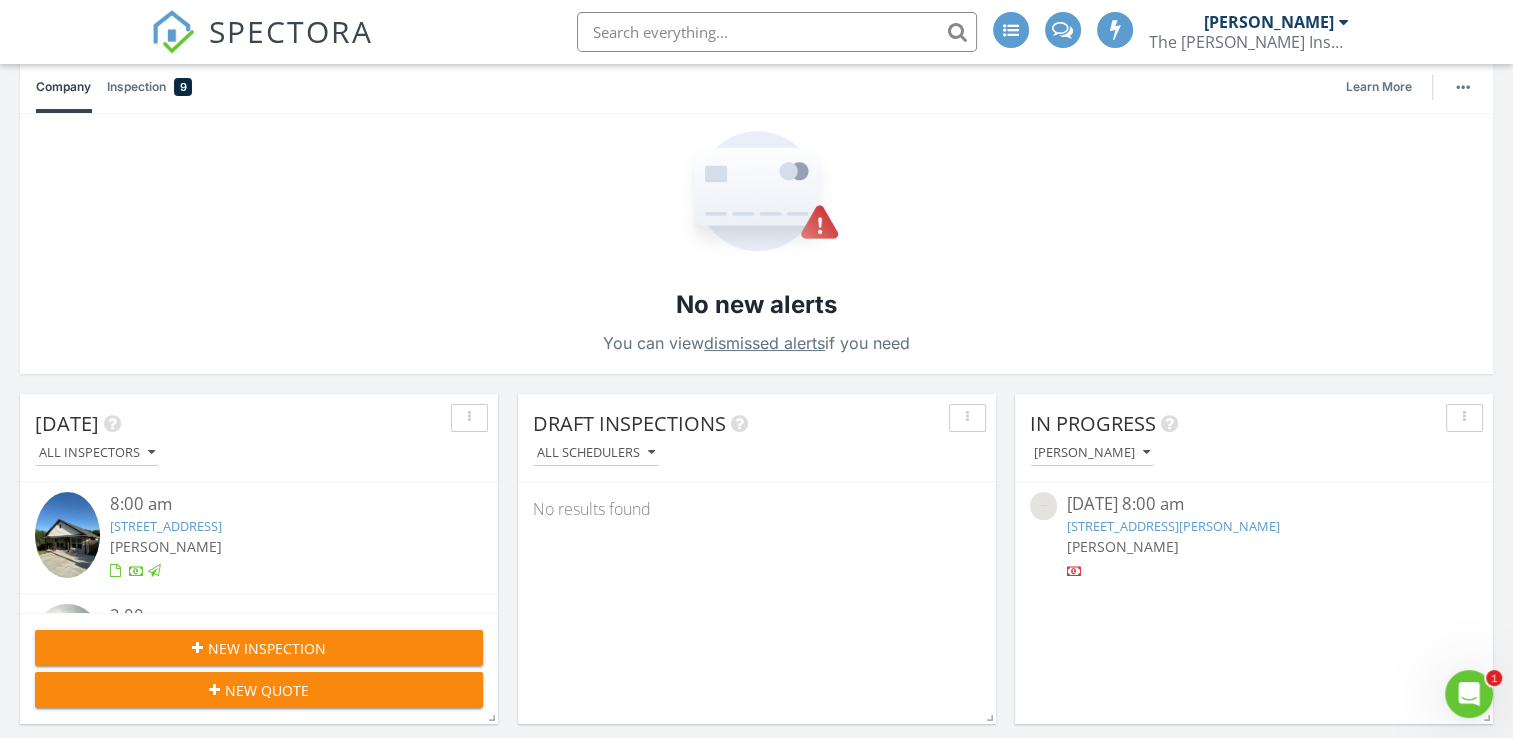 click on "New Inspection" at bounding box center [259, 648] 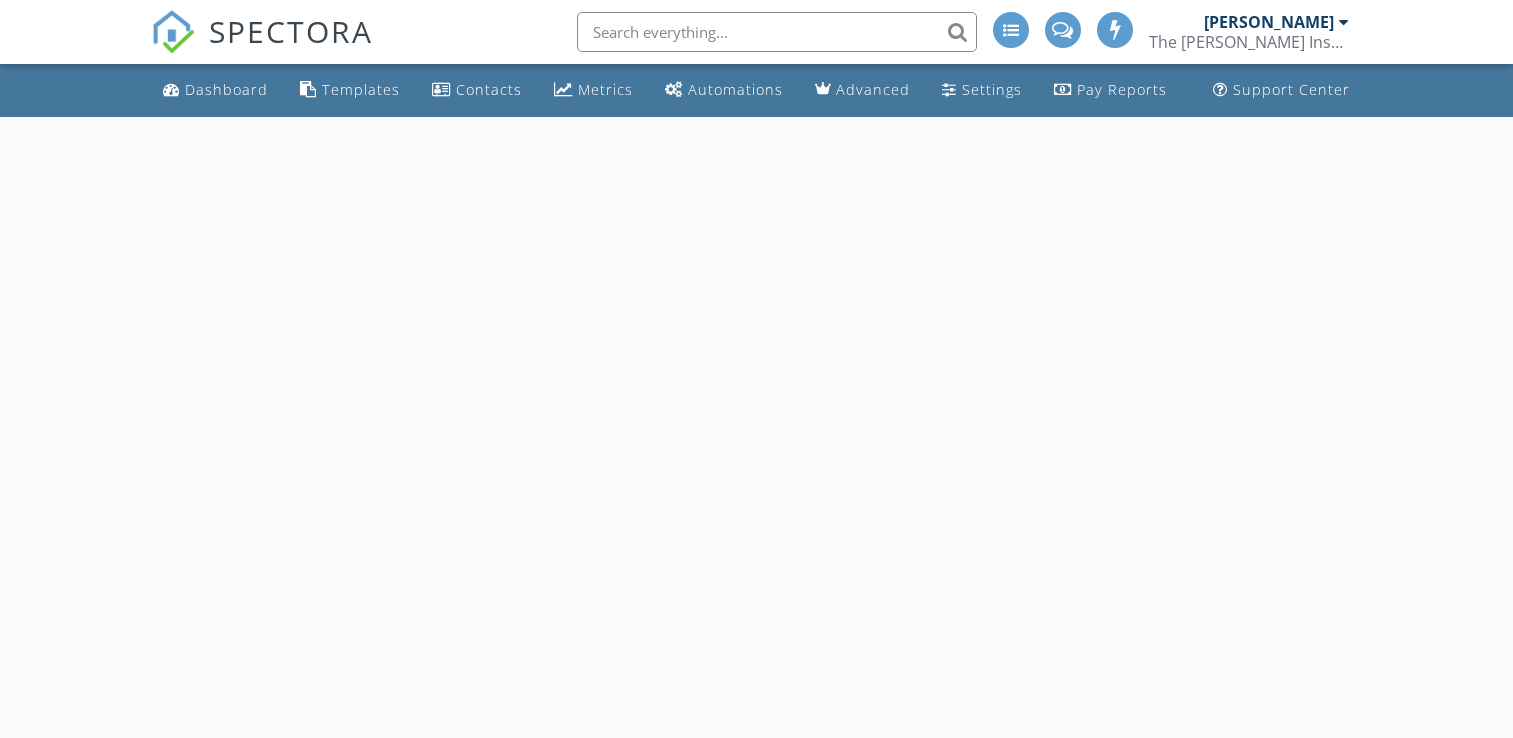 scroll, scrollTop: 0, scrollLeft: 0, axis: both 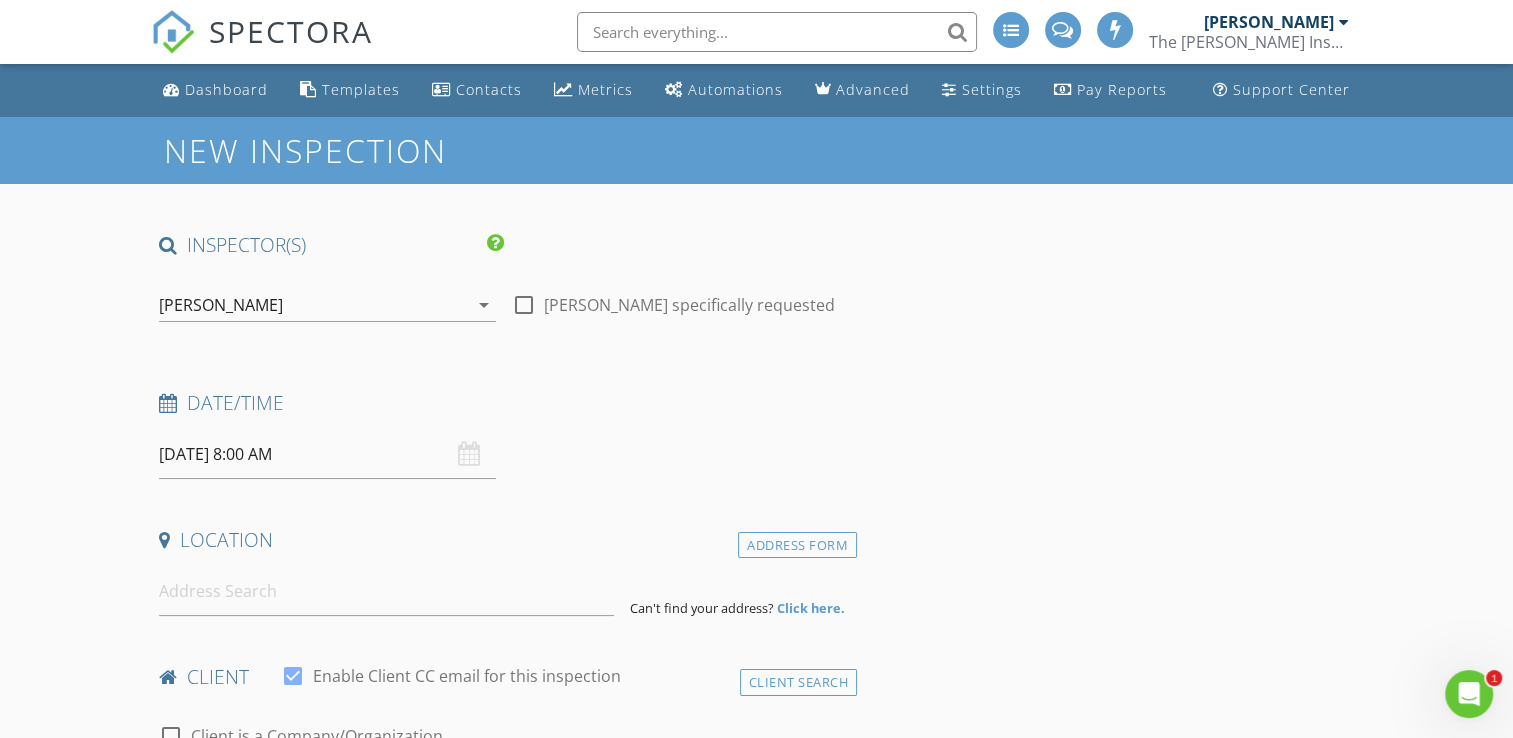 click on "[PERSON_NAME]" at bounding box center (313, 305) 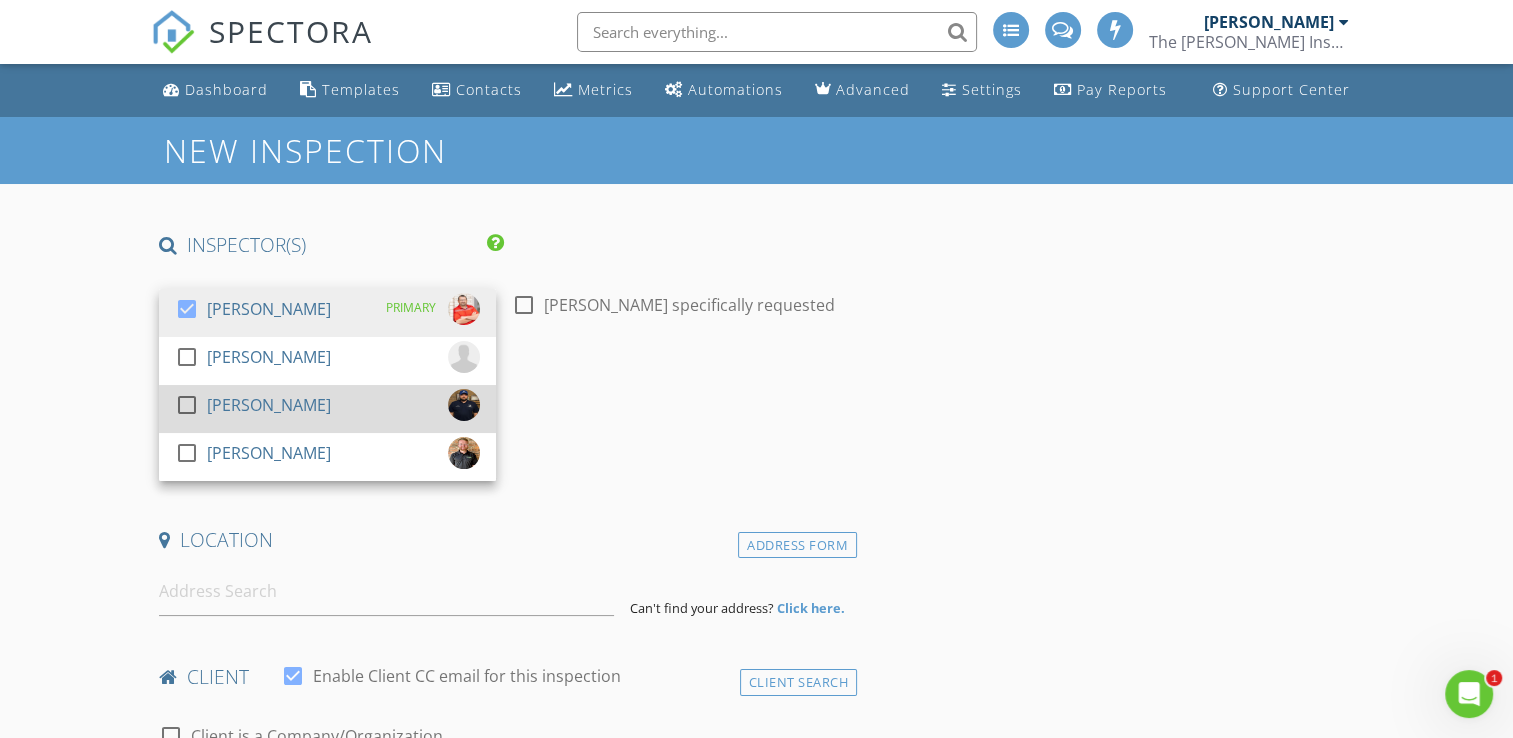 click on "[PERSON_NAME]" at bounding box center (269, 405) 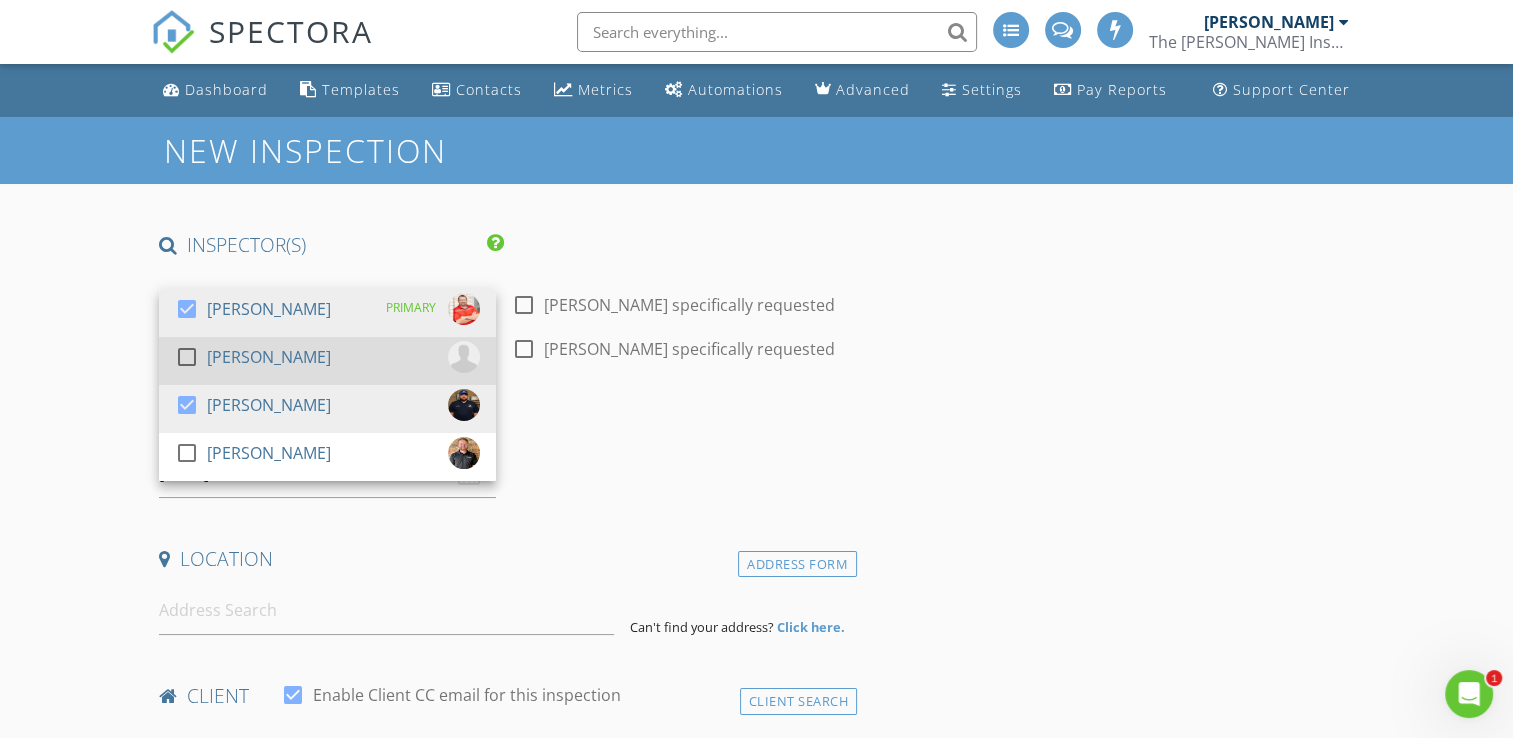 click on "[PERSON_NAME]" at bounding box center [269, 357] 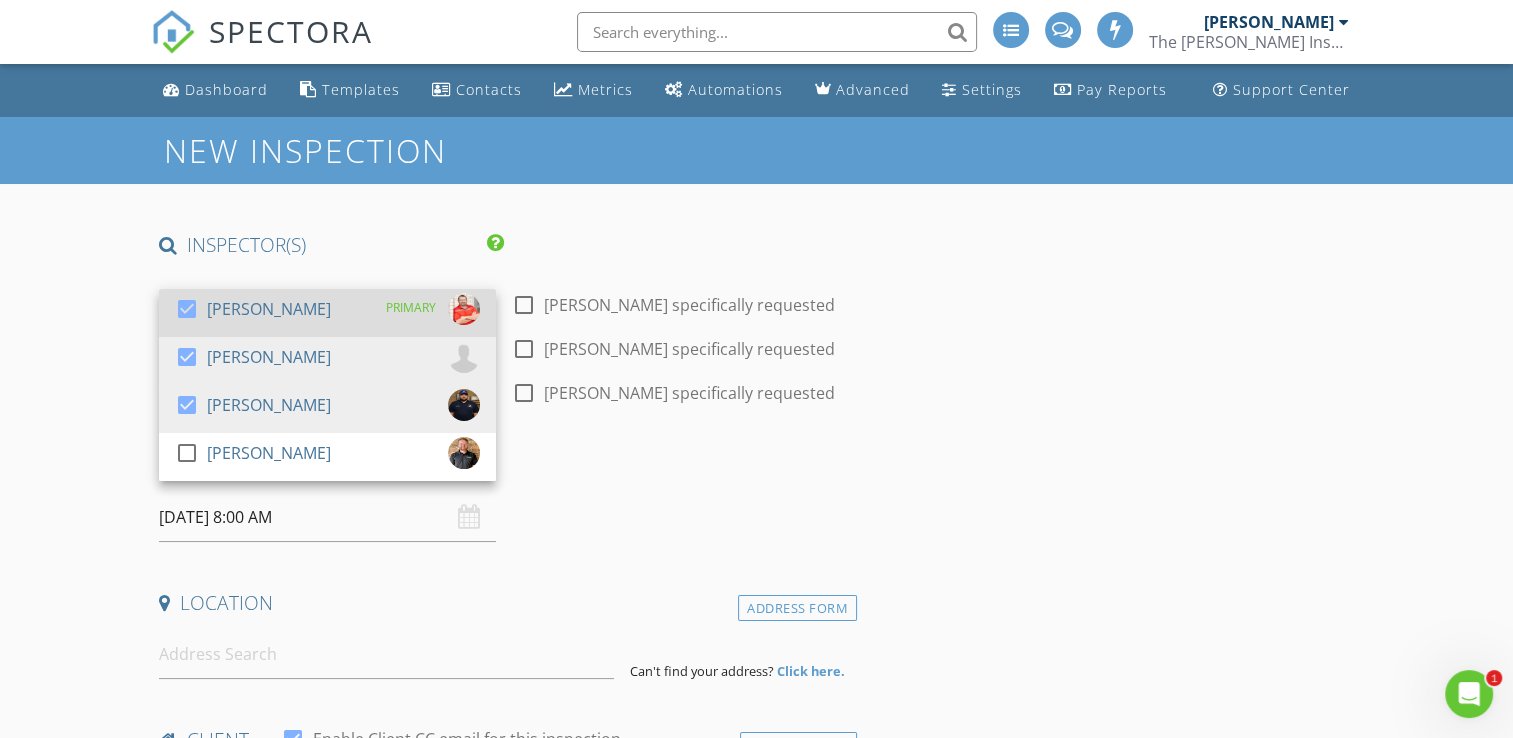 click on "[PERSON_NAME]" at bounding box center [269, 309] 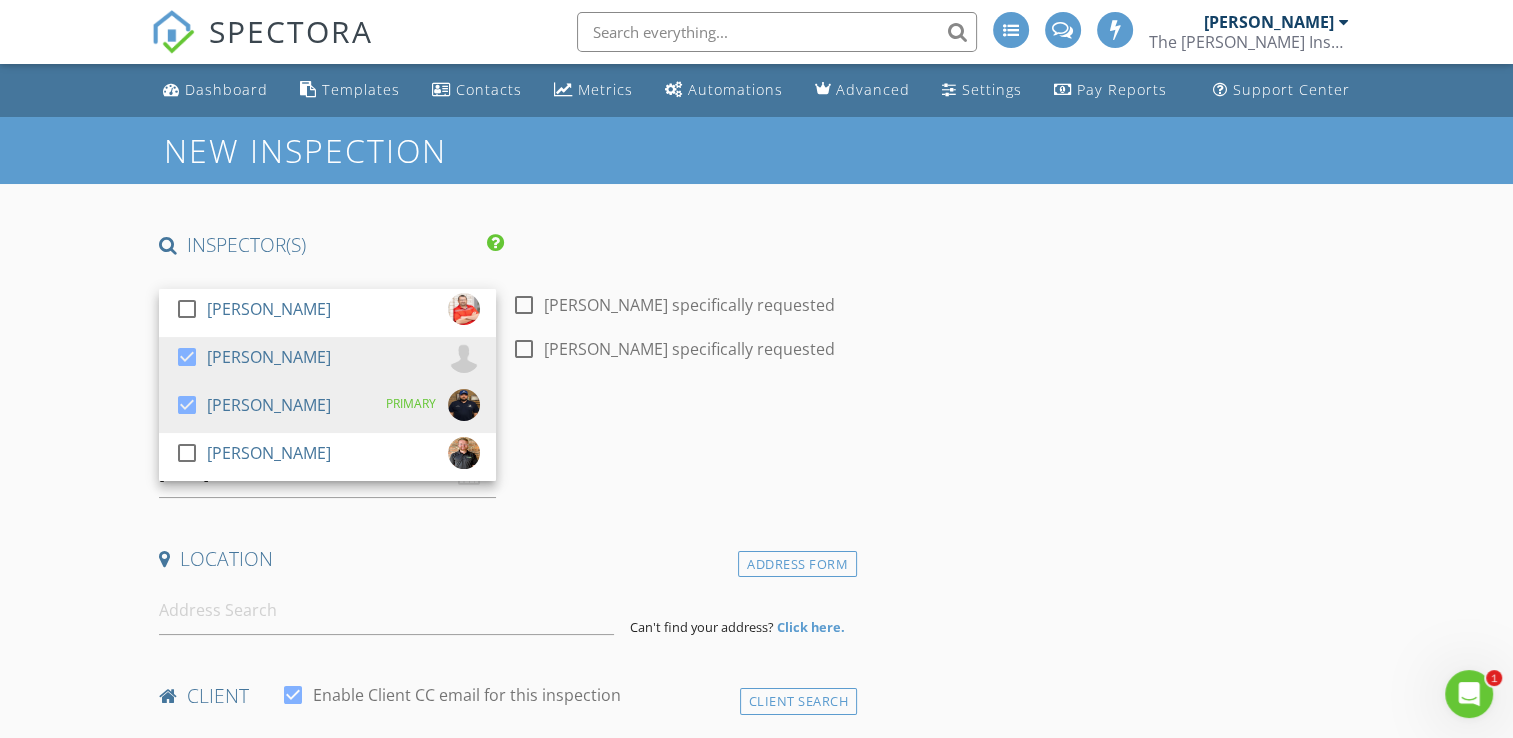 click on "INSPECTOR(S)
check_box_outline_blank   Jonnie Wells     check_box   Mark Welch     check_box   Christopher Strickland   PRIMARY   check_box_outline_blank   Brian Prater     Christopher Strickland,  Mark Welch arrow_drop_down   check_box_outline_blank Mark Welch specifically requested check_box_outline_blank Christopher Strickland specifically requested
Date/Time
07/11/2025 8:00 AM
Location
Address Form       Can't find your address?   Click here.
client
check_box Enable Client CC email for this inspection   Client Search     check_box_outline_blank Client is a Company/Organization     First Name   Last Name   Email   CC Email   Phone         Tags         Notes   Private Notes
ADD ADDITIONAL client
SERVICES
check_box_outline_blank   Comprehensive Home Inspection" at bounding box center (756, 1779) 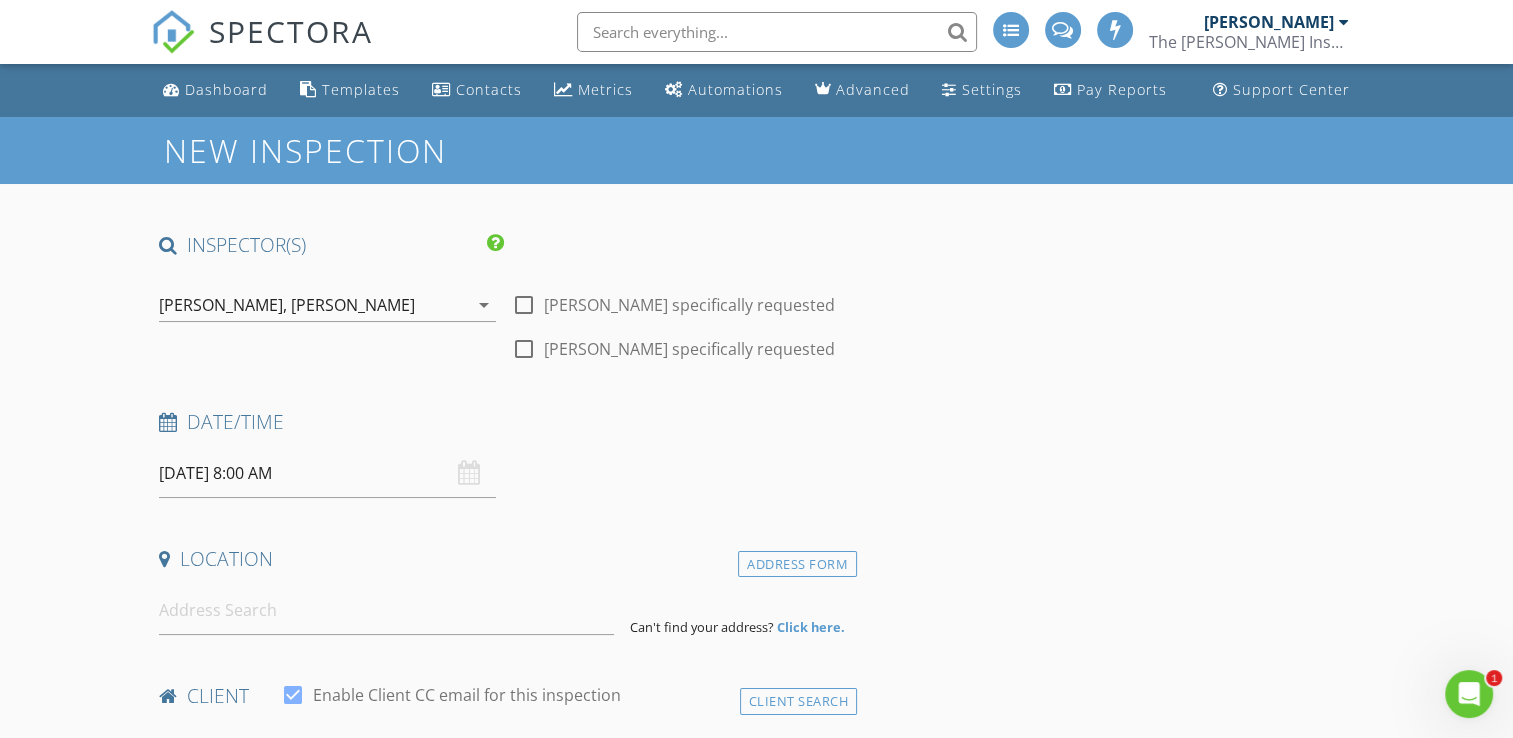 click on "07/11/2025 8:00 AM" at bounding box center (327, 473) 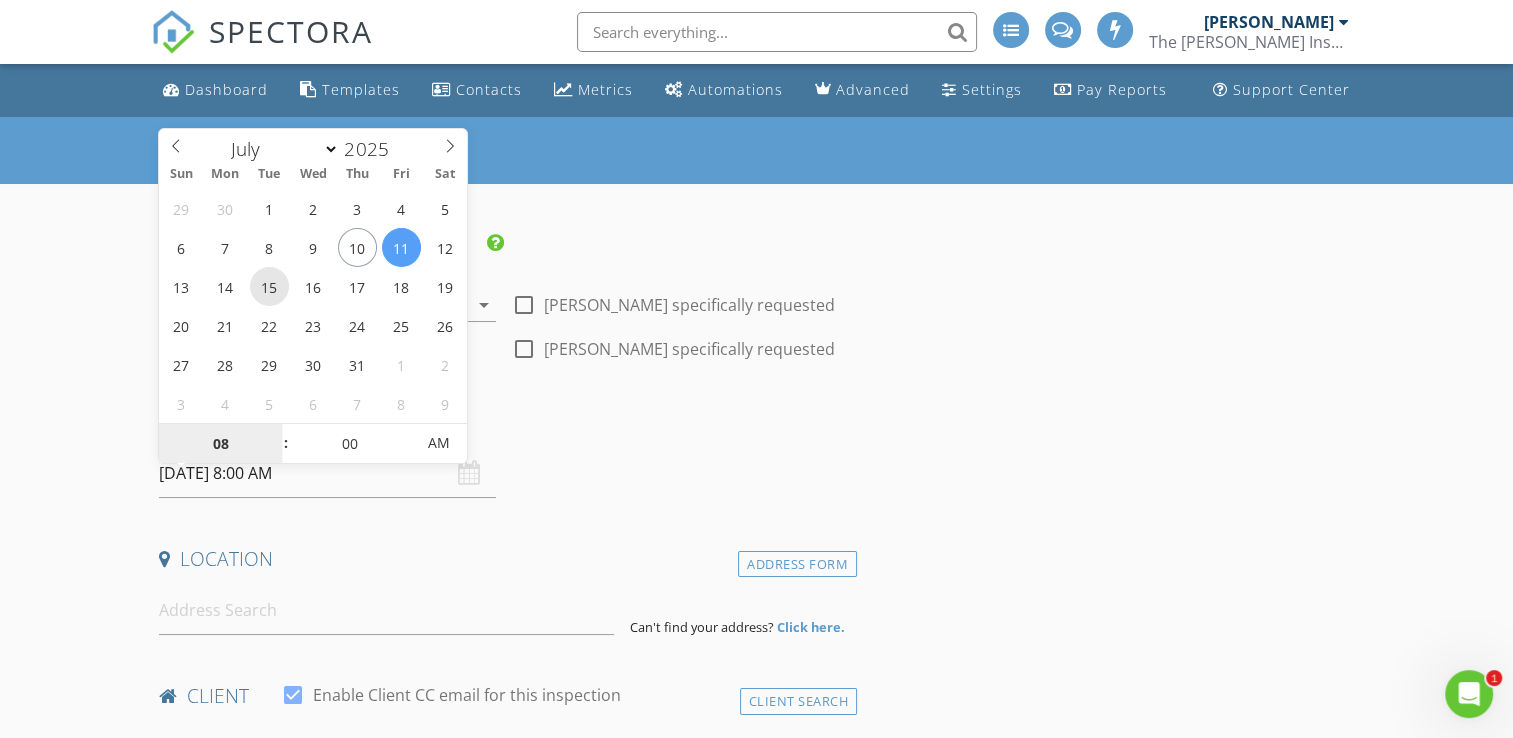 type on "[DATE] 8:00 AM" 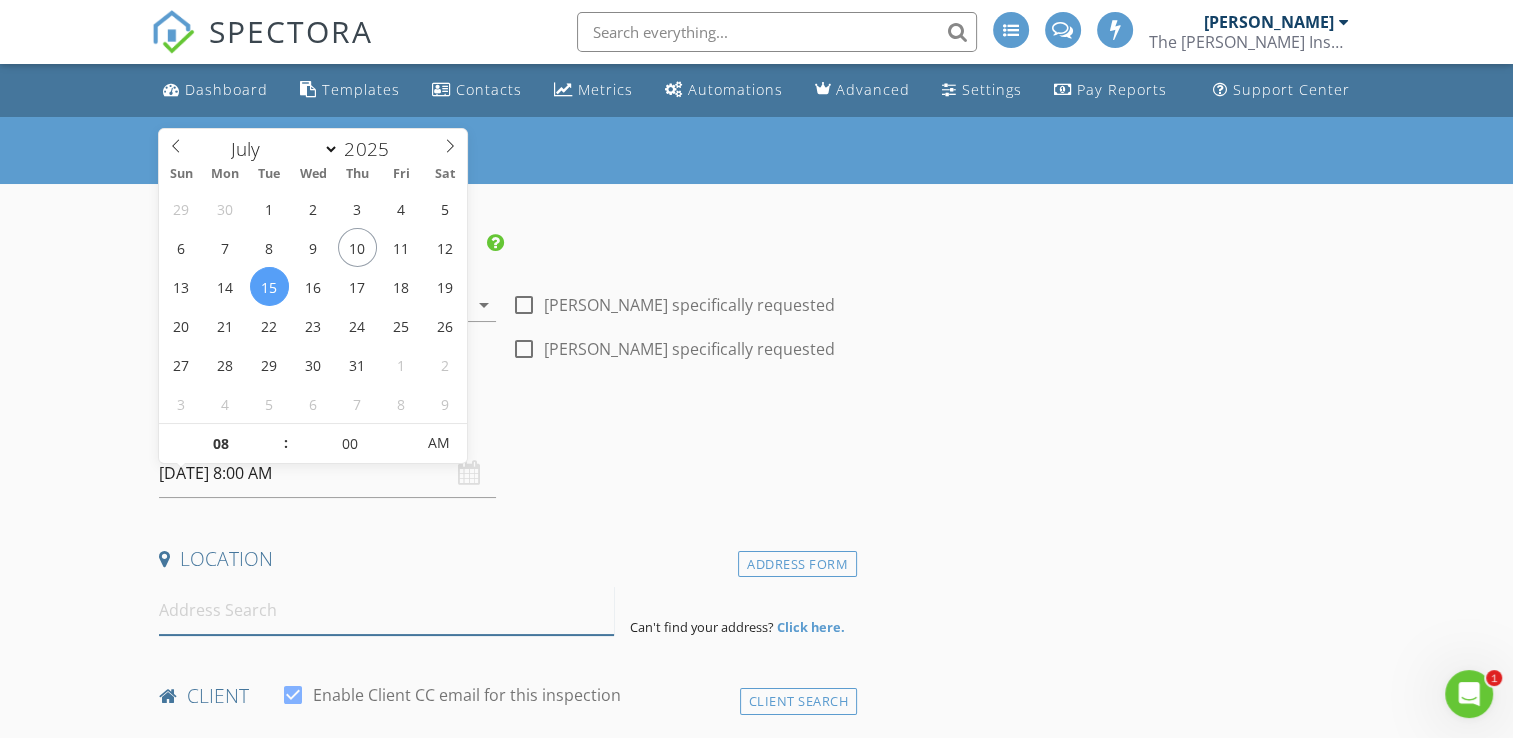 click at bounding box center [386, 610] 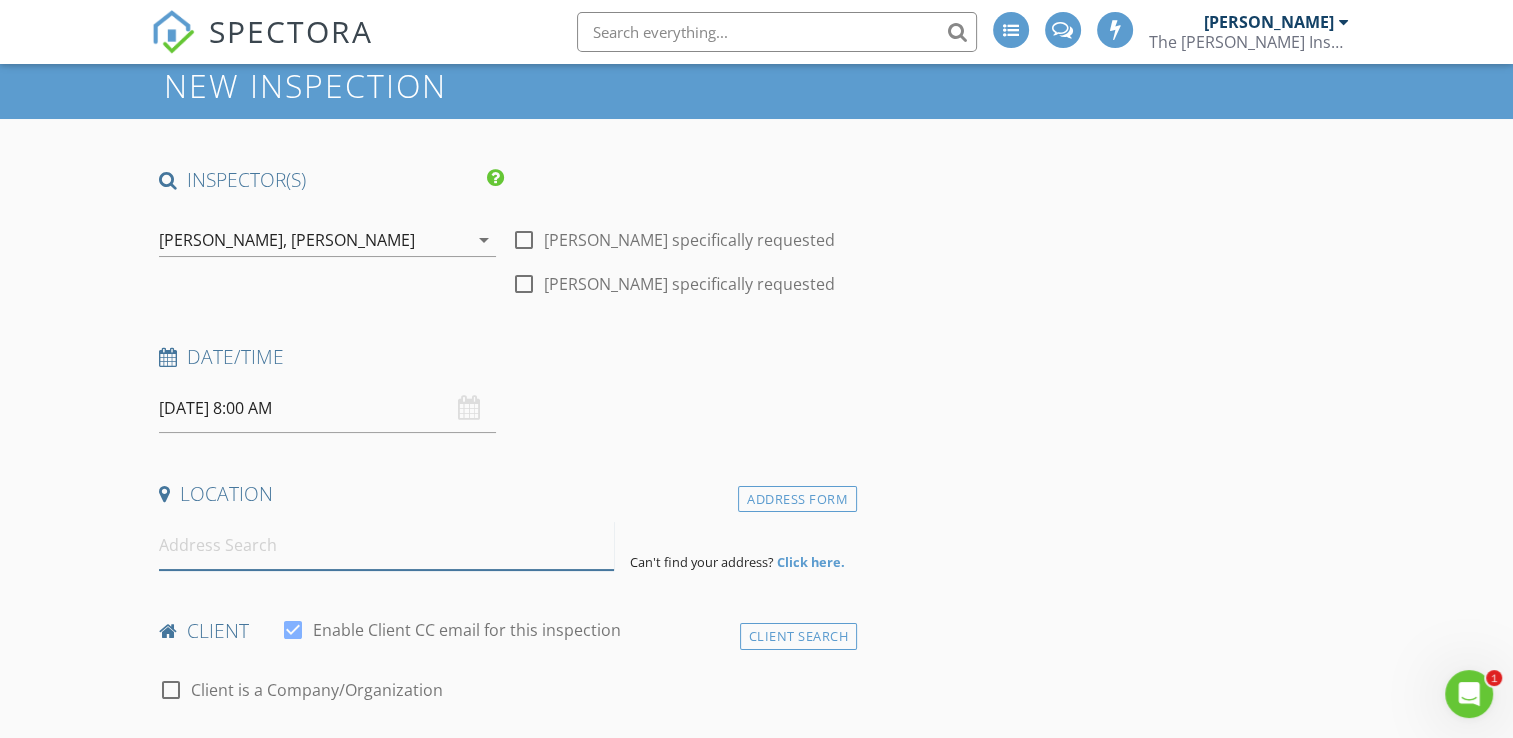scroll, scrollTop: 100, scrollLeft: 0, axis: vertical 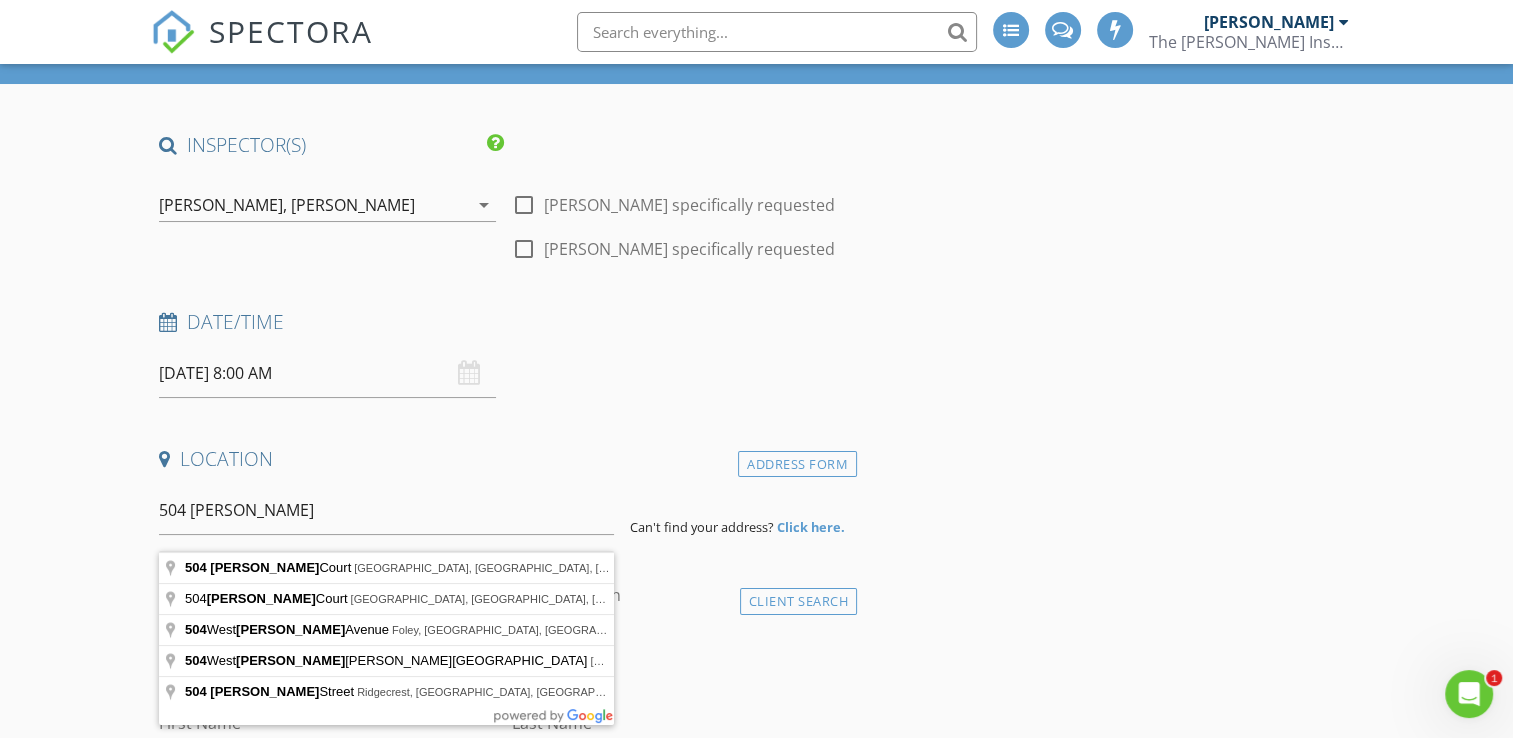 type on "504 Amanda Court, Burleson, TX, USA" 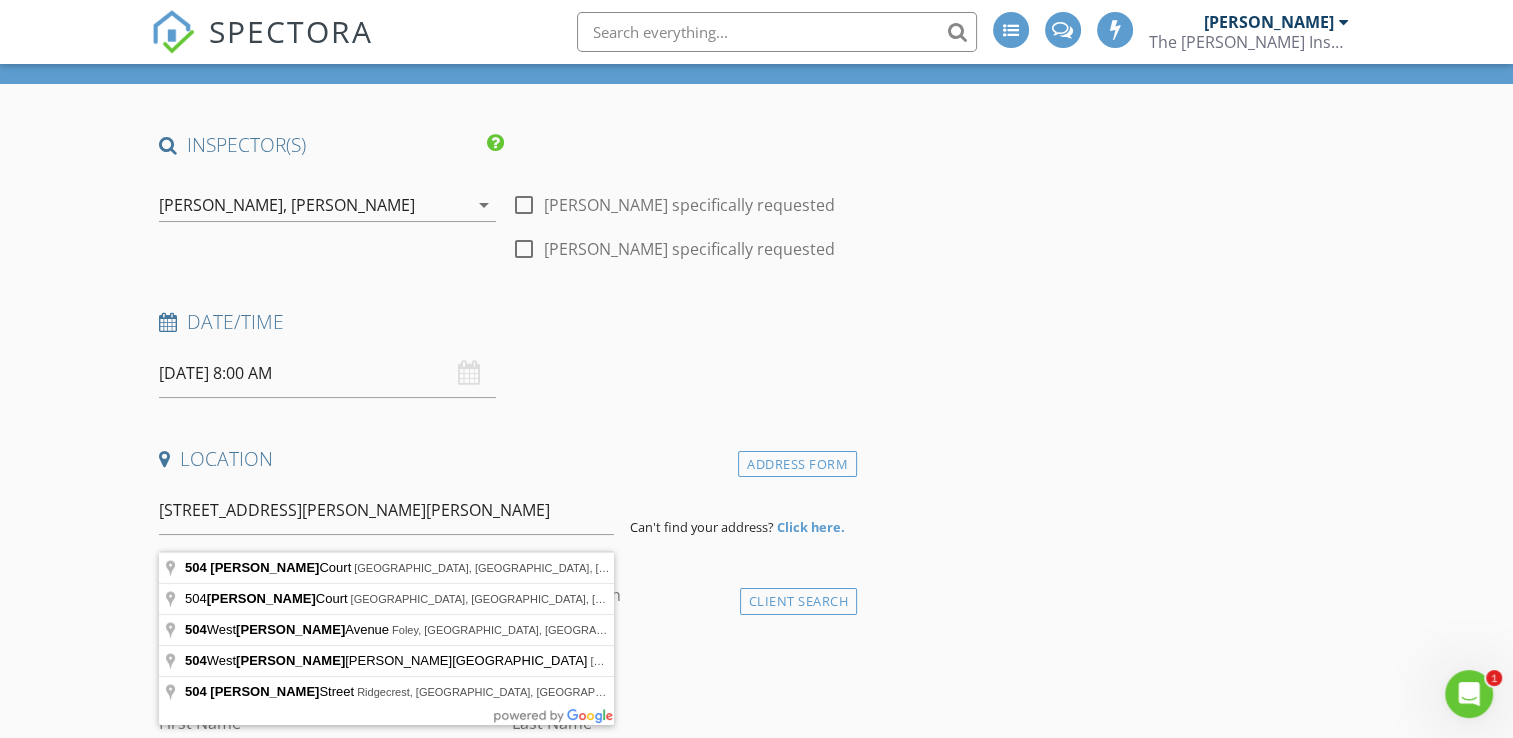 drag, startPoint x: 339, startPoint y: 563, endPoint x: 378, endPoint y: 539, distance: 45.79301 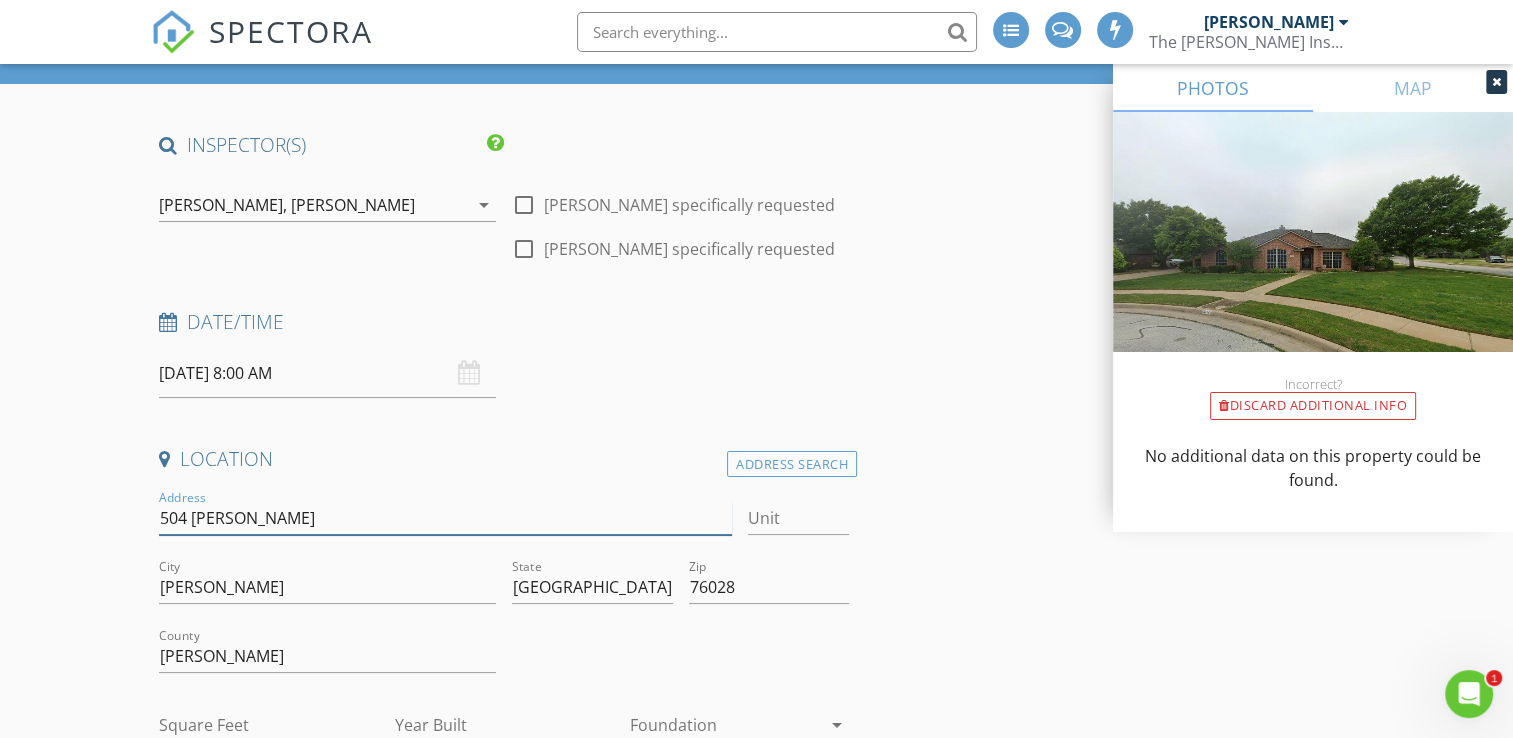 click on "New Inspection
INSPECTOR(S)
check_box_outline_blank   Jonnie Wells     check_box   Mark Welch     check_box   Christopher Strickland   PRIMARY   check_box_outline_blank   Brian Prater     Christopher Strickland,  Mark Welch arrow_drop_down   check_box_outline_blank Mark Welch specifically requested check_box_outline_blank Christopher Strickland specifically requested
Date/Time
07/15/2025 8:00 AM
Location
Address Search       Address 504 Amanda Ct   Unit   City Burleson   State TX   Zip 76028   County Johnson     Square Feet   Year Built   Foundation arrow_drop_down     Christopher Strickland     53.9 miles     (an hour)         Mark Welch     53.9 miles     (an hour)
client
check_box Enable Client CC email for this inspection   Client Search     check_box_outline_blank Client is a Company/Organization     First Name   Last Name   Email   CC Email" at bounding box center (756, 1850) 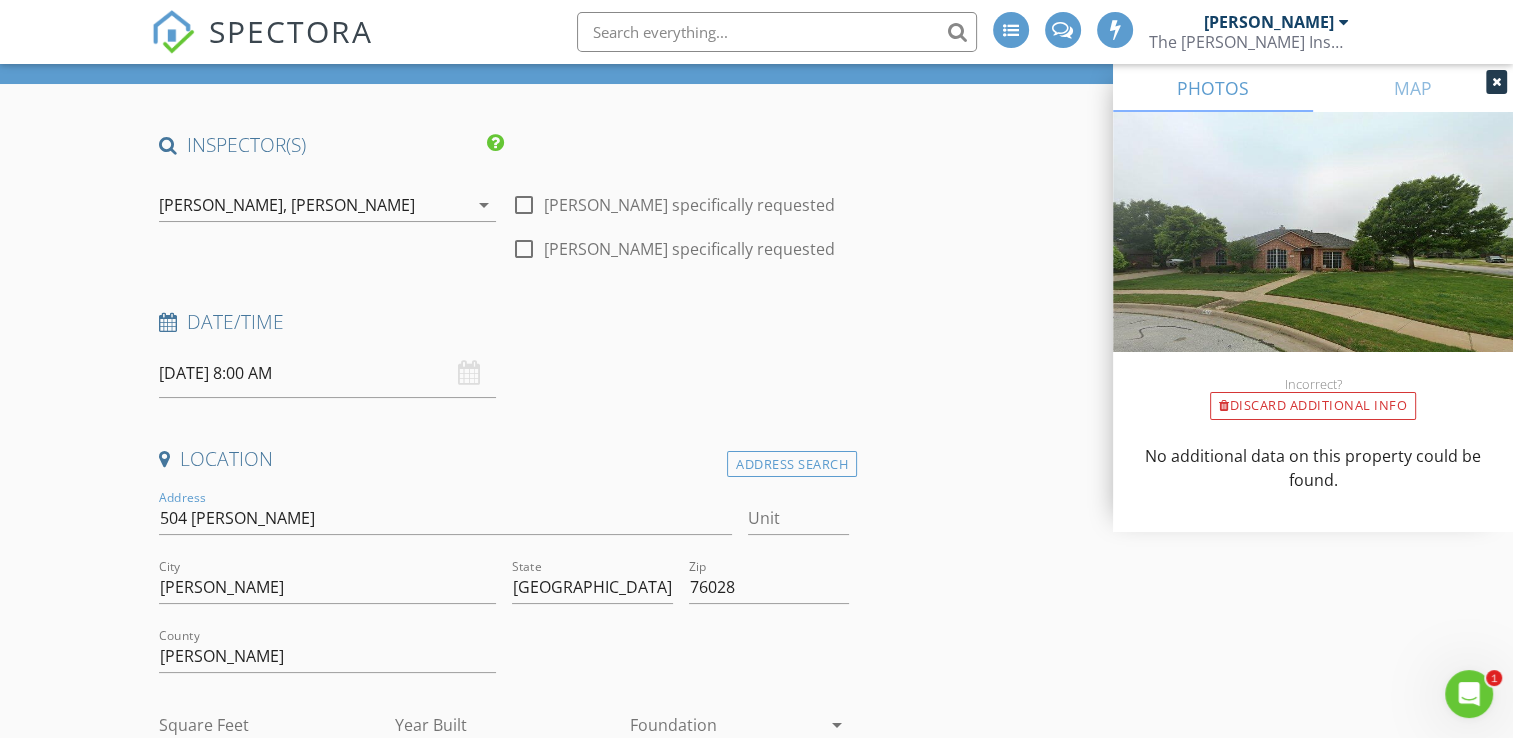 click on "Christopher Strickland,  Mark Welch" at bounding box center [313, 205] 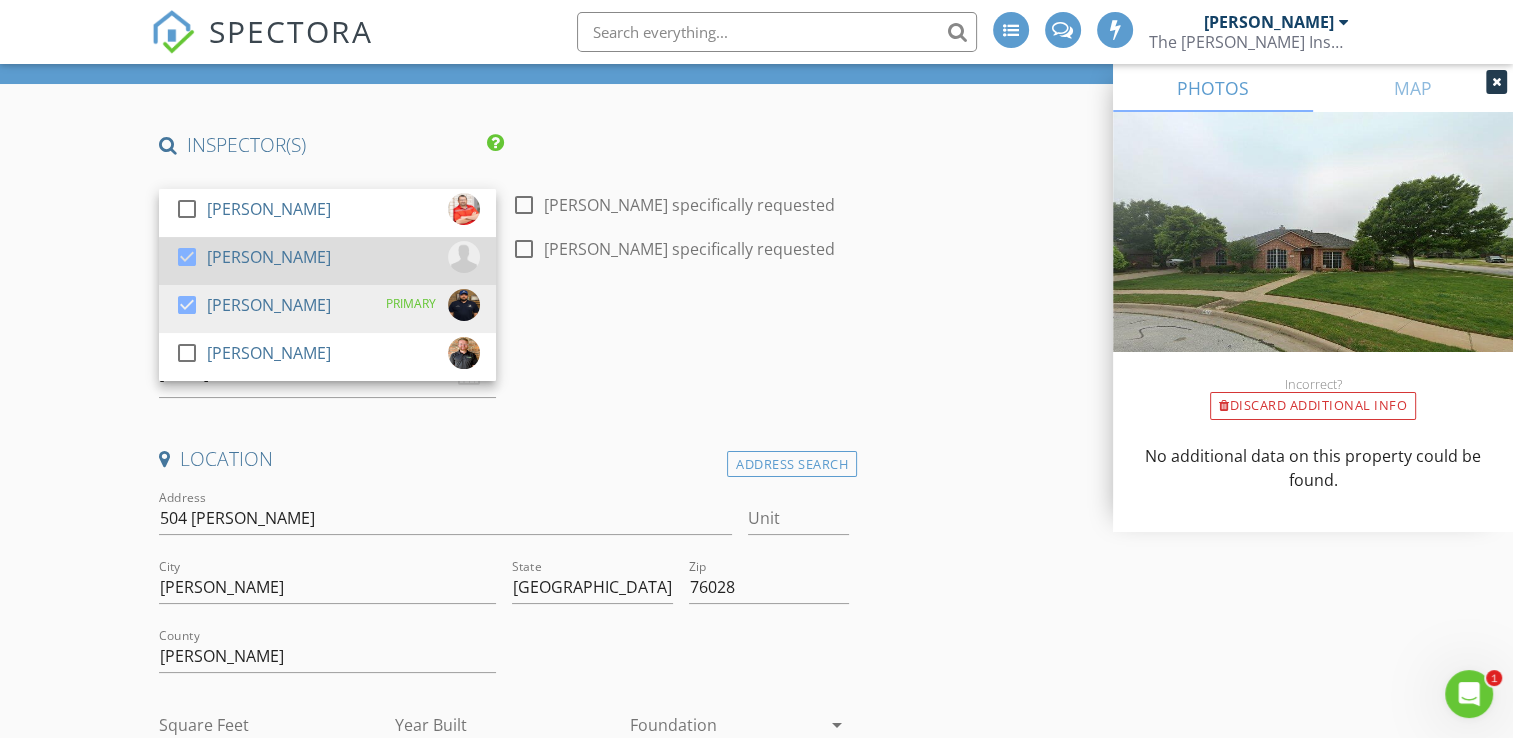click at bounding box center (191, 275) 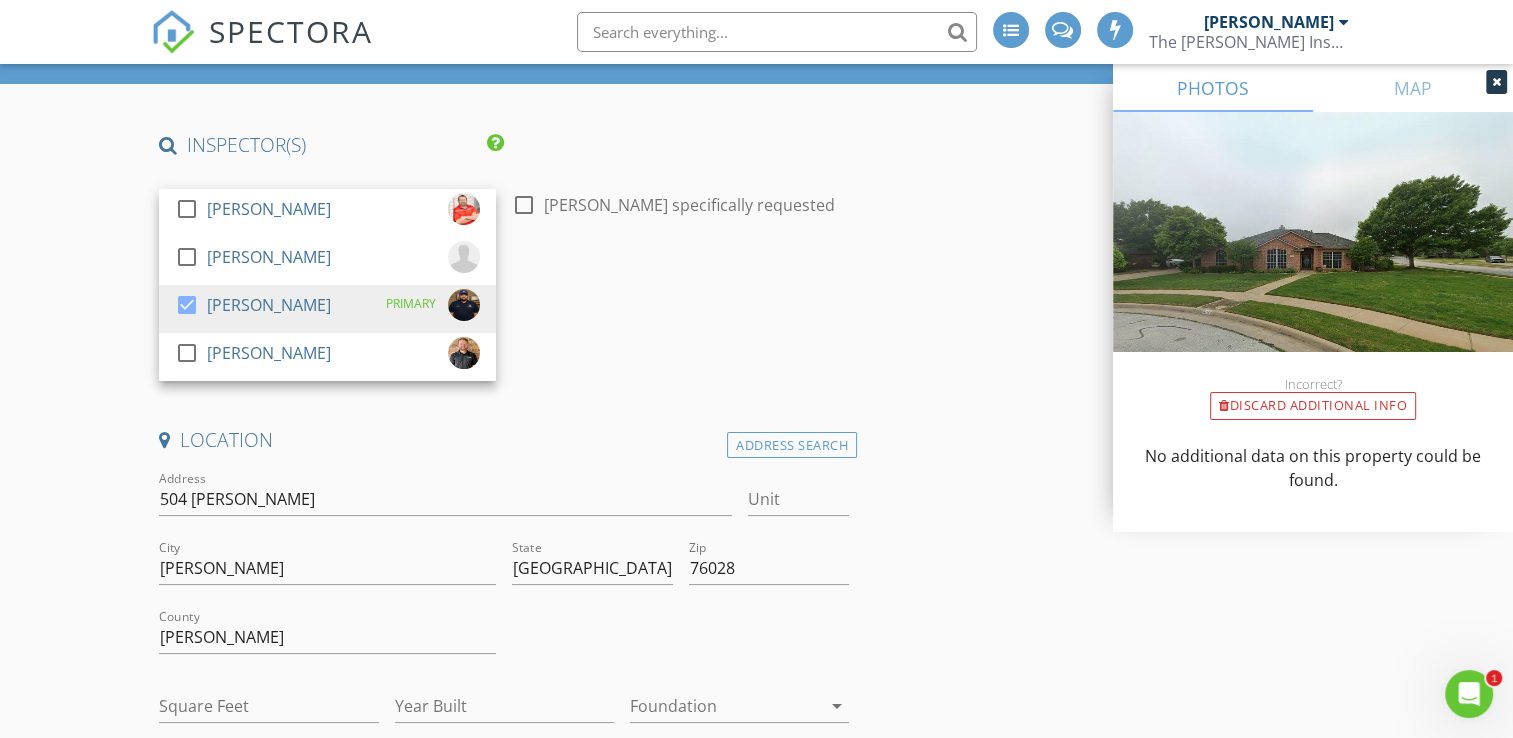 drag, startPoint x: 898, startPoint y: 356, endPoint x: 908, endPoint y: 346, distance: 14.142136 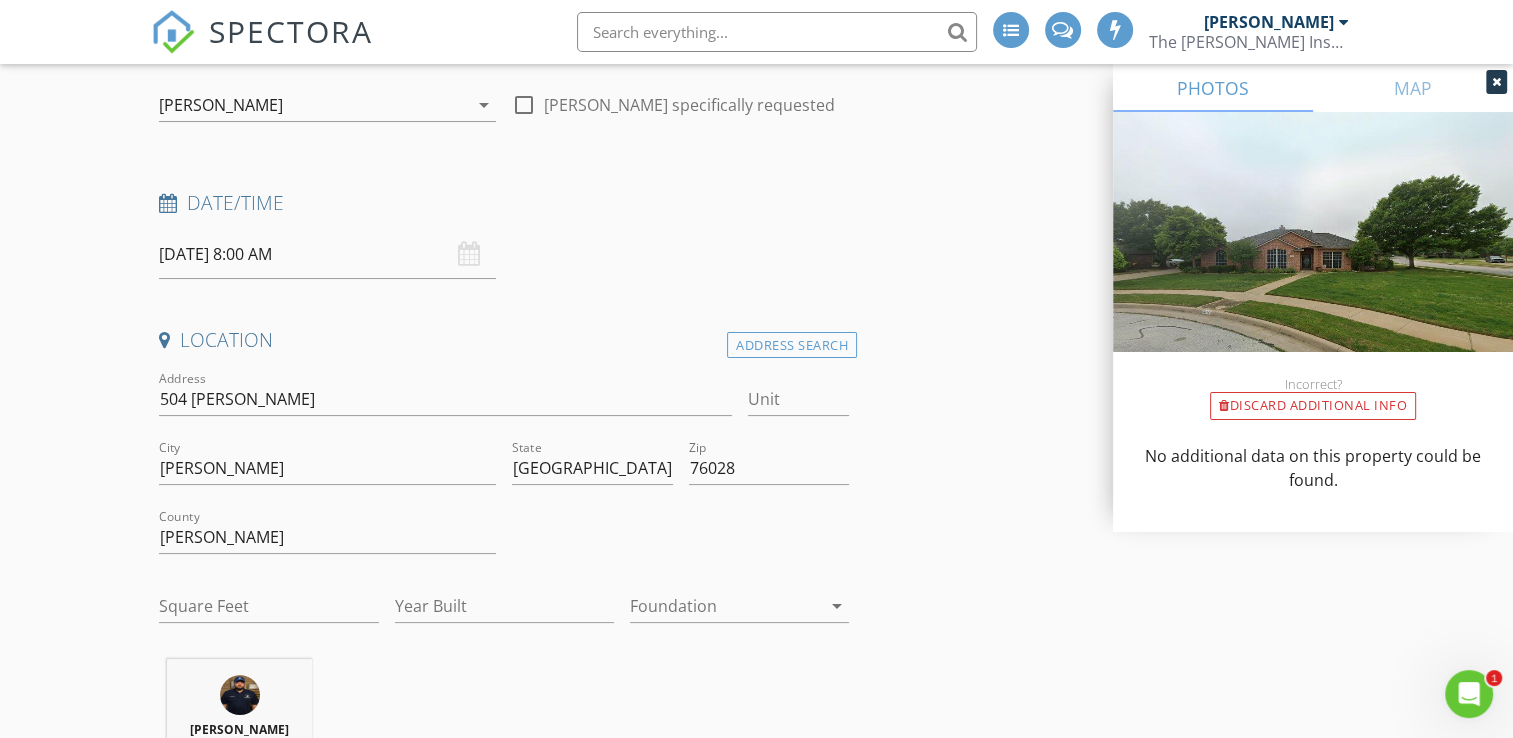 scroll, scrollTop: 400, scrollLeft: 0, axis: vertical 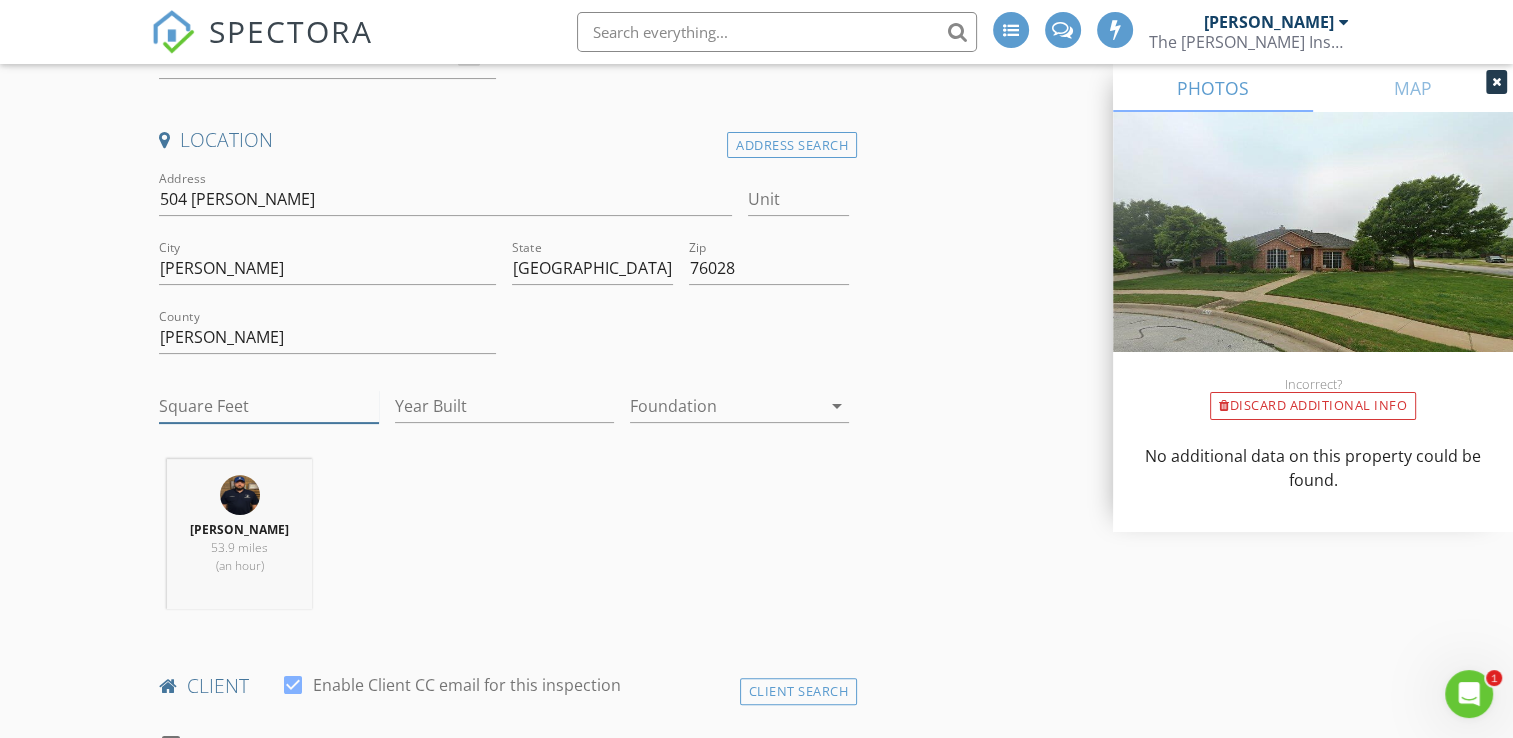 click on "Square Feet" at bounding box center [268, 406] 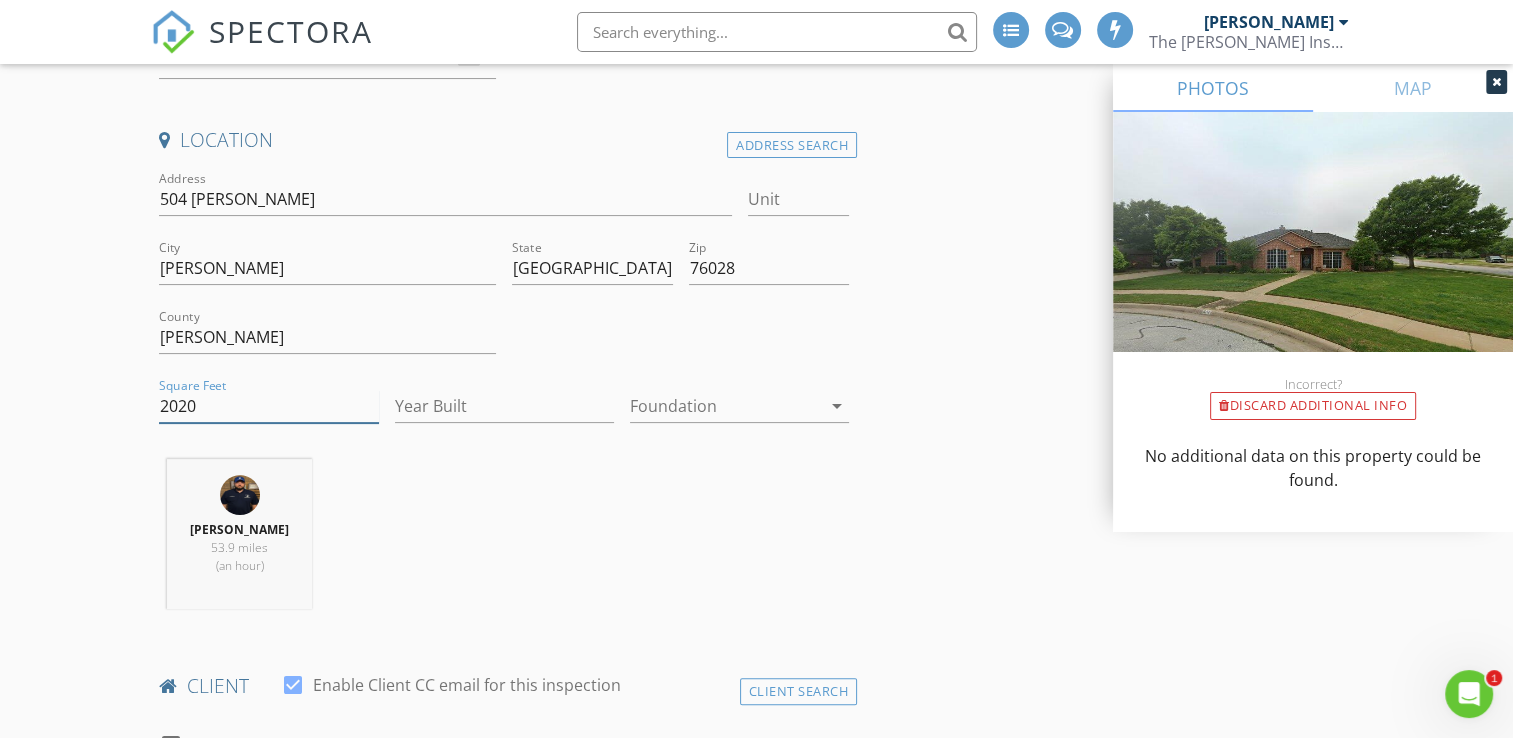 type on "2020" 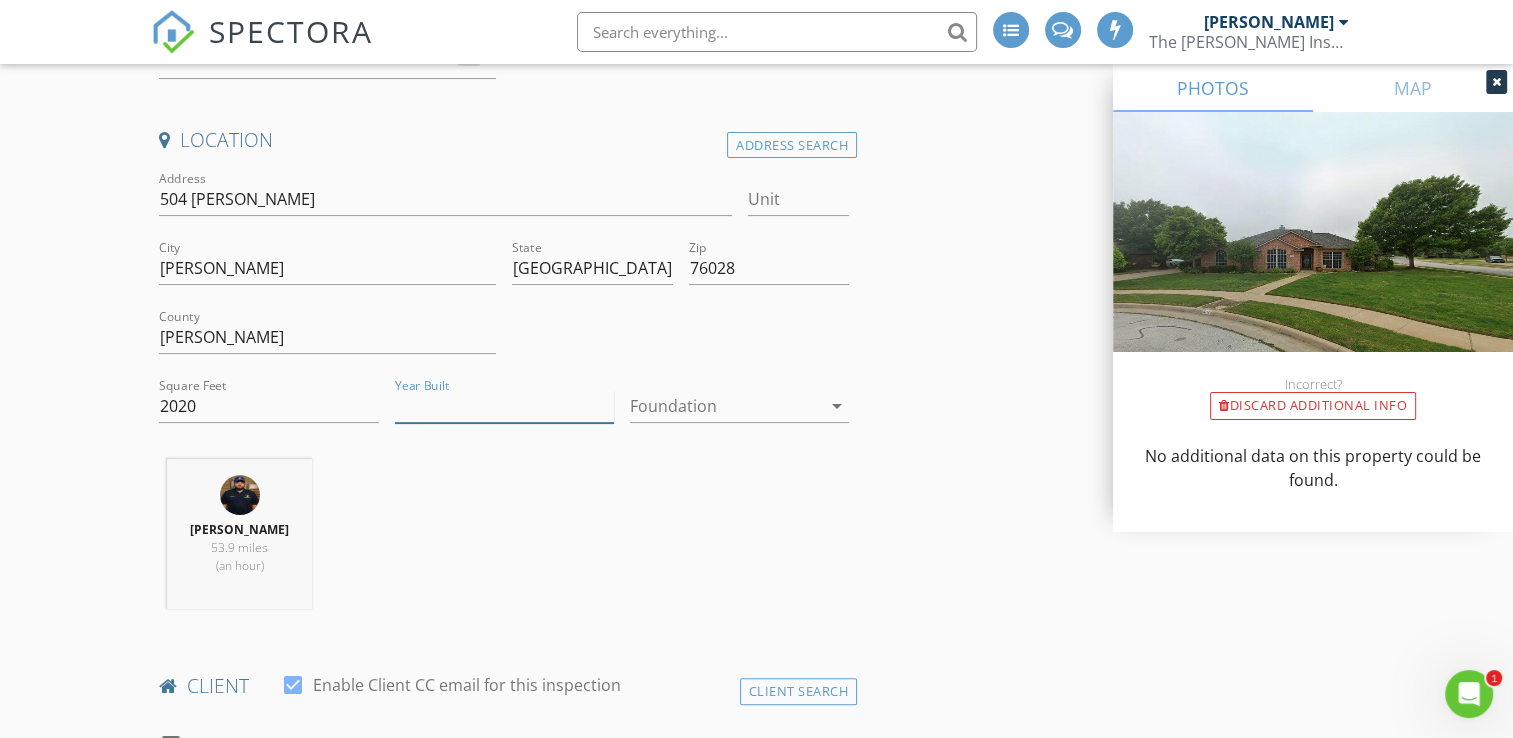 click on "Year Built" at bounding box center [504, 406] 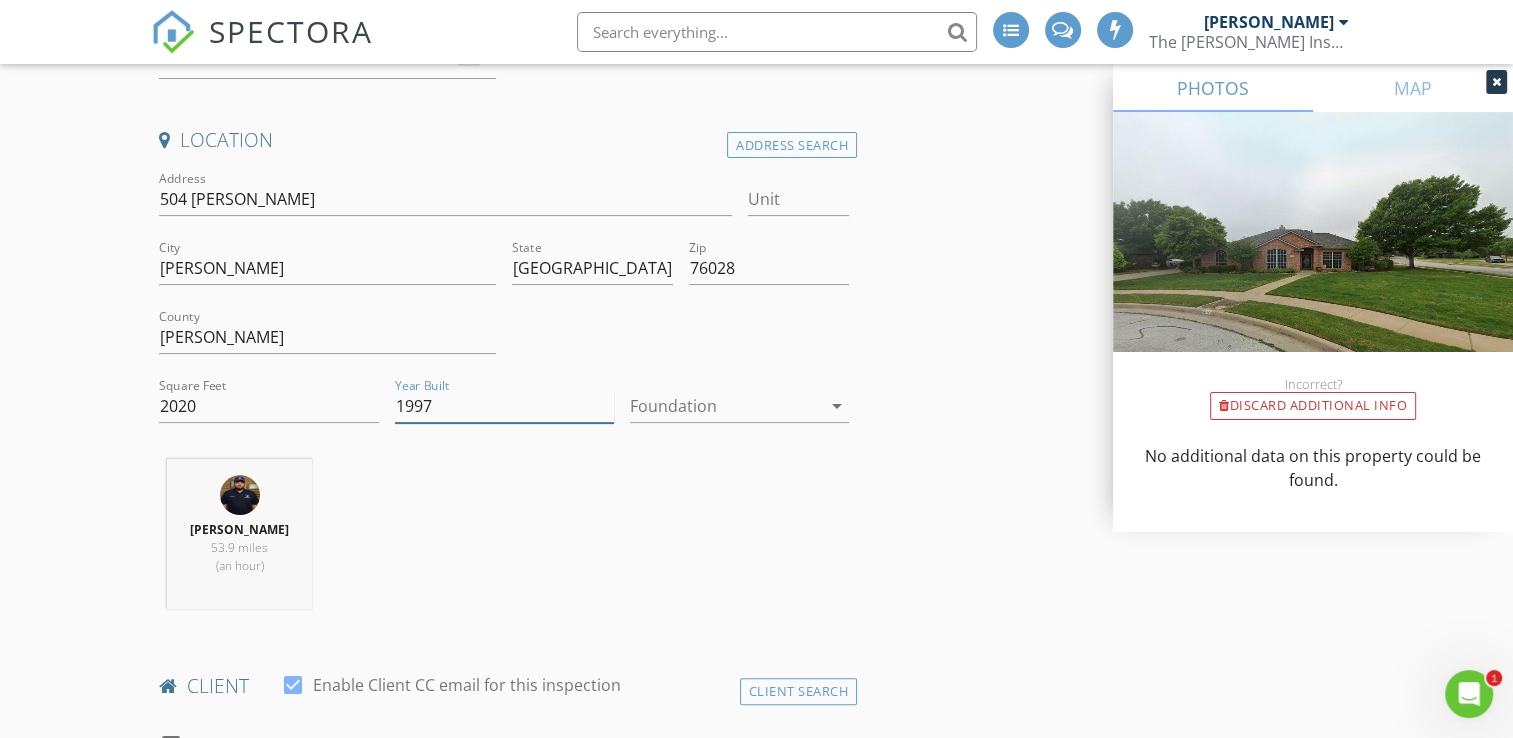 type on "1997" 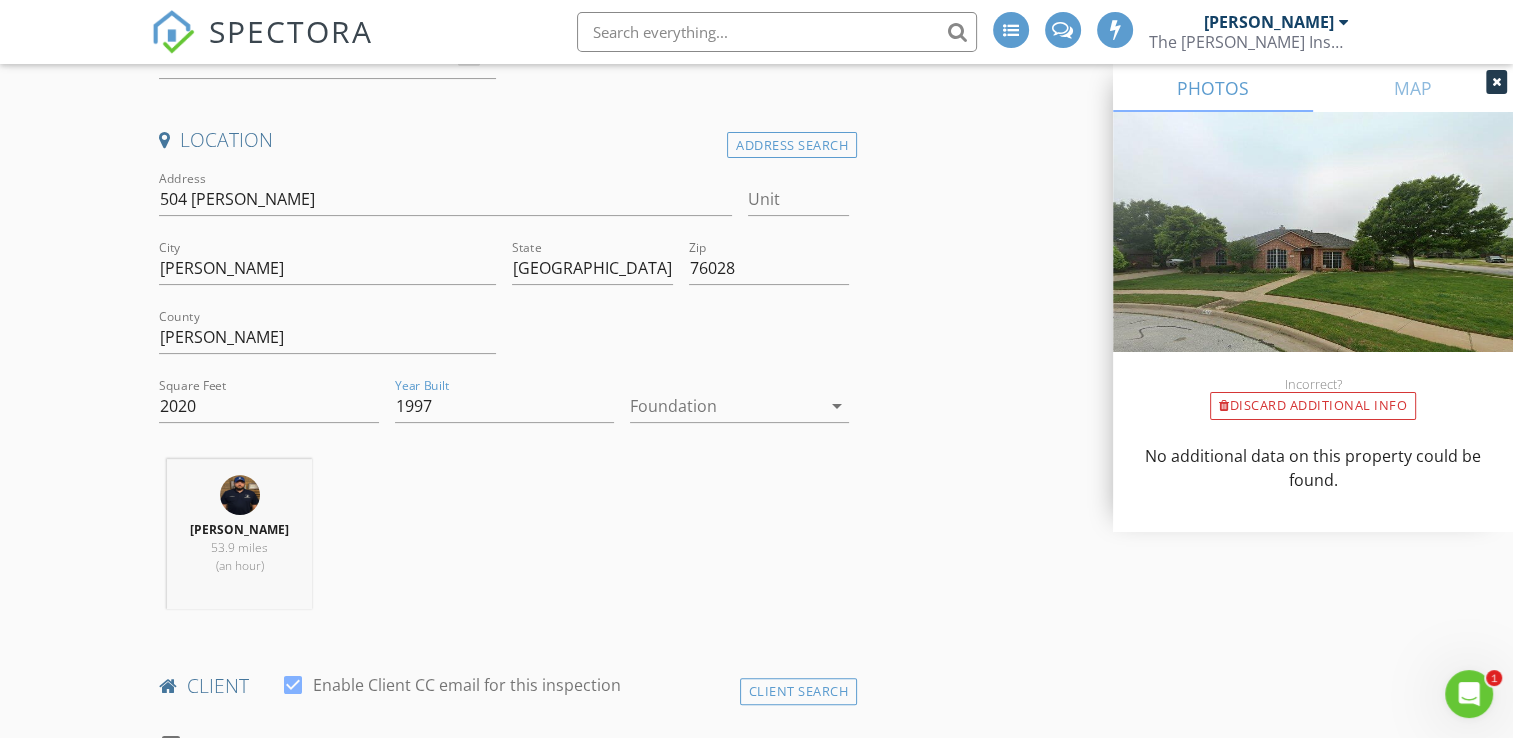 click at bounding box center (725, 406) 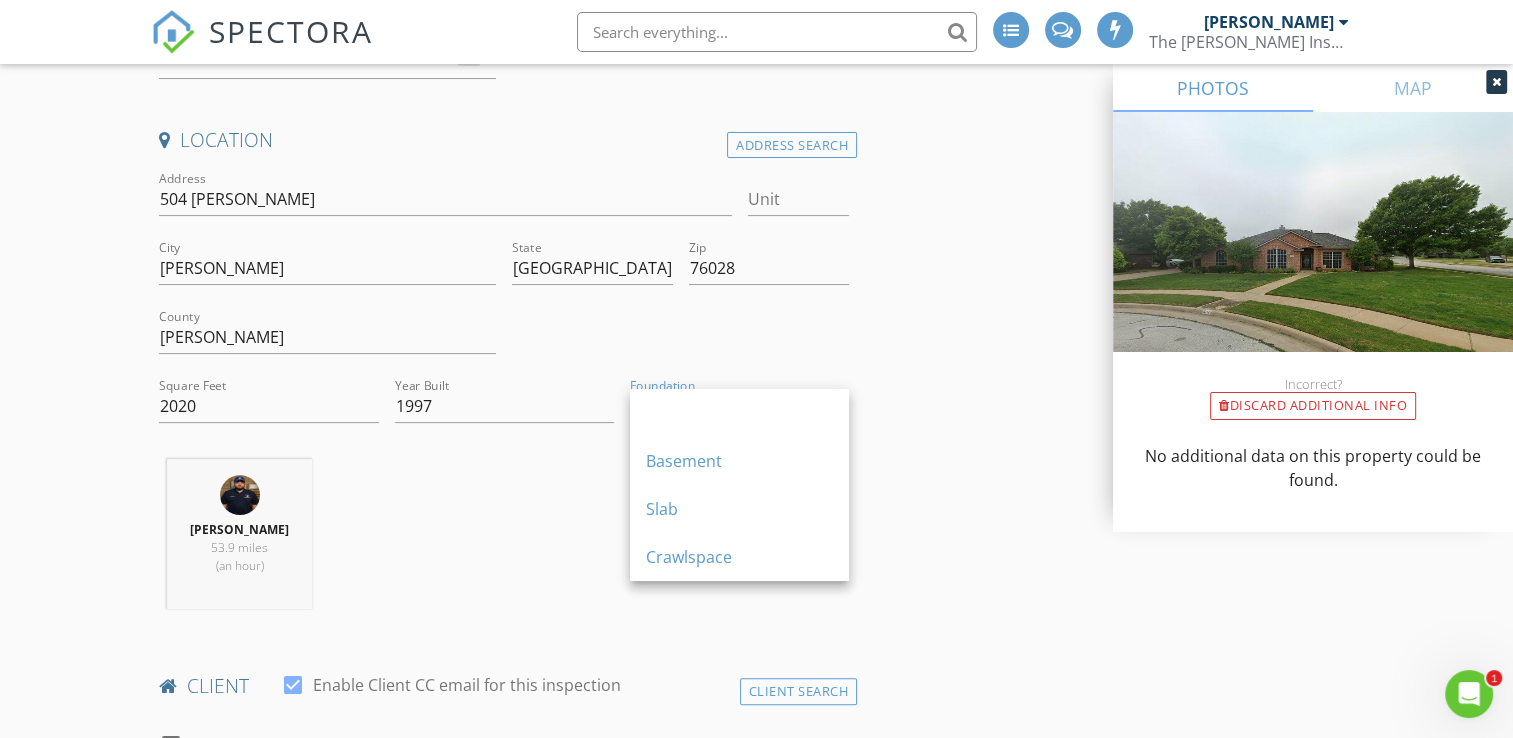 click on "Christopher Strickland     53.9 miles     (an hour)" at bounding box center (504, 542) 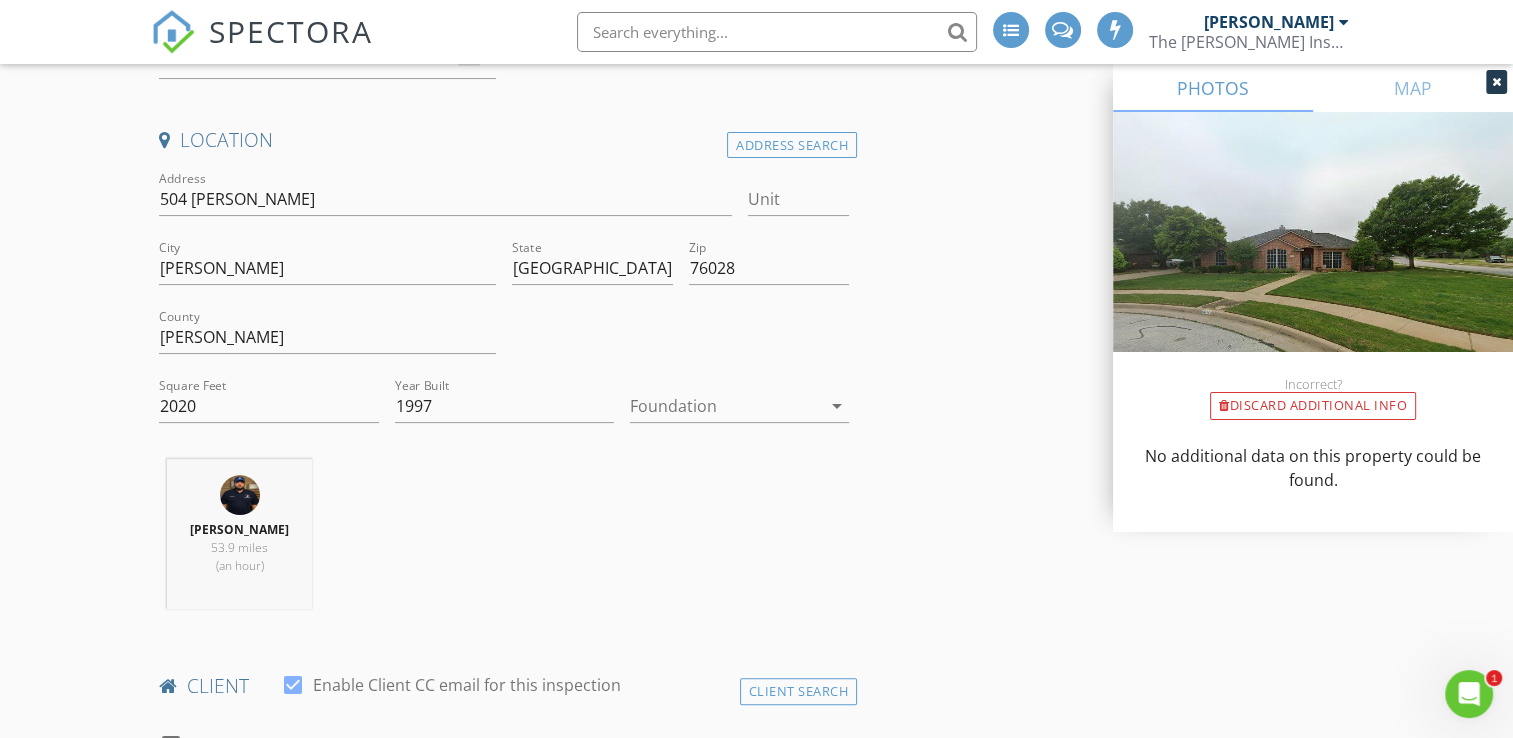 click on "Foundation arrow_drop_down" at bounding box center [739, 416] 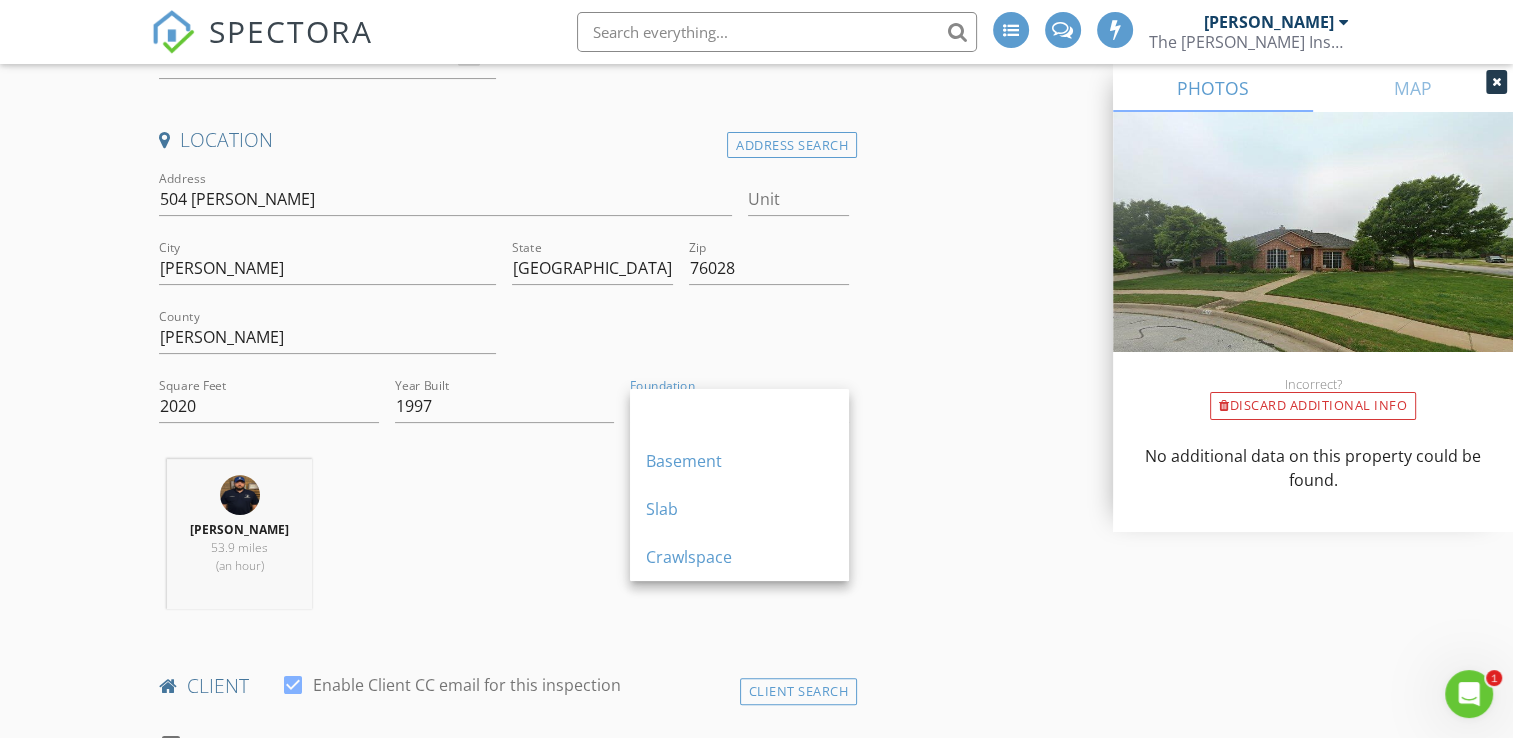 click on "Slab" at bounding box center (739, 509) 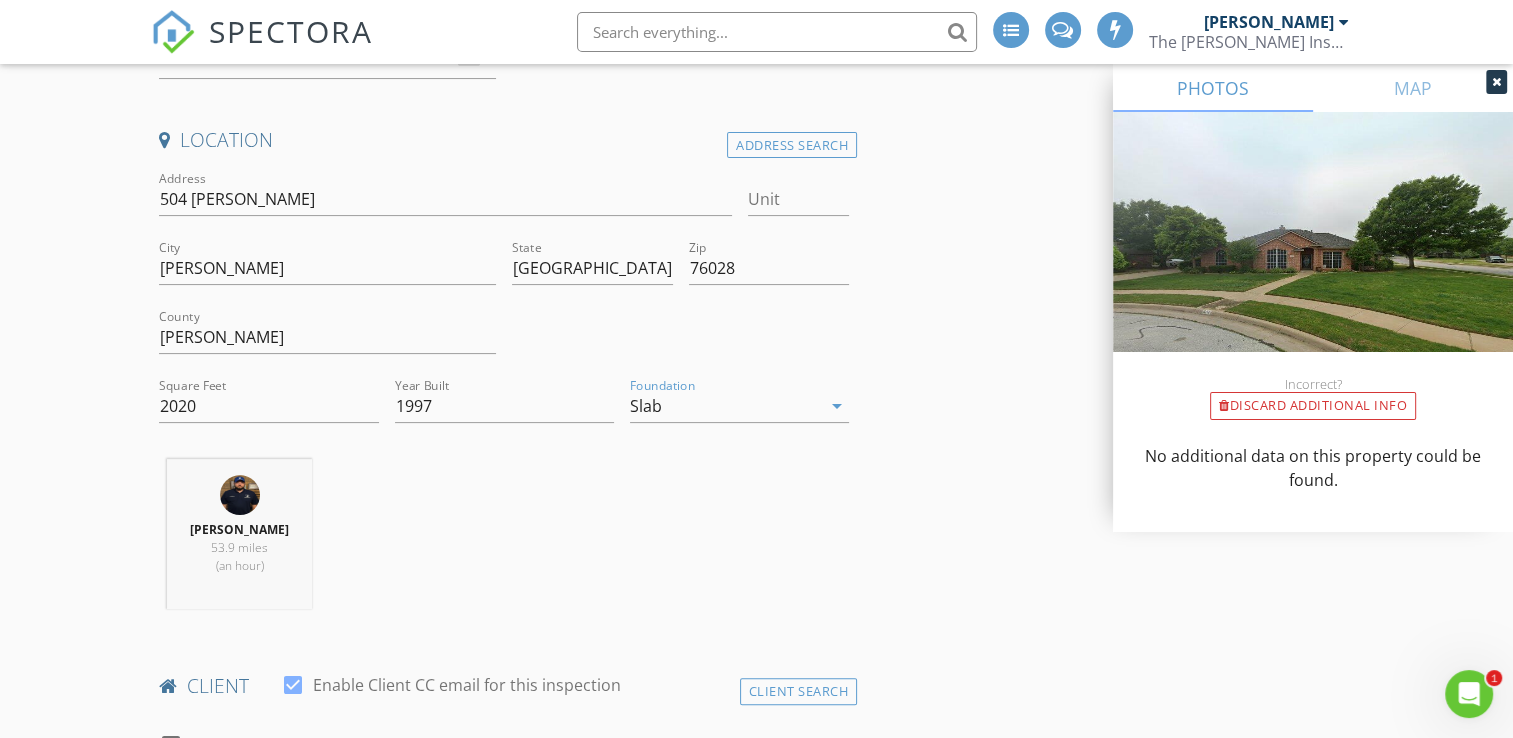 click on "Christopher Strickland     53.9 miles     (an hour)" at bounding box center [504, 542] 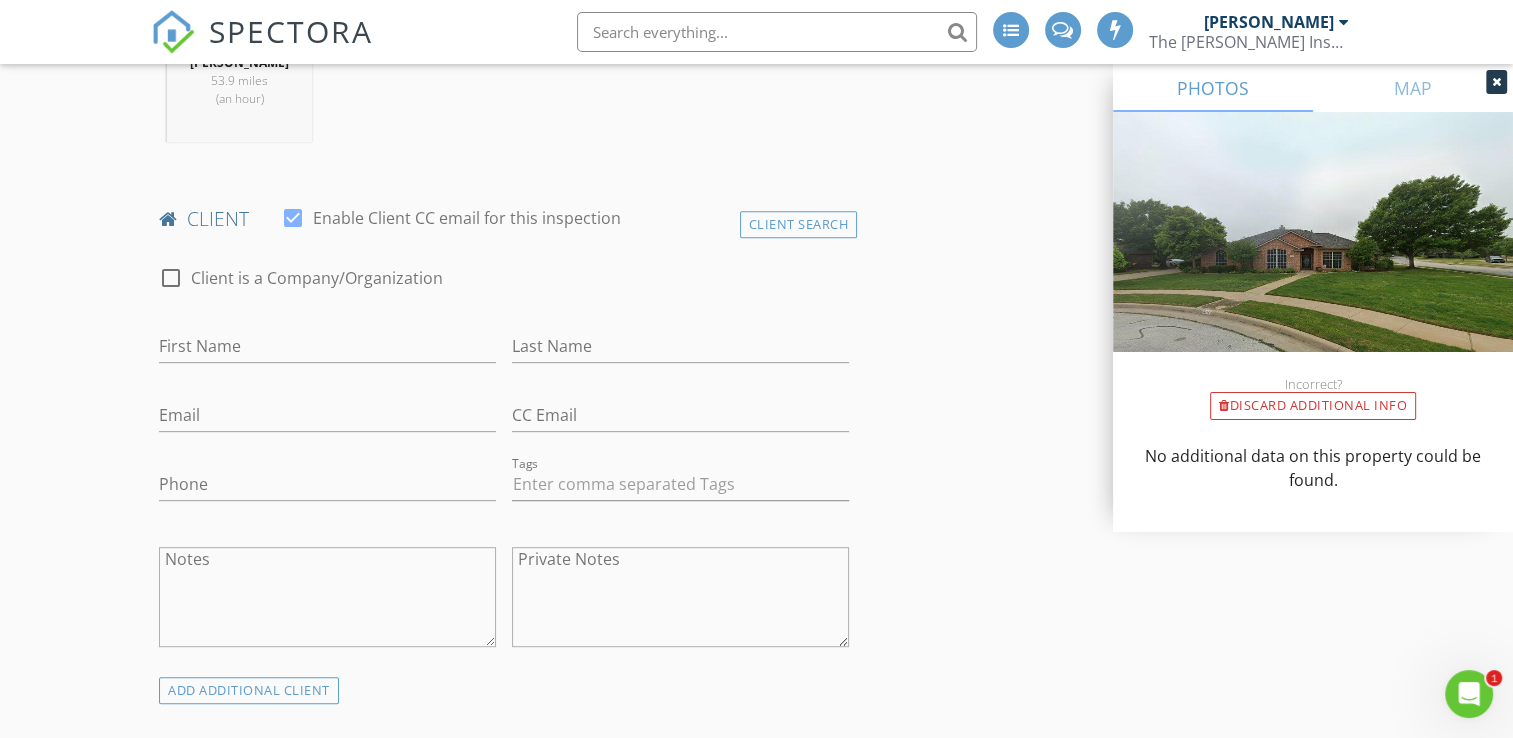 scroll, scrollTop: 900, scrollLeft: 0, axis: vertical 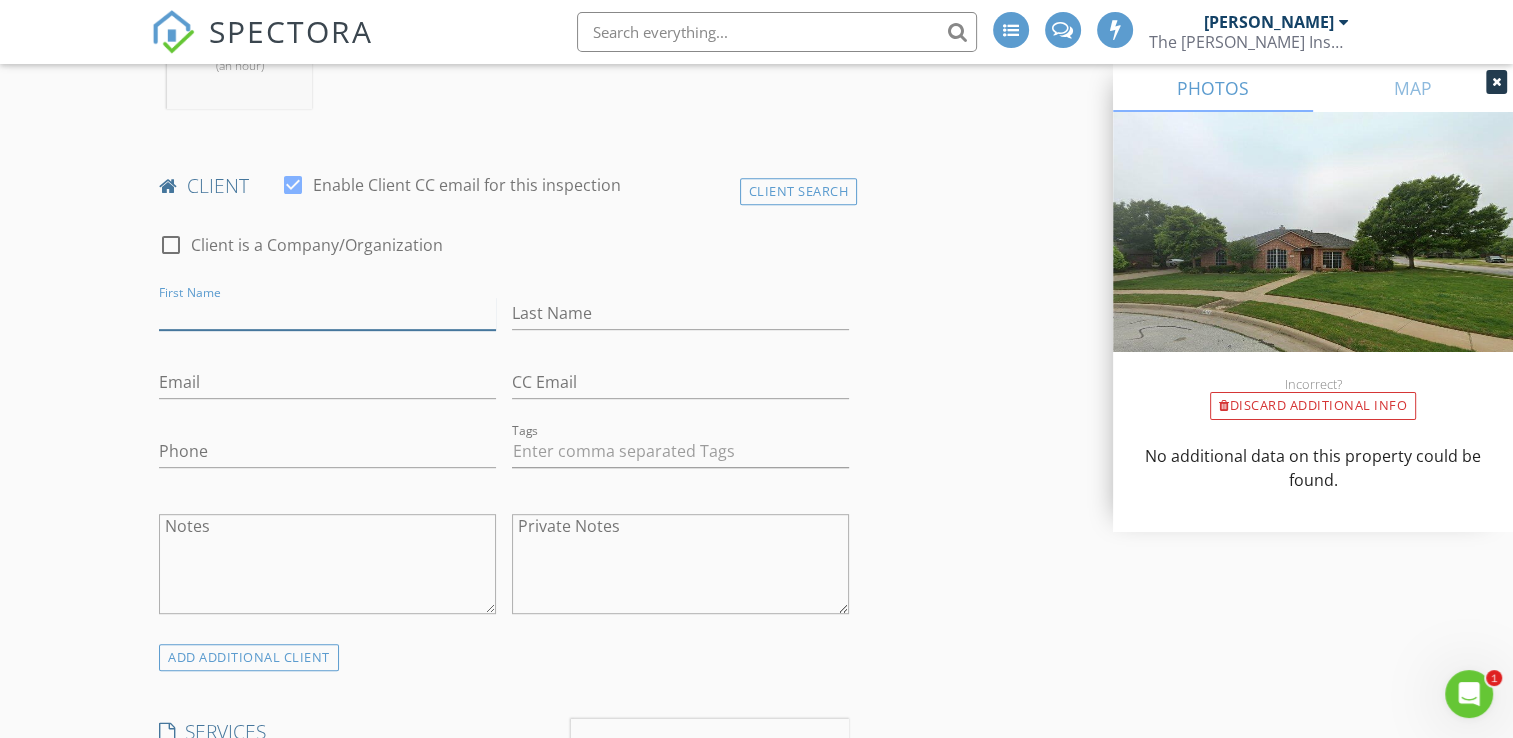click on "First Name" at bounding box center (327, 313) 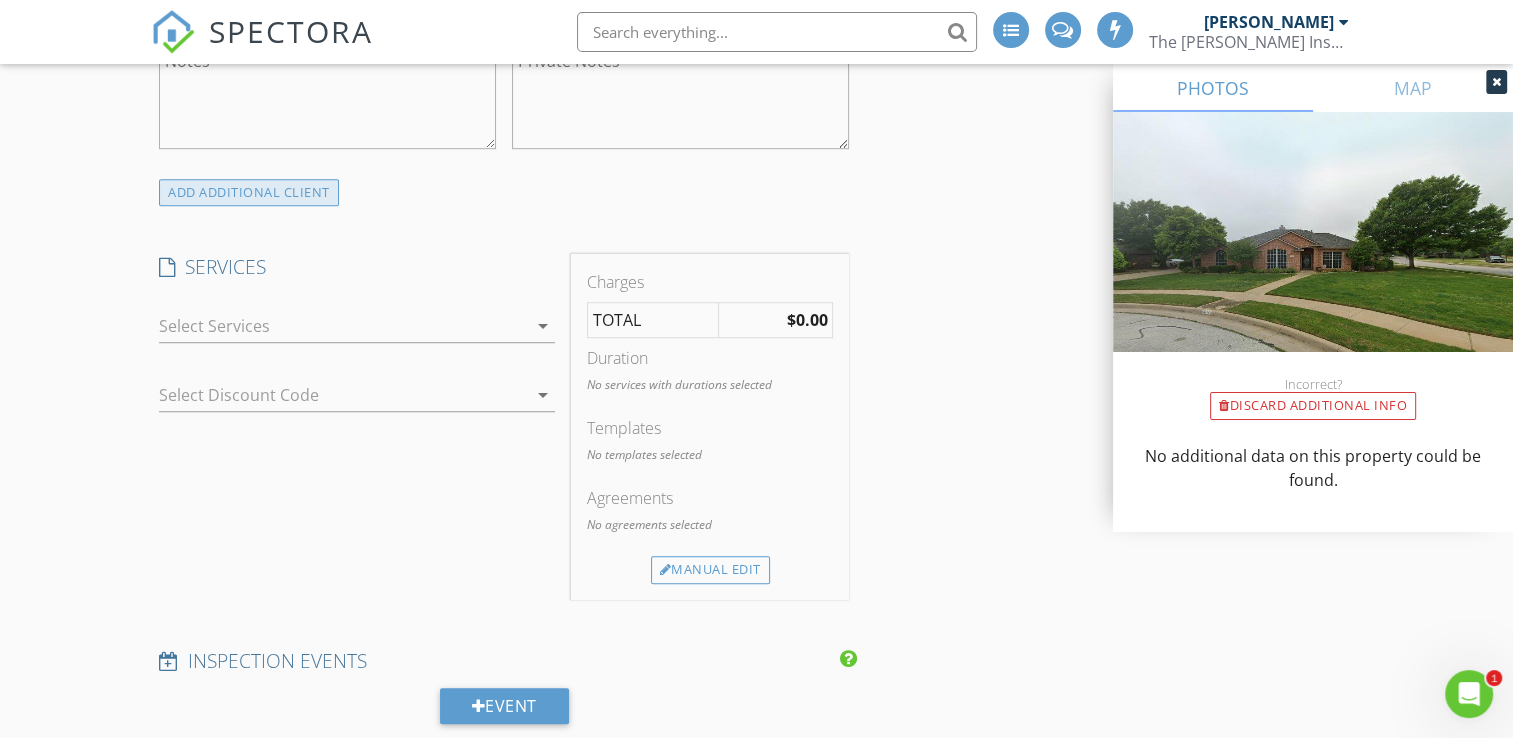 scroll, scrollTop: 1400, scrollLeft: 0, axis: vertical 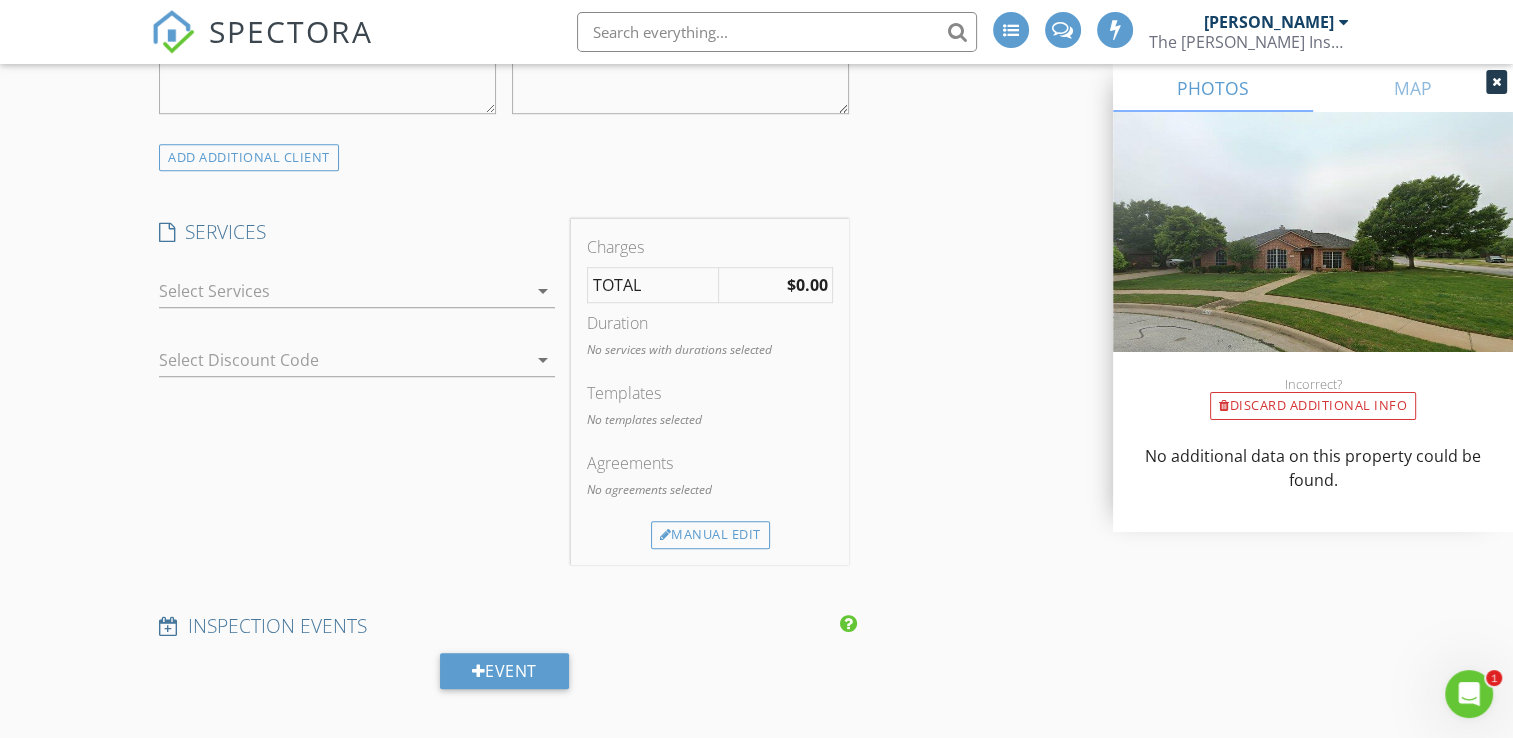 click at bounding box center [343, 291] 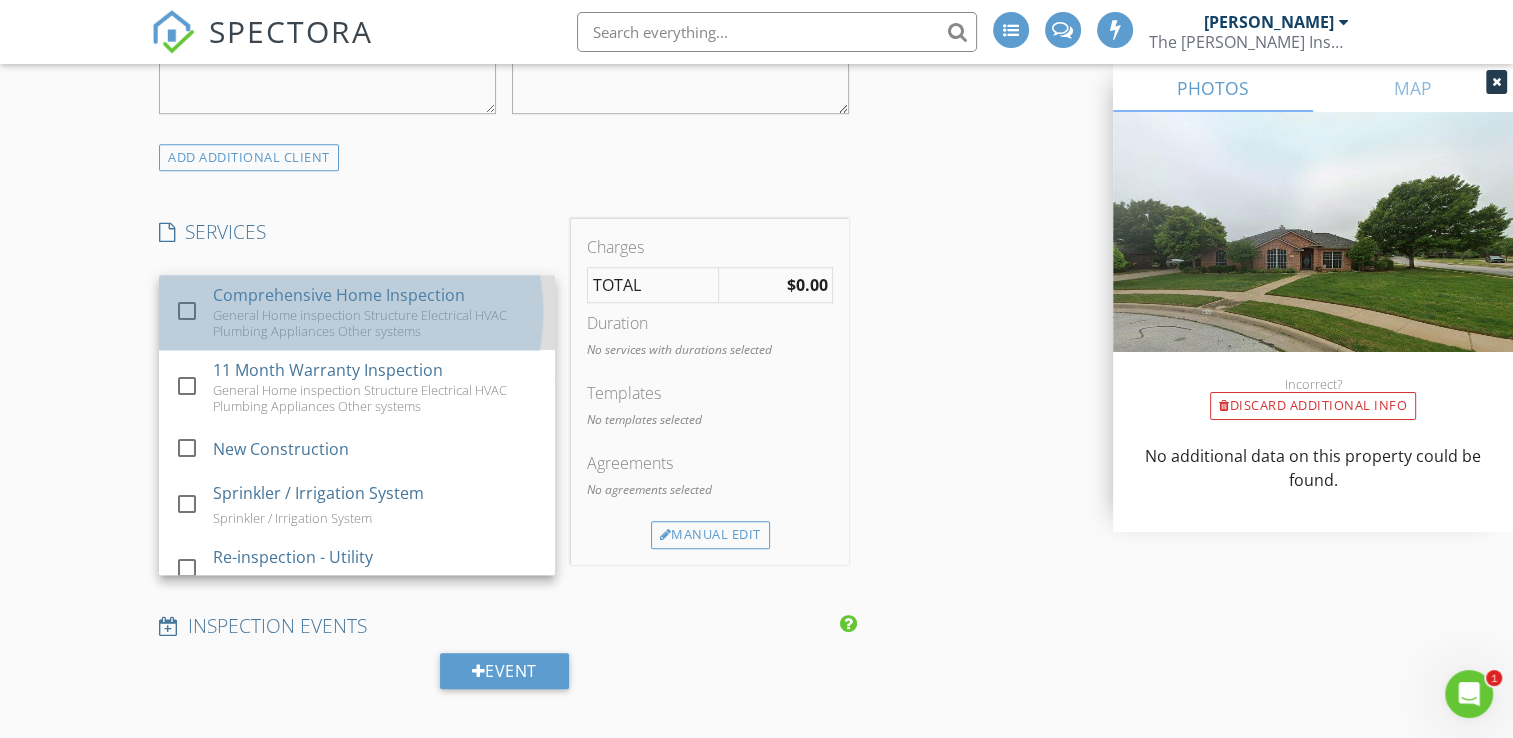click on "General Home inspection Structure Electrical HVAC Plumbing Appliances Other systems" at bounding box center (377, 323) 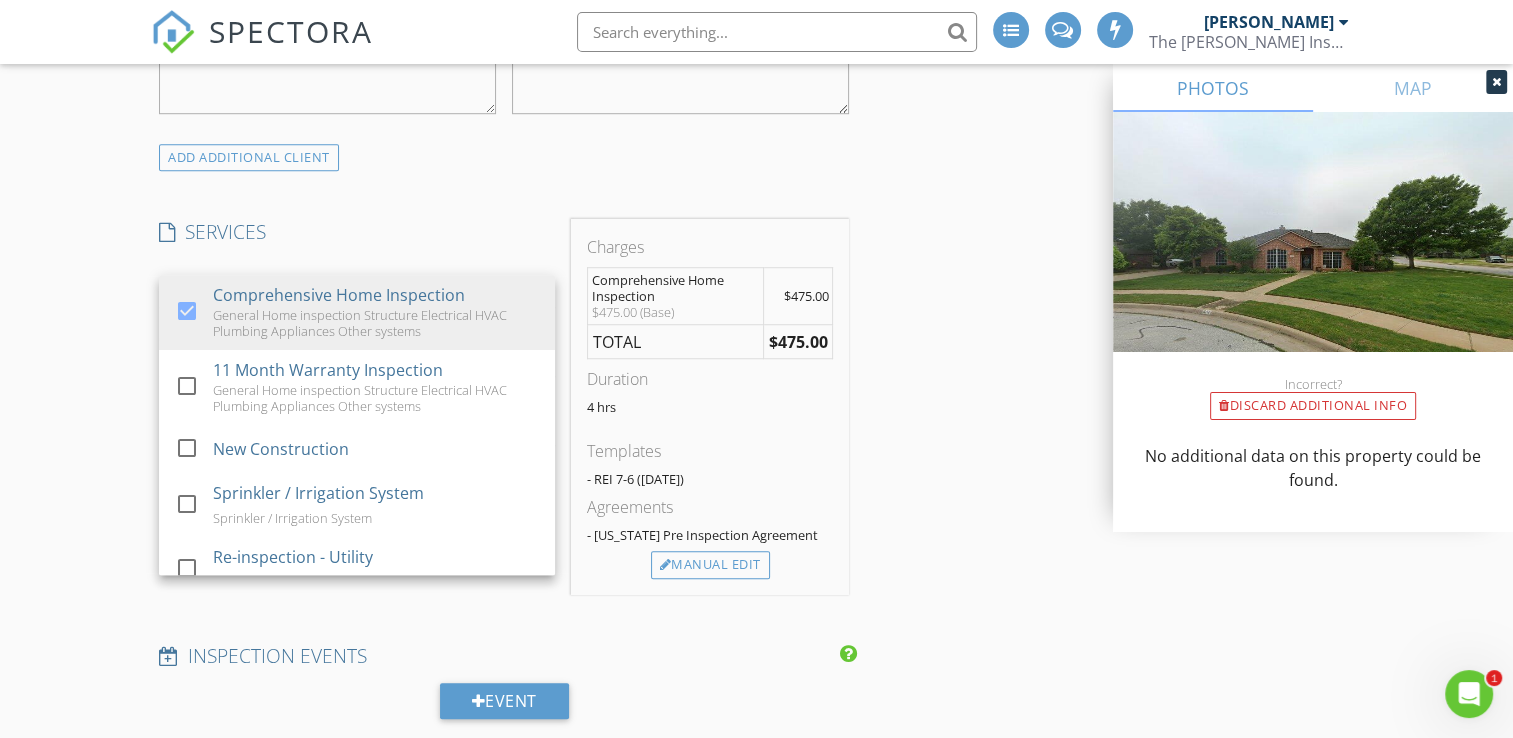 click on "INSPECTOR(S)
check_box_outline_blank   Jonnie Wells     check_box_outline_blank   Mark Welch     check_box   Christopher Strickland   PRIMARY   check_box_outline_blank   Brian Prater     Christopher Strickland arrow_drop_down   check_box_outline_blank Christopher Strickland specifically requested
Date/Time
07/15/2025 8:00 AM
Location
Address Search       Address 504 Amanda Ct   Unit   City Burleson   State TX   Zip 76028   County Johnson     Square Feet 2020   Year Built 1997   Foundation Slab arrow_drop_down     Christopher Strickland     53.9 miles     (an hour)
client
check_box Enable Client CC email for this inspection   Client Search     check_box_outline_blank Client is a Company/Organization     First Name   Last Name   Email   CC Email   Phone         Tags         Notes   Private Notes
ADD ADDITIONAL client" at bounding box center [756, 589] 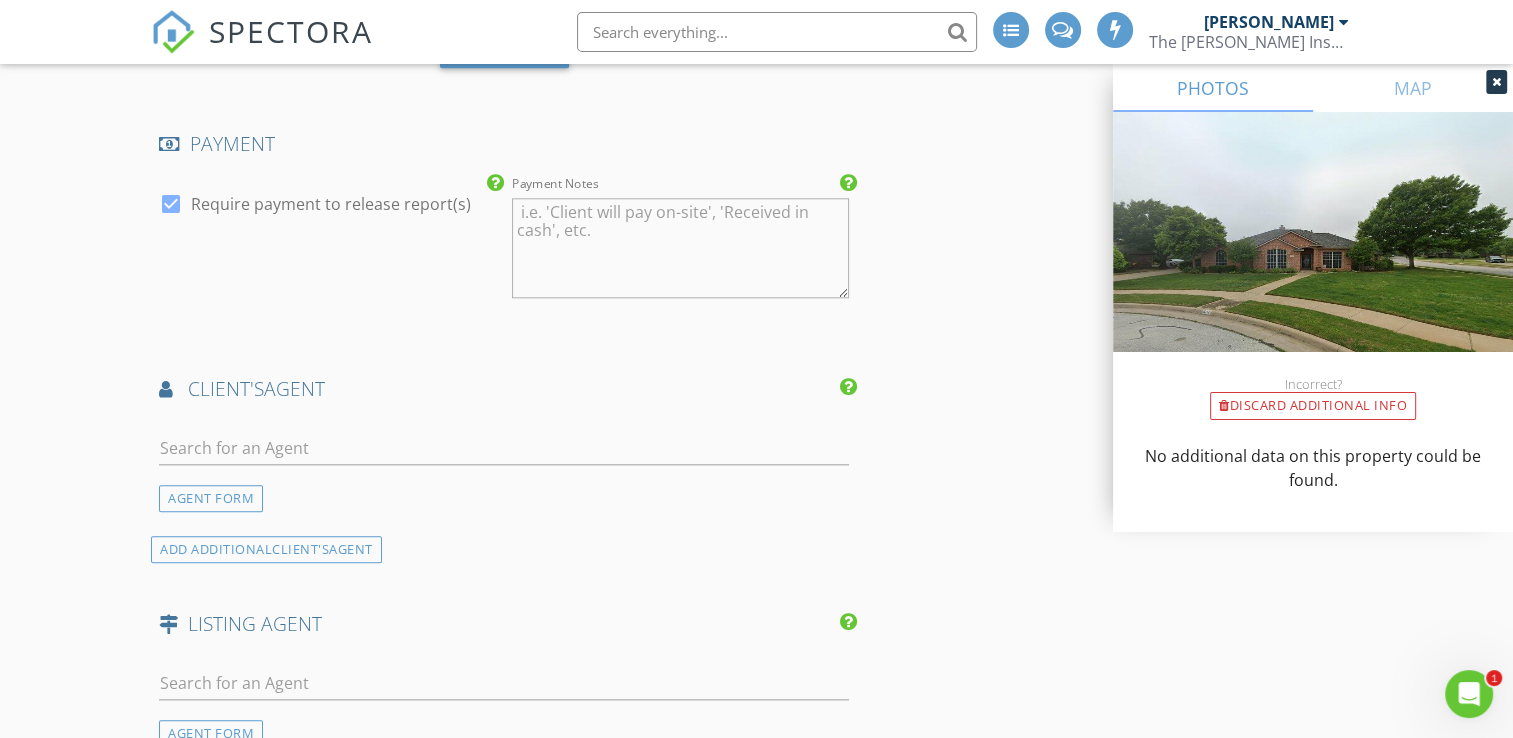 scroll, scrollTop: 2100, scrollLeft: 0, axis: vertical 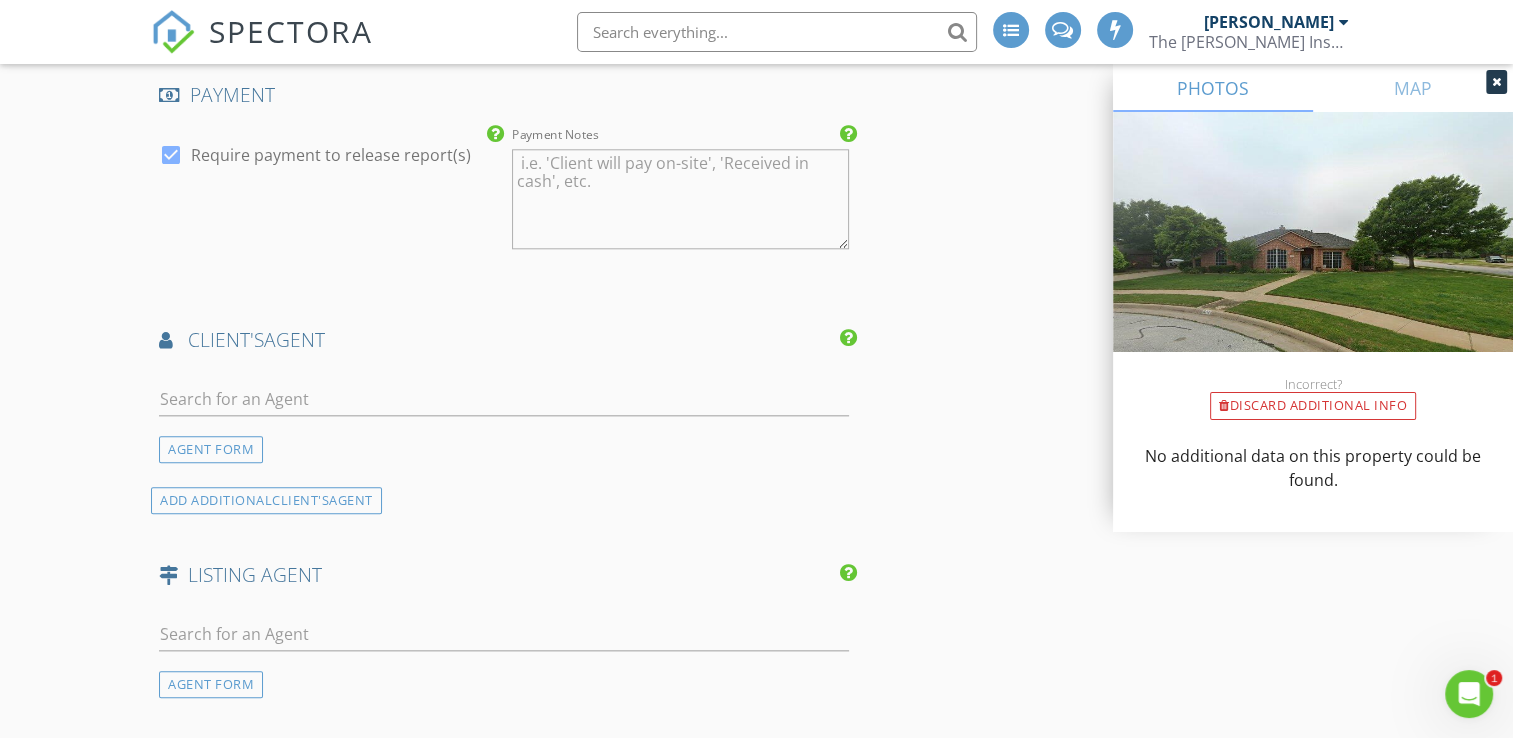 click at bounding box center (504, 403) 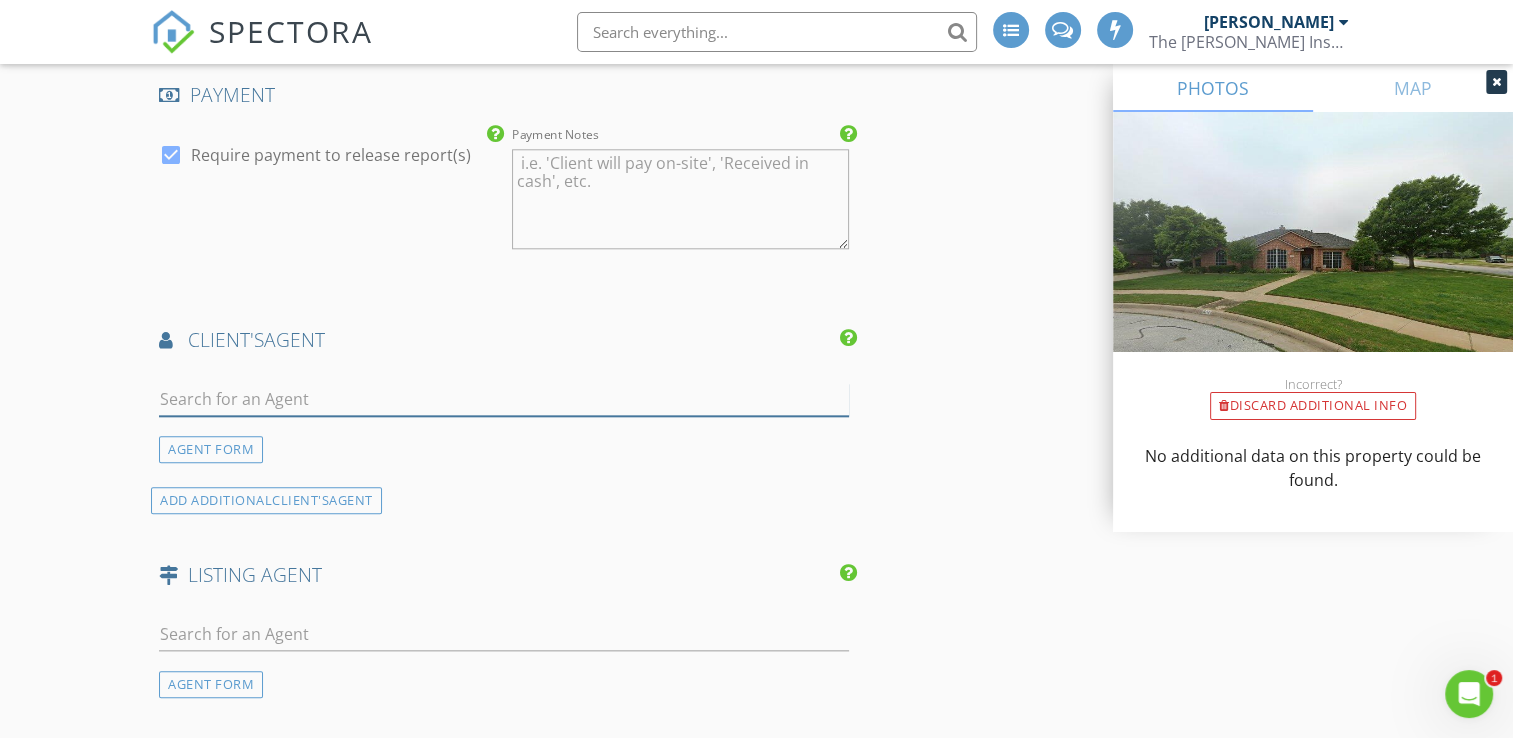 click at bounding box center (504, 399) 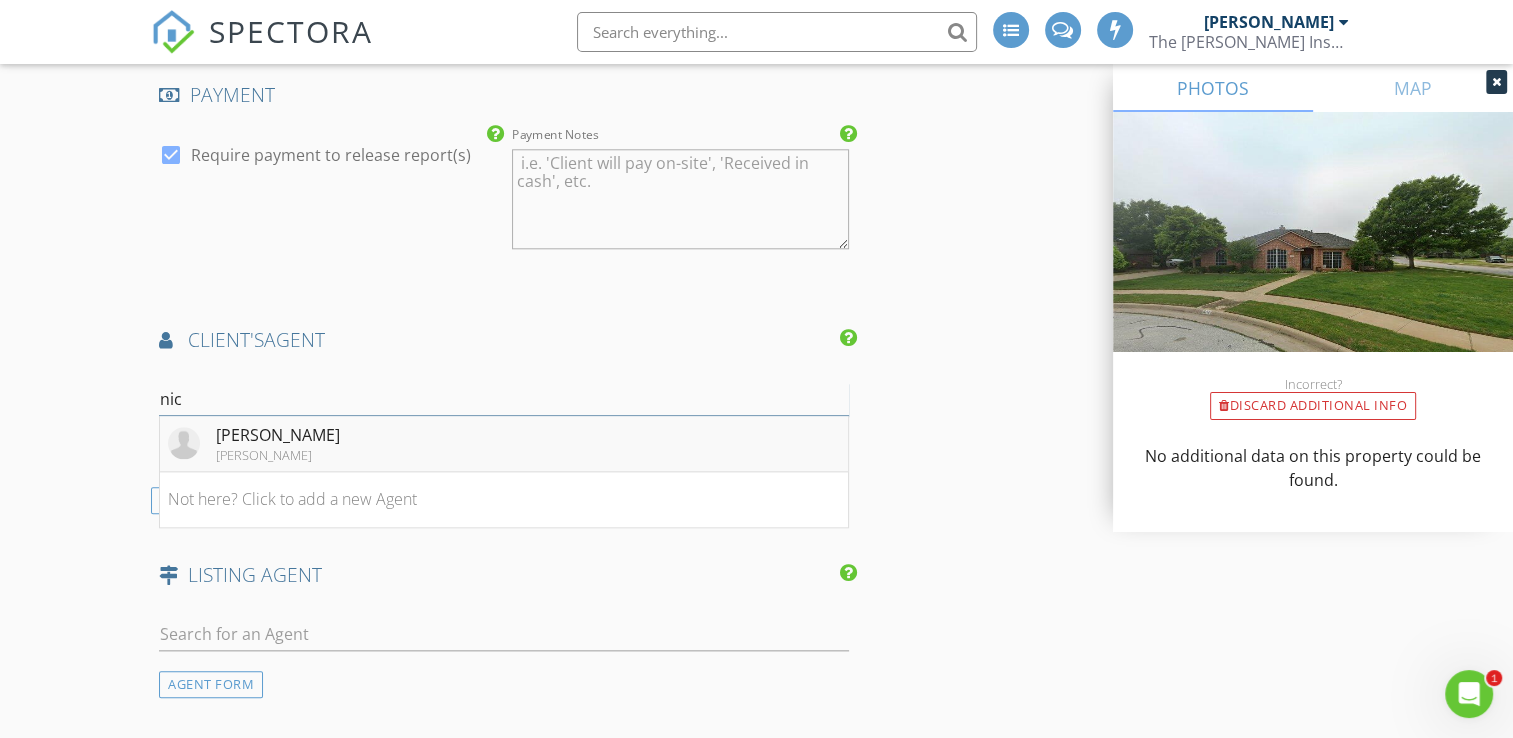 type on "nic" 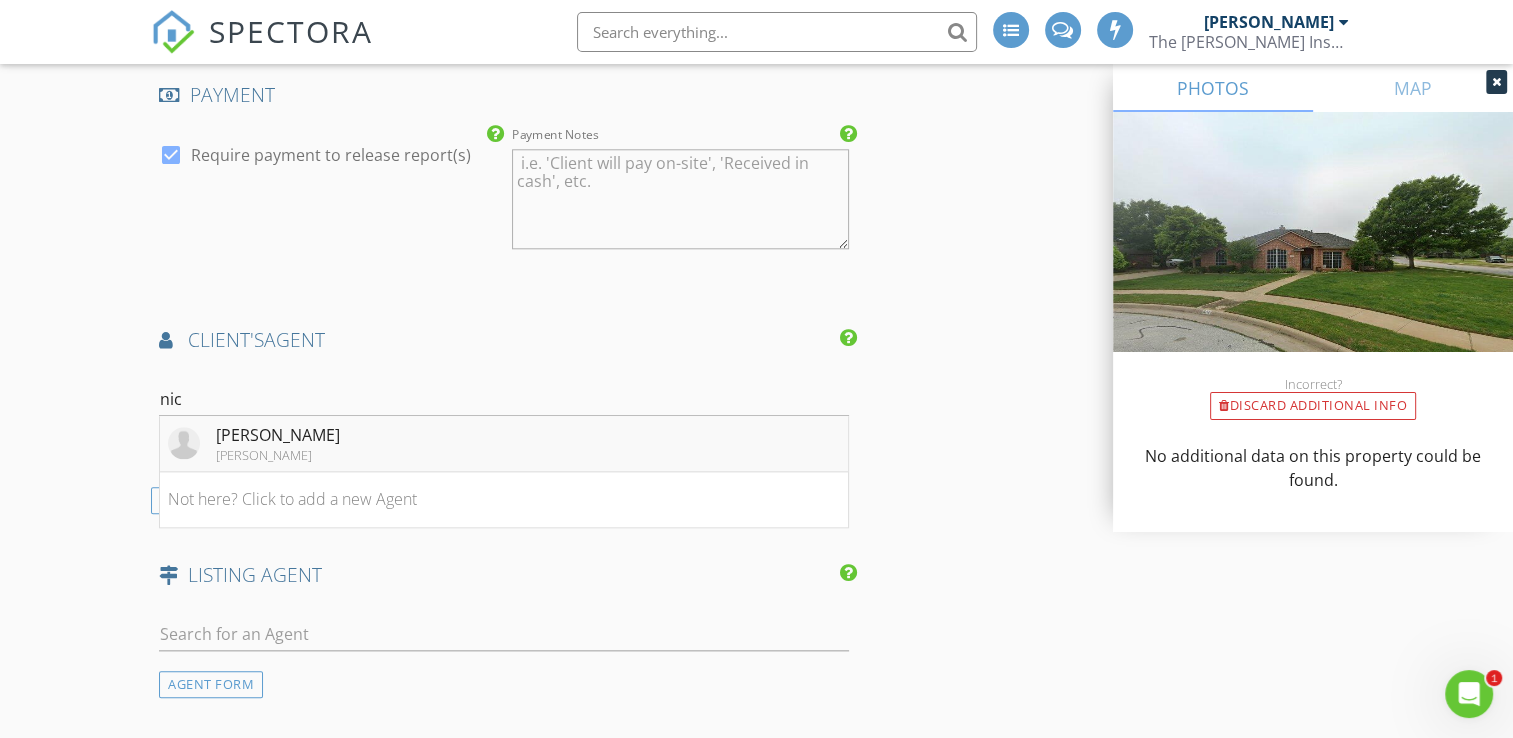 click on "Nicholas Patrick
Keller Williams" at bounding box center [504, 444] 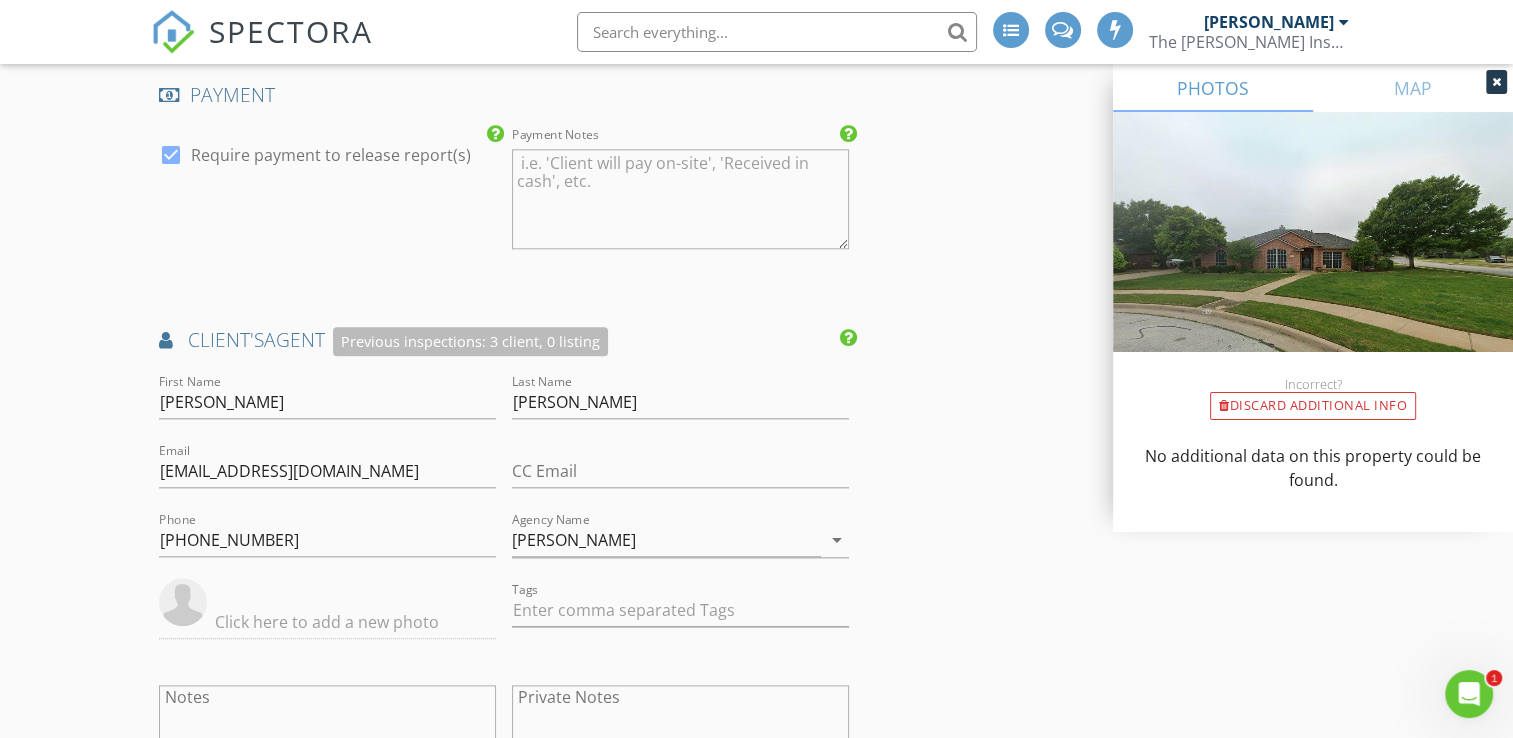 click on "INSPECTOR(S)
check_box_outline_blank   Jonnie Wells     check_box_outline_blank   Mark Welch     check_box   Christopher Strickland   PRIMARY   check_box_outline_blank   Brian Prater     Christopher Strickland arrow_drop_down   check_box_outline_blank Christopher Strickland specifically requested
Date/Time
07/15/2025 8:00 AM
Location
Address Search       Address 504 Amanda Ct   Unit   City Burleson   State TX   Zip 76028   County Johnson     Square Feet 2020   Year Built 1997   Foundation Slab arrow_drop_down     Christopher Strickland     53.9 miles     (an hour)
client
check_box Enable Client CC email for this inspection   Client Search     check_box_outline_blank Client is a Company/Organization     First Name   Last Name   Email   CC Email   Phone         Tags         Notes   Private Notes
ADD ADDITIONAL client" at bounding box center [756, 80] 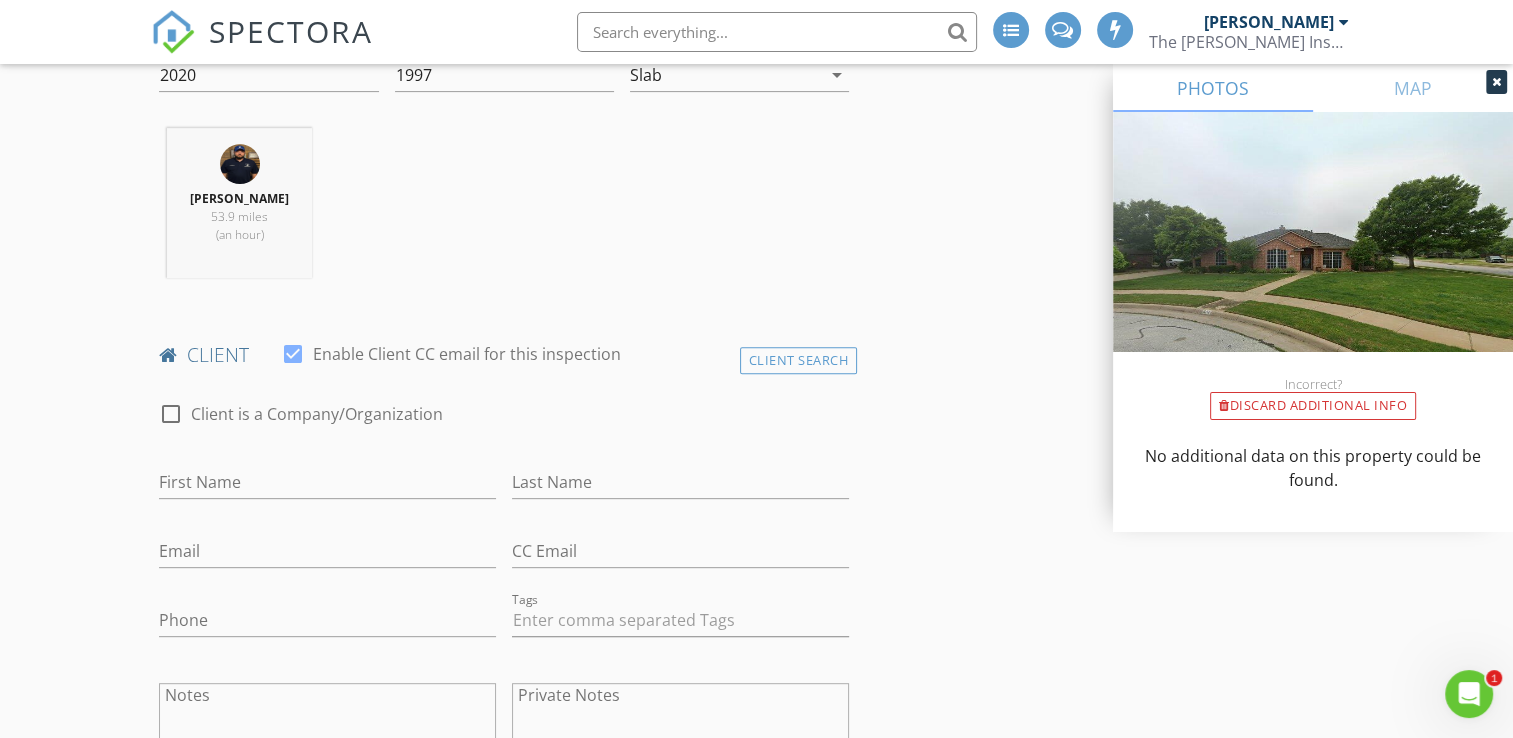 scroll, scrollTop: 700, scrollLeft: 0, axis: vertical 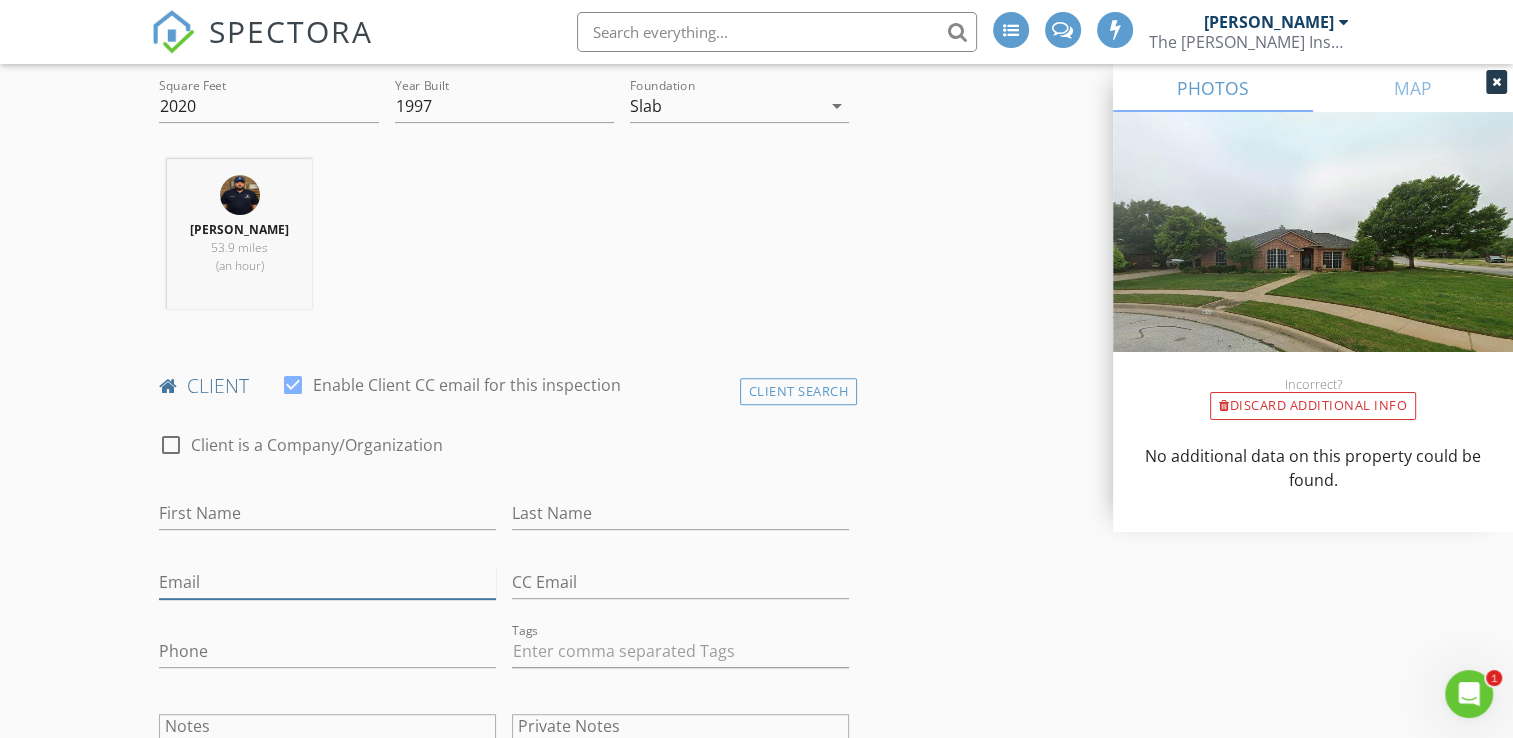 click on "Email" at bounding box center (327, 582) 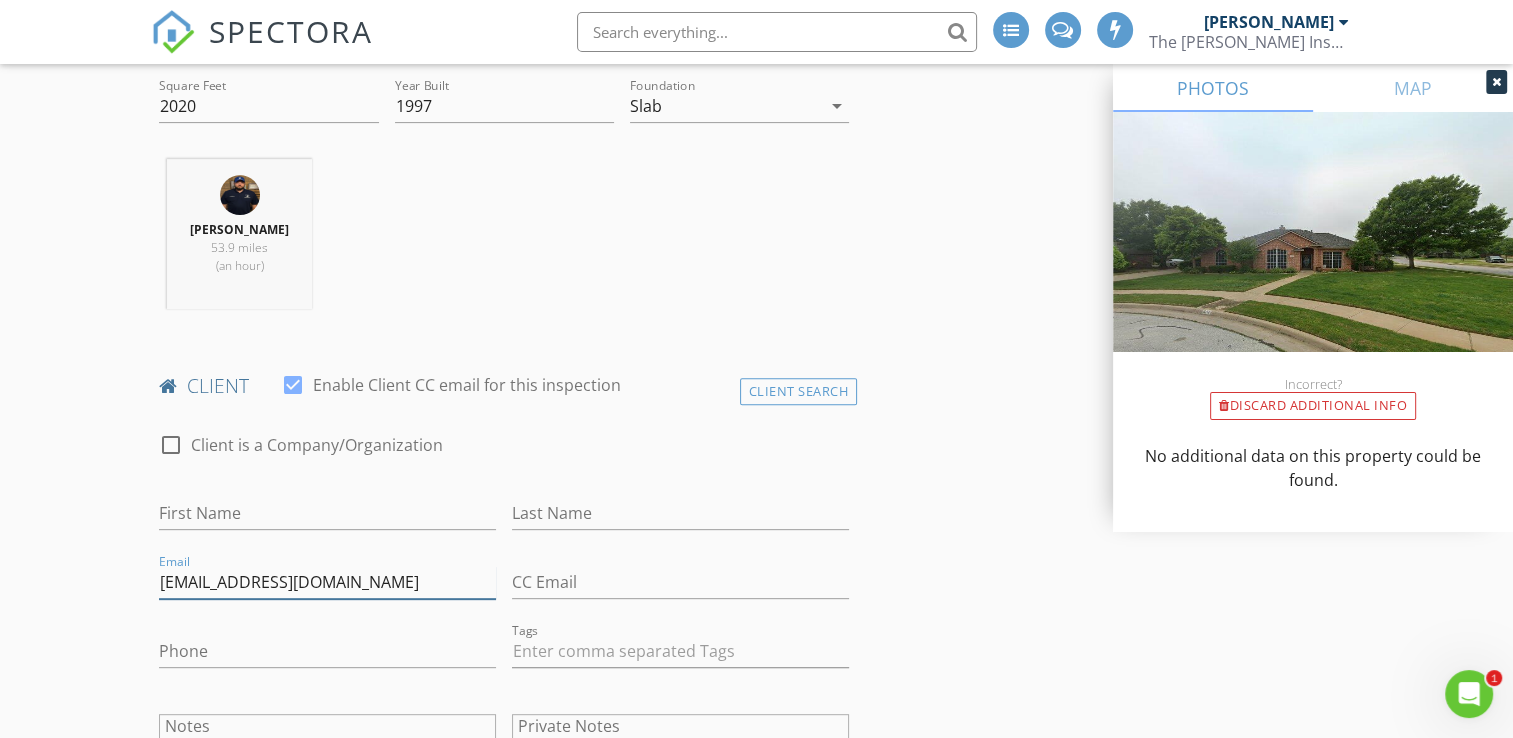 scroll, scrollTop: 800, scrollLeft: 0, axis: vertical 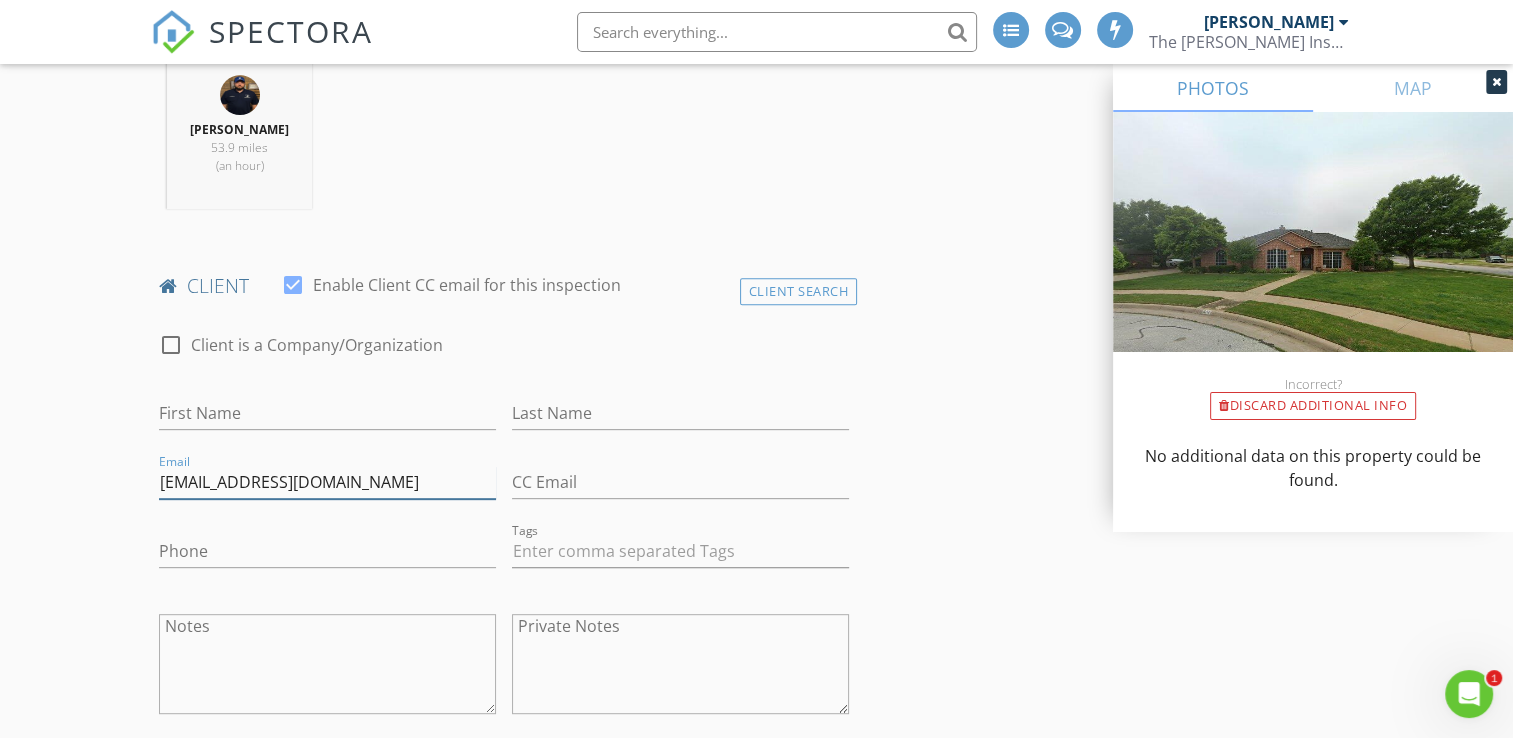 type on "haleyreabeauty@gmail.com" 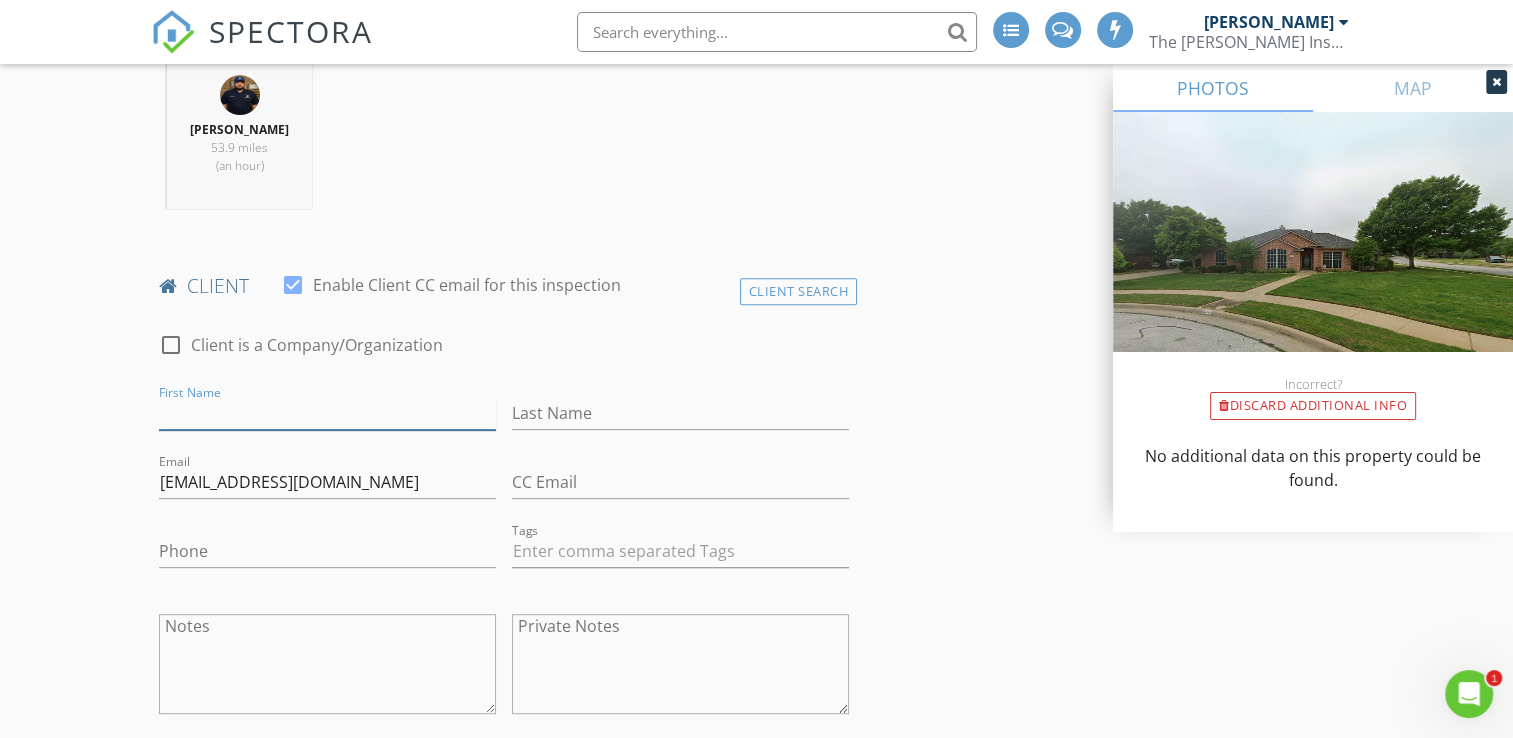click on "First Name" at bounding box center (327, 413) 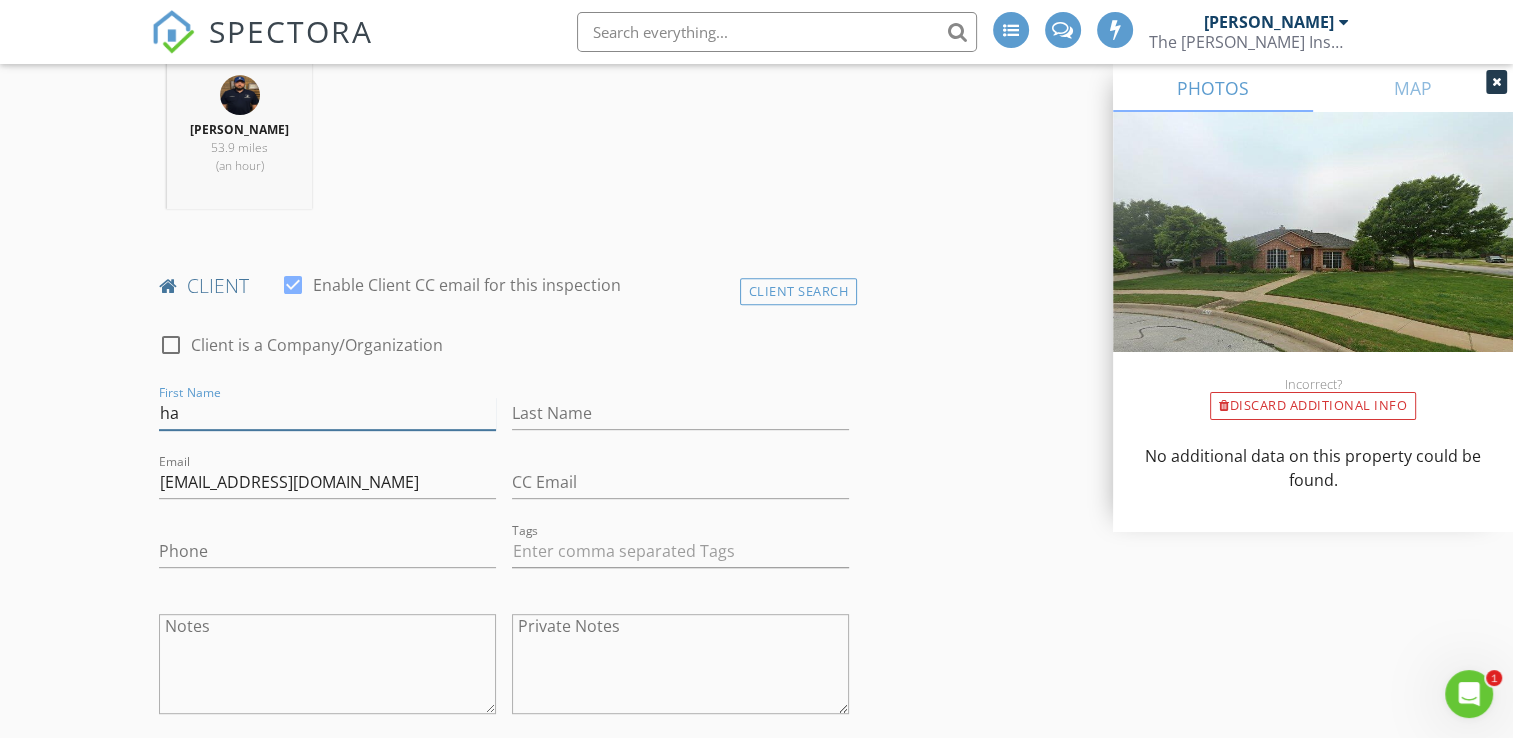 type on "h" 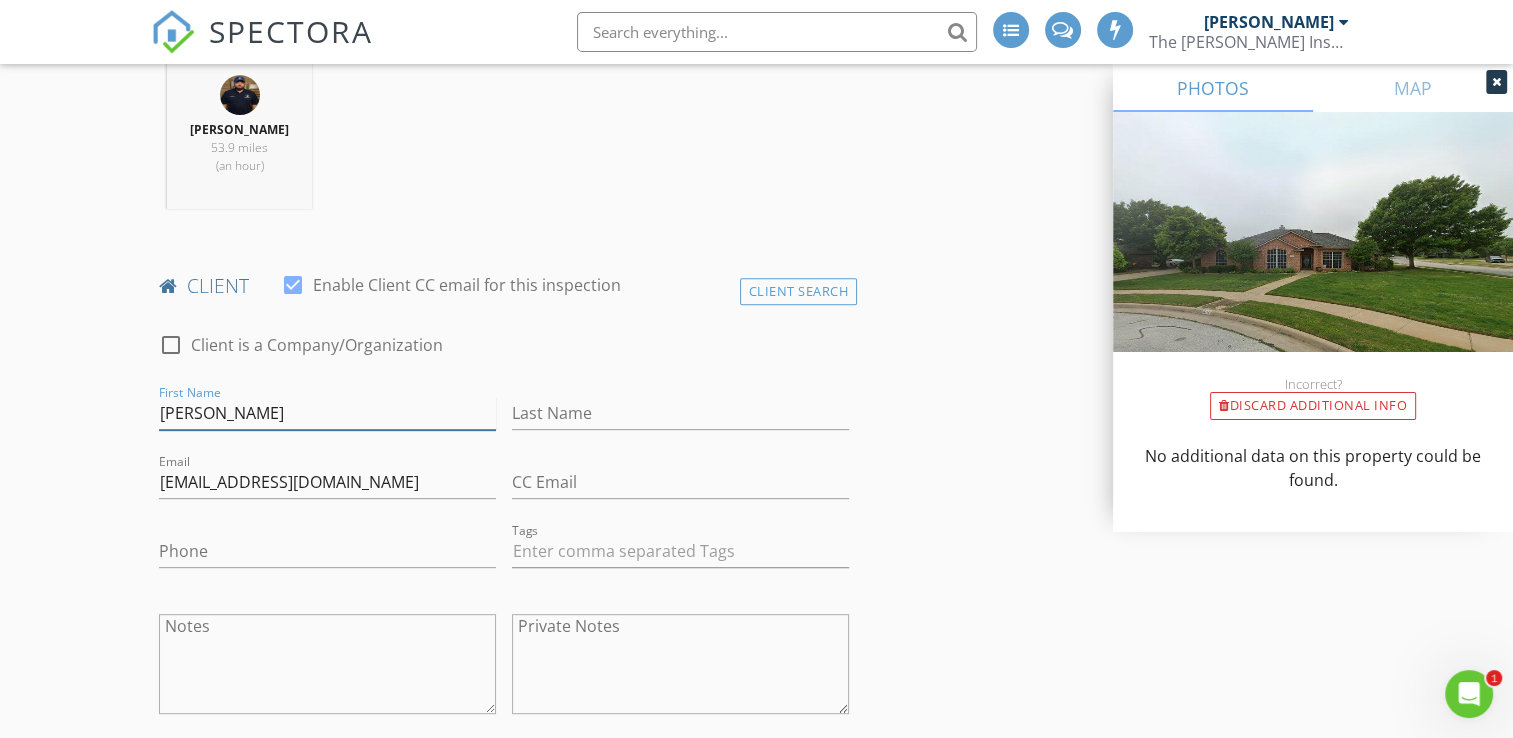 click on "Haley" at bounding box center [327, 413] 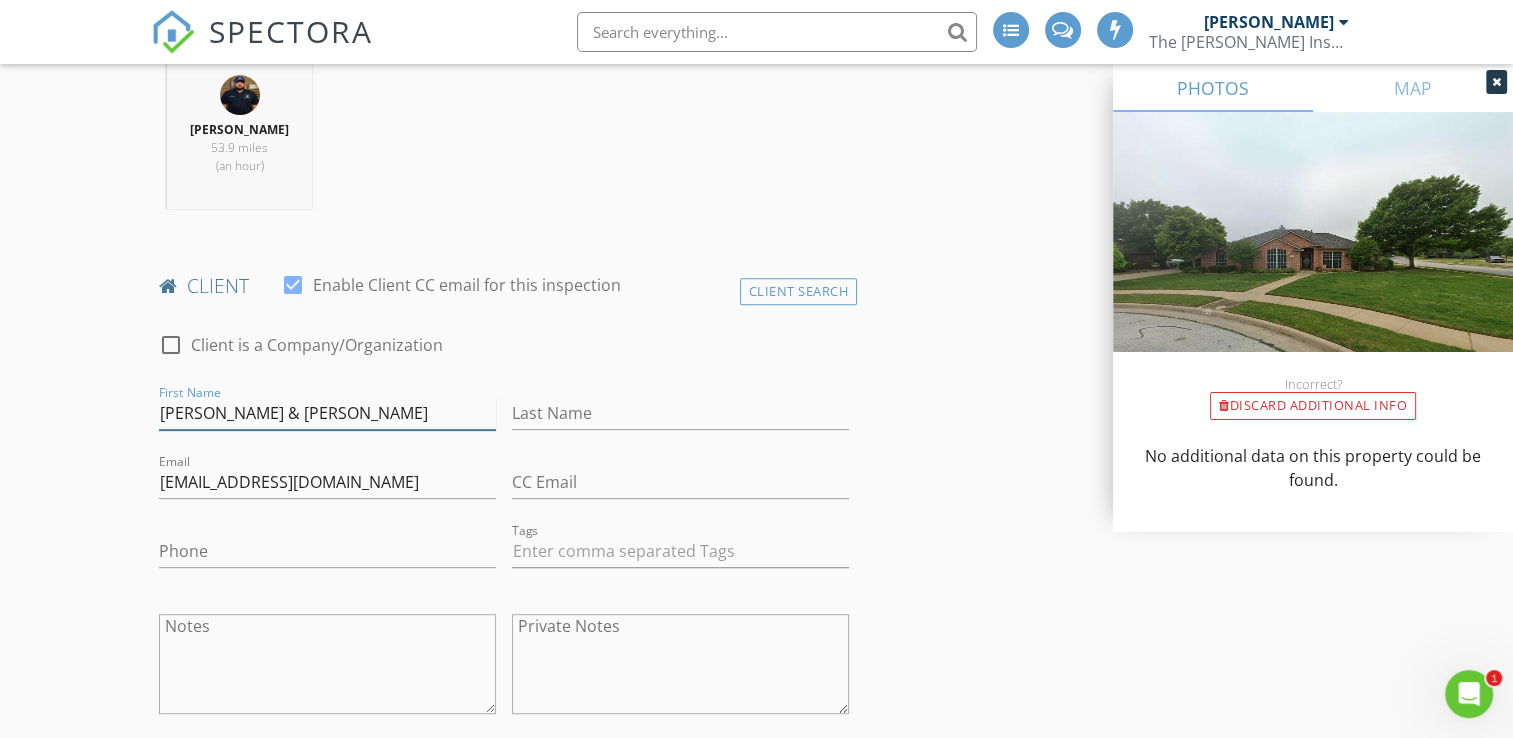 type on "Haley & Clayton" 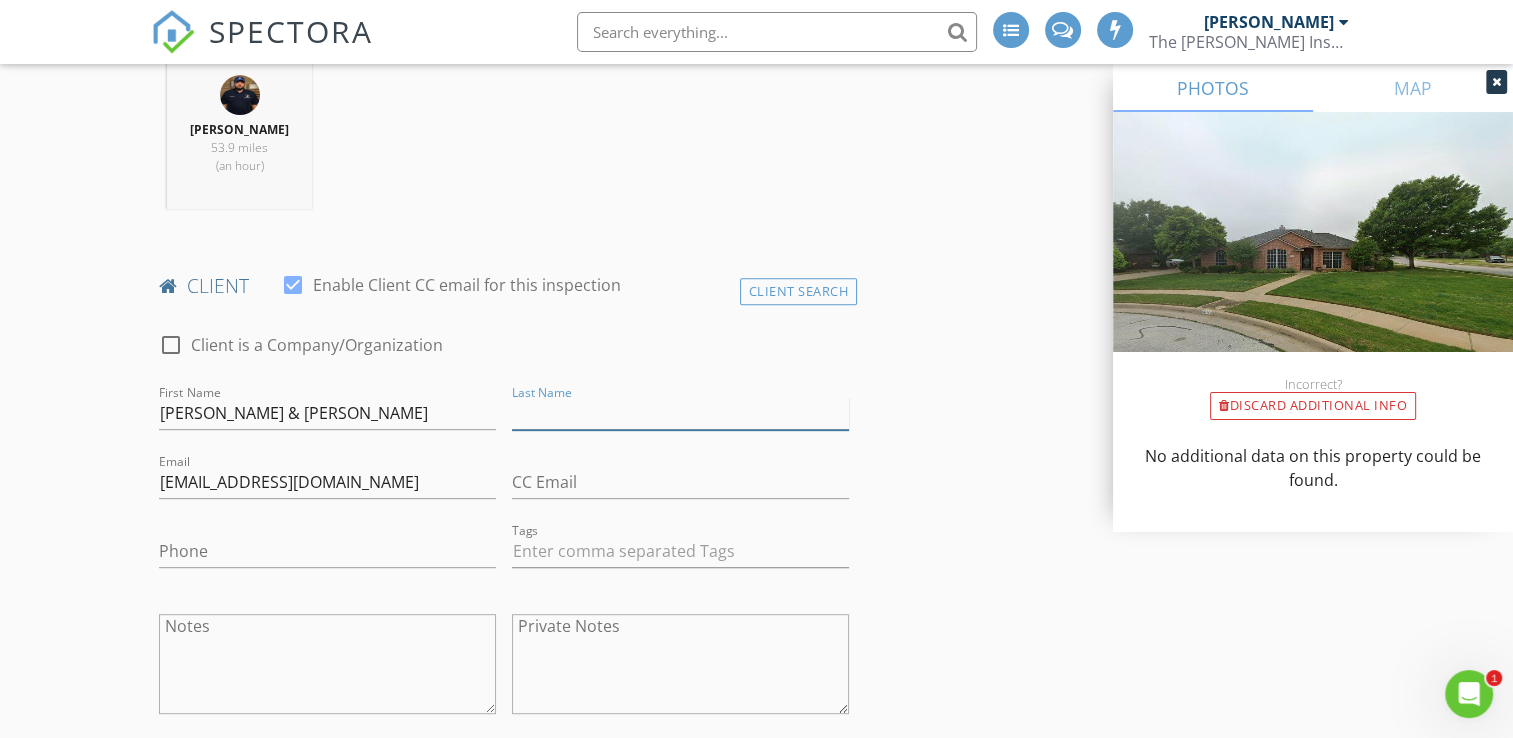 click on "Last Name" at bounding box center [680, 413] 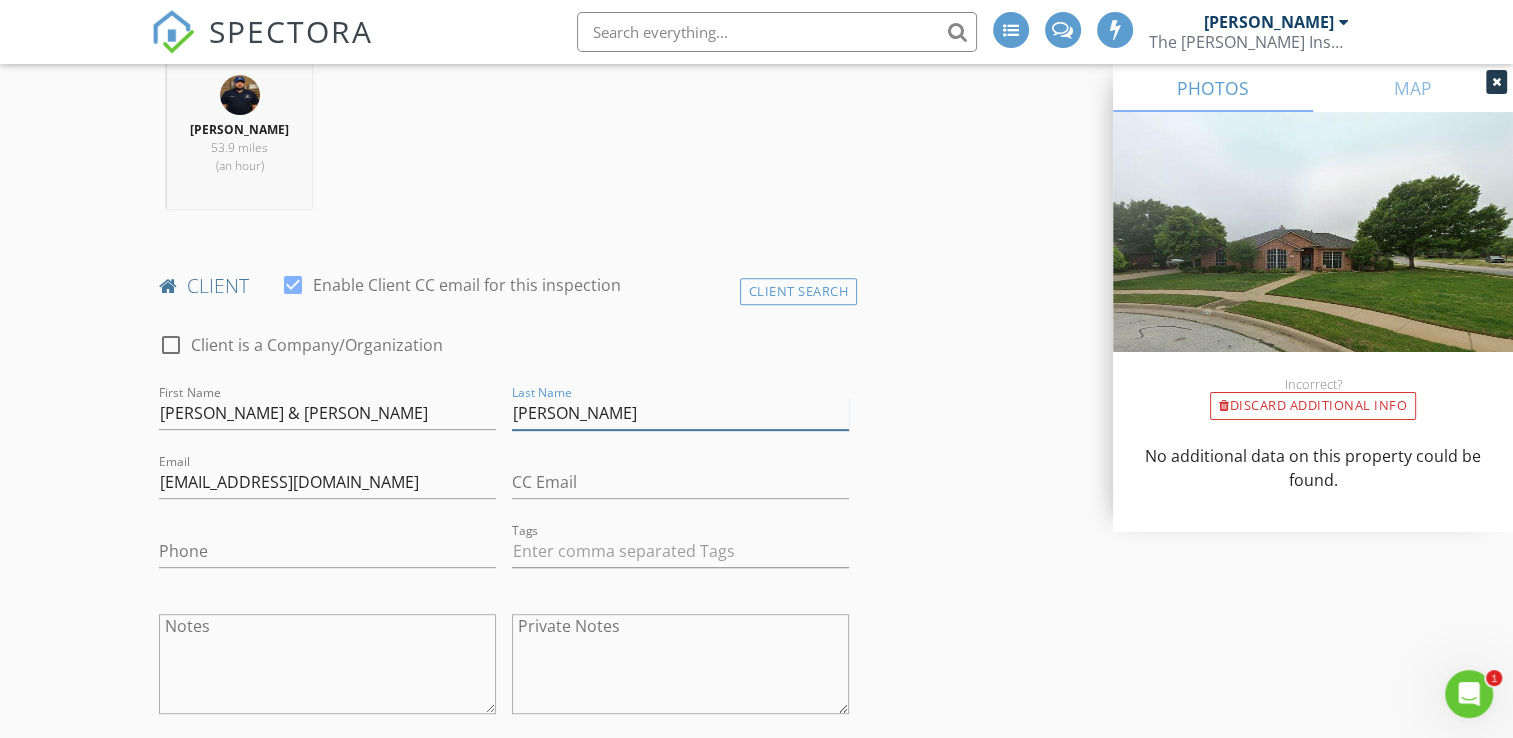 type on "Coleman" 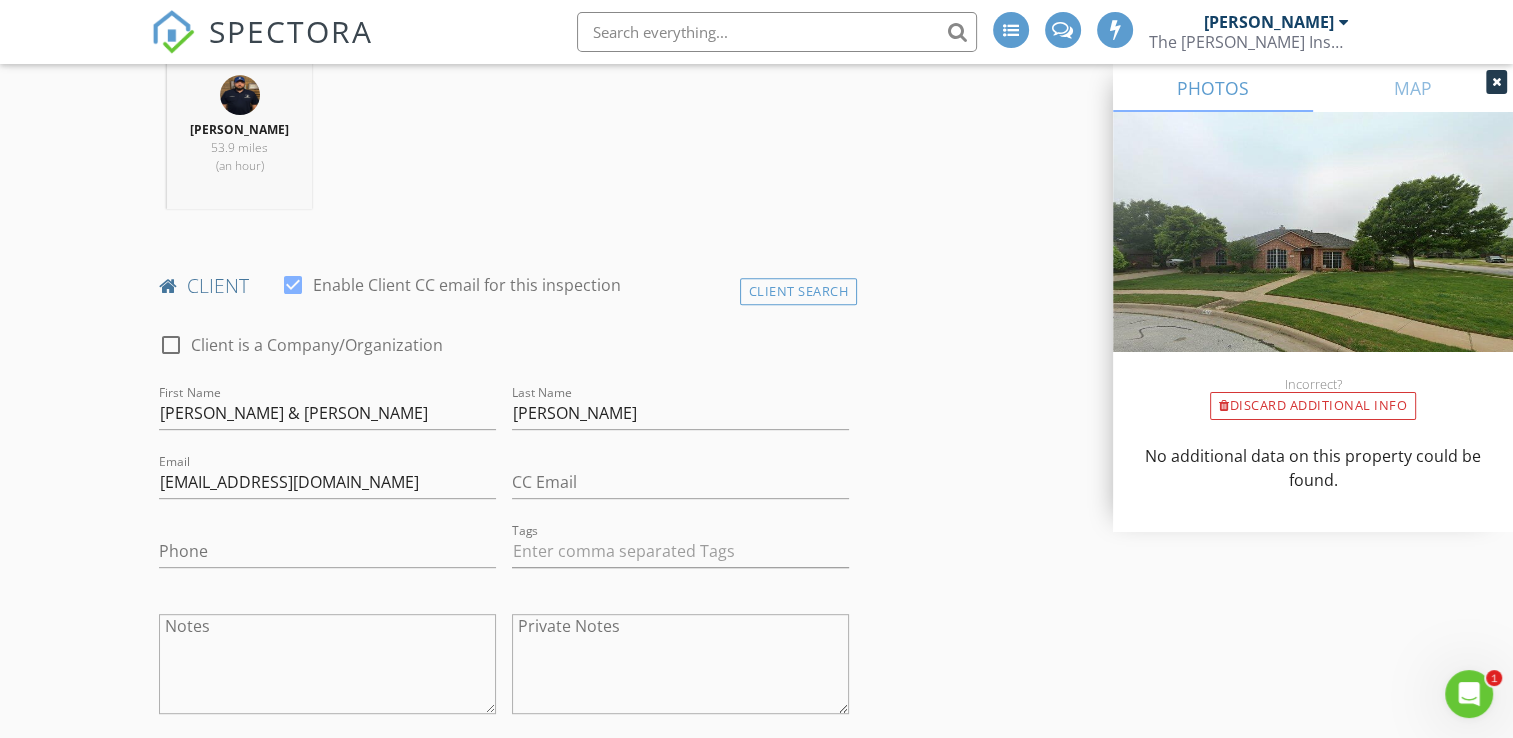 click on "INSPECTOR(S)
check_box_outline_blank   Jonnie Wells     check_box_outline_blank   Mark Welch     check_box   Christopher Strickland   PRIMARY   check_box_outline_blank   Brian Prater     Christopher Strickland arrow_drop_down   check_box_outline_blank Christopher Strickland specifically requested
Date/Time
07/15/2025 8:00 AM
Location
Address Search       Address 504 Amanda Ct   Unit   City Burleson   State TX   Zip 76028   County Johnson     Square Feet 2020   Year Built 1997   Foundation Slab arrow_drop_down     Christopher Strickland     53.9 miles     (an hour)
client
check_box Enable Client CC email for this inspection   Client Search     check_box_outline_blank Client is a Company/Organization     First Name Haley & Clayton   Last Name Coleman   Email haleyreabeauty@gmail.com   CC Email   Phone         Tags         Notes   Private Notes" at bounding box center [756, 1380] 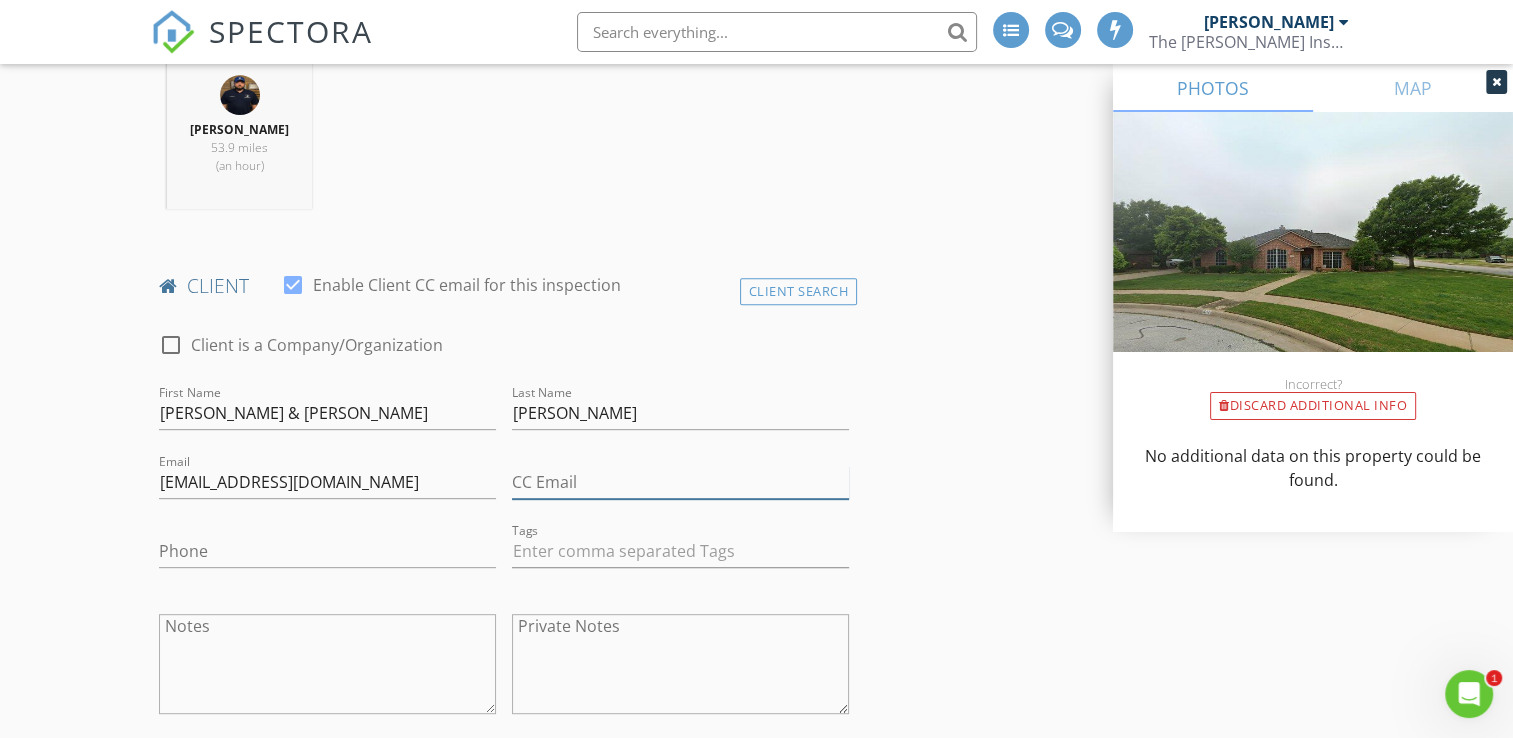 click on "CC Email" at bounding box center (680, 482) 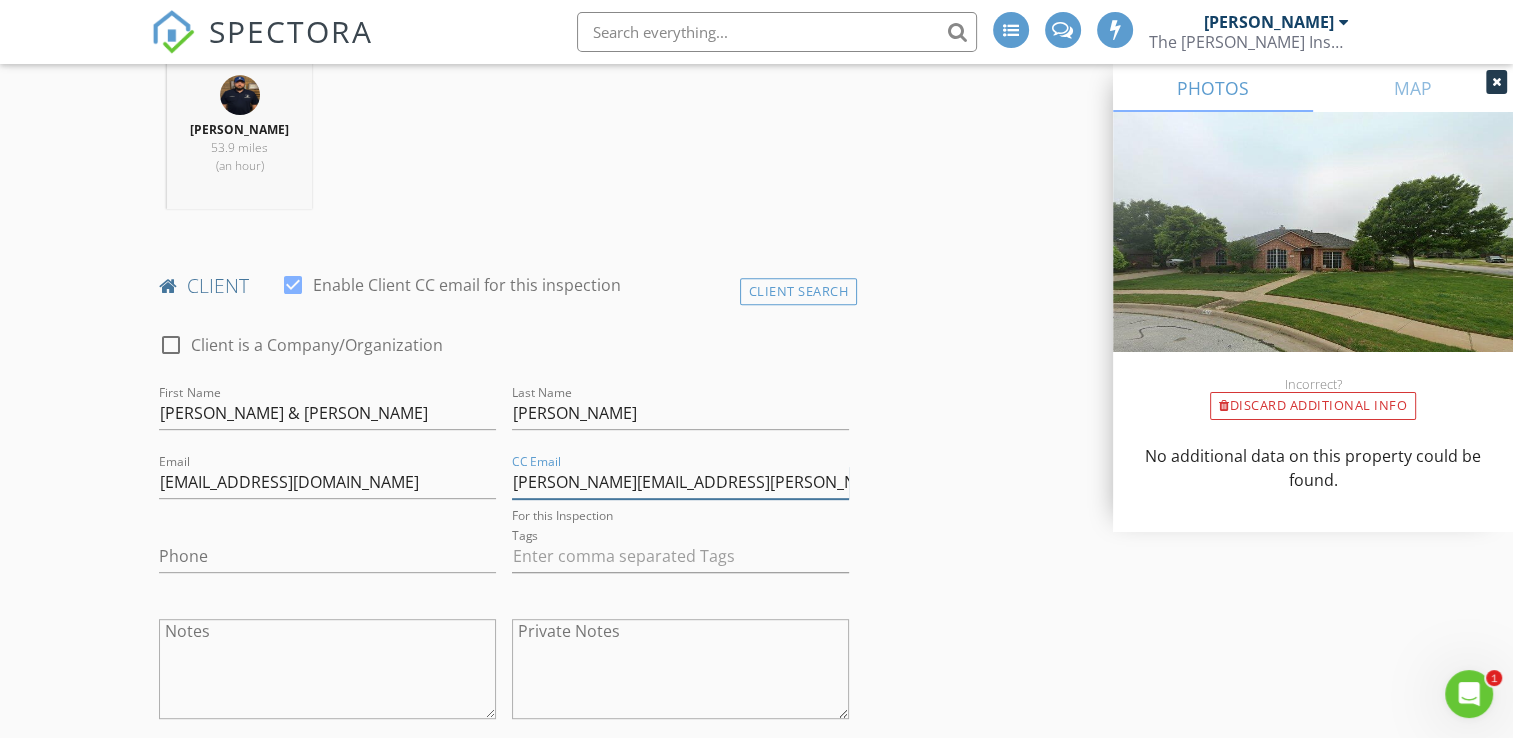 type on "Clayton.holman@aol.com" 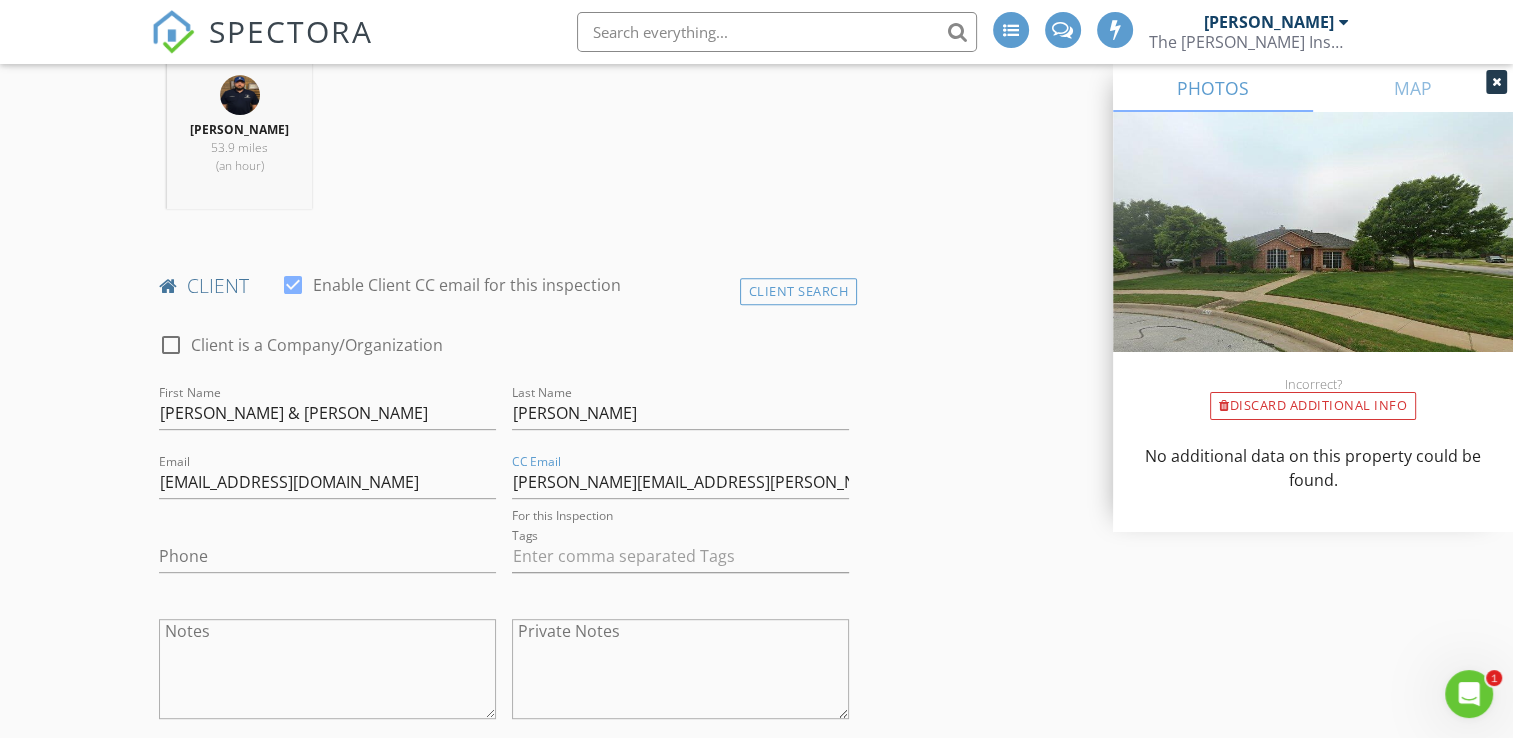 click on "INSPECTOR(S)
check_box_outline_blank   Jonnie Wells     check_box_outline_blank   Mark Welch     check_box   Christopher Strickland   PRIMARY   check_box_outline_blank   Brian Prater     Christopher Strickland arrow_drop_down   check_box_outline_blank Christopher Strickland specifically requested
Date/Time
07/15/2025 8:00 AM
Location
Address Search       Address 504 Amanda Ct   Unit   City Burleson   State TX   Zip 76028   County Johnson     Square Feet 2020   Year Built 1997   Foundation Slab arrow_drop_down     Christopher Strickland     53.9 miles     (an hour)
client
check_box Enable Client CC email for this inspection   Client Search     check_box_outline_blank Client is a Company/Organization     First Name Haley & Clayton   Last Name Coleman   Email haleyreabeauty@gmail.com   CC Email Clayton.holman@aol.com For this Inspection   Phone         Tags" at bounding box center (756, 1382) 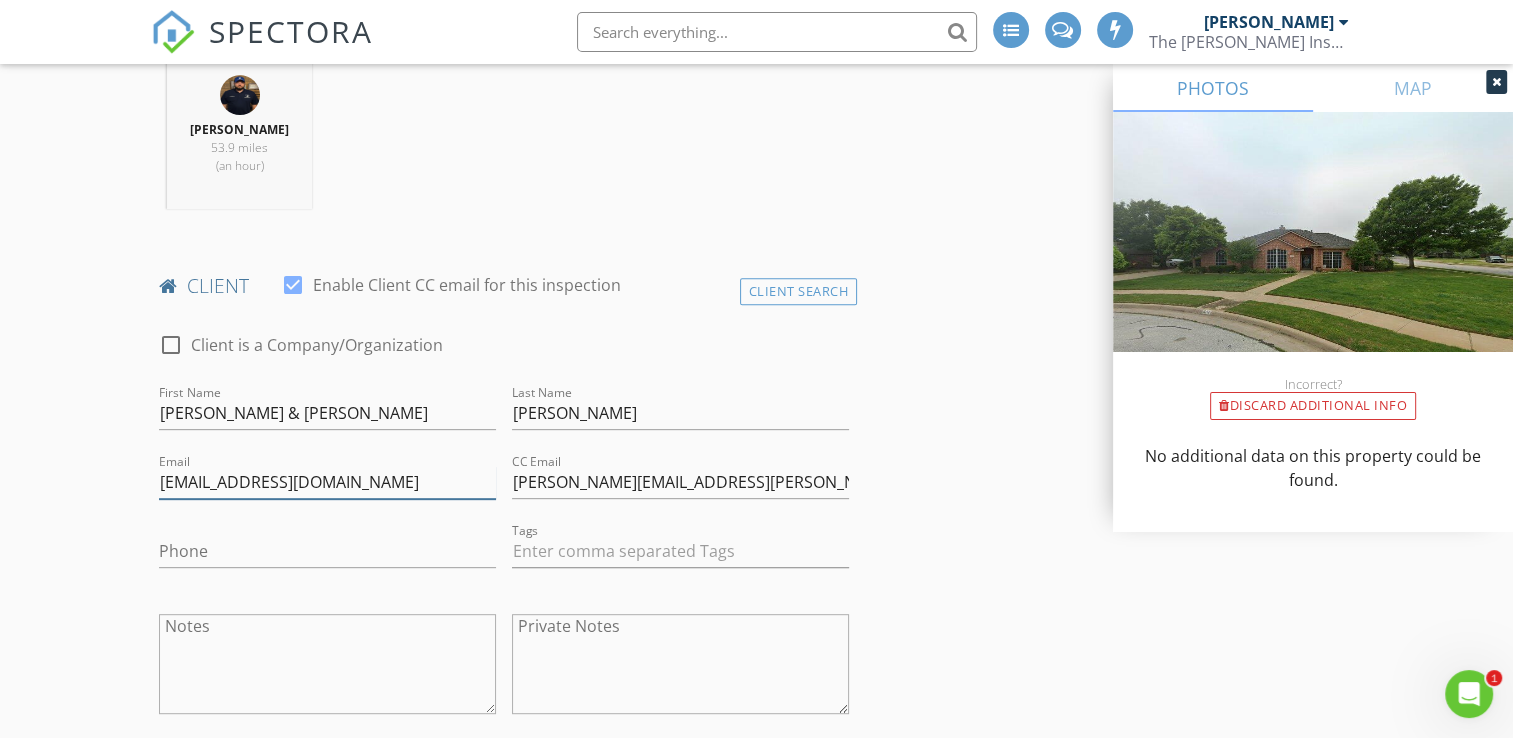 click on "haleyreabeauty@gmail.com" at bounding box center [327, 482] 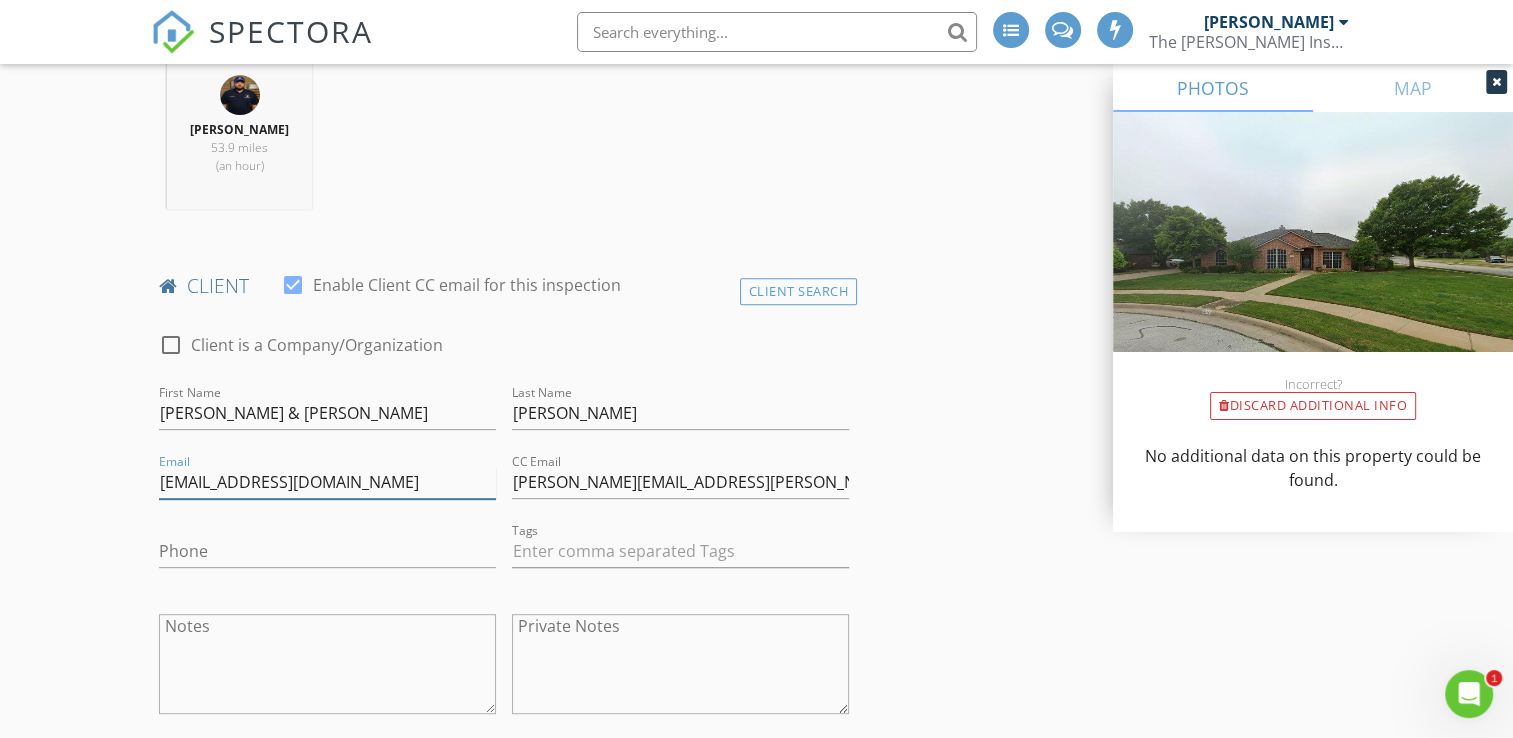 type on "haleyraebeauty@gmail.com" 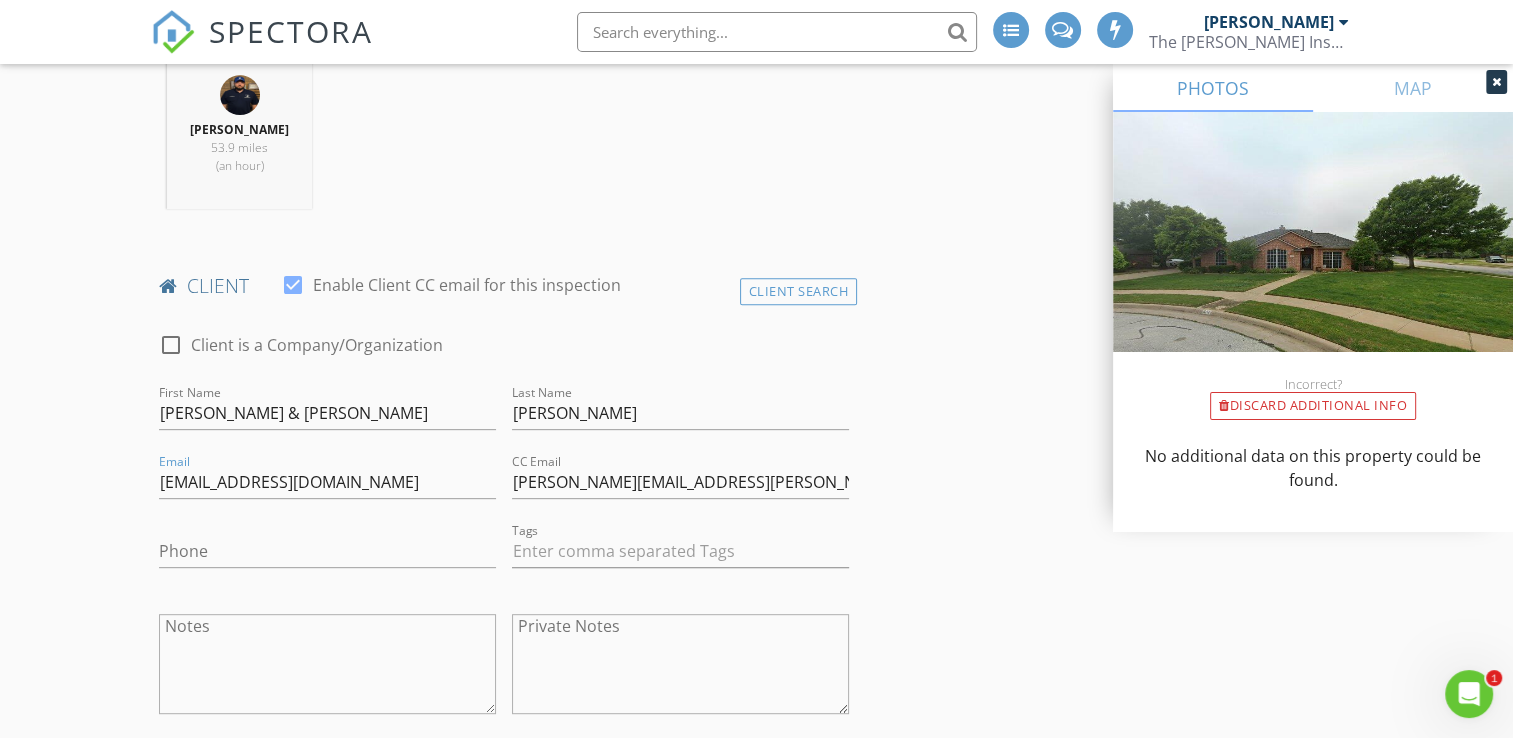 click on "New Inspection
INSPECTOR(S)
check_box_outline_blank   Jonnie Wells     check_box_outline_blank   Mark Welch     check_box   Christopher Strickland   PRIMARY   check_box_outline_blank   Brian Prater     Christopher Strickland arrow_drop_down   check_box_outline_blank Christopher Strickland specifically requested
Date/Time
07/15/2025 8:00 AM
Location
Address Search       Address 504 Amanda Ct   Unit   City Burleson   State TX   Zip 76028   County Johnson     Square Feet 2020   Year Built 1997   Foundation Slab arrow_drop_down     Christopher Strickland     53.9 miles     (an hour)
client
check_box Enable Client CC email for this inspection   Client Search     check_box_outline_blank Client is a Company/Organization     First Name Haley & Clayton   Last Name Coleman   Email haleyraebeauty@gmail.com   CC Email Clayton.holman@aol.com   Phone         Tags" at bounding box center (756, 1346) 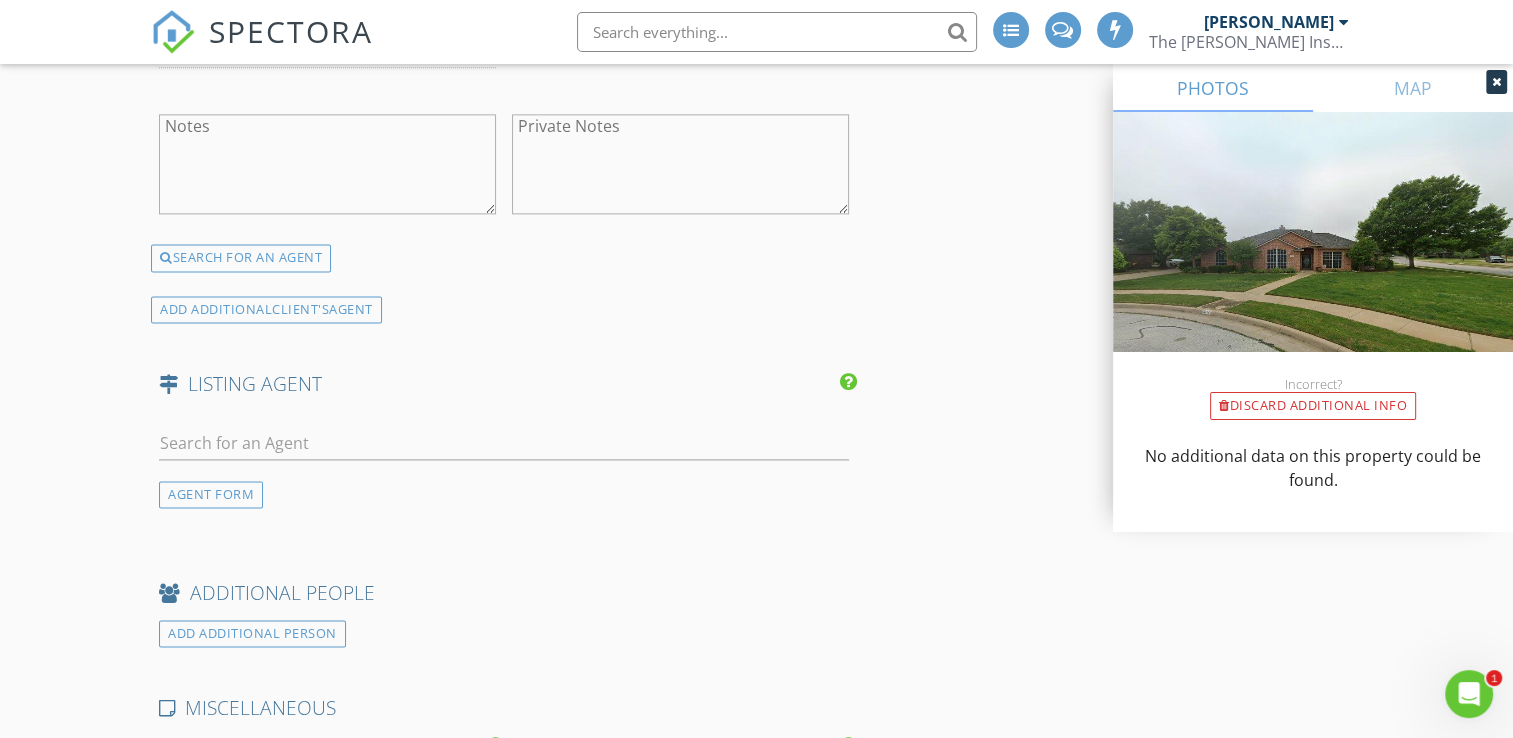 scroll, scrollTop: 2700, scrollLeft: 0, axis: vertical 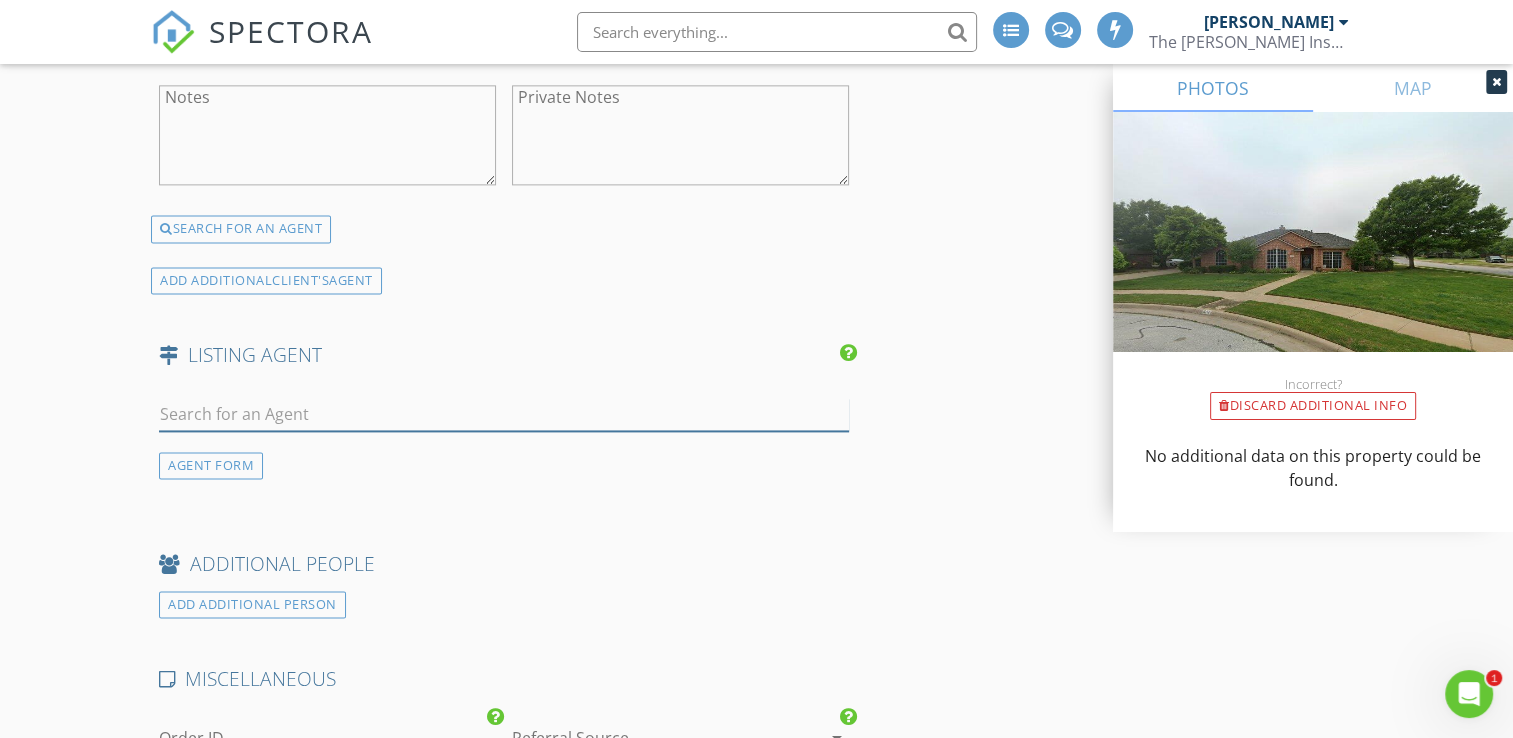 click at bounding box center [504, 414] 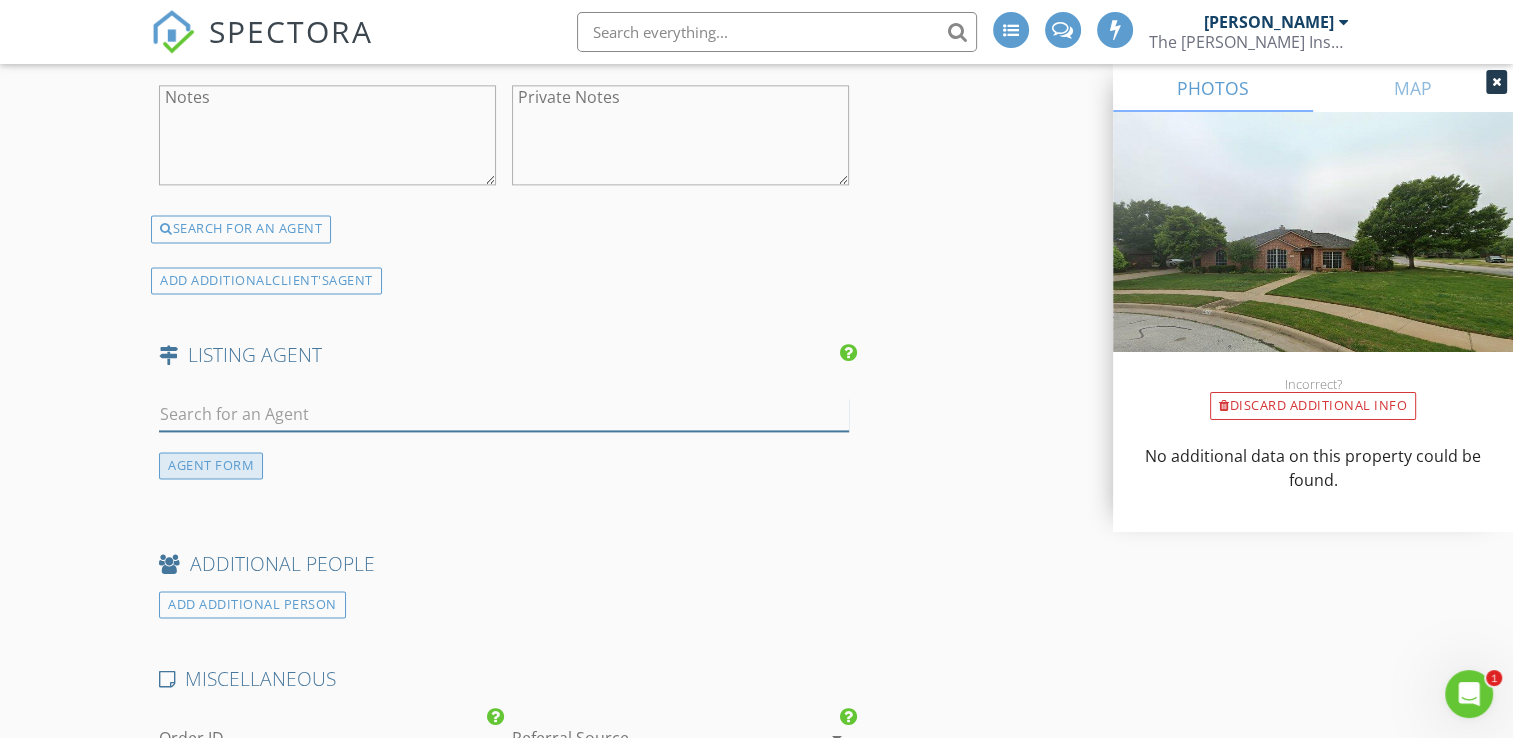 paste on "Sheila Morrison" 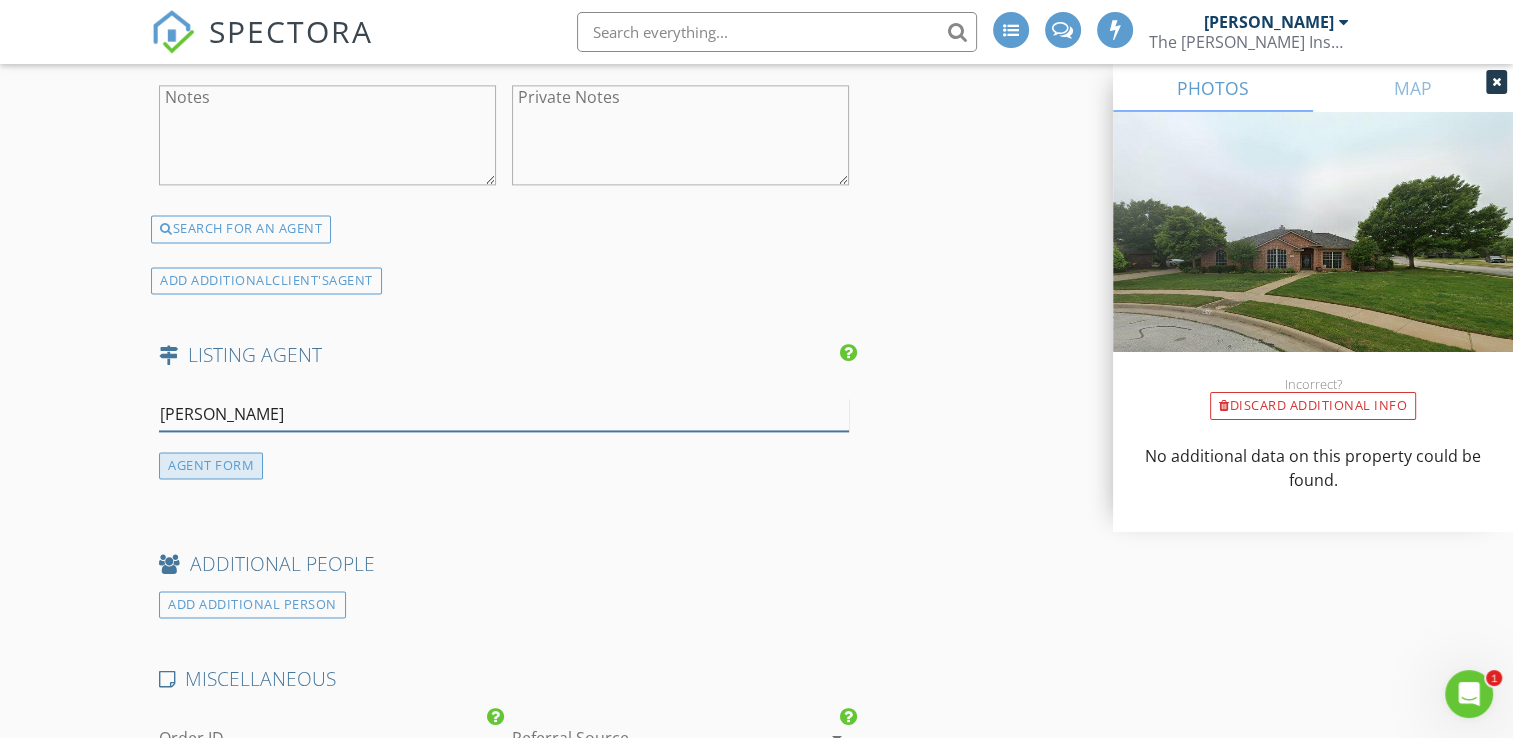 type on "Sheila Morrison" 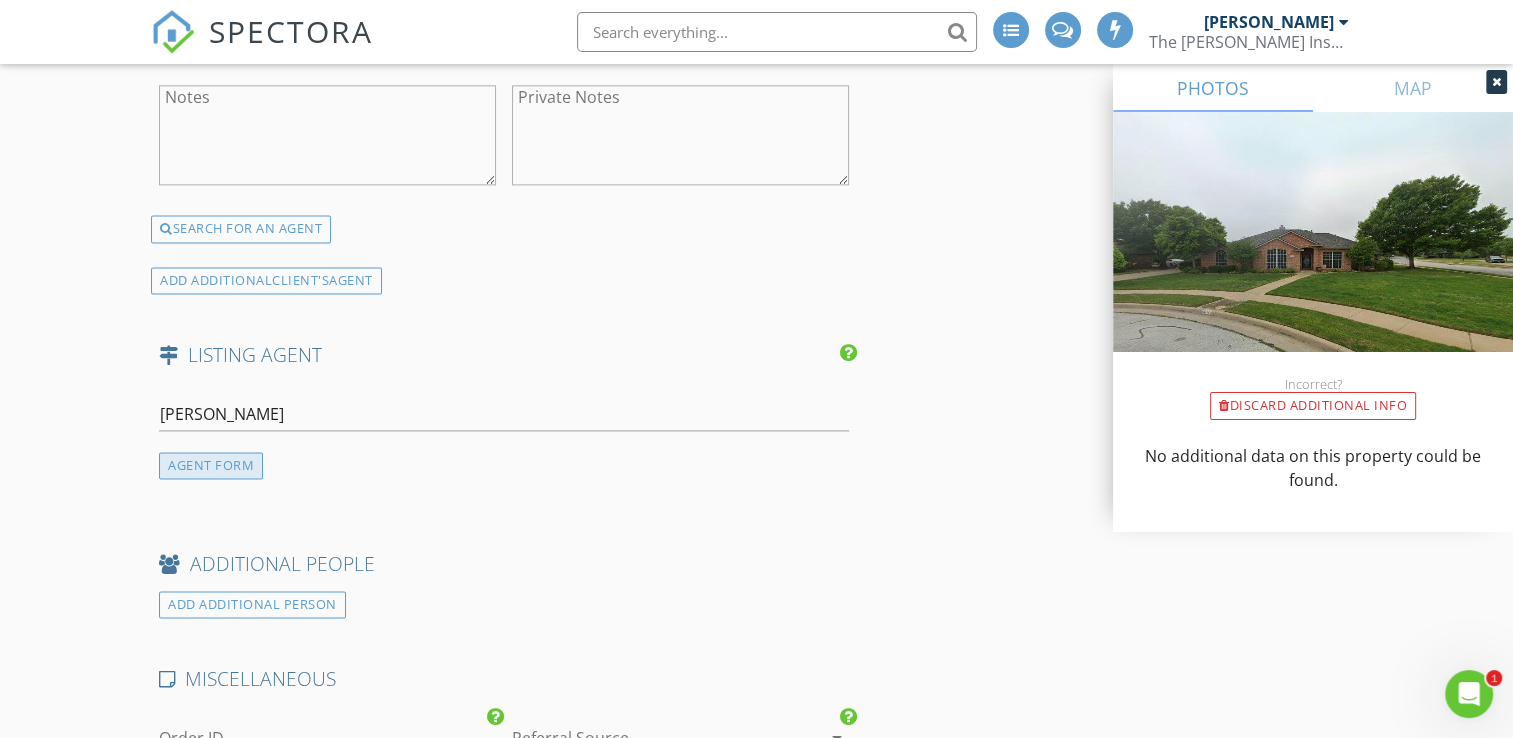 click on "AGENT FORM" at bounding box center [211, 465] 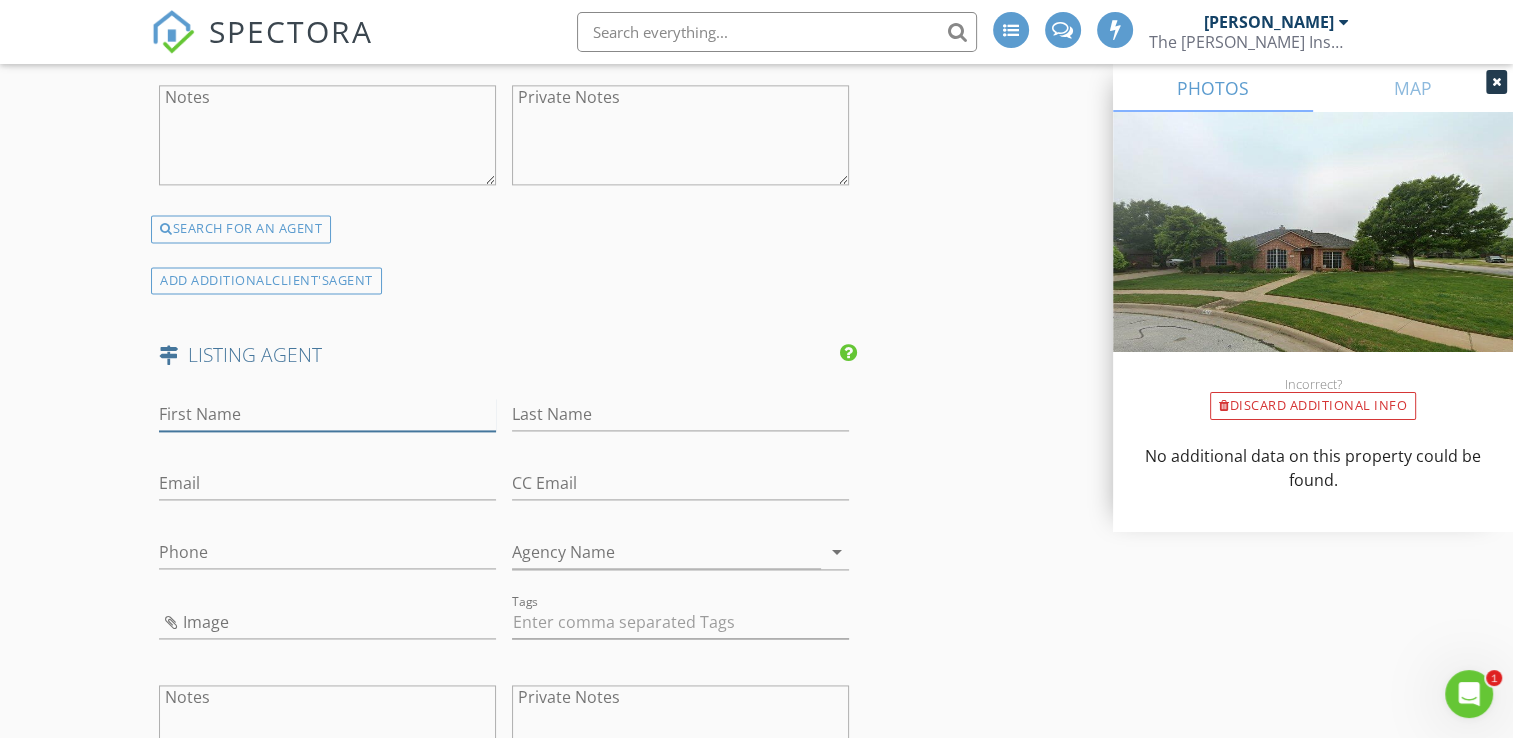 click on "First Name" at bounding box center (327, 414) 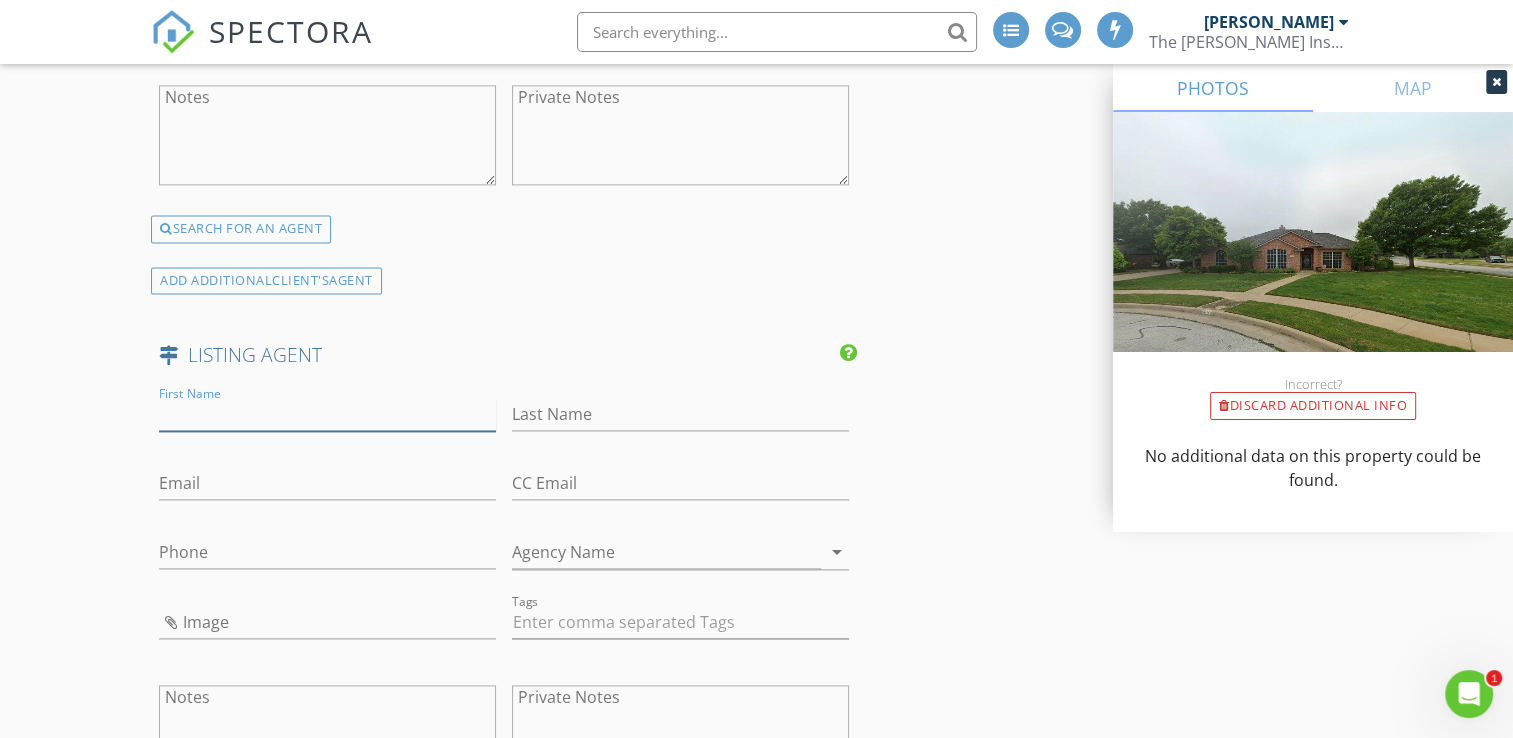 paste on "Sheila Morrison" 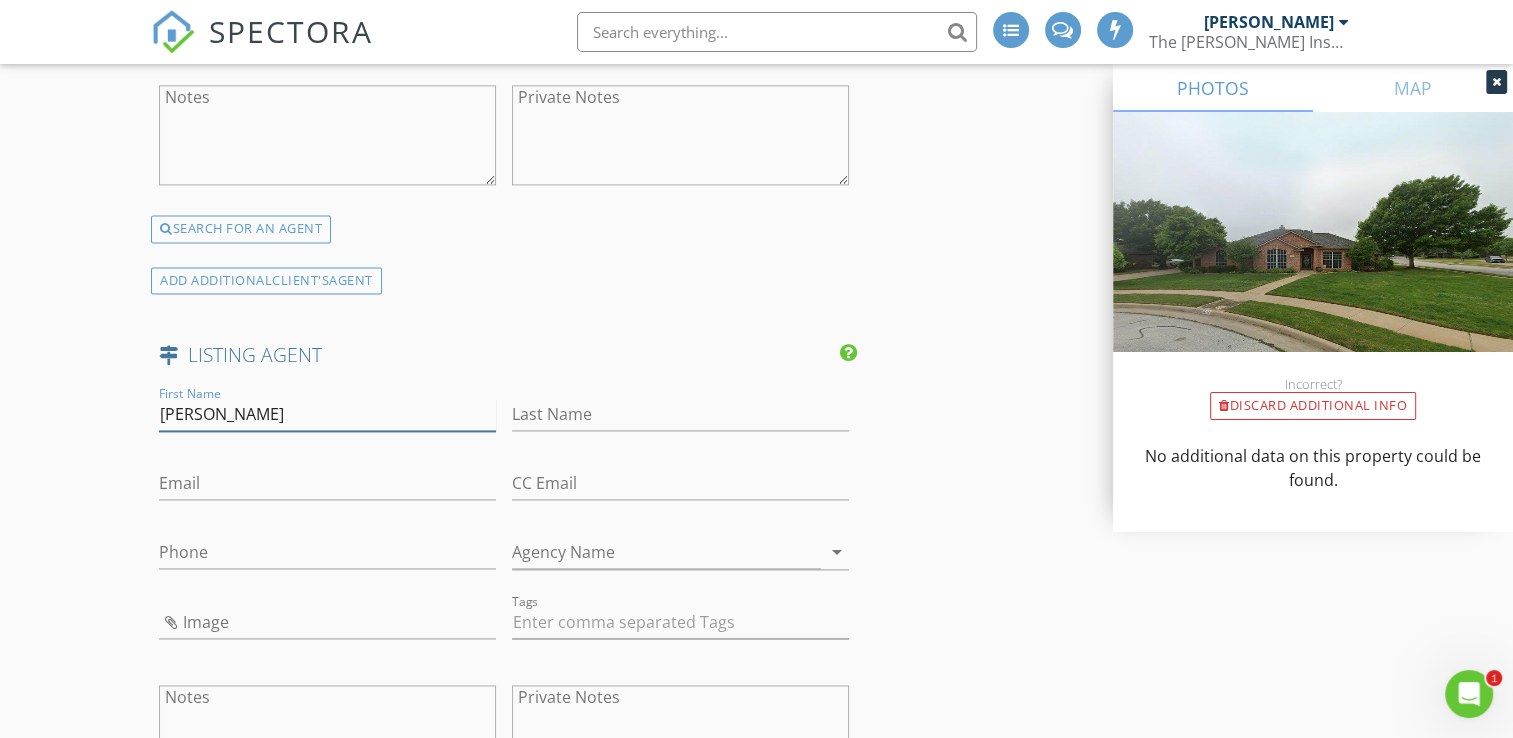 drag, startPoint x: 288, startPoint y: 429, endPoint x: 204, endPoint y: 429, distance: 84 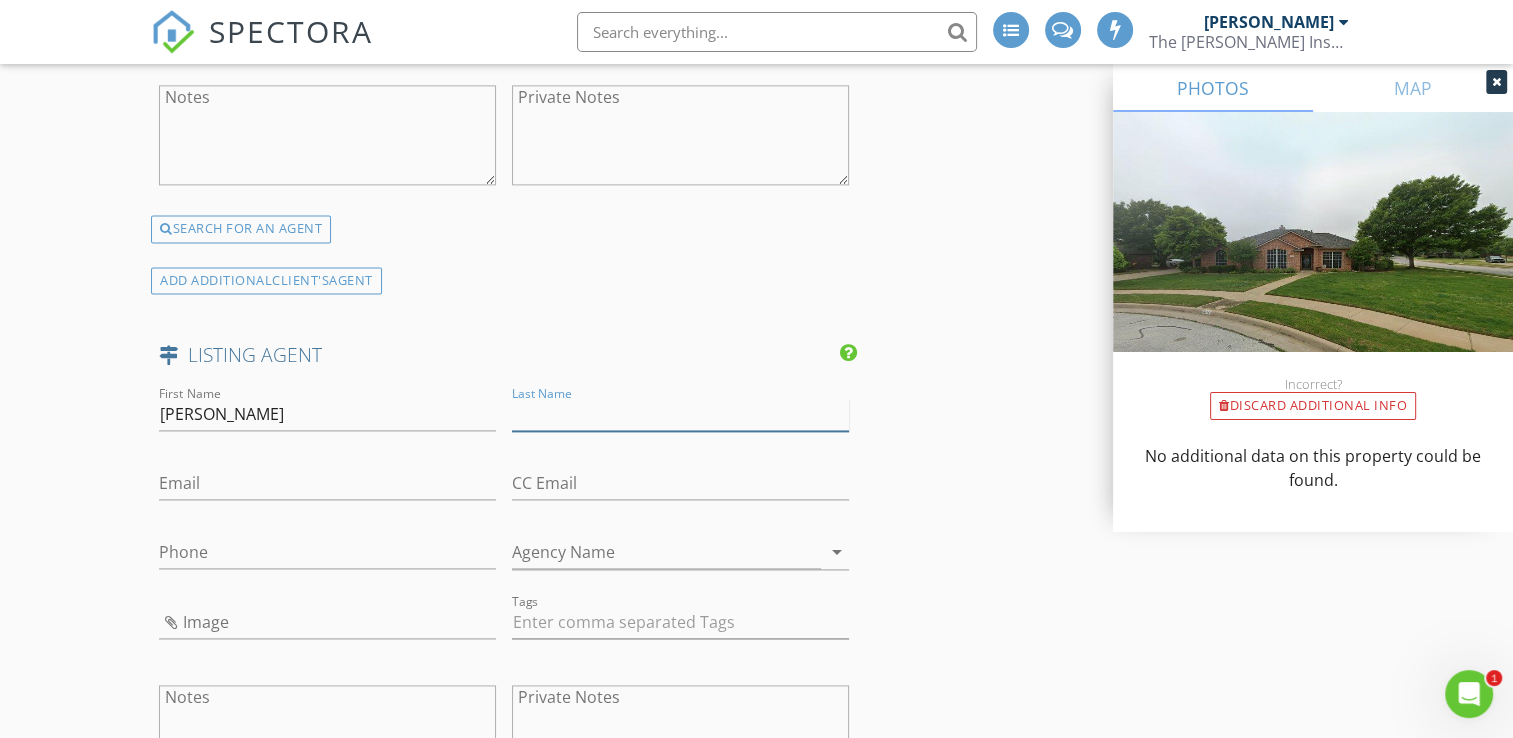 click on "Last Name" at bounding box center [680, 414] 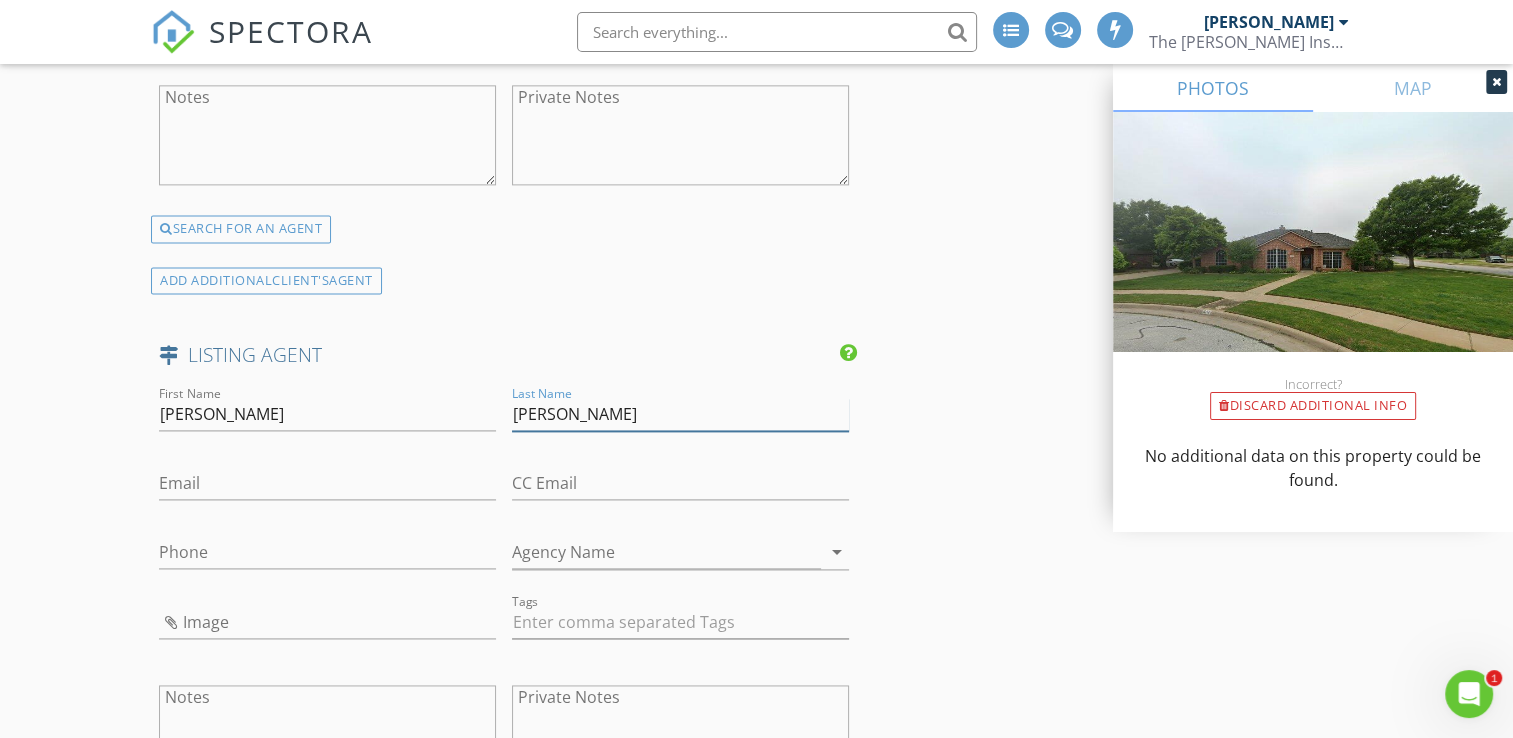 click on "Sheila Morrison" at bounding box center [680, 414] 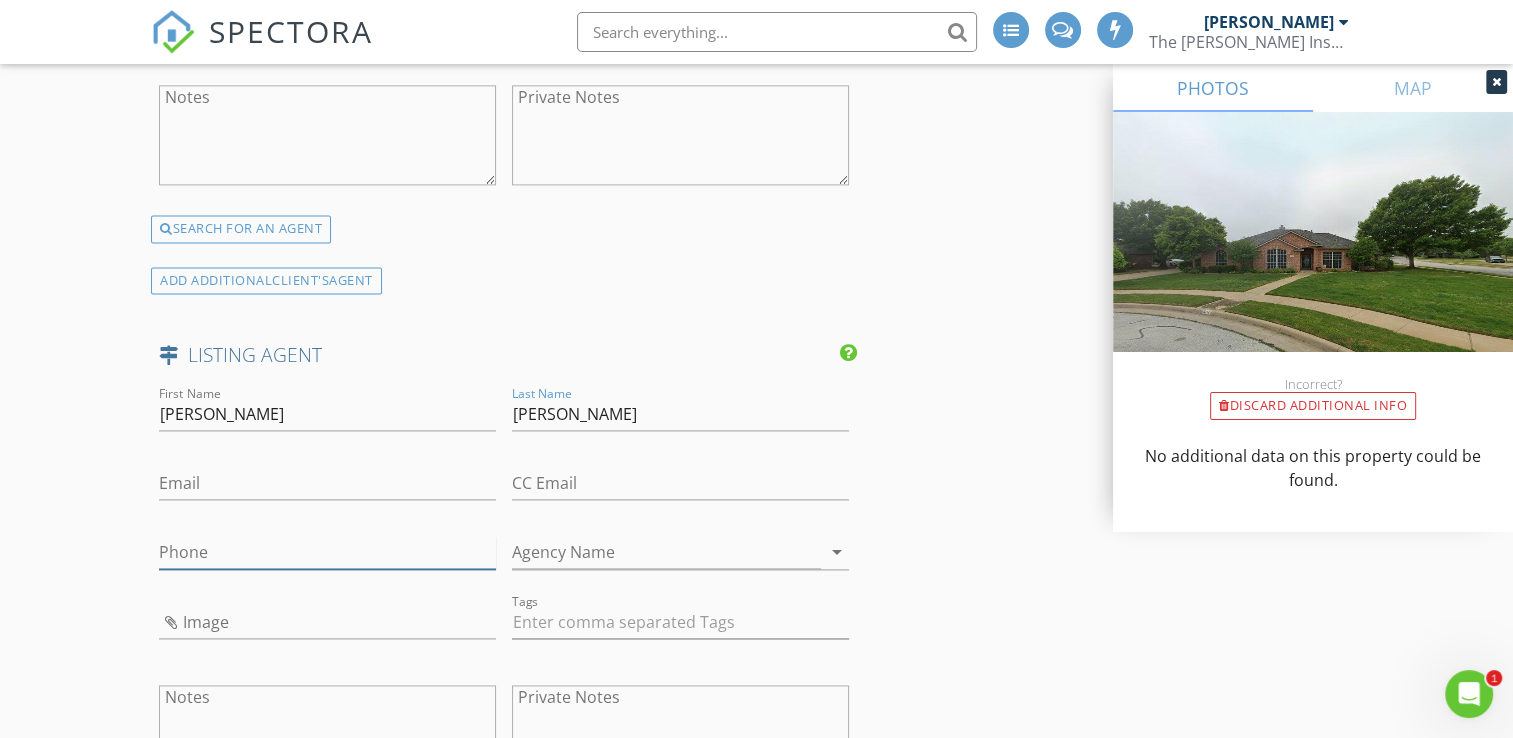 click on "Phone" at bounding box center [327, 552] 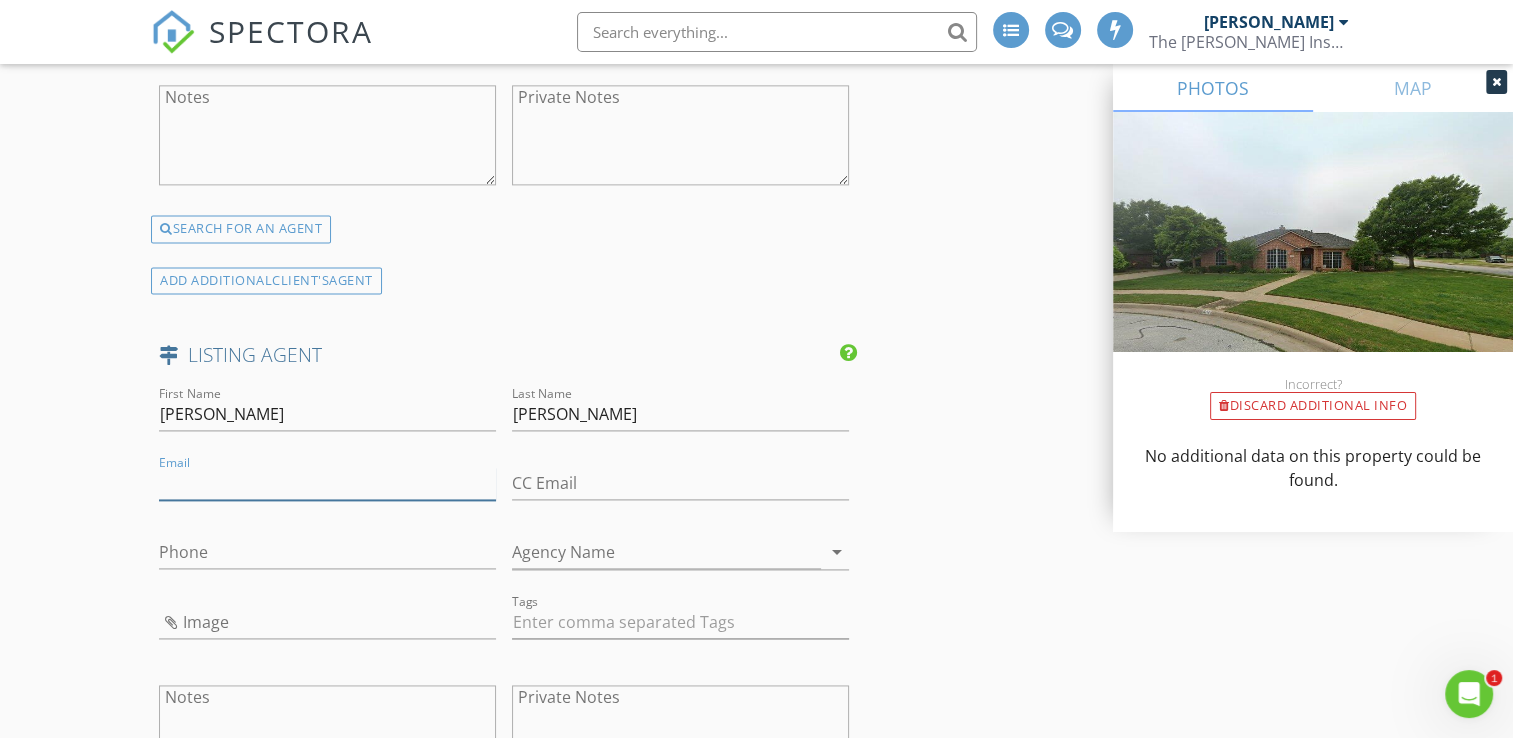 click on "Email" at bounding box center (327, 483) 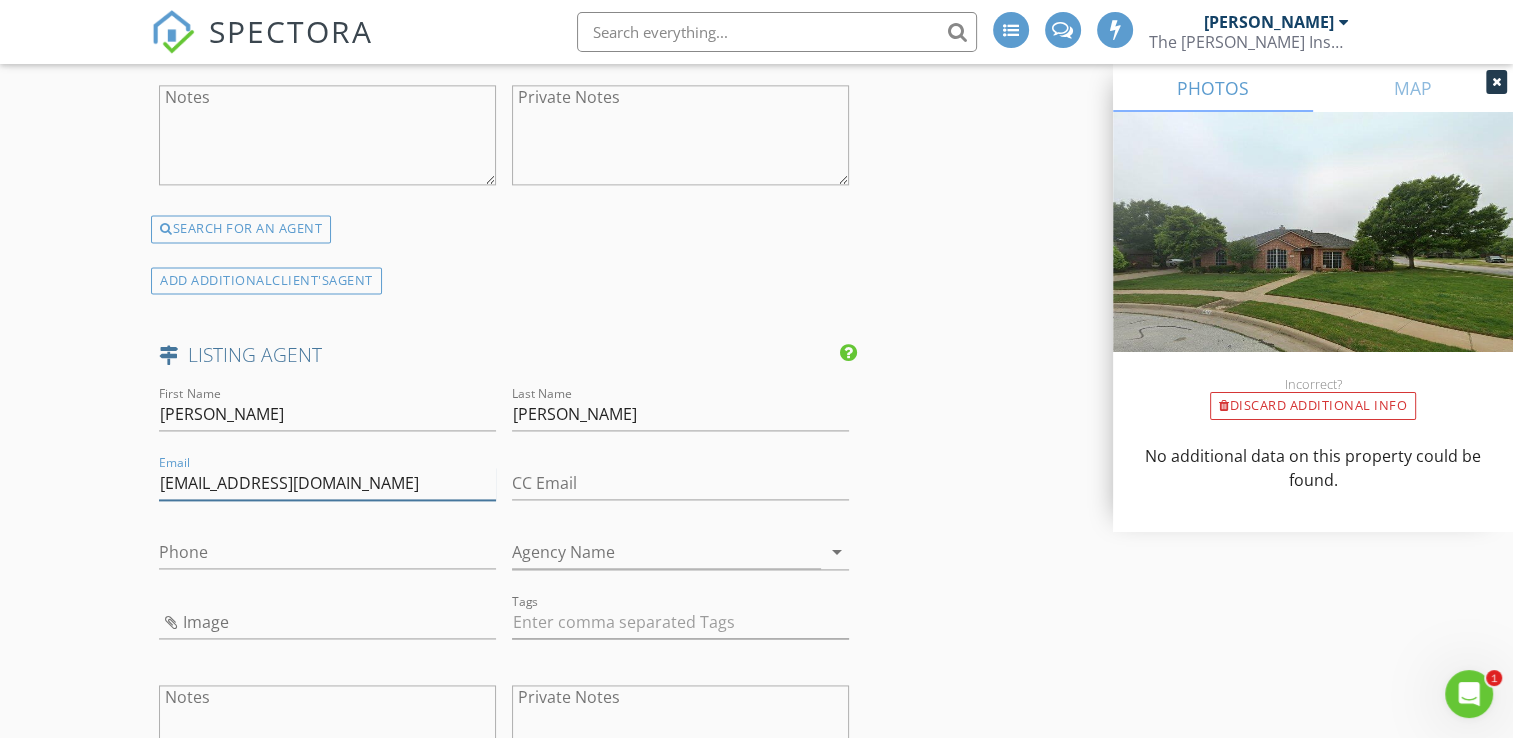 type on "realtorsheilamorrison@gmail.com" 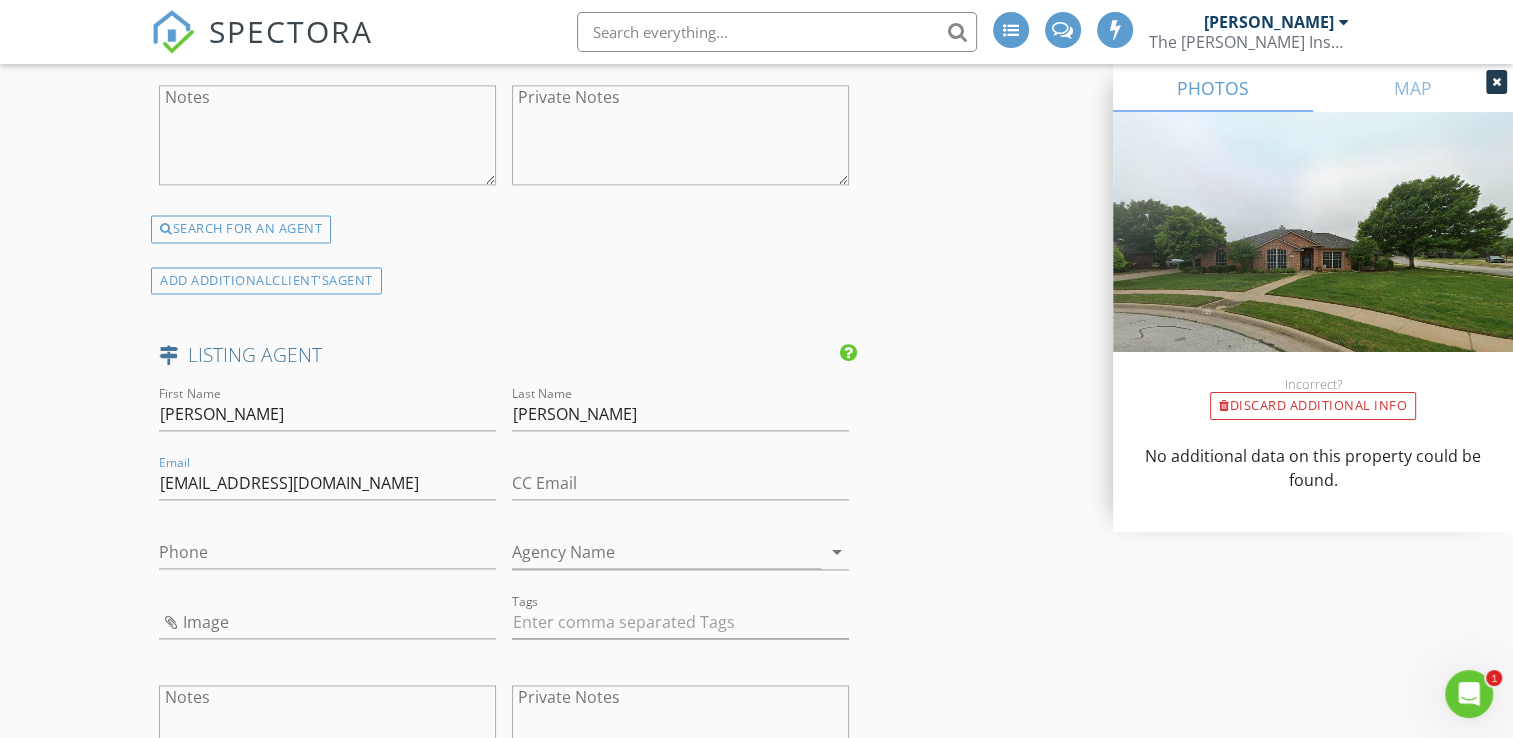 click on "INSPECTOR(S)
check_box_outline_blank   Jonnie Wells     check_box_outline_blank   Mark Welch     check_box   Christopher Strickland   PRIMARY   check_box_outline_blank   Brian Prater     Christopher Strickland arrow_drop_down   check_box_outline_blank Christopher Strickland specifically requested
Date/Time
07/15/2025 8:00 AM
Location
Address Search       Address 504 Amanda Ct   Unit   City Burleson   State TX   Zip 76028   County Johnson     Square Feet 2020   Year Built 1997   Foundation Slab arrow_drop_down     Christopher Strickland     53.9 miles     (an hour)
client
check_box Enable Client CC email for this inspection   Client Search     check_box_outline_blank Client is a Company/Organization     First Name Haley & Clayton   Last Name Coleman   Email haleyraebeauty@gmail.com   CC Email Clayton.holman@aol.com   Phone         Tags         Notes" at bounding box center (756, -324) 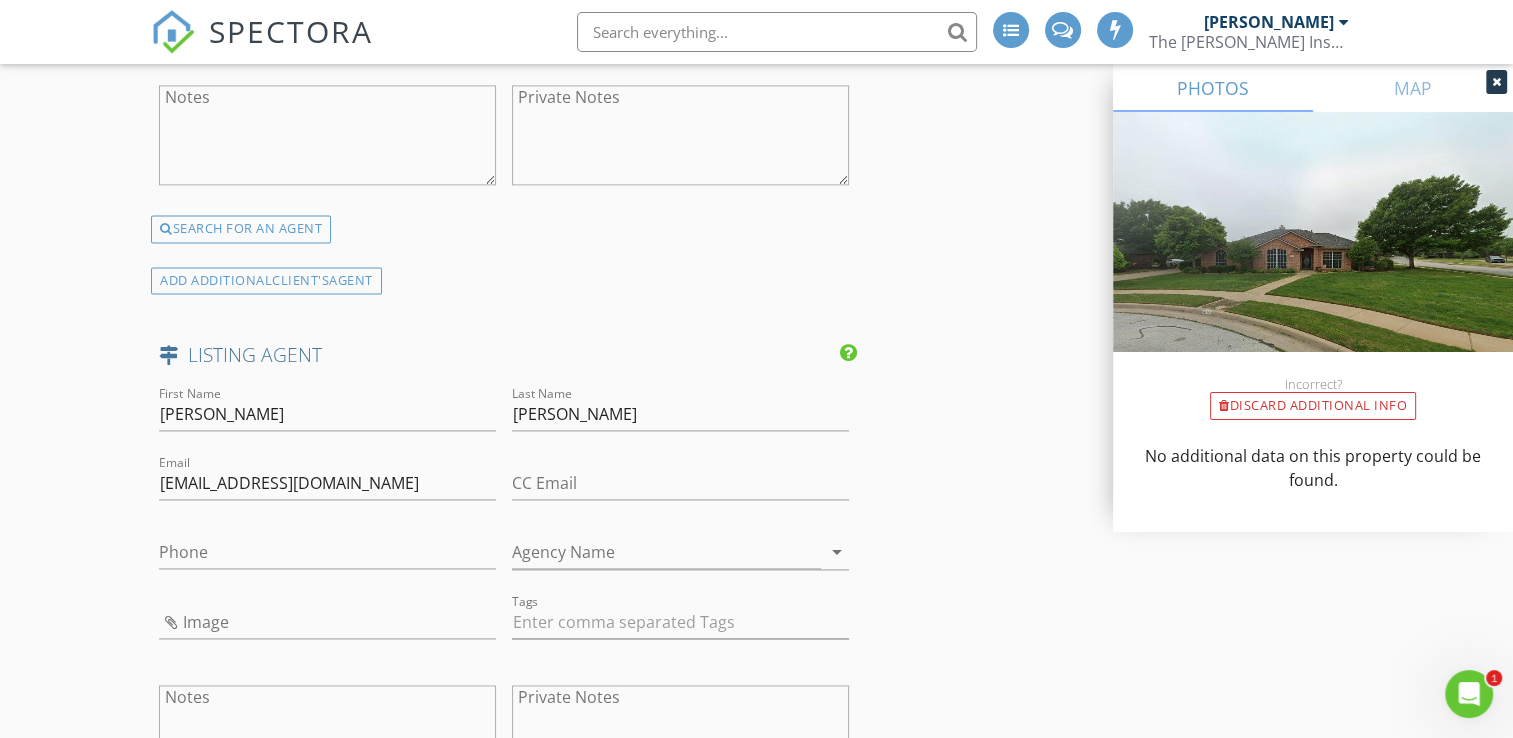 click at bounding box center (327, 583) 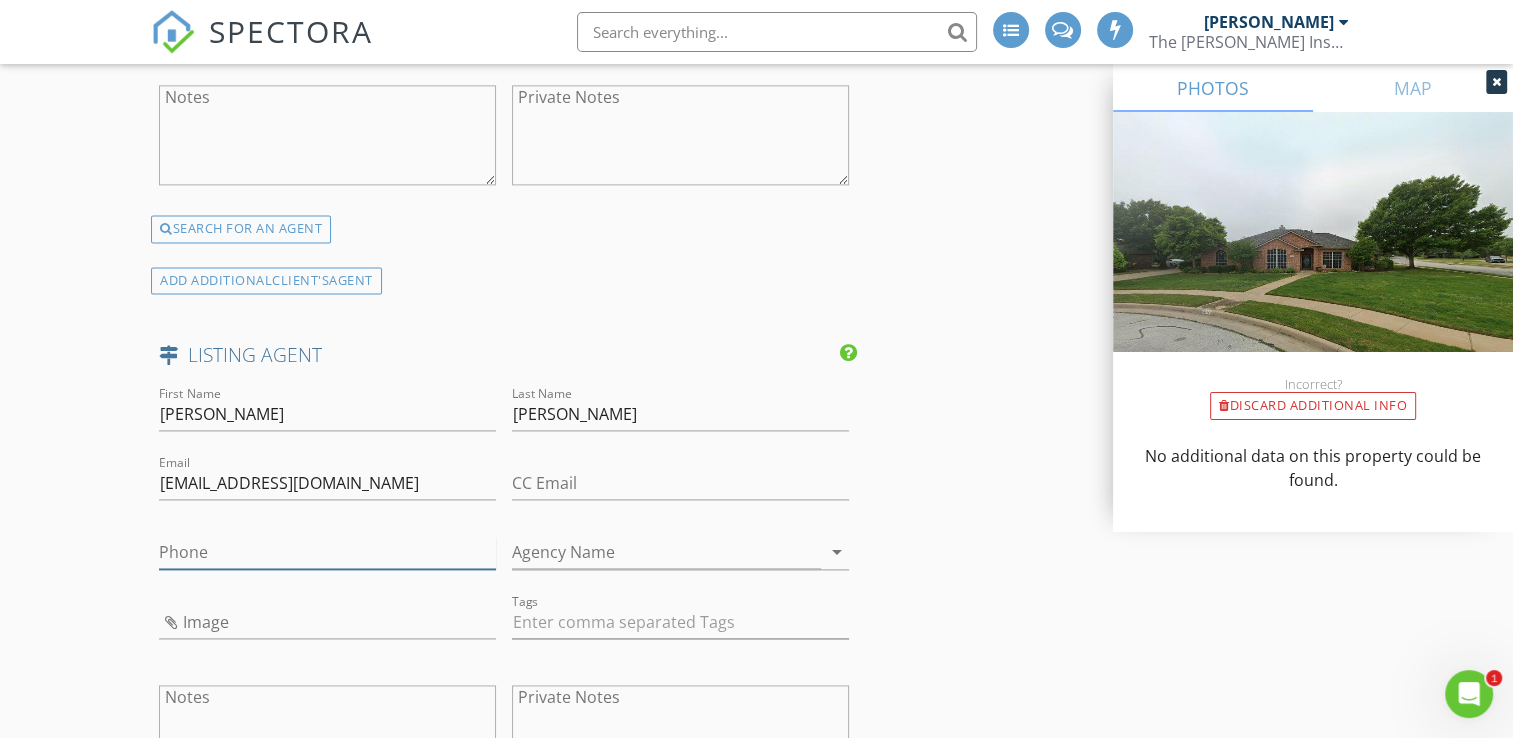 click on "Phone" at bounding box center [327, 552] 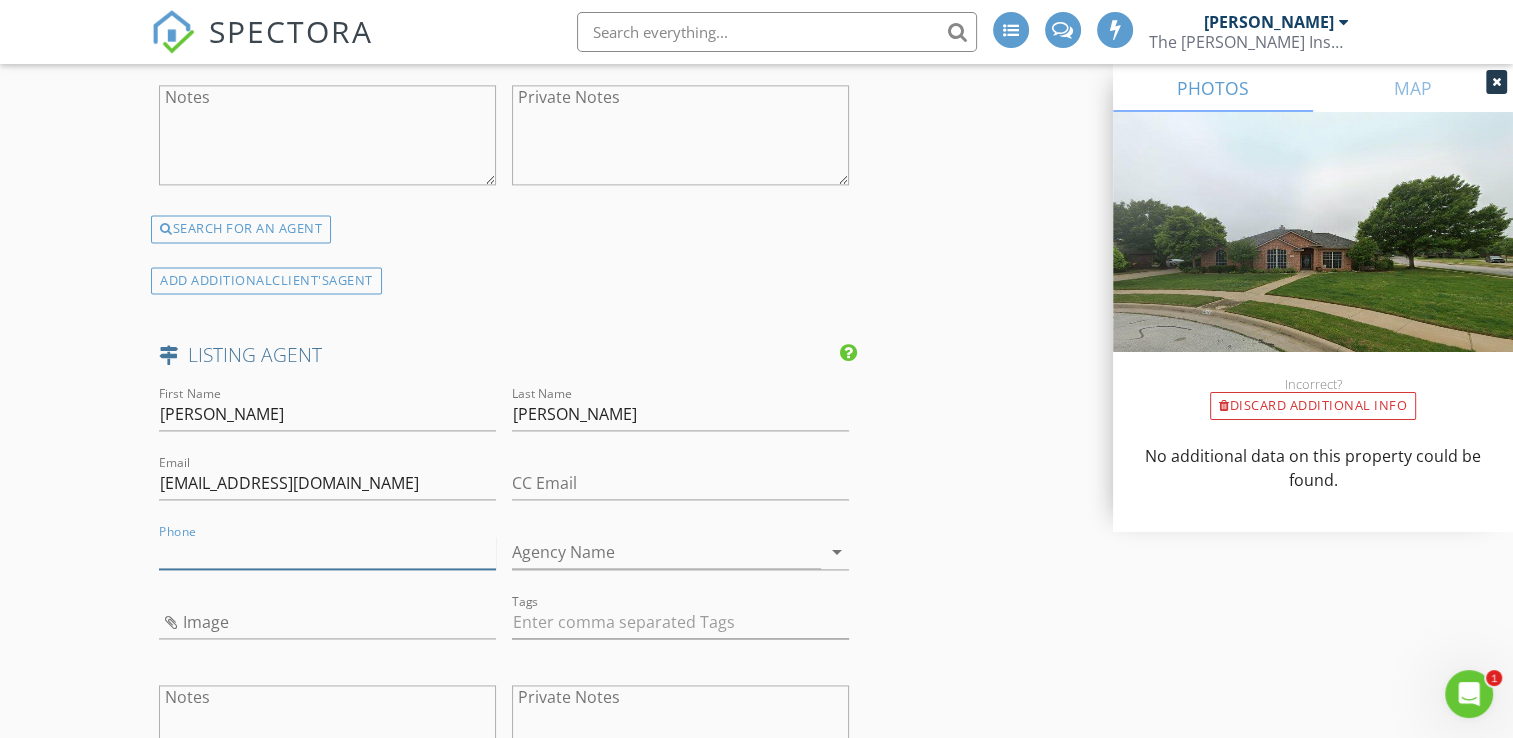 paste on "817-247-5513" 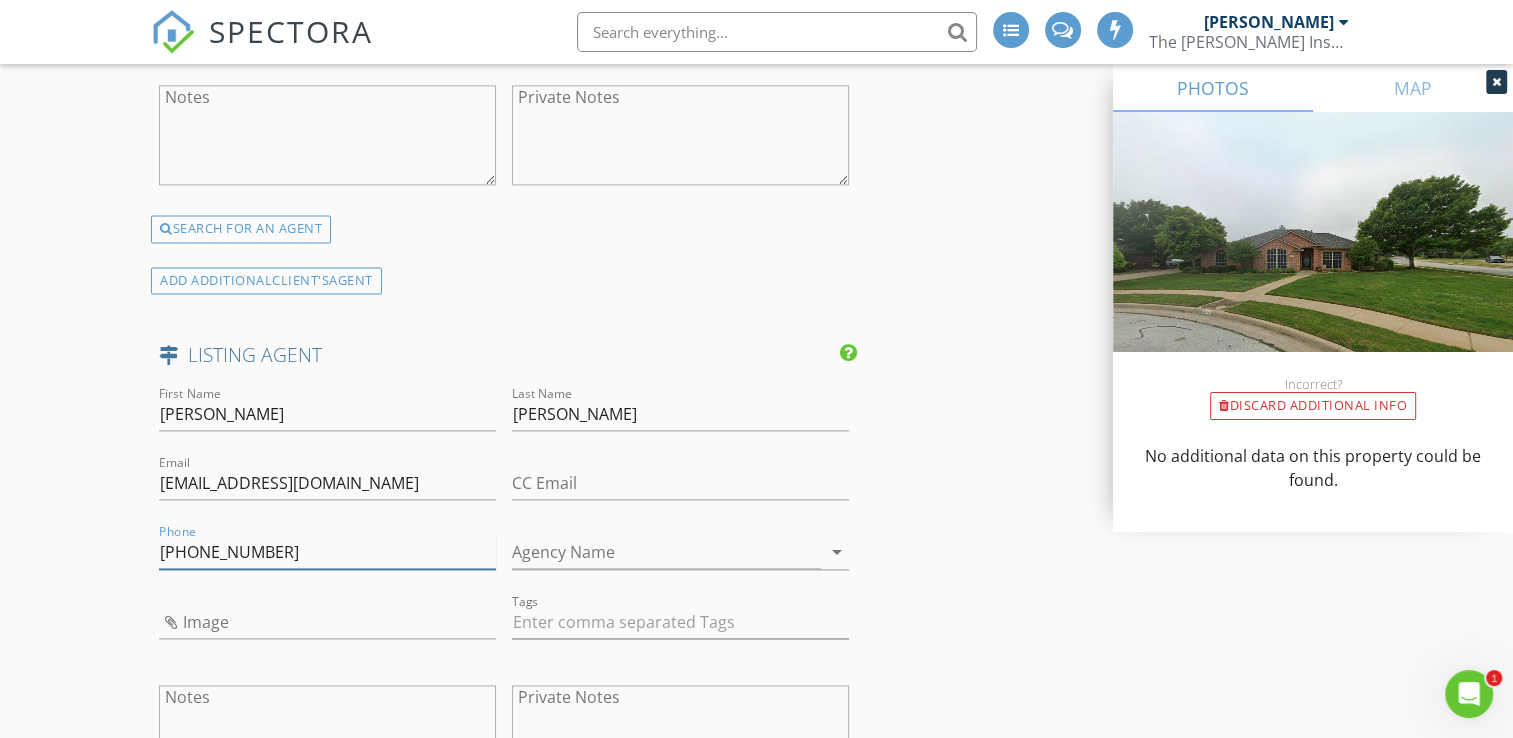 type on "817-247-5513" 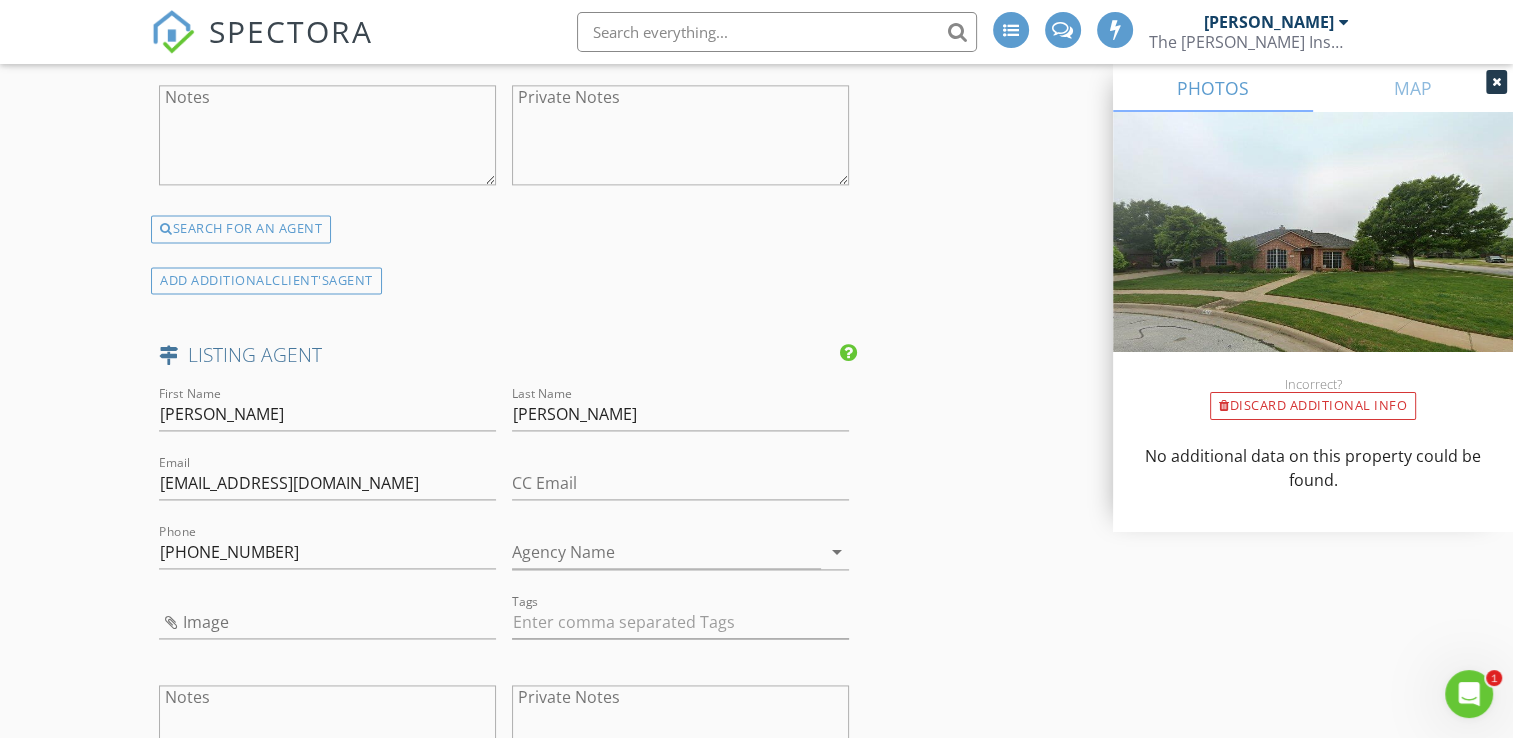 click on "INSPECTOR(S)
check_box_outline_blank   Jonnie Wells     check_box_outline_blank   Mark Welch     check_box   Christopher Strickland   PRIMARY   check_box_outline_blank   Brian Prater     Christopher Strickland arrow_drop_down   check_box_outline_blank Christopher Strickland specifically requested
Date/Time
07/15/2025 8:00 AM
Location
Address Search       Address 504 Amanda Ct   Unit   City Burleson   State TX   Zip 76028   County Johnson     Square Feet 2020   Year Built 1997   Foundation Slab arrow_drop_down     Christopher Strickland     53.9 miles     (an hour)
client
check_box Enable Client CC email for this inspection   Client Search     check_box_outline_blank Client is a Company/Organization     First Name Haley & Clayton   Last Name Coleman   Email haleyraebeauty@gmail.com   CC Email Clayton.holman@aol.com   Phone         Tags         Notes" at bounding box center [756, -324] 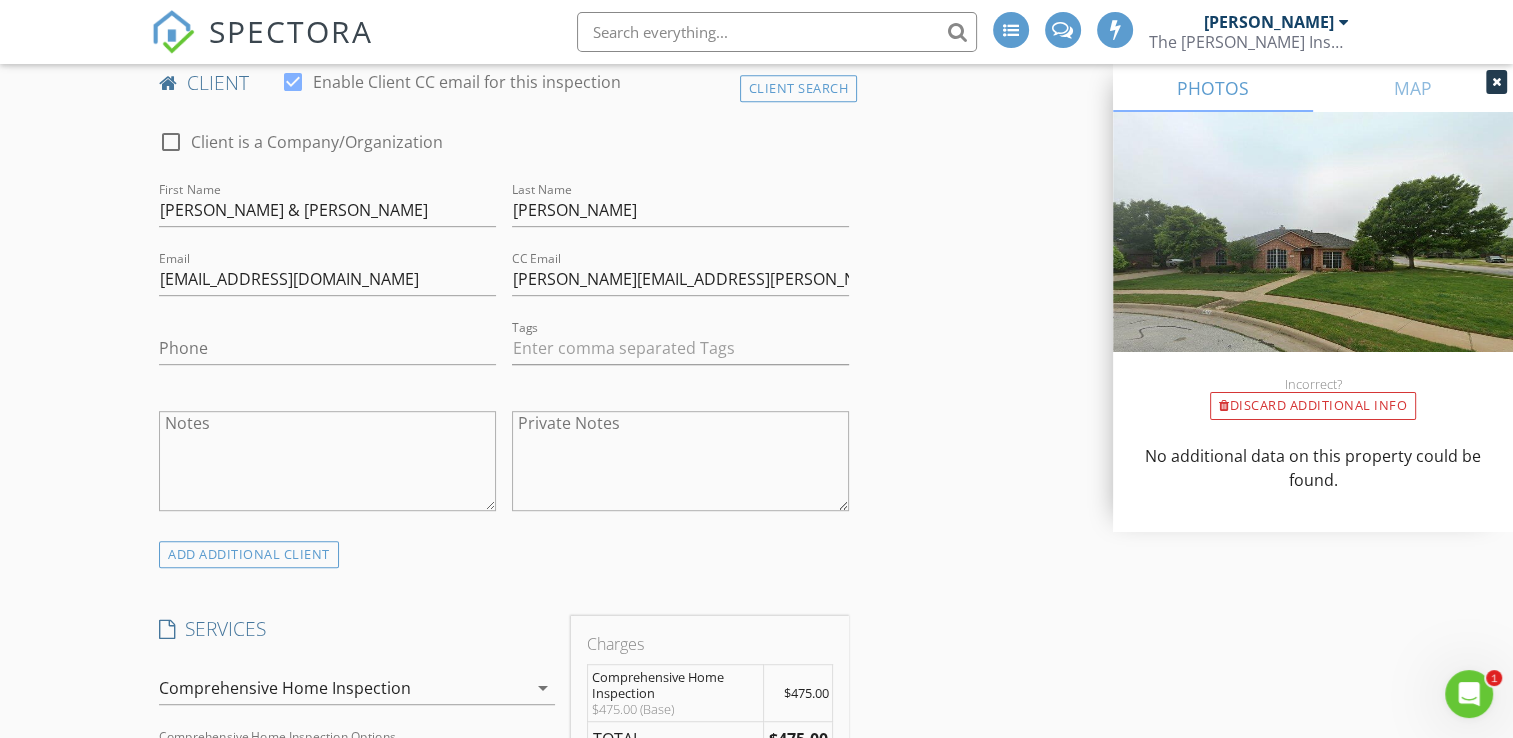 scroll, scrollTop: 1000, scrollLeft: 0, axis: vertical 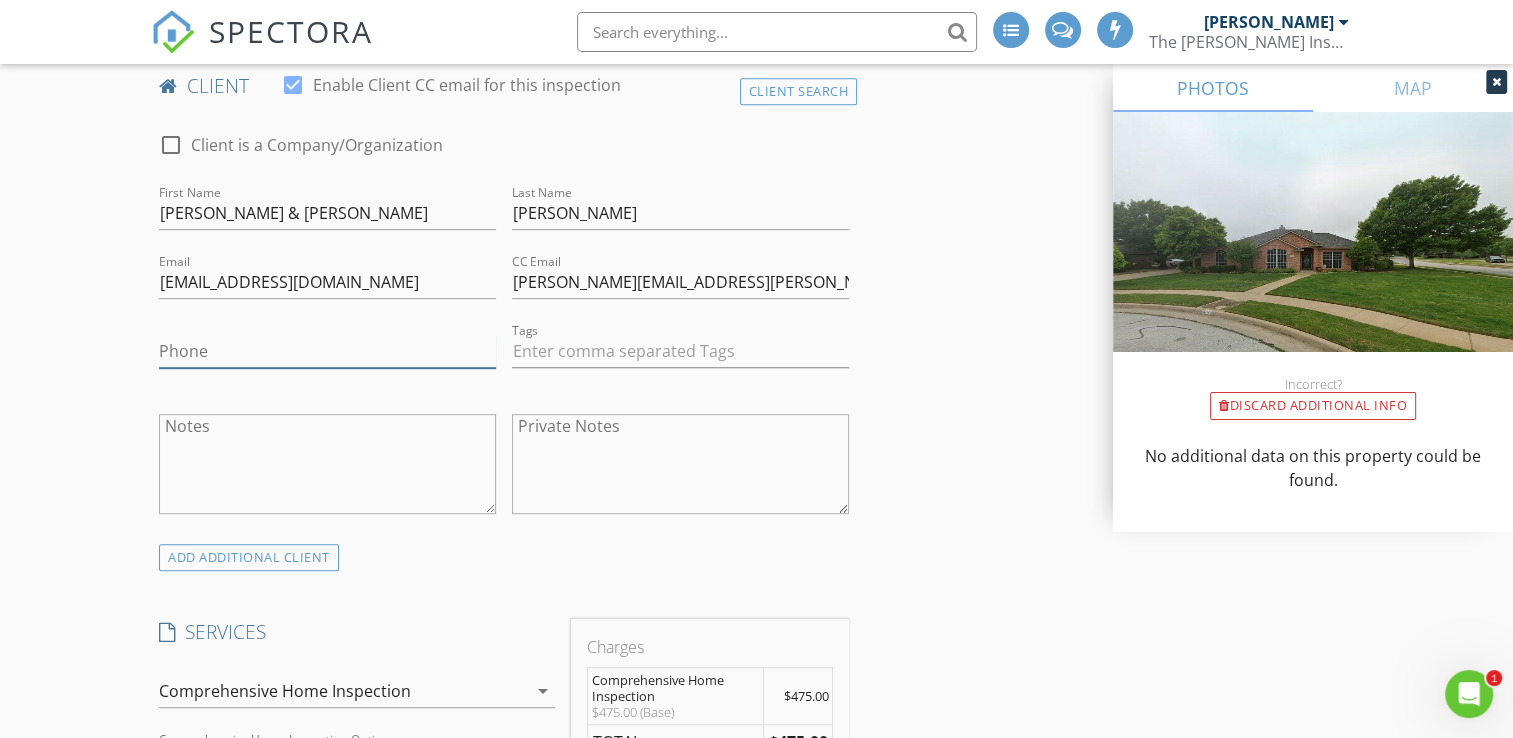 click on "Phone" at bounding box center (327, 351) 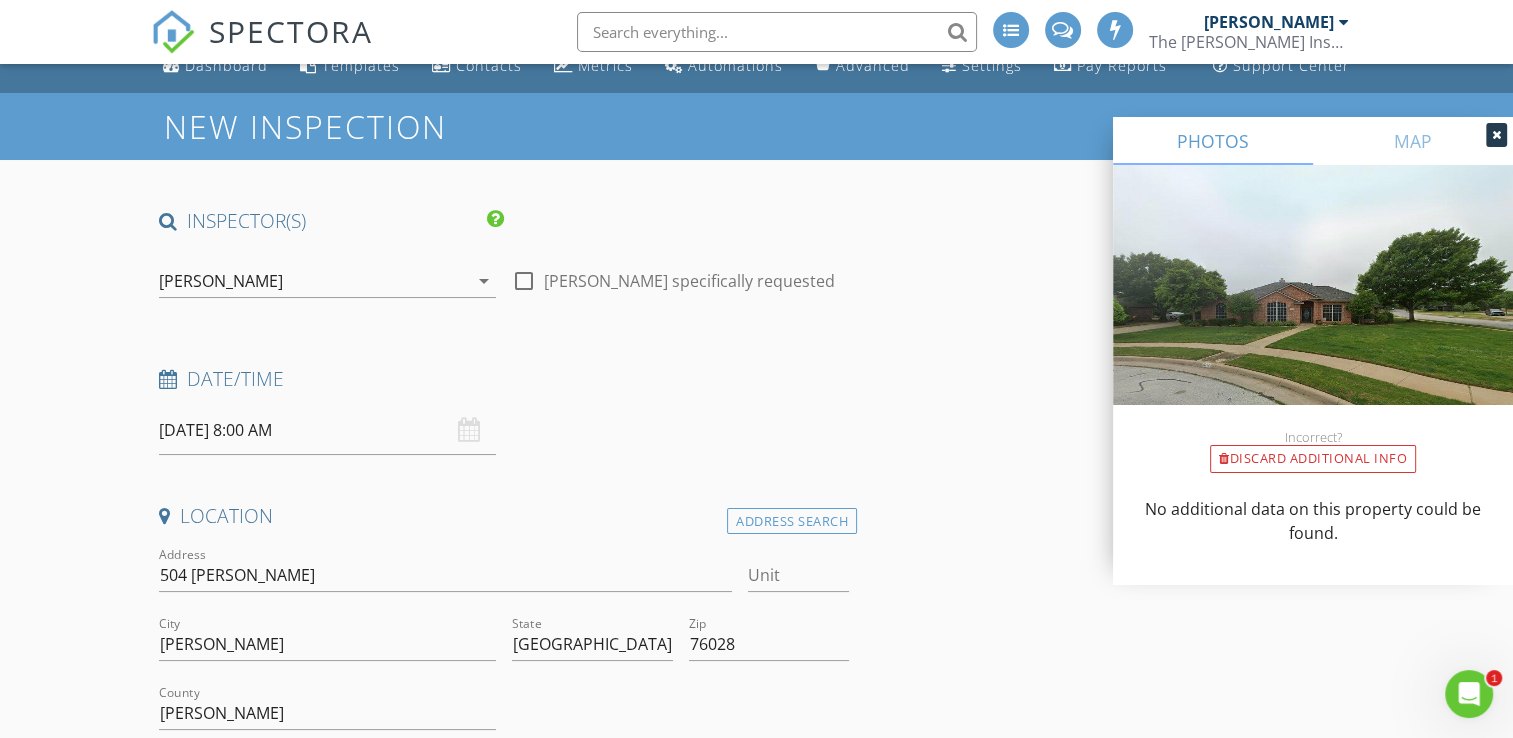 scroll, scrollTop: 0, scrollLeft: 0, axis: both 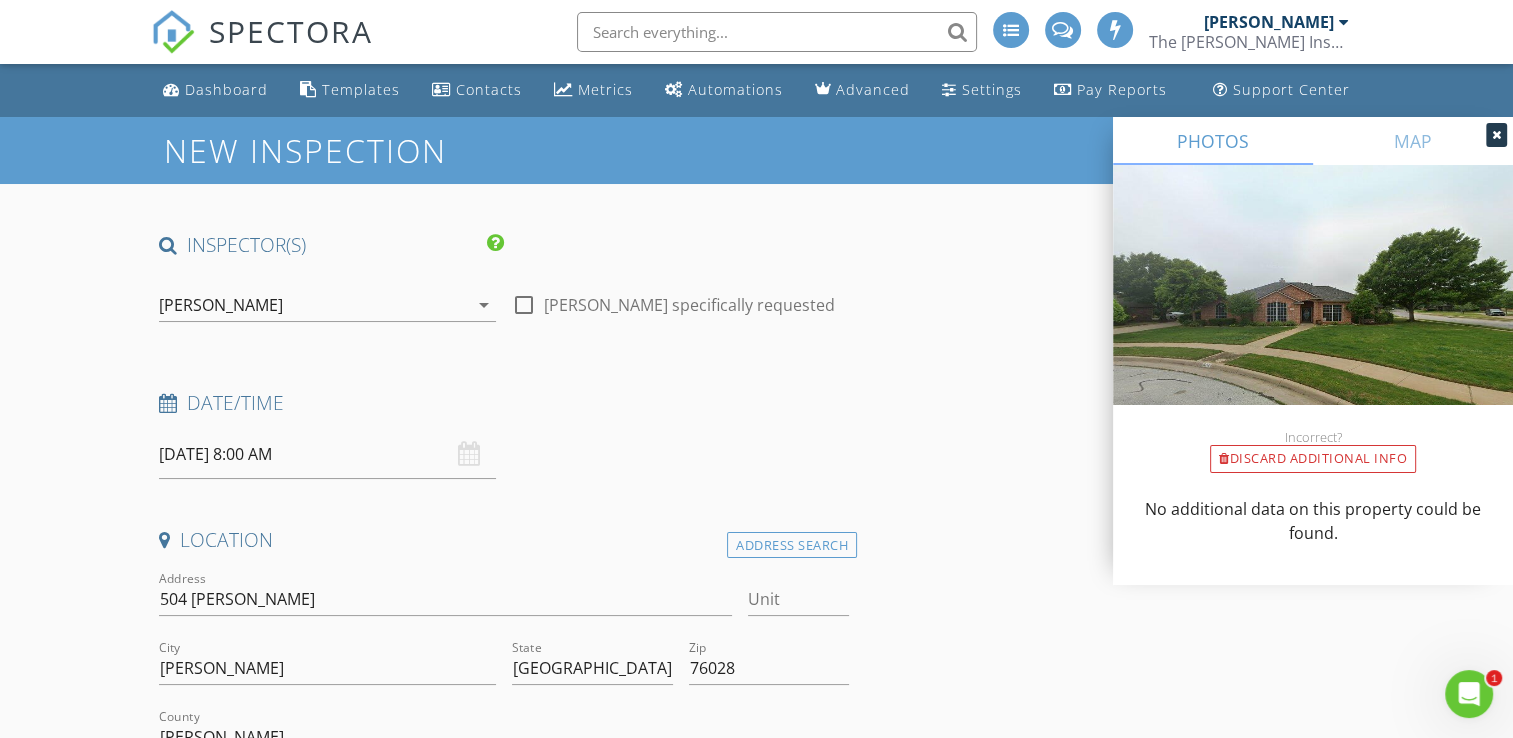 click on "07/15/2025 8:00 AM" at bounding box center [327, 454] 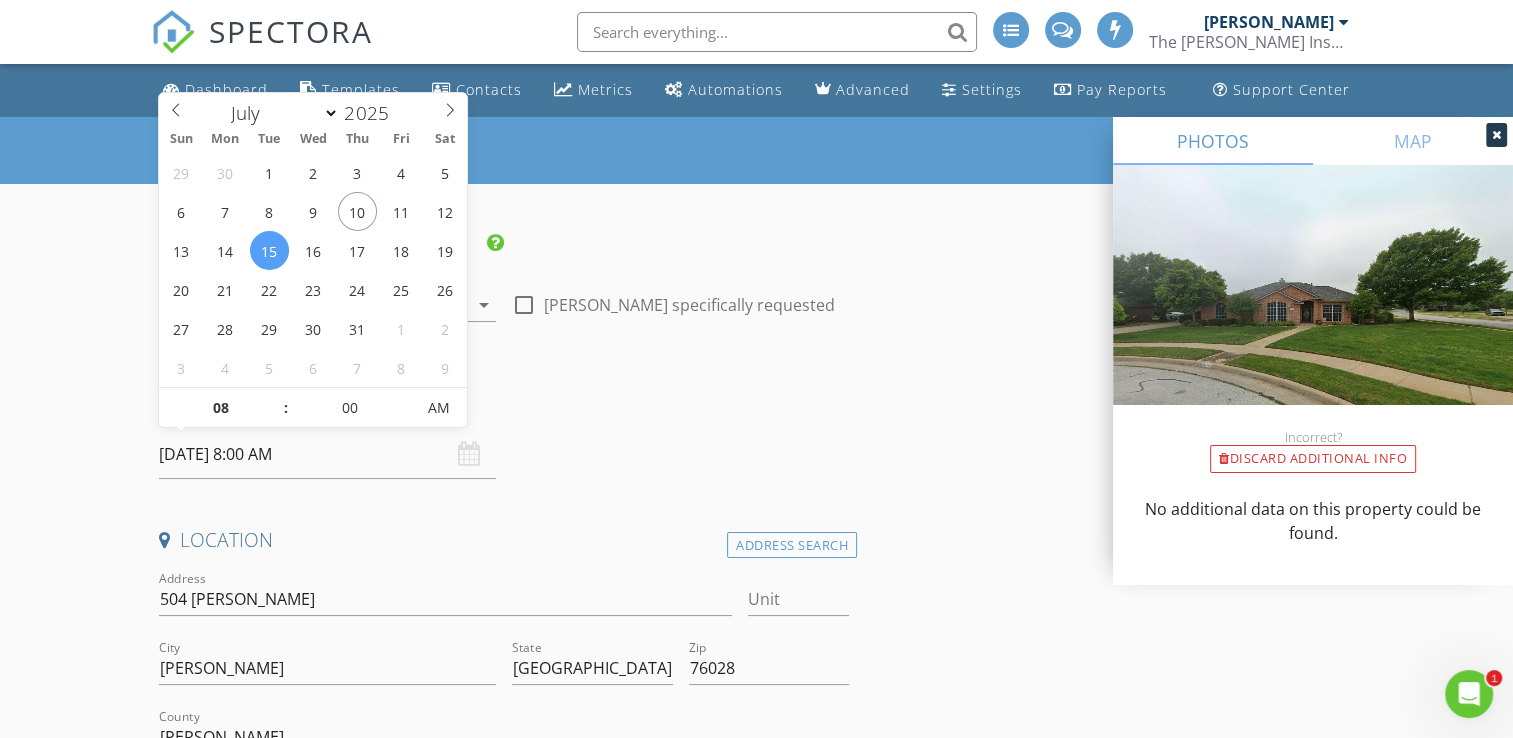 click on "INSPECTOR(S)
check_box_outline_blank   Jonnie Wells     check_box_outline_blank   Mark Welch     check_box   Christopher Strickland   PRIMARY   check_box_outline_blank   Brian Prater     Christopher Strickland arrow_drop_down   check_box_outline_blank Christopher Strickland specifically requested
Date/Time
07/15/2025 8:00 AM
Location
Address Search       Address 504 Amanda Ct   Unit   City Burleson   State TX   Zip 76028   County Johnson     Square Feet 2020   Year Built 1997   Foundation Slab arrow_drop_down     Christopher Strickland     53.9 miles     (an hour)
client
check_box Enable Client CC email for this inspection   Client Search     check_box_outline_blank Client is a Company/Organization     First Name Haley & Clayton   Last Name Coleman   Email haleyraebeauty@gmail.com   CC Email Clayton.holman@aol.com   Phone         Tags         Notes" at bounding box center [504, 2317] 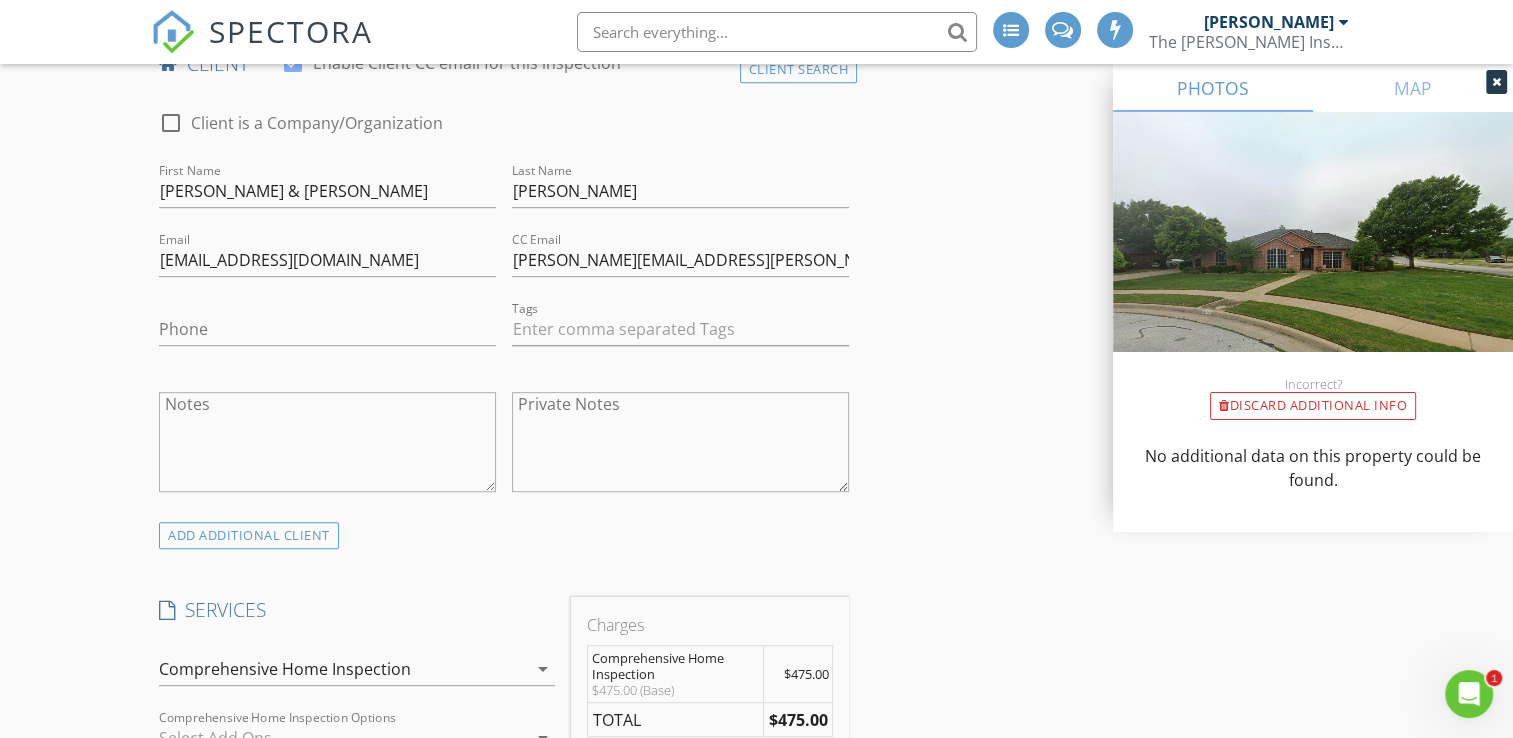 scroll, scrollTop: 1000, scrollLeft: 0, axis: vertical 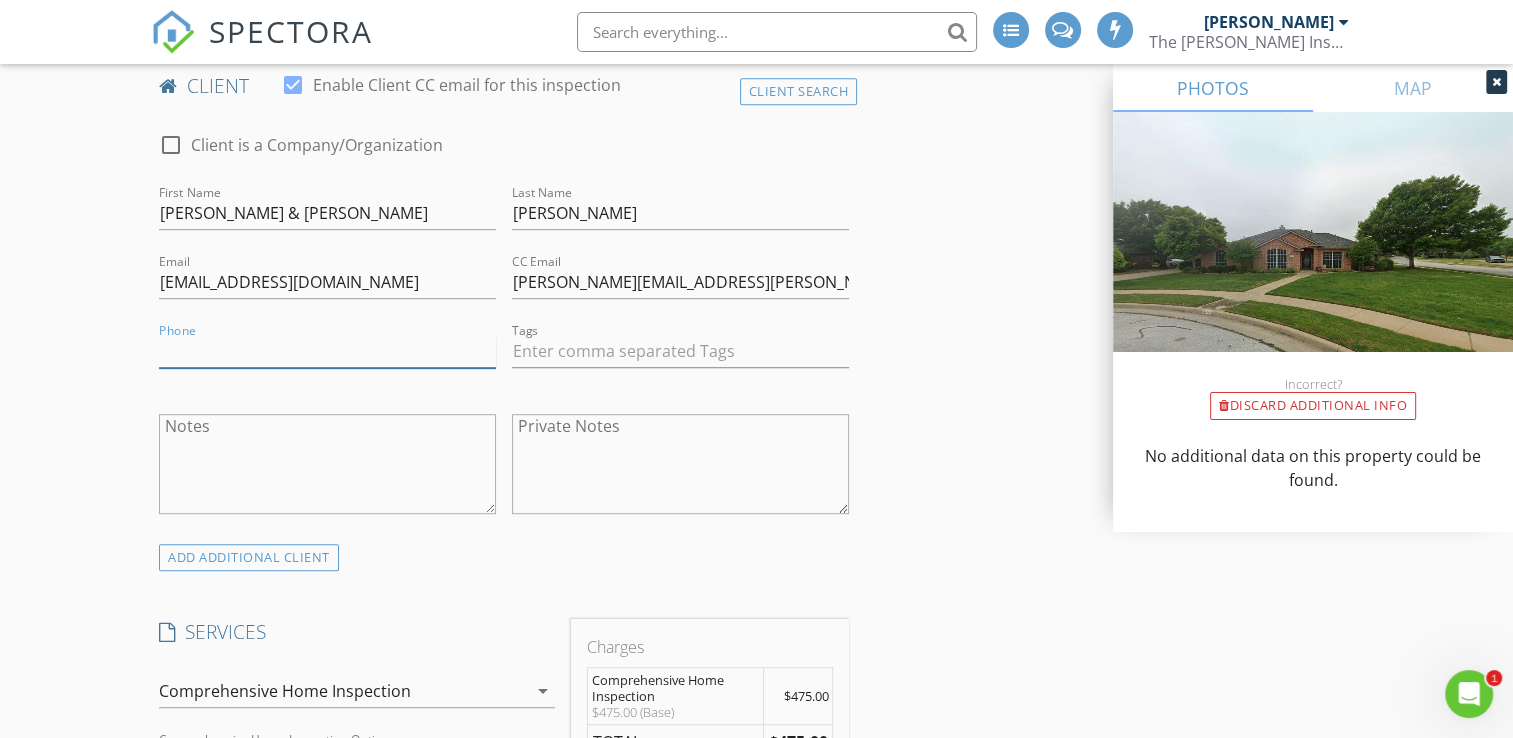 drag, startPoint x: 227, startPoint y: 371, endPoint x: 208, endPoint y: 374, distance: 19.235384 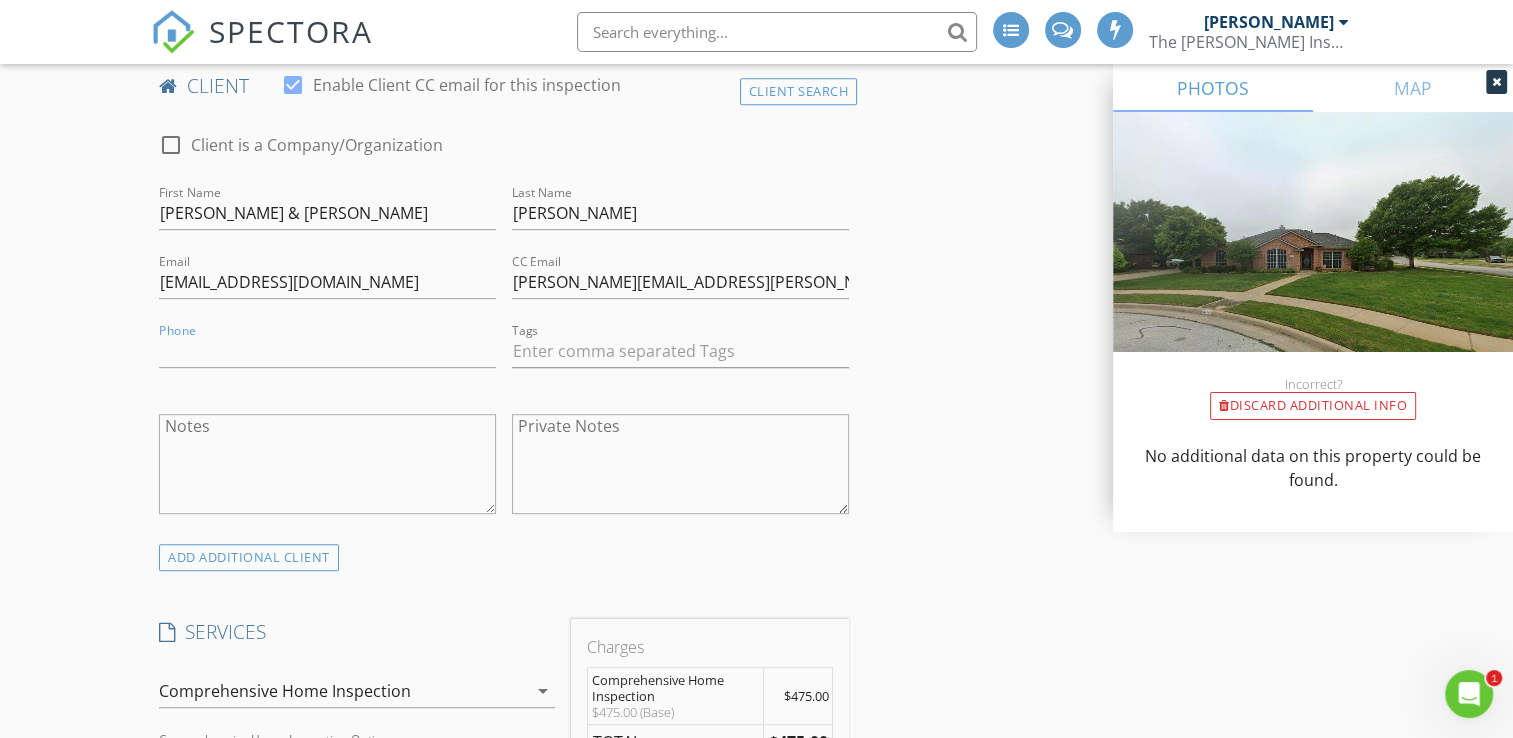 click on "INSPECTOR(S)
check_box_outline_blank   Jonnie Wells     check_box_outline_blank   Mark Welch     check_box   Christopher Strickland   PRIMARY   check_box_outline_blank   Brian Prater     Christopher Strickland arrow_drop_down   check_box_outline_blank Christopher Strickland specifically requested
Date/Time
07/15/2025 8:00 AM
Location
Address Search       Address 504 Amanda Ct   Unit   City Burleson   State TX   Zip 76028   County Johnson     Square Feet 2020   Year Built 1997   Foundation Slab arrow_drop_down     Christopher Strickland     53.9 miles     (an hour)
client
check_box Enable Client CC email for this inspection   Client Search     check_box_outline_blank Client is a Company/Organization     First Name Haley & Clayton   Last Name Coleman   Email haleyraebeauty@gmail.com   CC Email Clayton.holman@aol.com   Phone         Tags         Notes" at bounding box center (504, 1317) 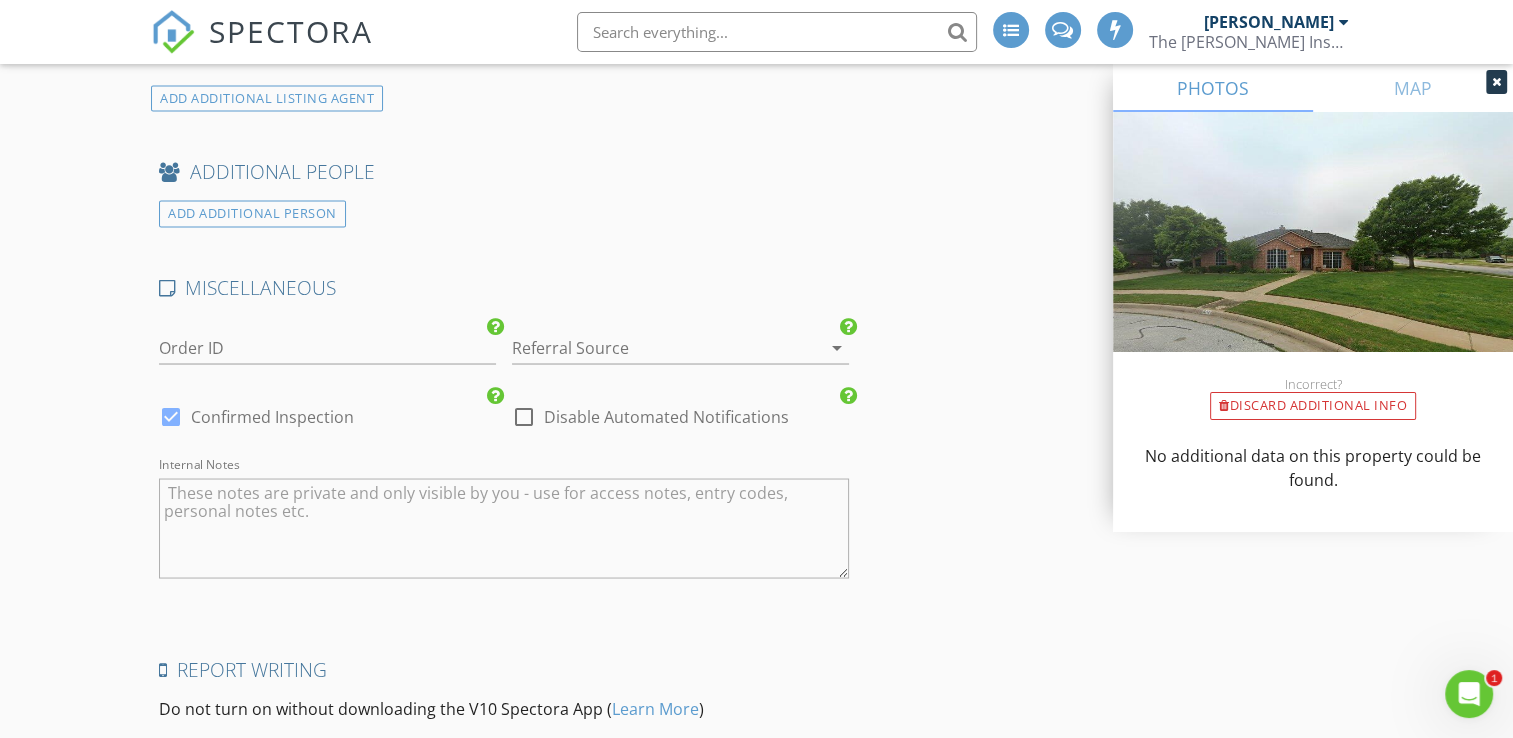 scroll, scrollTop: 3600, scrollLeft: 0, axis: vertical 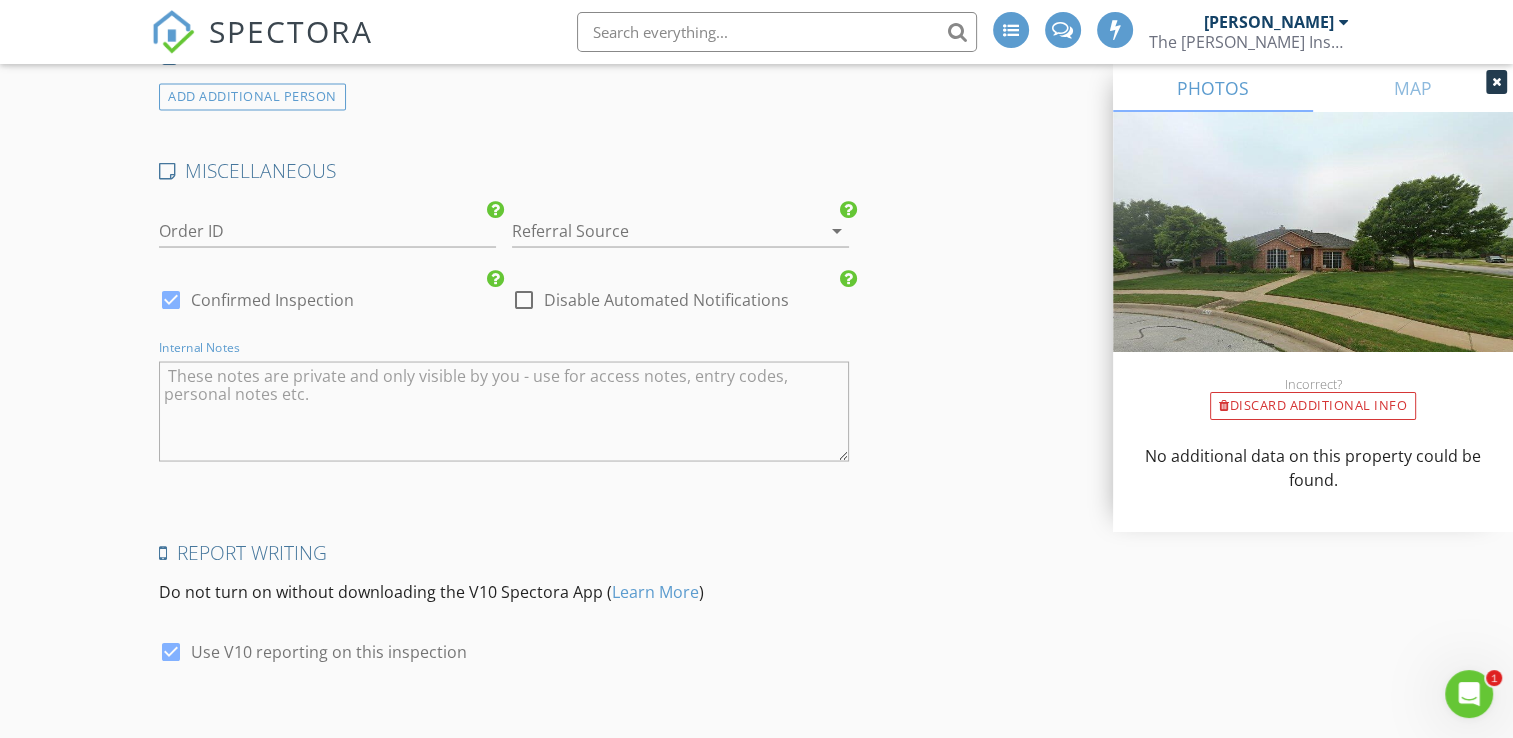 click at bounding box center (504, 411) 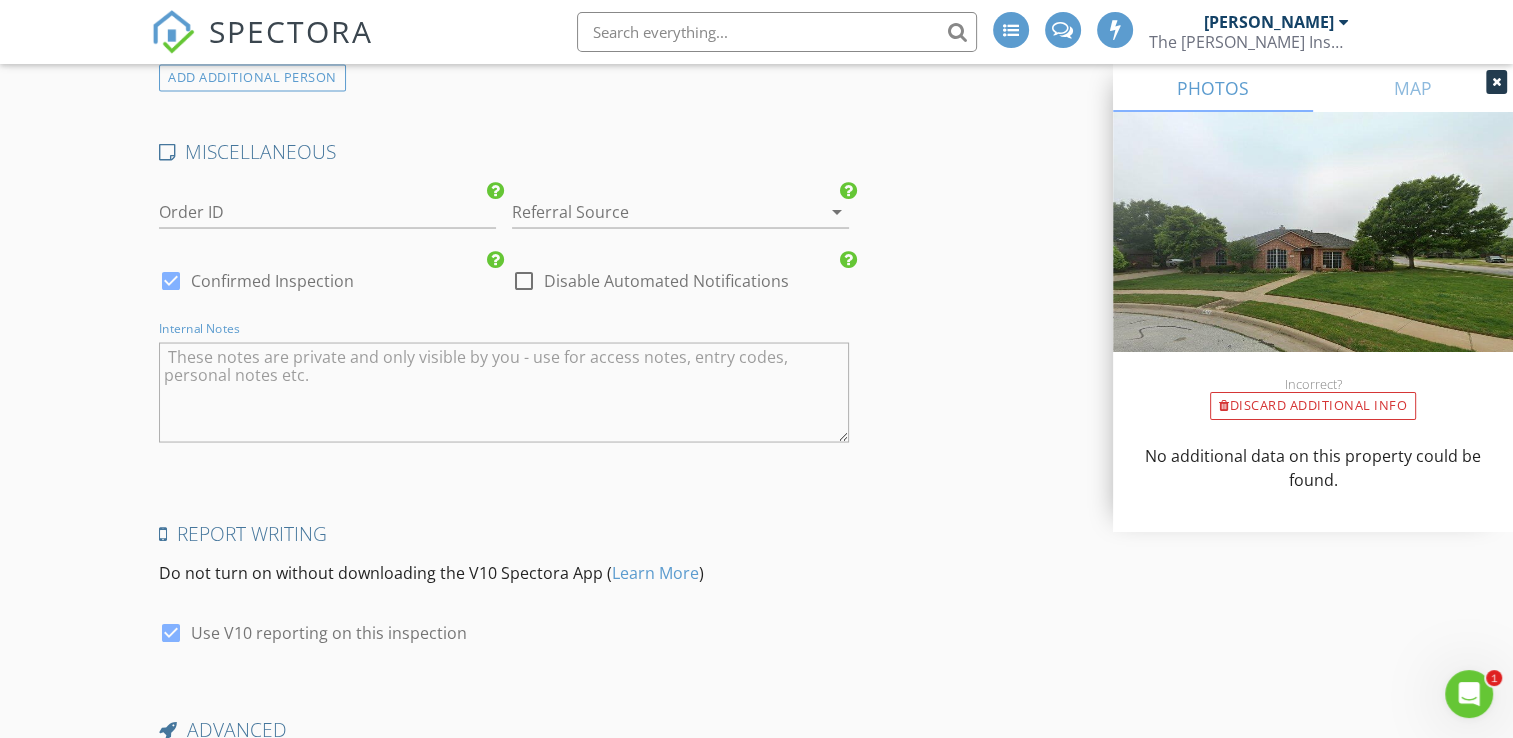 scroll, scrollTop: 3635, scrollLeft: 0, axis: vertical 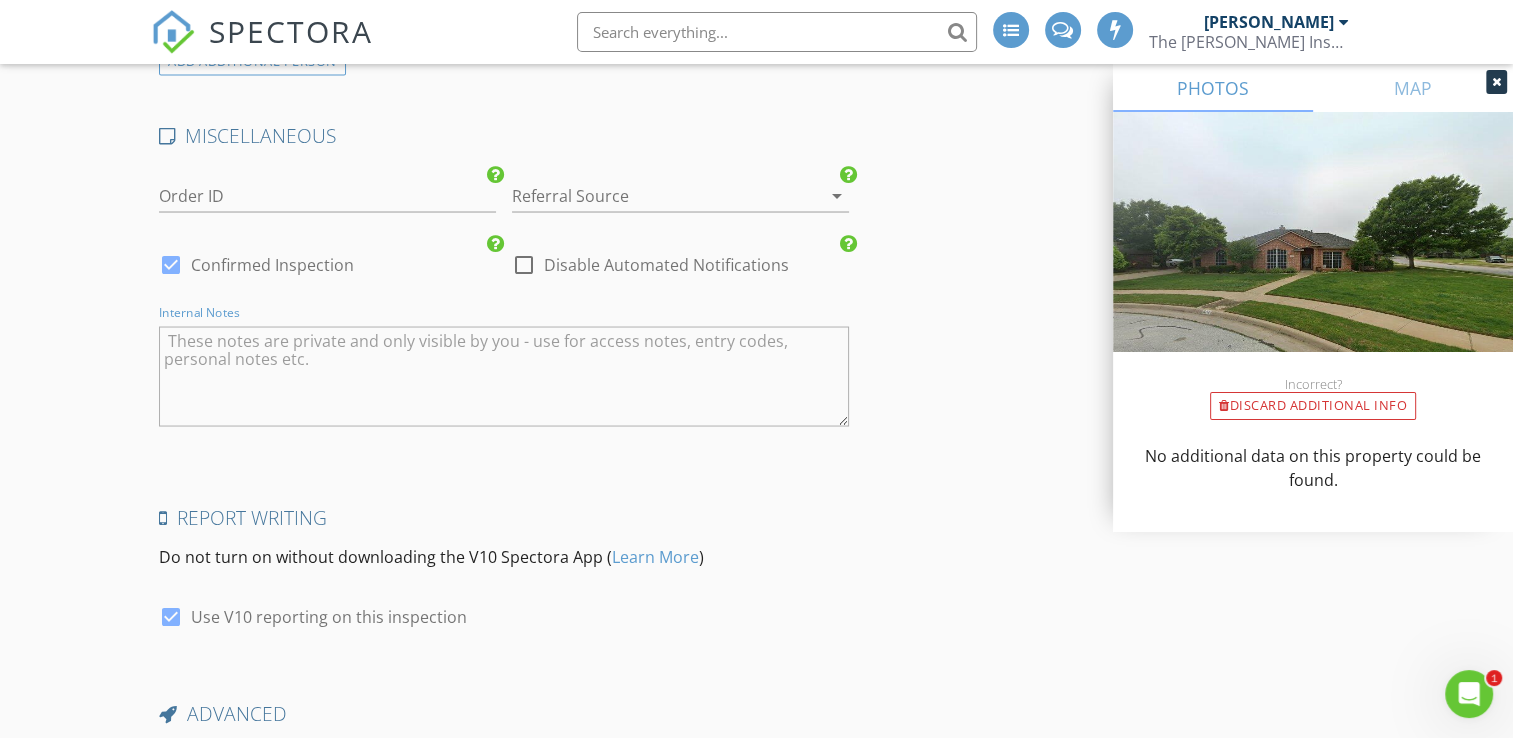click at bounding box center [504, 376] 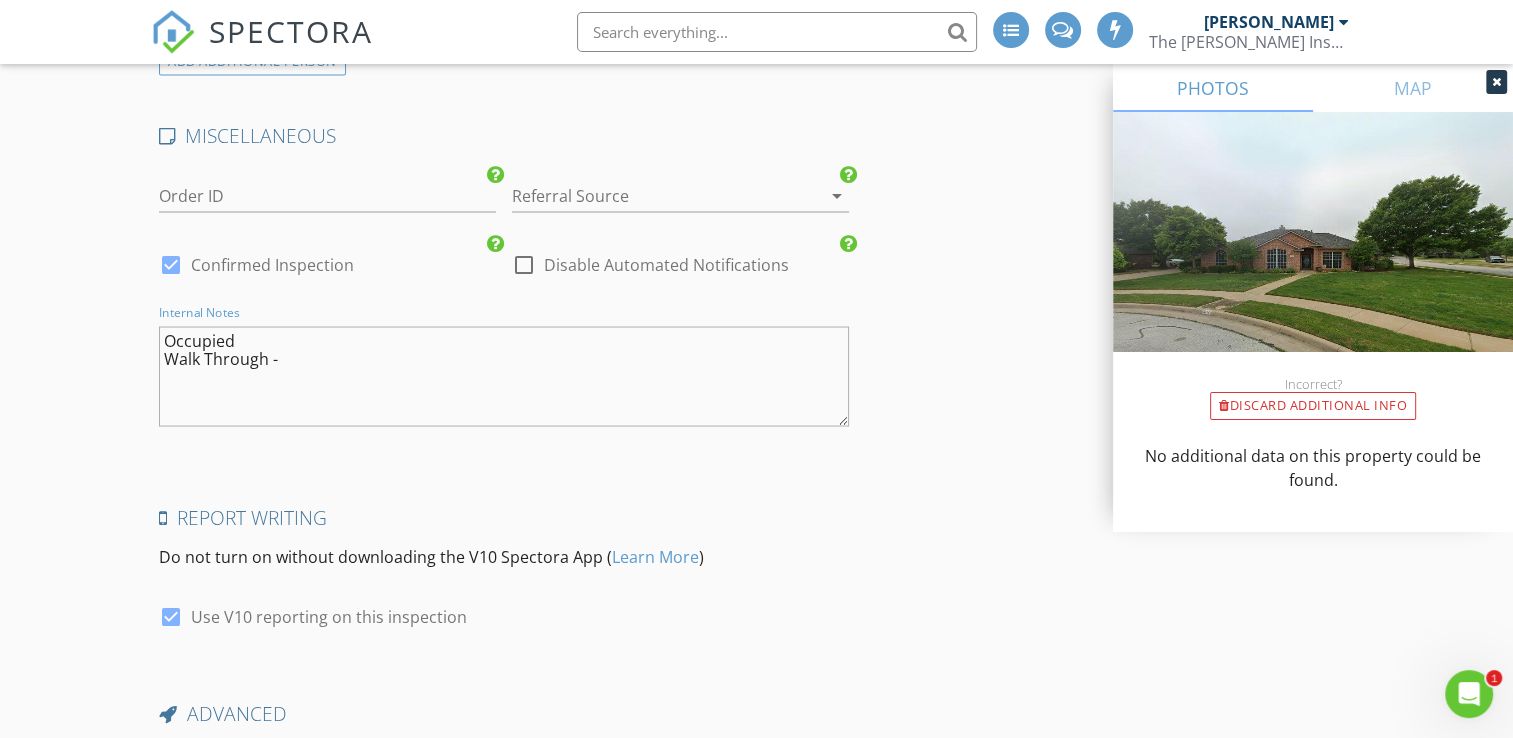 click on "Report Writing" at bounding box center [504, 517] 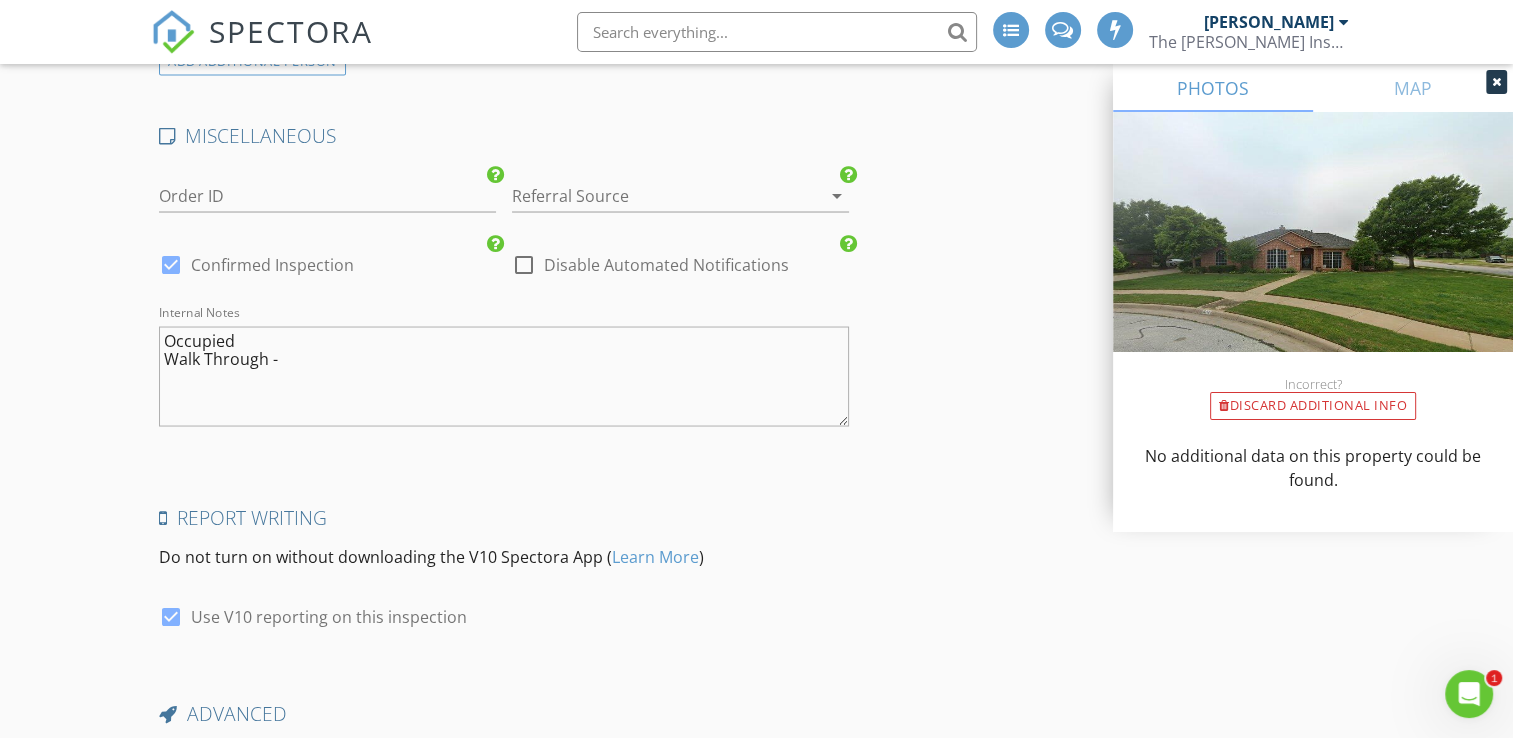 click on "Occupied
Walk Through -" at bounding box center (504, 376) 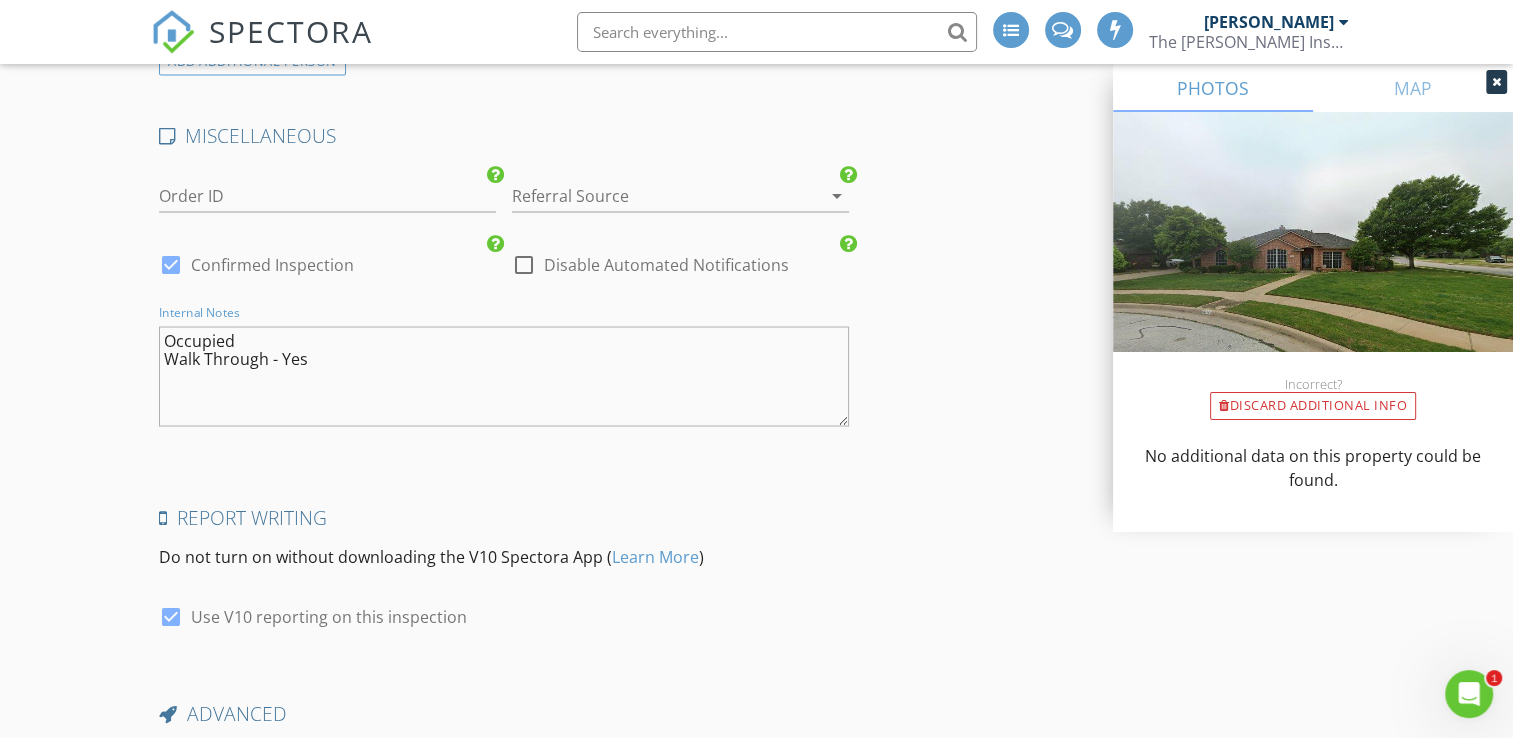 type on "Occupied
Walk Through - Yes" 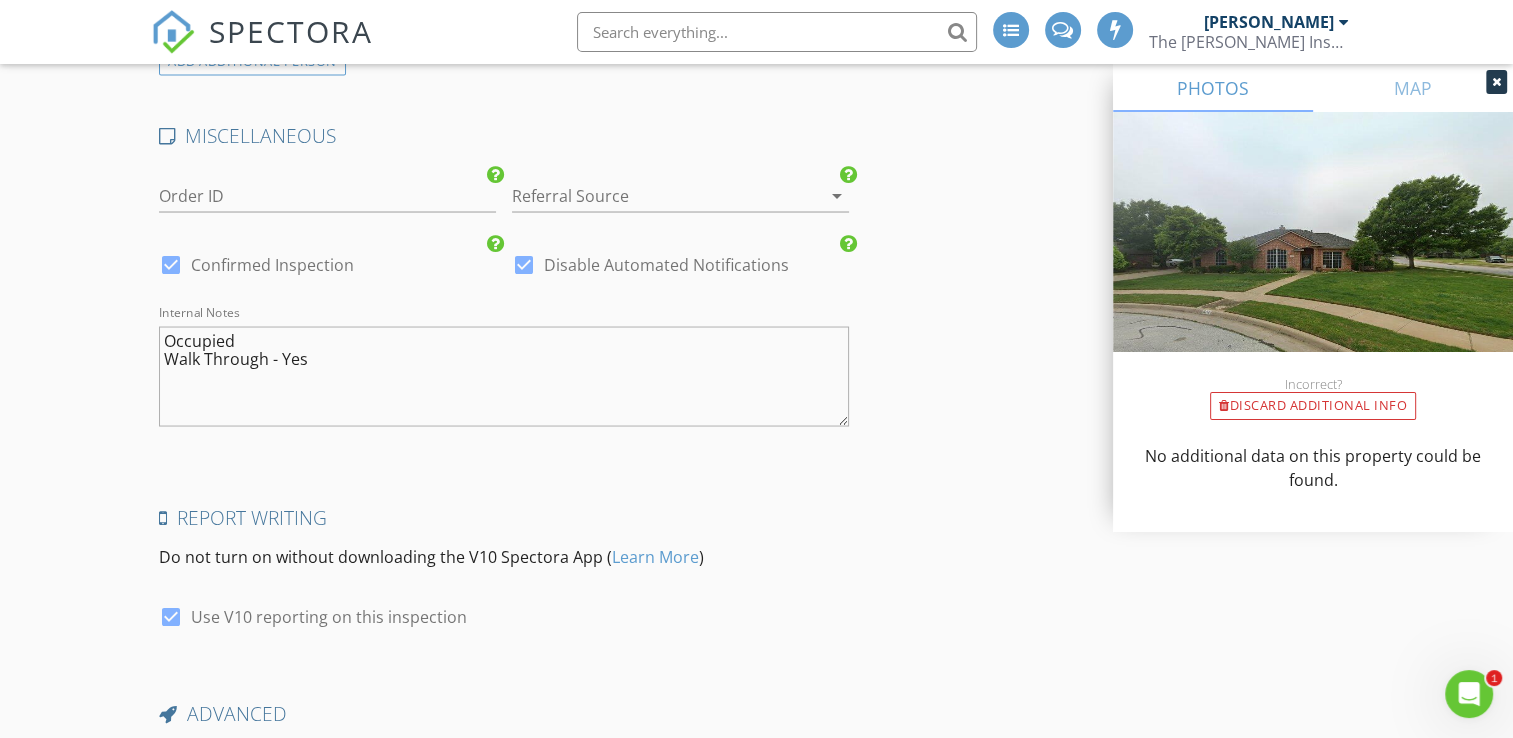 click at bounding box center (171, 264) 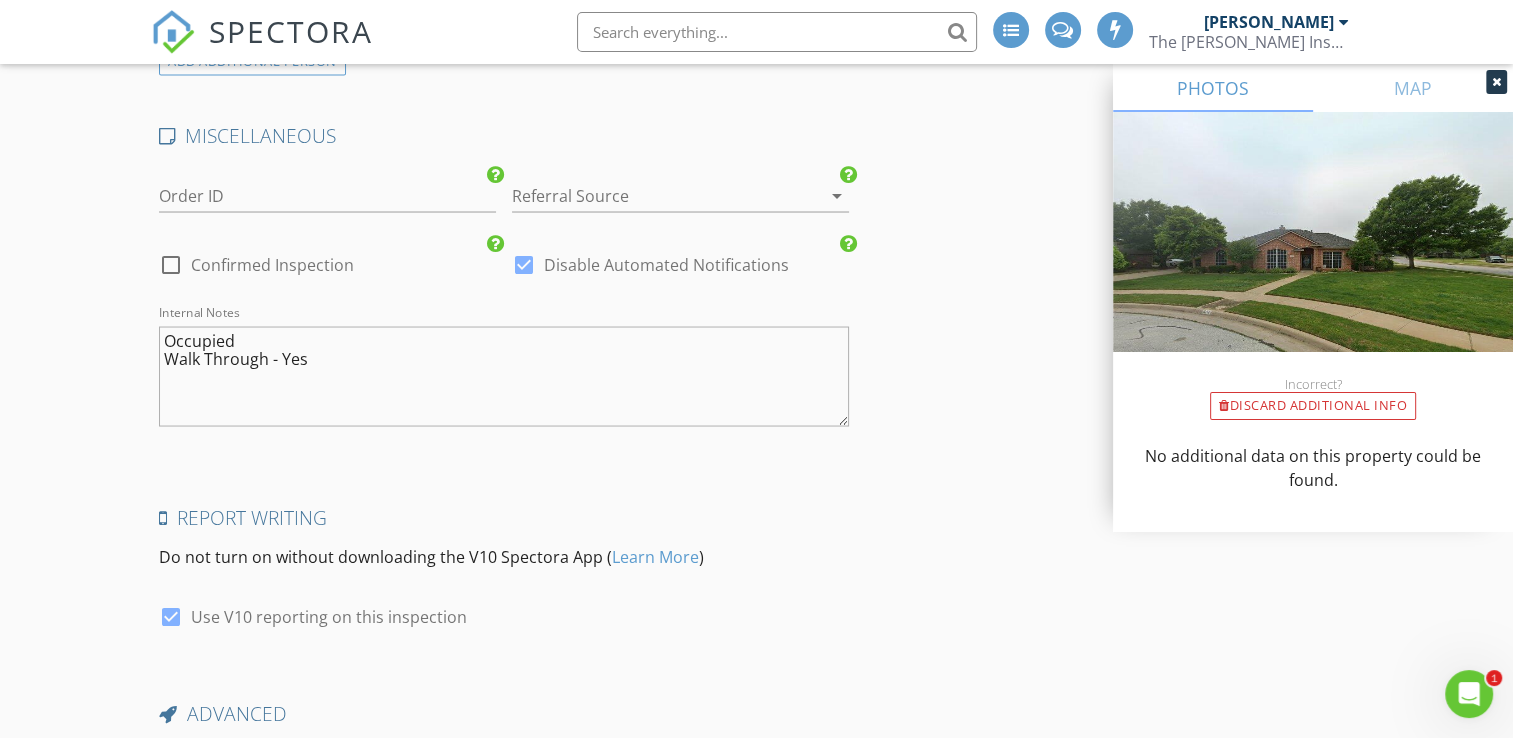 click at bounding box center (524, 264) 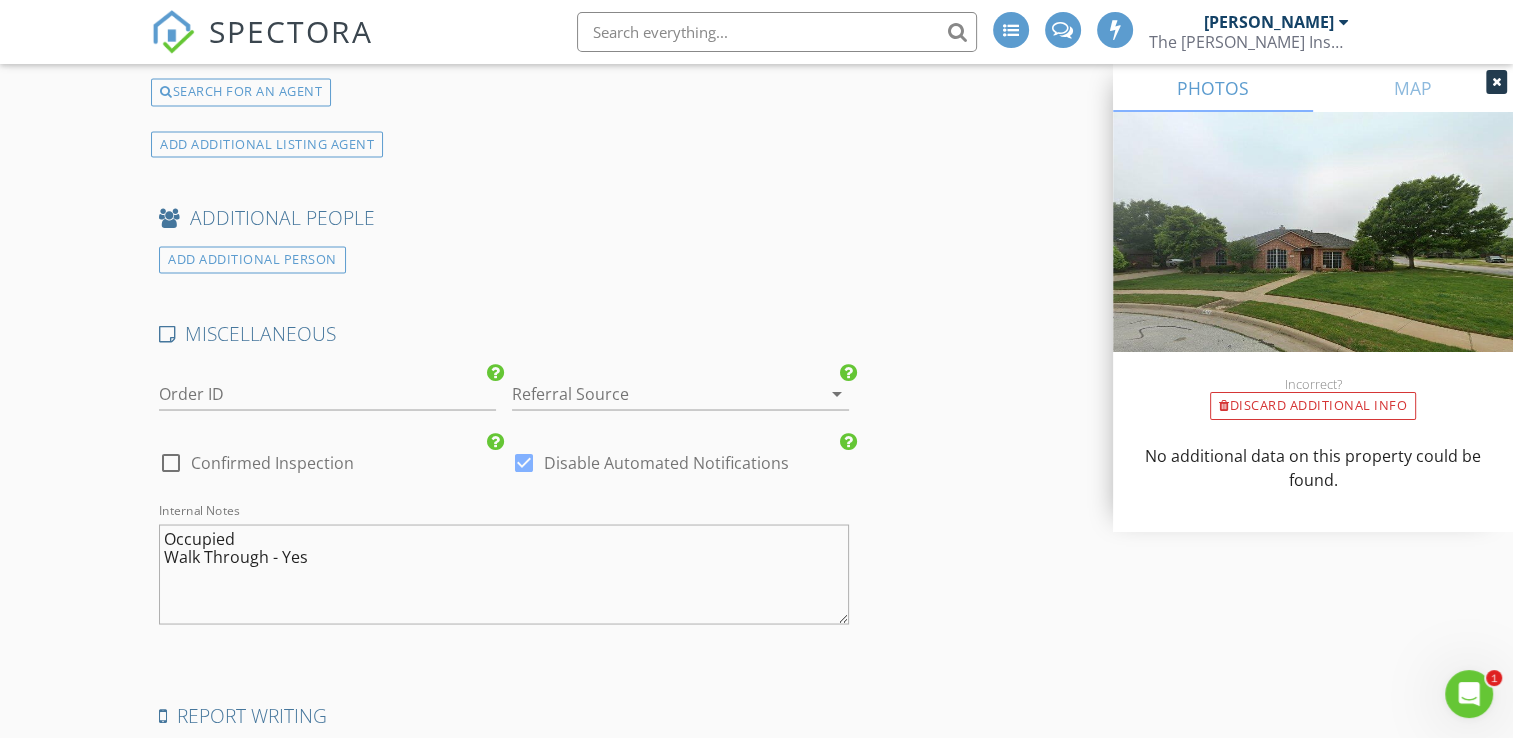 scroll, scrollTop: 3435, scrollLeft: 0, axis: vertical 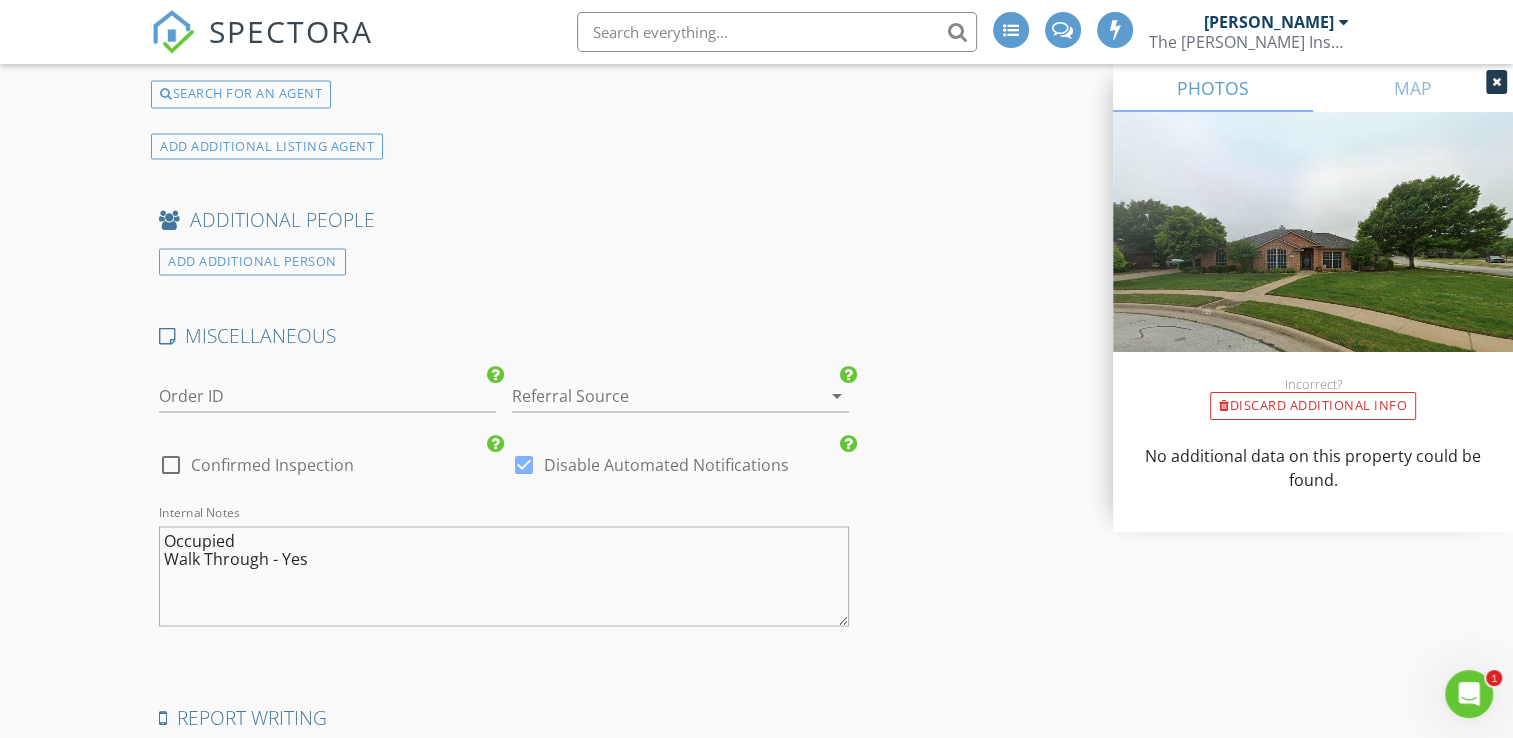 click at bounding box center [171, 464] 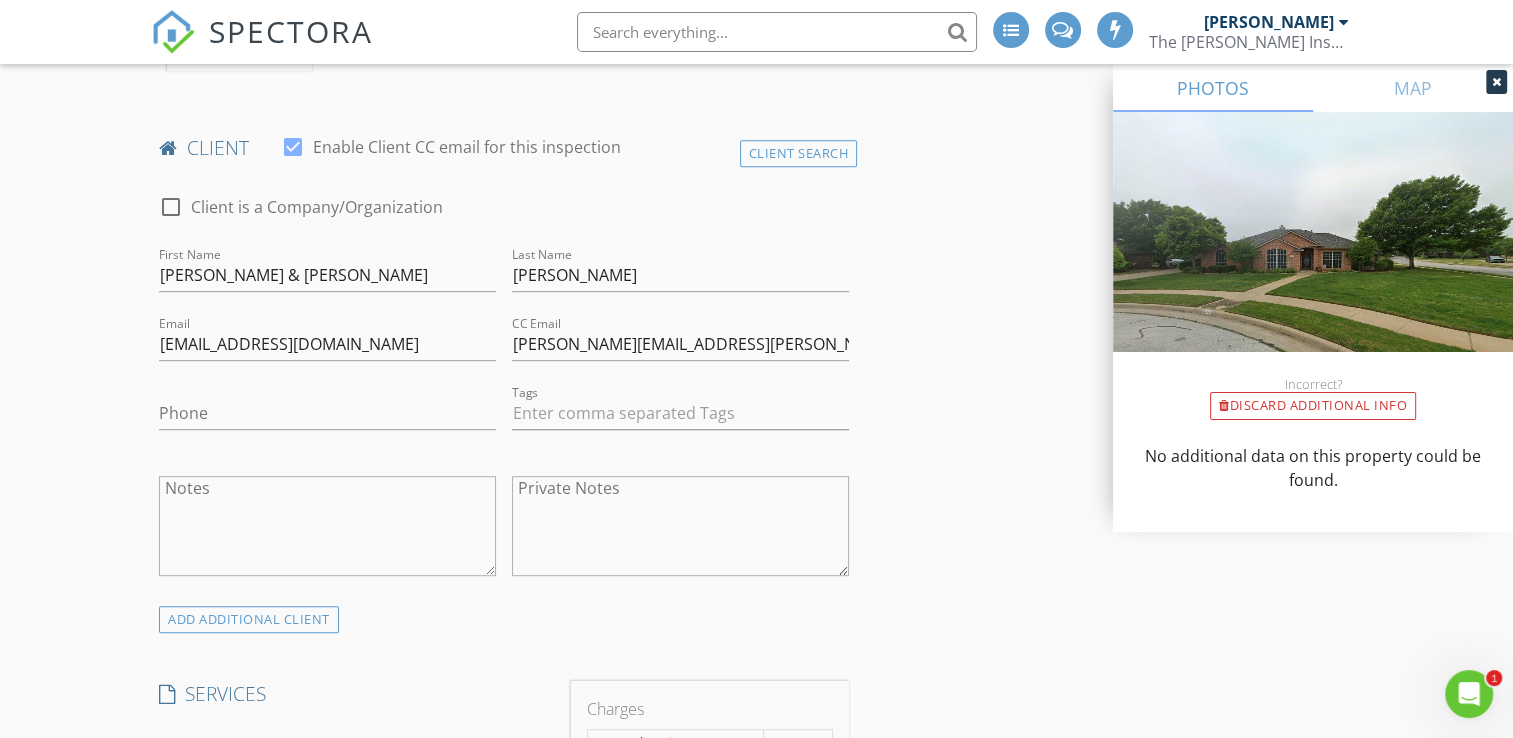 scroll, scrollTop: 935, scrollLeft: 0, axis: vertical 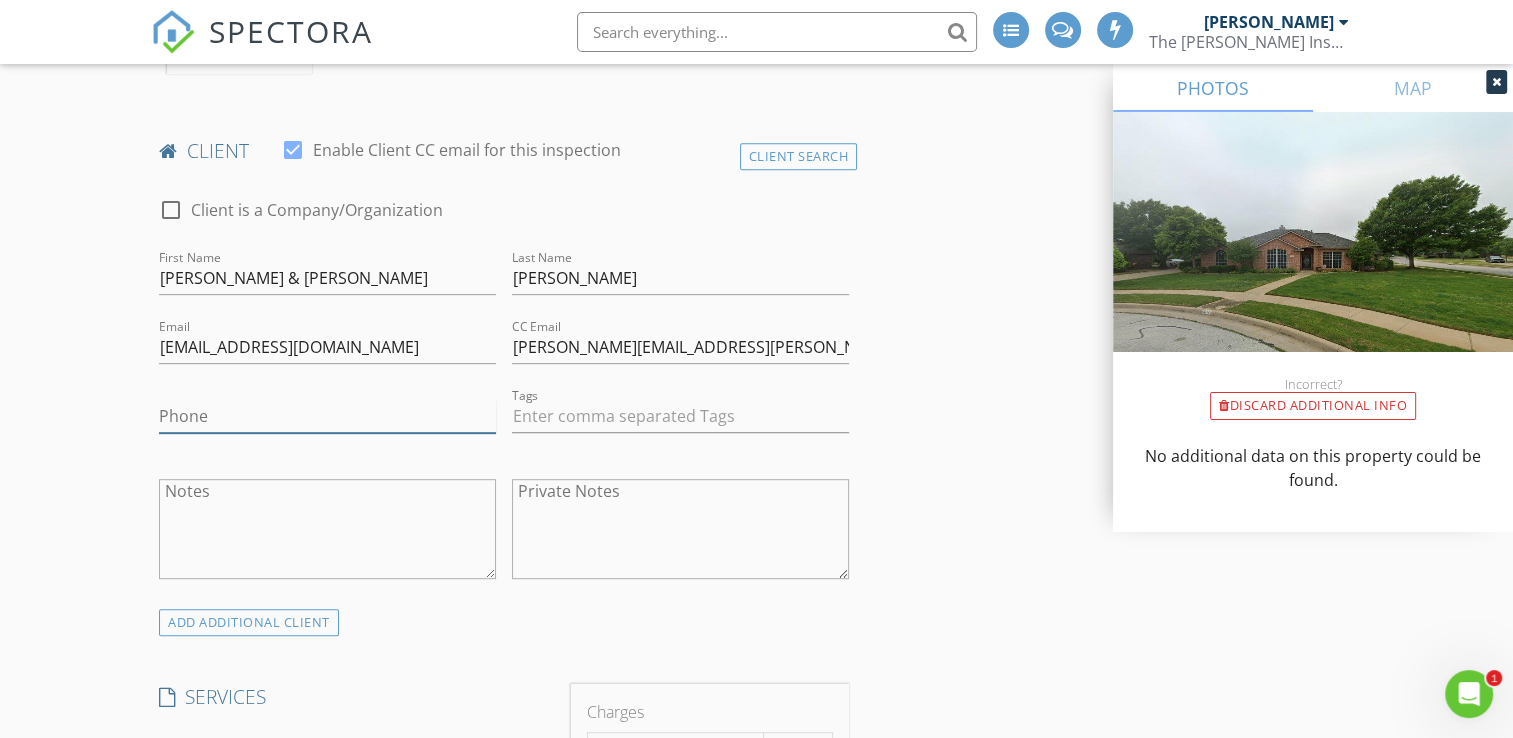 click on "Phone" at bounding box center [327, 416] 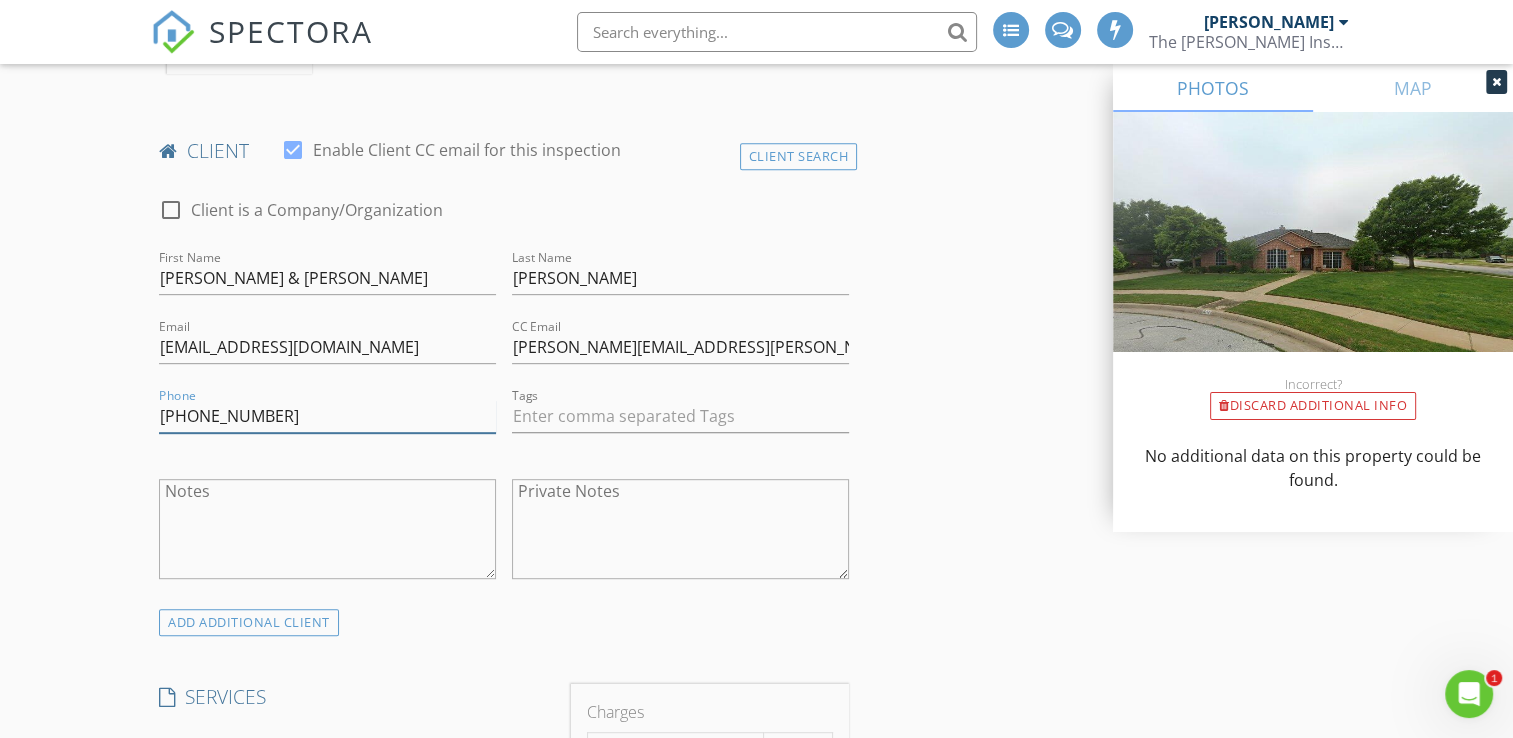 type on "[PHONE_NUMBER]" 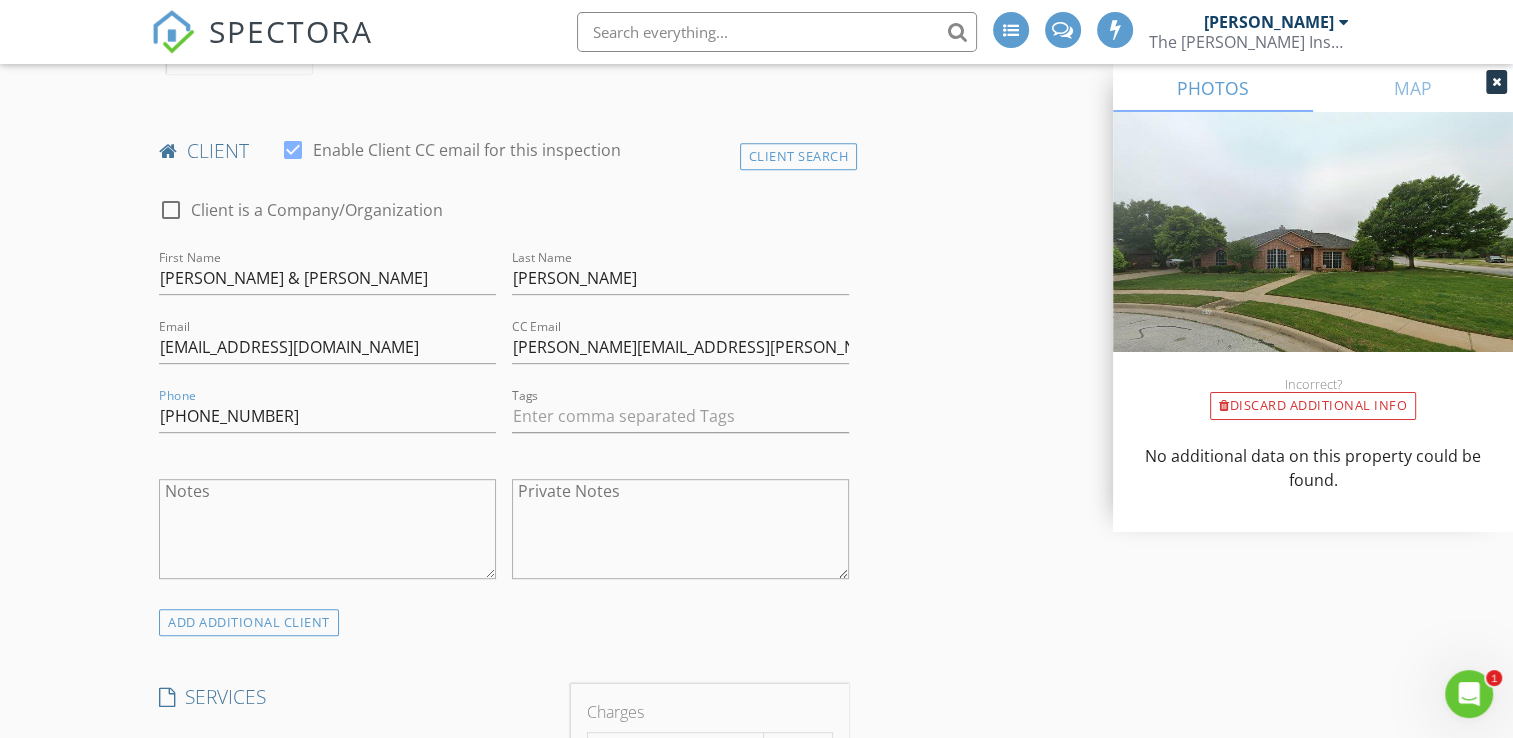 click on "Notes" at bounding box center [327, 533] 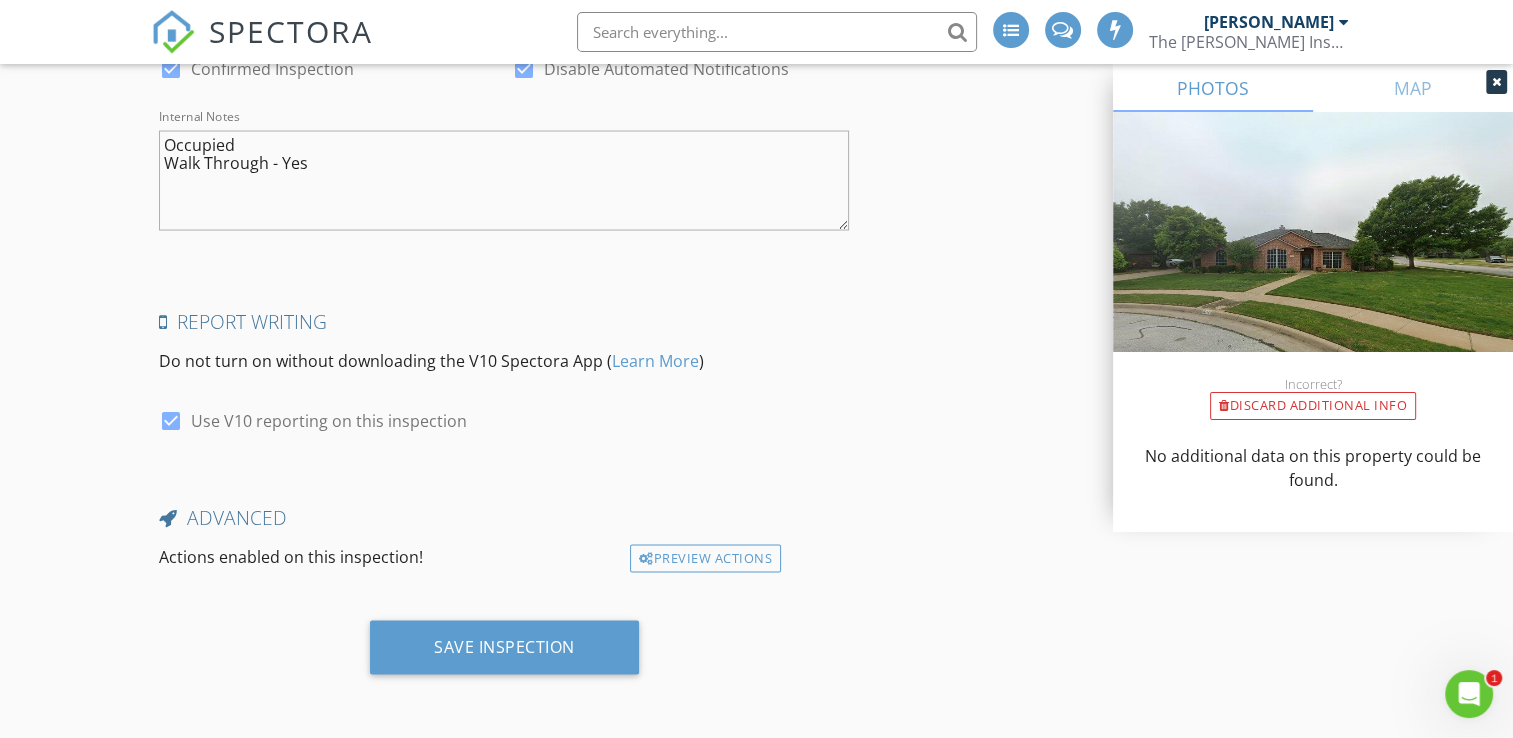 scroll, scrollTop: 3835, scrollLeft: 0, axis: vertical 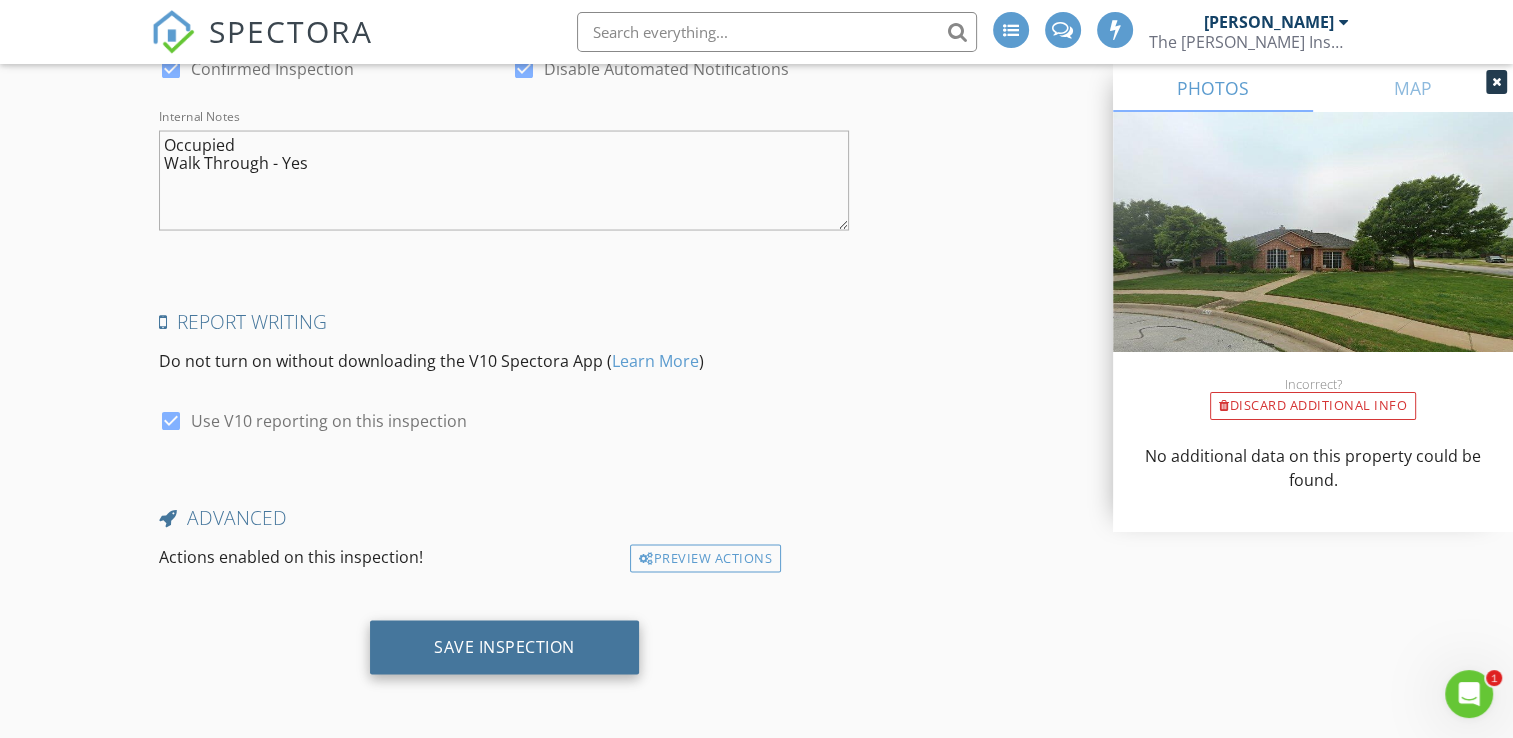 click on "Save Inspection" at bounding box center (504, 647) 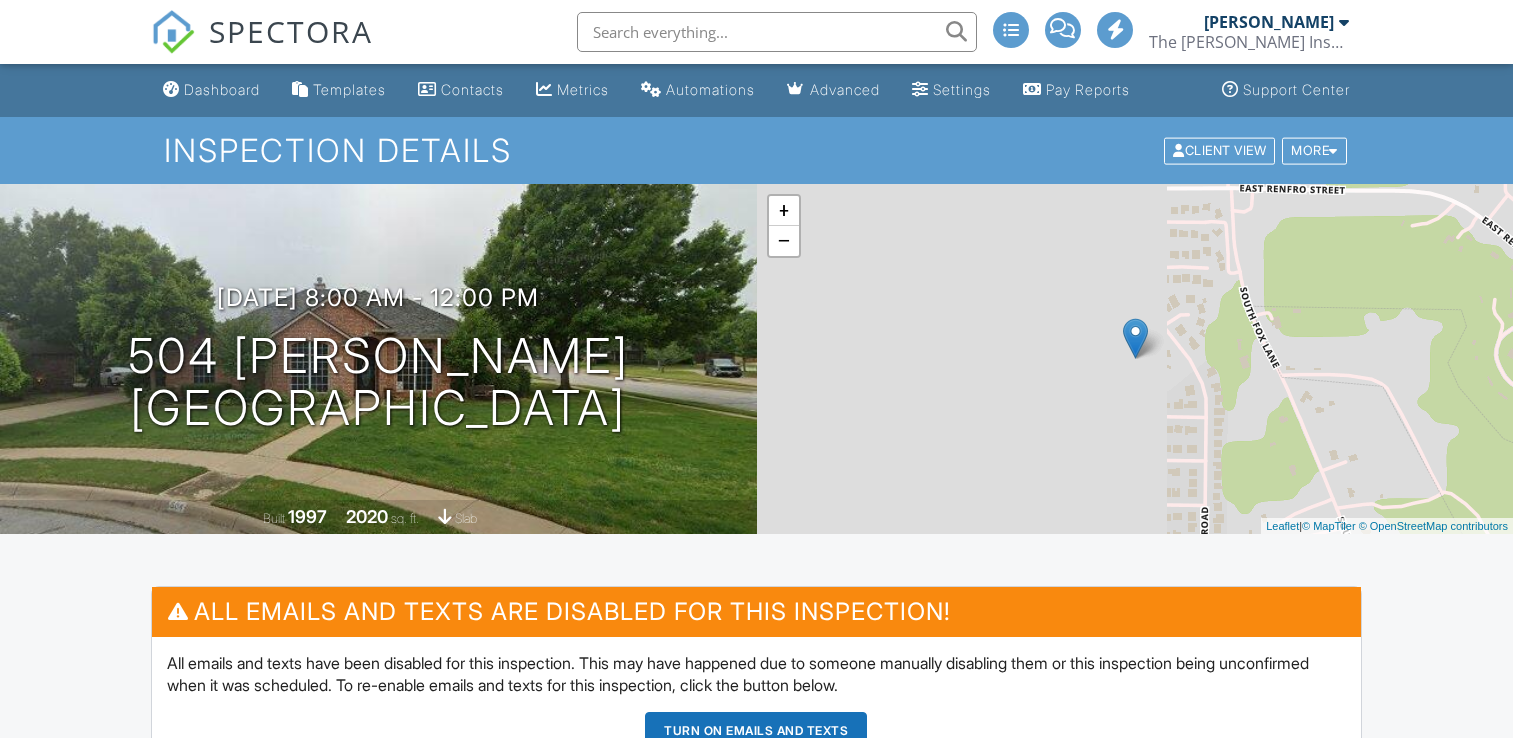 scroll, scrollTop: 0, scrollLeft: 0, axis: both 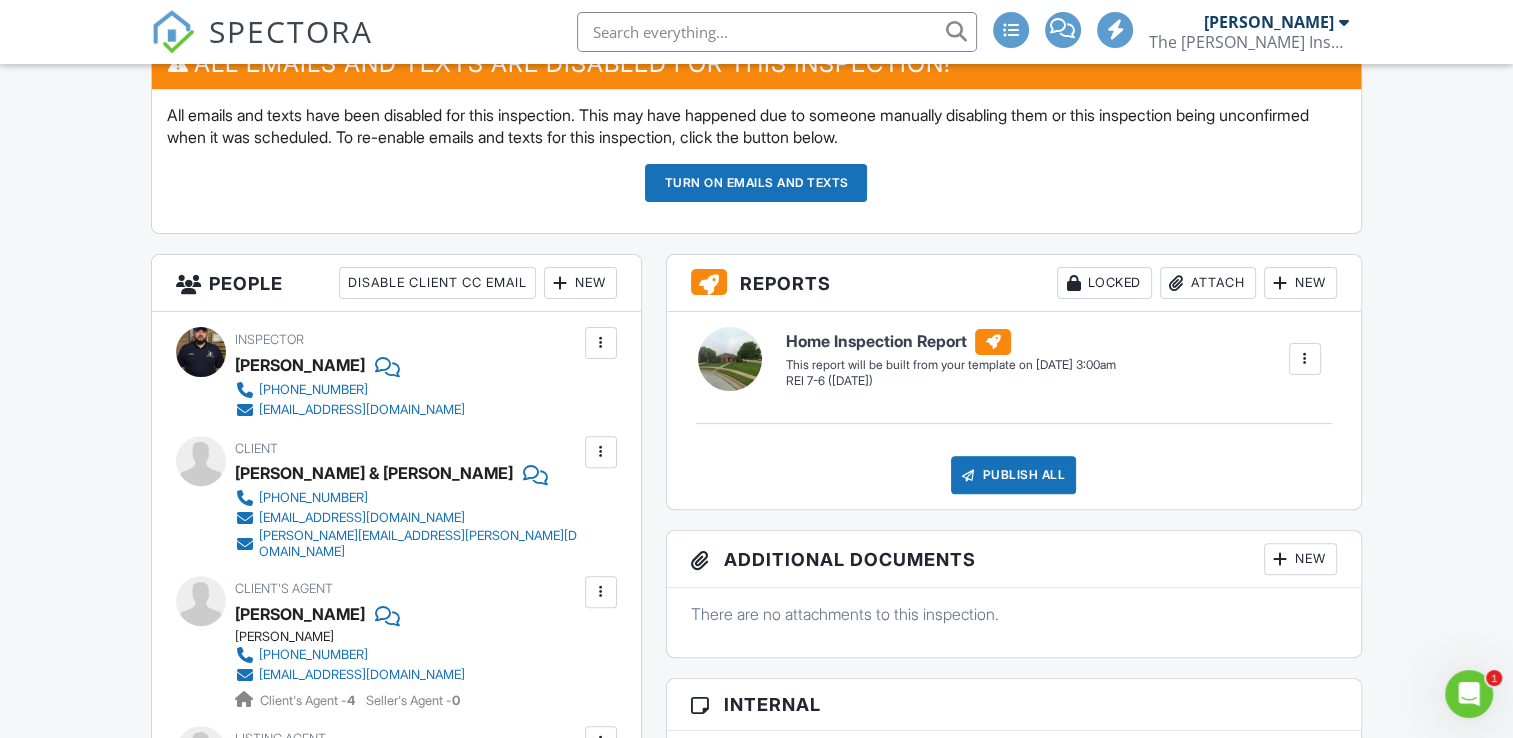 click on "SPECTORA
[PERSON_NAME]
The [PERSON_NAME] Inspection Group LLC
Role:
Inspector
Change Role
Dashboard
New Inspection
Inspections
Calendar
Template Editor
Contacts
Automations
Team
Metrics
Payments
Data Exports
Billing
Conversations
Tasks
Reporting
Advanced
Equipment
Settings
What's New
Sign Out
Change Active Role
Your account has more than one possible role. Please choose how you'd like to view the site:
Company/Agency
City
Role
Dashboard
Templates
Contacts
Metrics
Automations
Advanced
Settings
Pay Reports
Support Center
Inspection Details
Client View" at bounding box center [756, 949] 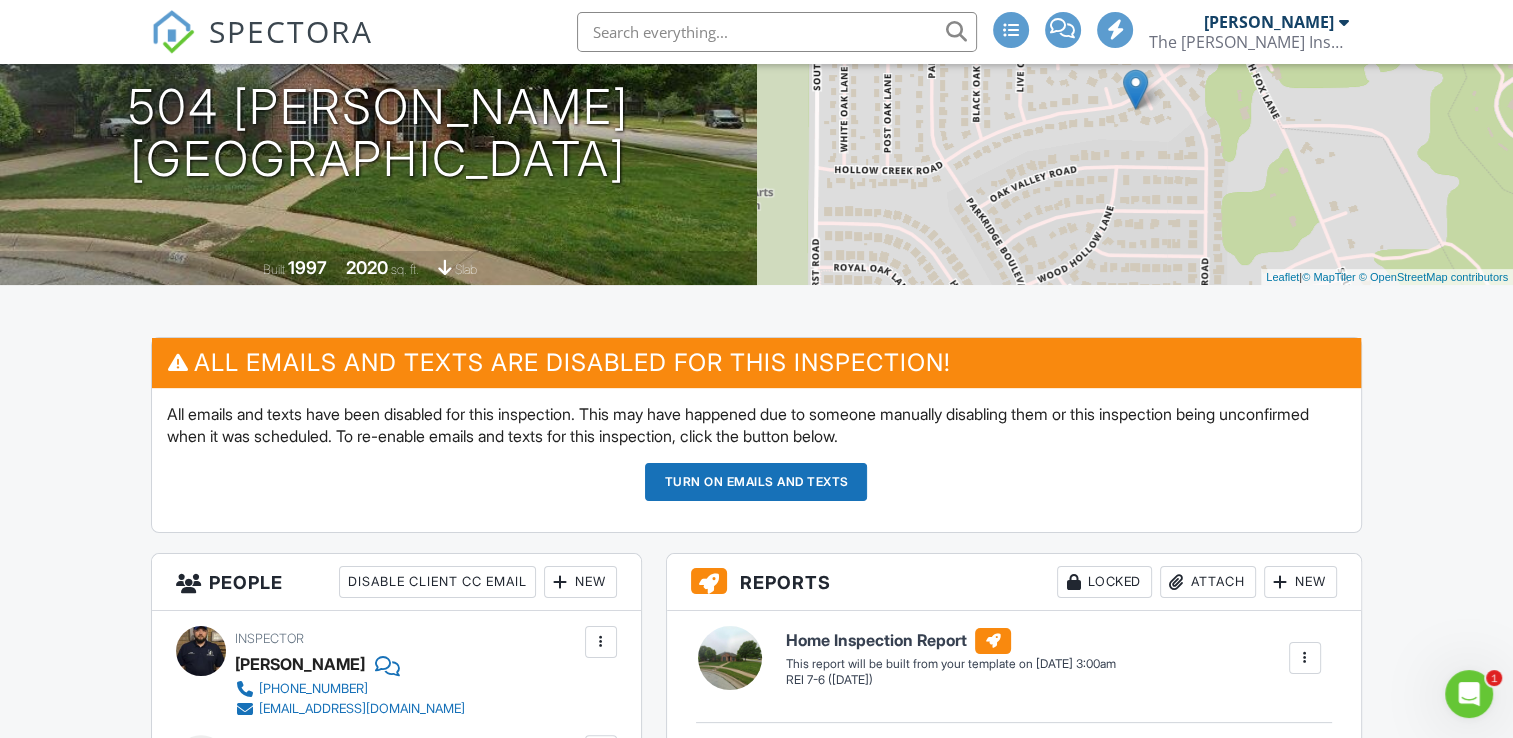 scroll, scrollTop: 248, scrollLeft: 0, axis: vertical 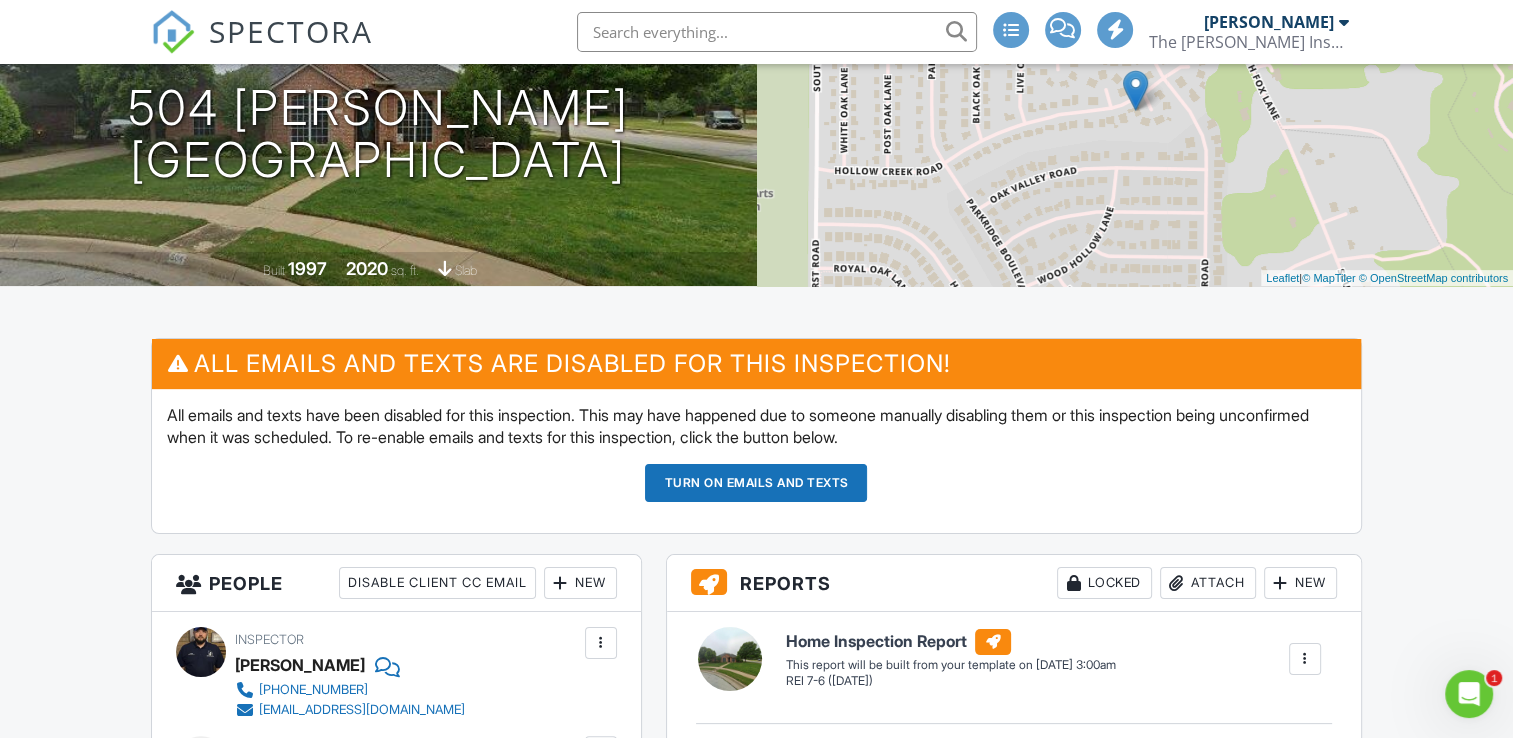 click on "Turn on emails and texts" at bounding box center [756, 483] 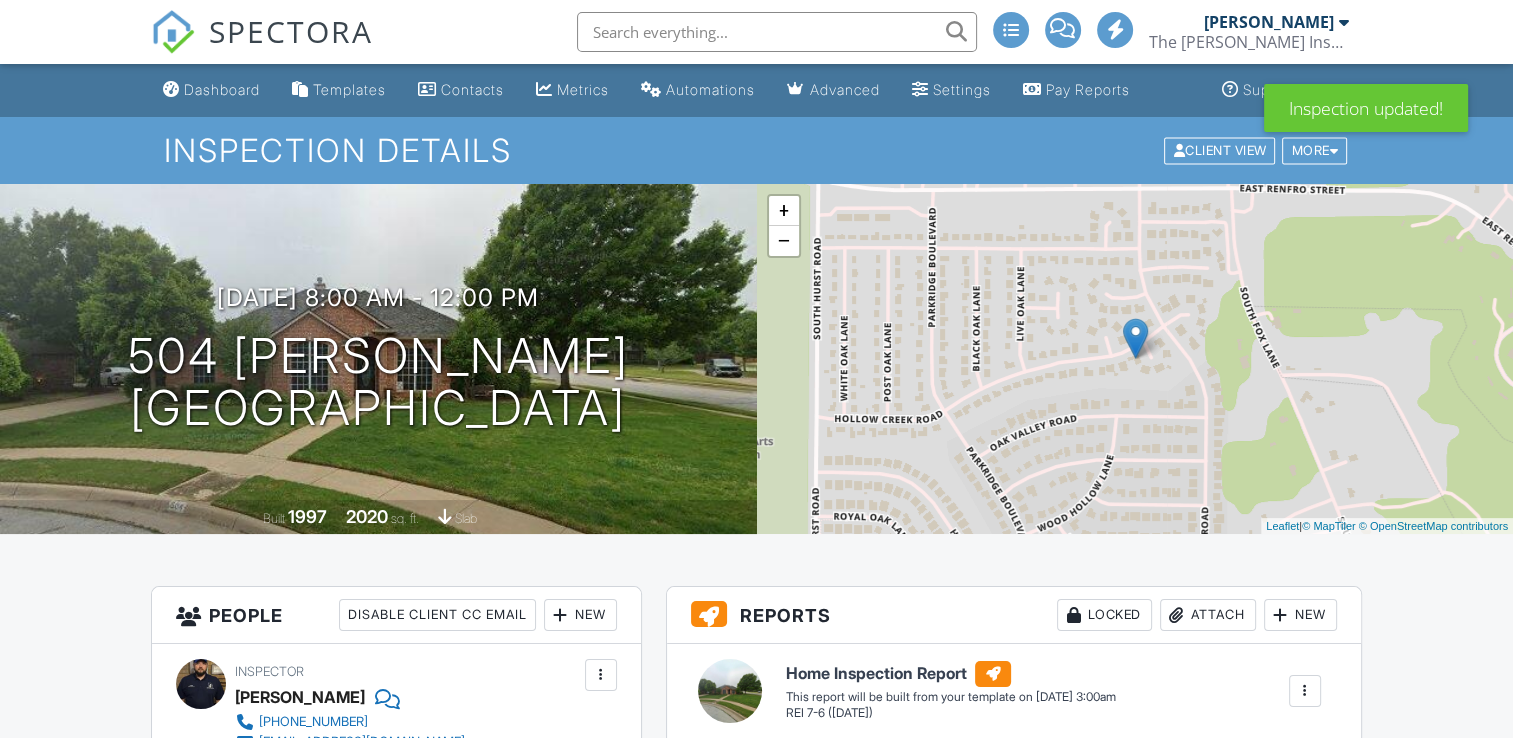 scroll, scrollTop: 300, scrollLeft: 0, axis: vertical 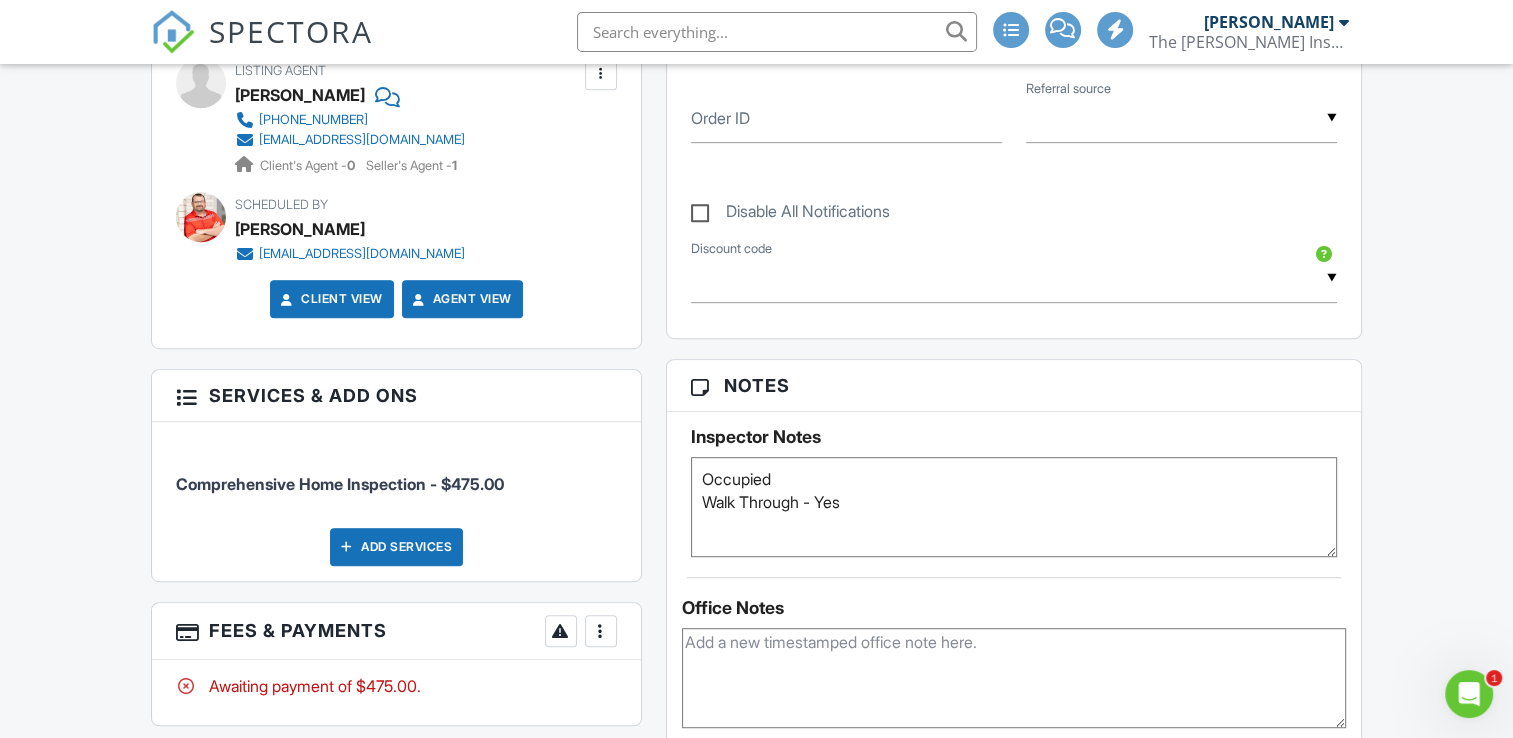 click on "Occupied
Walk Through - Yes" at bounding box center [1014, 507] 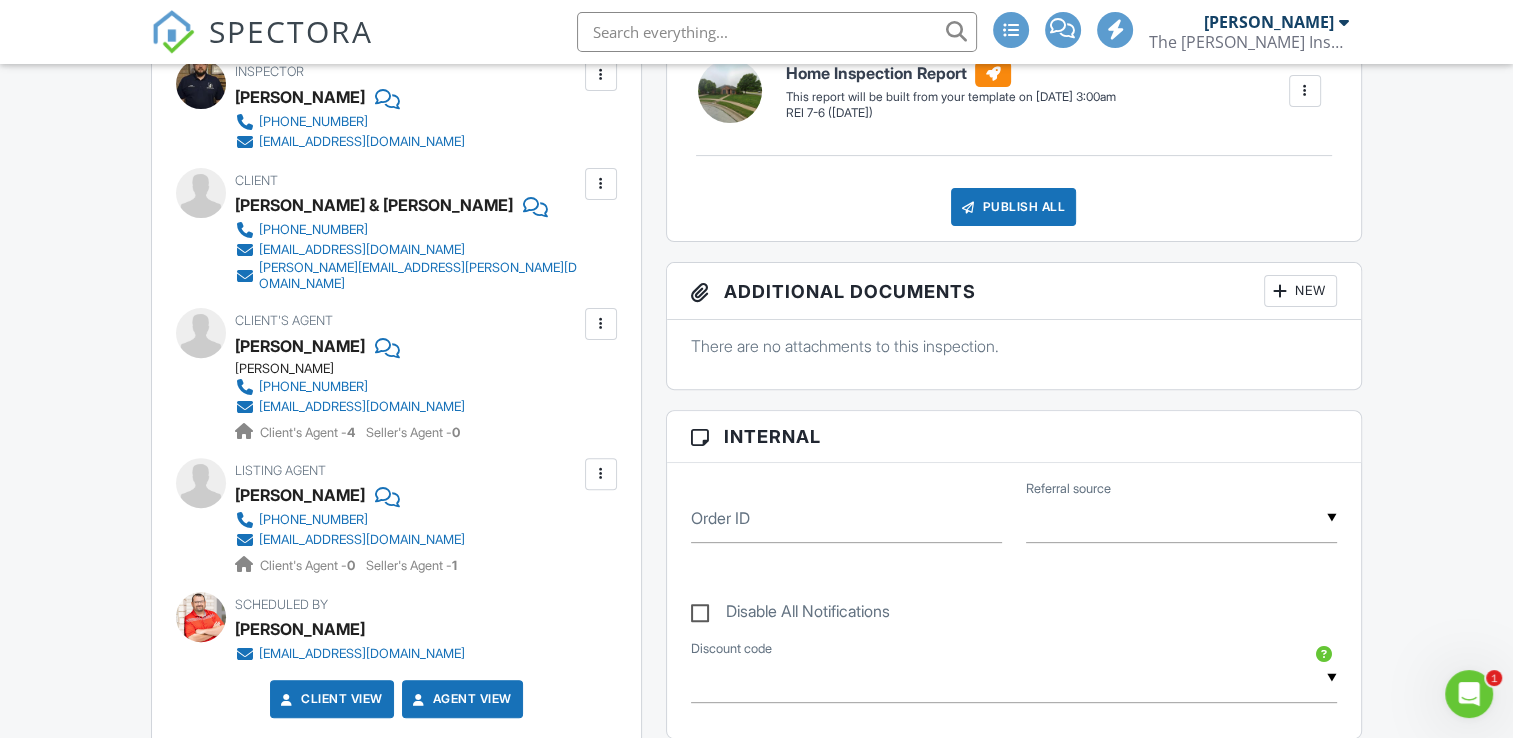scroll, scrollTop: 300, scrollLeft: 0, axis: vertical 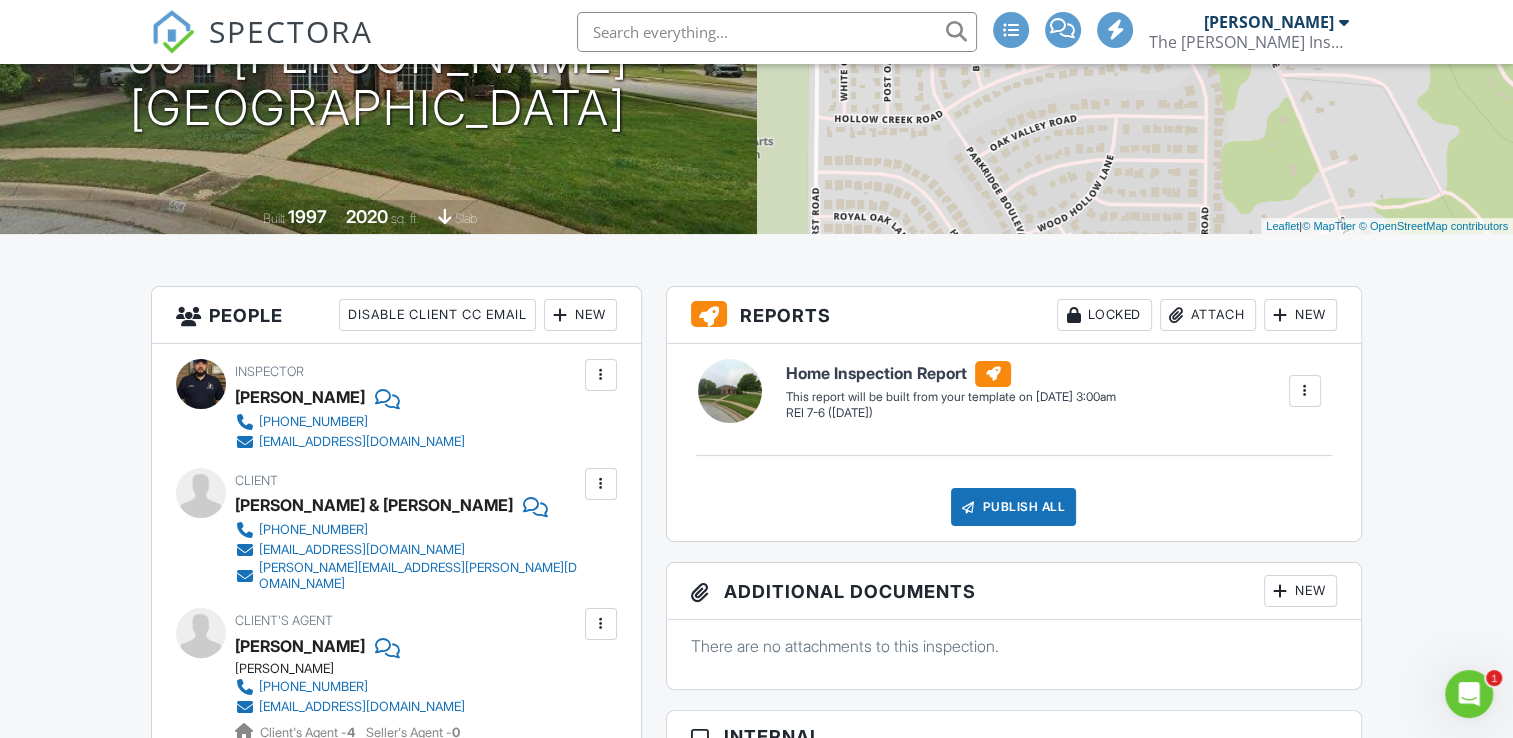click on "Dashboard
Templates
Contacts
Metrics
Automations
Advanced
Settings
Pay Reports
Support Center
Inspection Details
Client View
More
Property Details
Reschedule
Reorder / Copy
Share
Cancel
Delete
Print Order
Convert to V9
View Change Log
07/15/2025  8:00 am
- 12:00 pm
504 Amanda Ct
Burleson, TX 76028
Built
1997
2020
sq. ft.
slab
+ − Leaflet  |  © MapTiler   © OpenStreetMap contributors
All emails and texts are disabled for this inspection!
All emails and texts have been disabled for this inspection. This may have happened due to someone manually disabling them or this inspection being unconfirmed when it was scheduled. To re-enable emails and texts for this inspection, click the button below." at bounding box center [756, 1330] 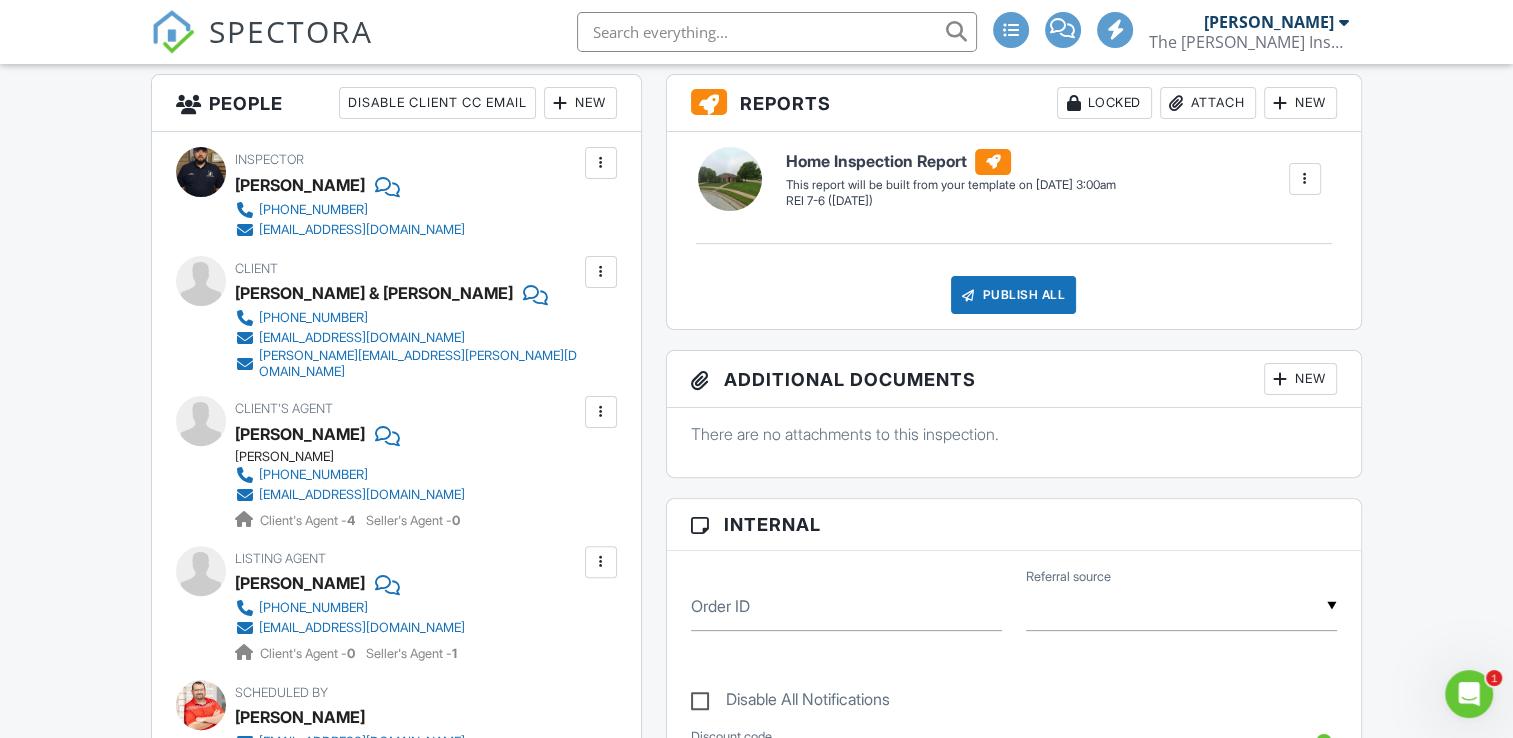 scroll, scrollTop: 500, scrollLeft: 0, axis: vertical 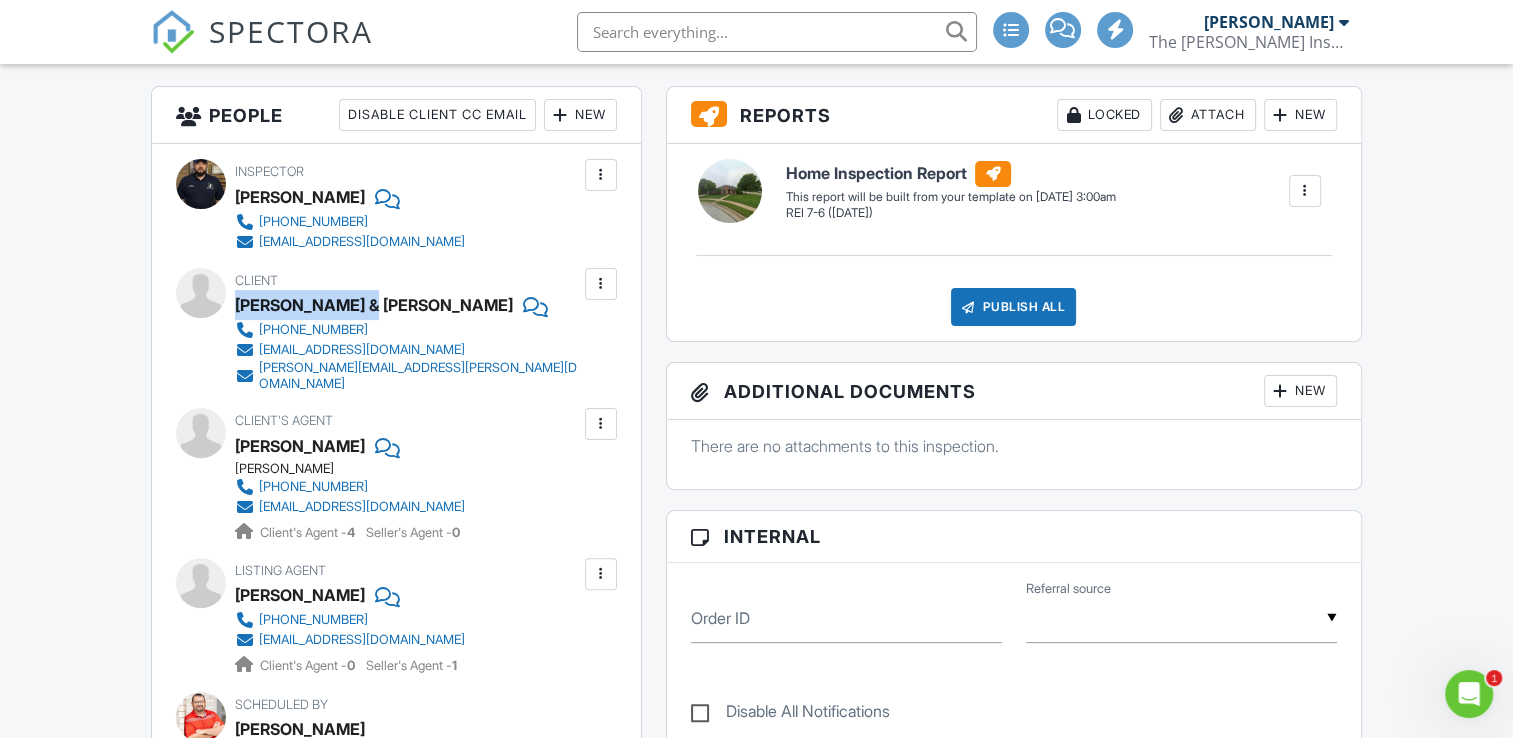 drag, startPoint x: 238, startPoint y: 300, endPoint x: 356, endPoint y: 301, distance: 118.004234 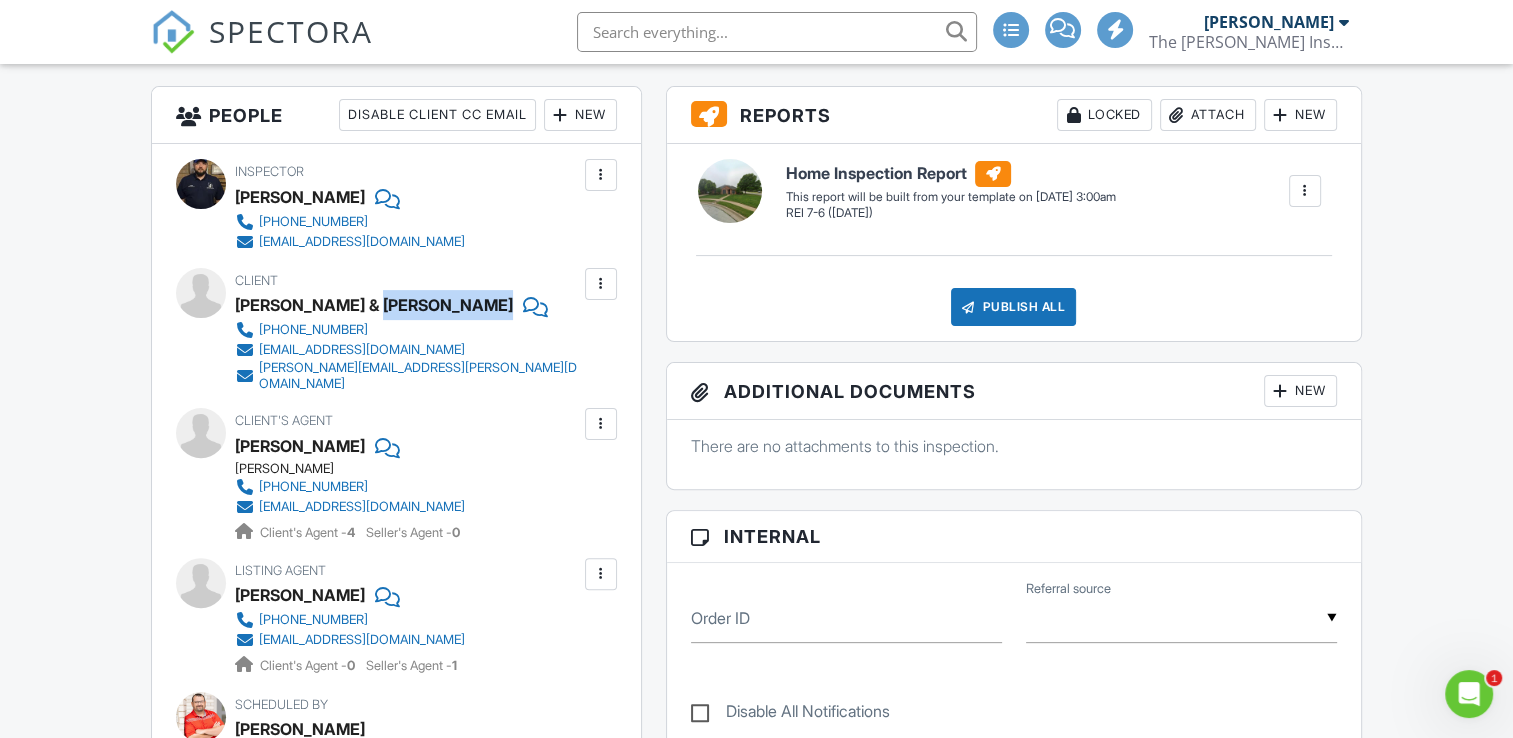 drag, startPoint x: 365, startPoint y: 302, endPoint x: 430, endPoint y: 300, distance: 65.03076 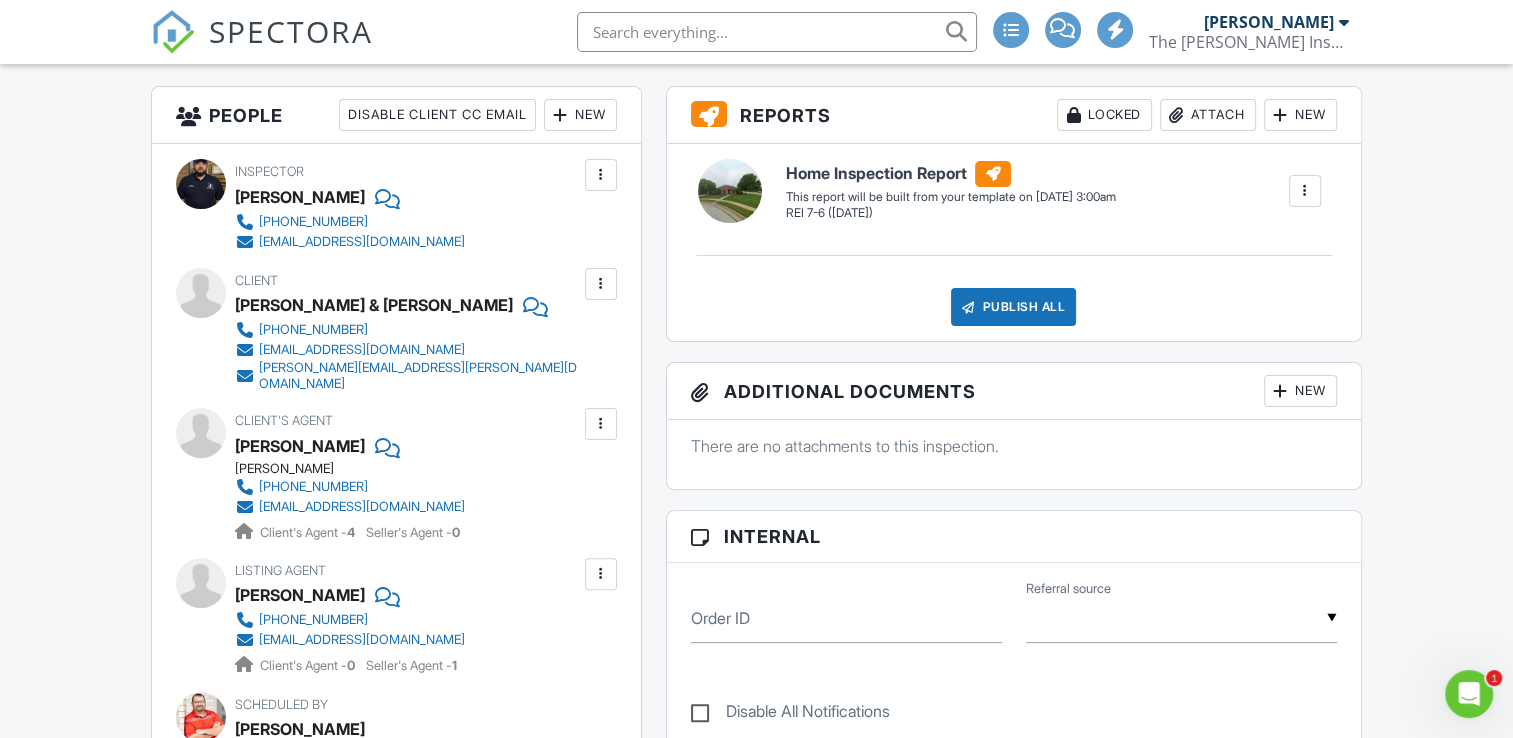 drag, startPoint x: 701, startPoint y: 410, endPoint x: 668, endPoint y: 340, distance: 77.388626 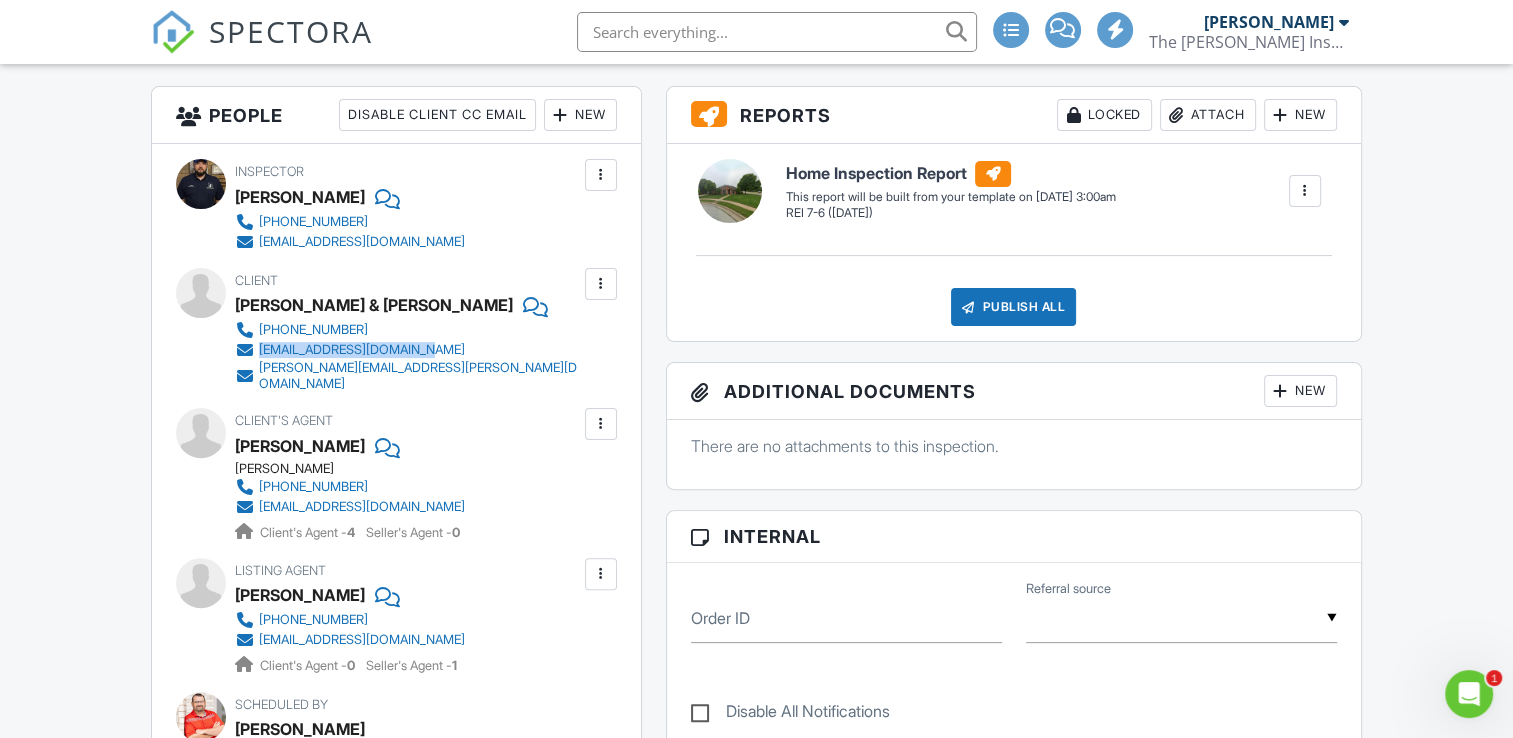 drag, startPoint x: 477, startPoint y: 353, endPoint x: 248, endPoint y: 342, distance: 229.26404 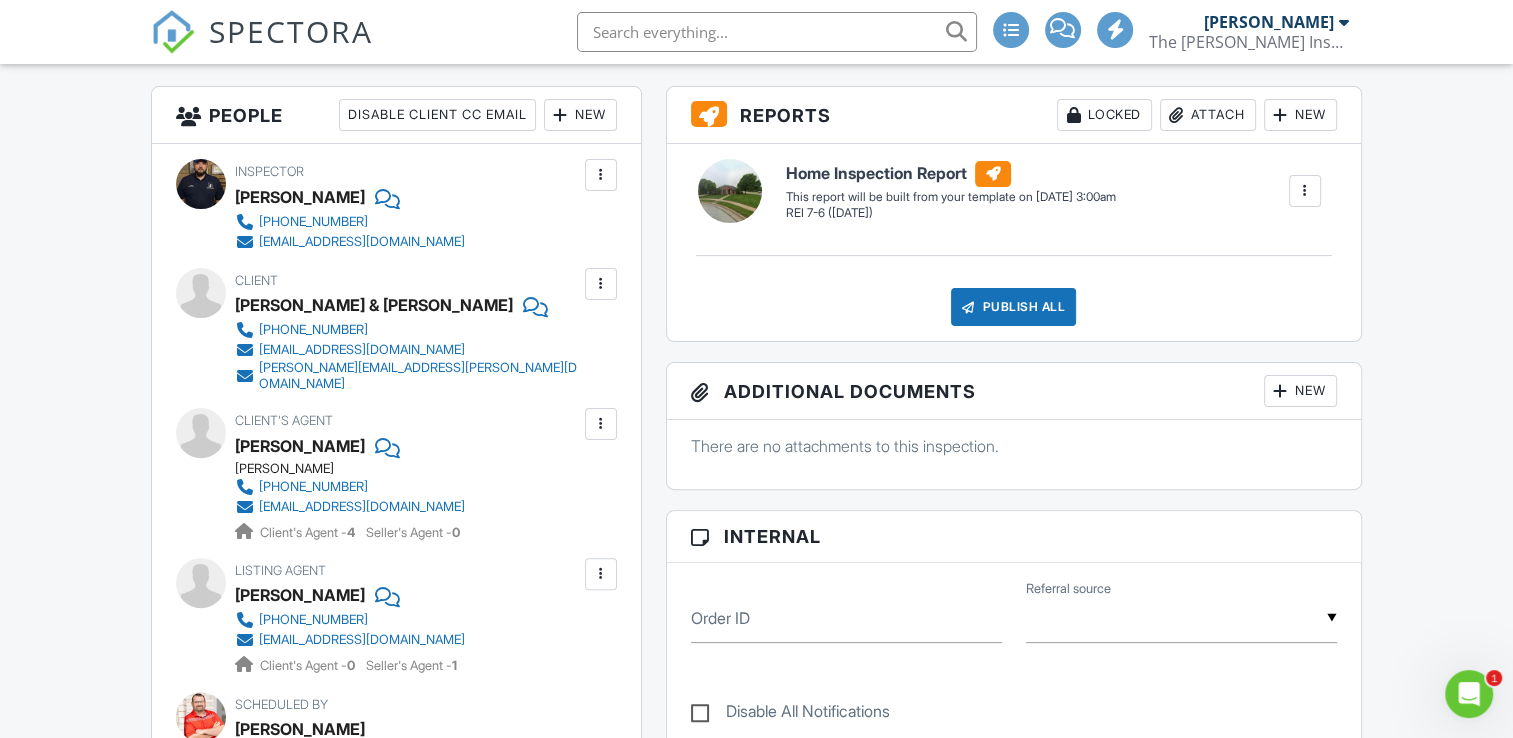 drag, startPoint x: 450, startPoint y: 379, endPoint x: 433, endPoint y: 371, distance: 18.788294 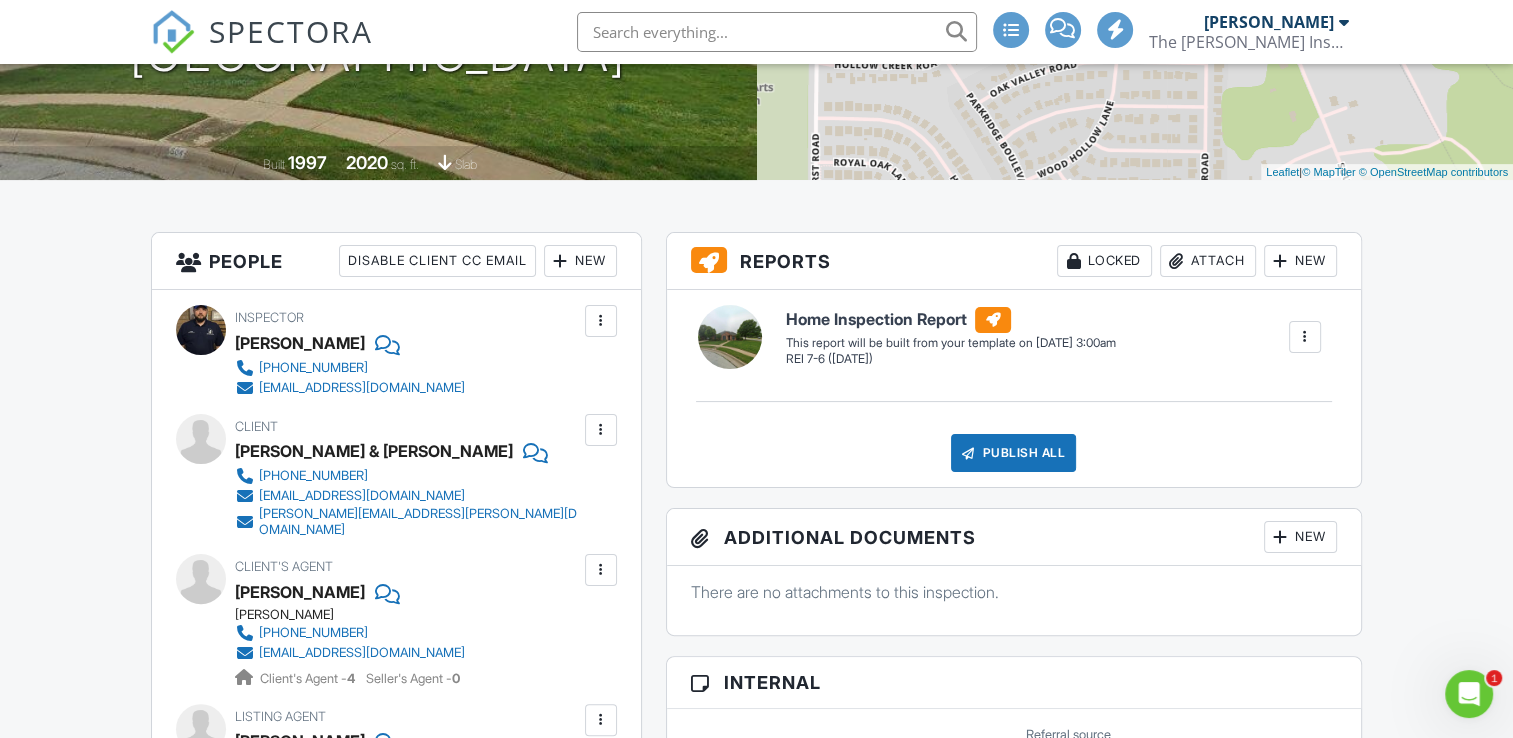 scroll, scrollTop: 400, scrollLeft: 0, axis: vertical 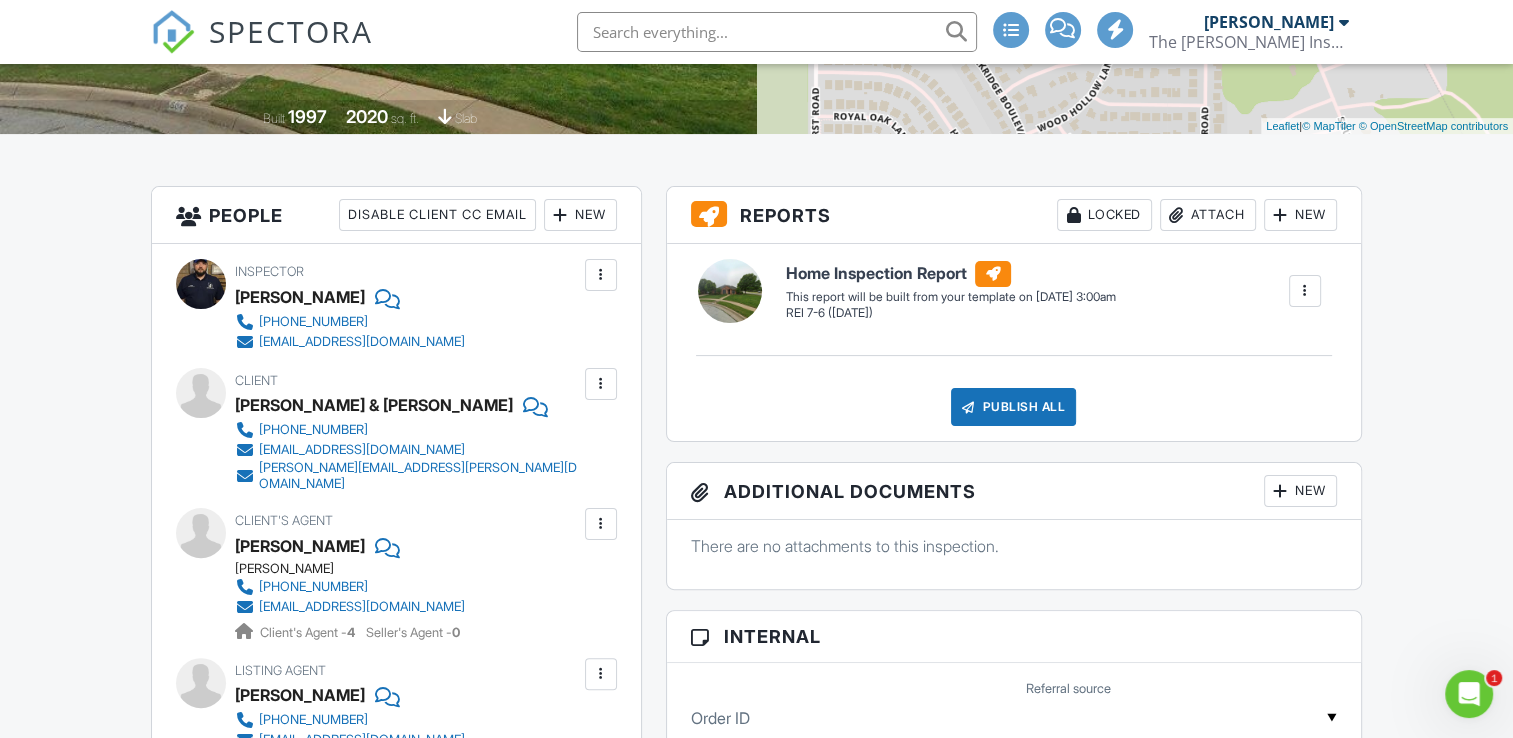 drag, startPoint x: 467, startPoint y: 465, endPoint x: 268, endPoint y: 458, distance: 199.12308 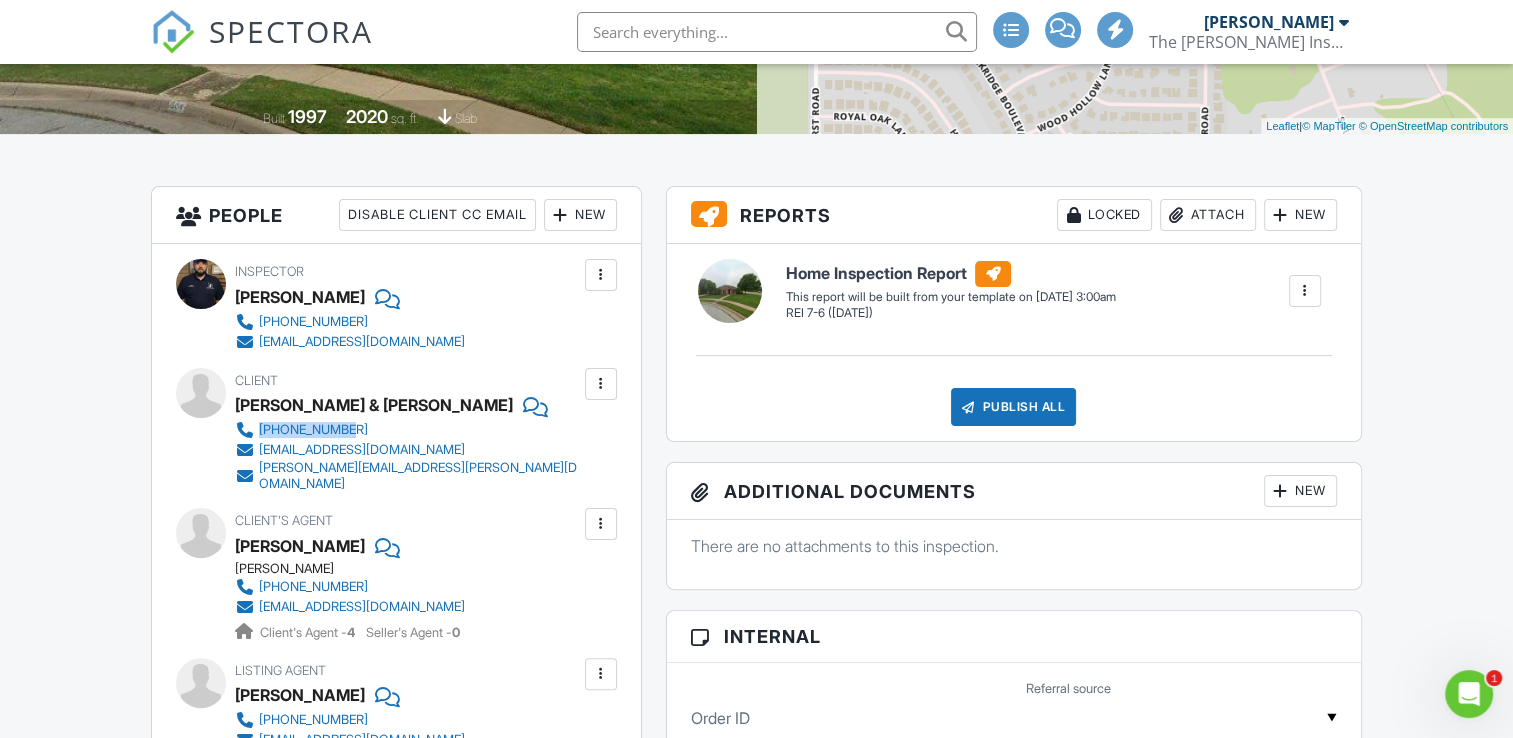 drag, startPoint x: 500, startPoint y: 428, endPoint x: 254, endPoint y: 430, distance: 246.00813 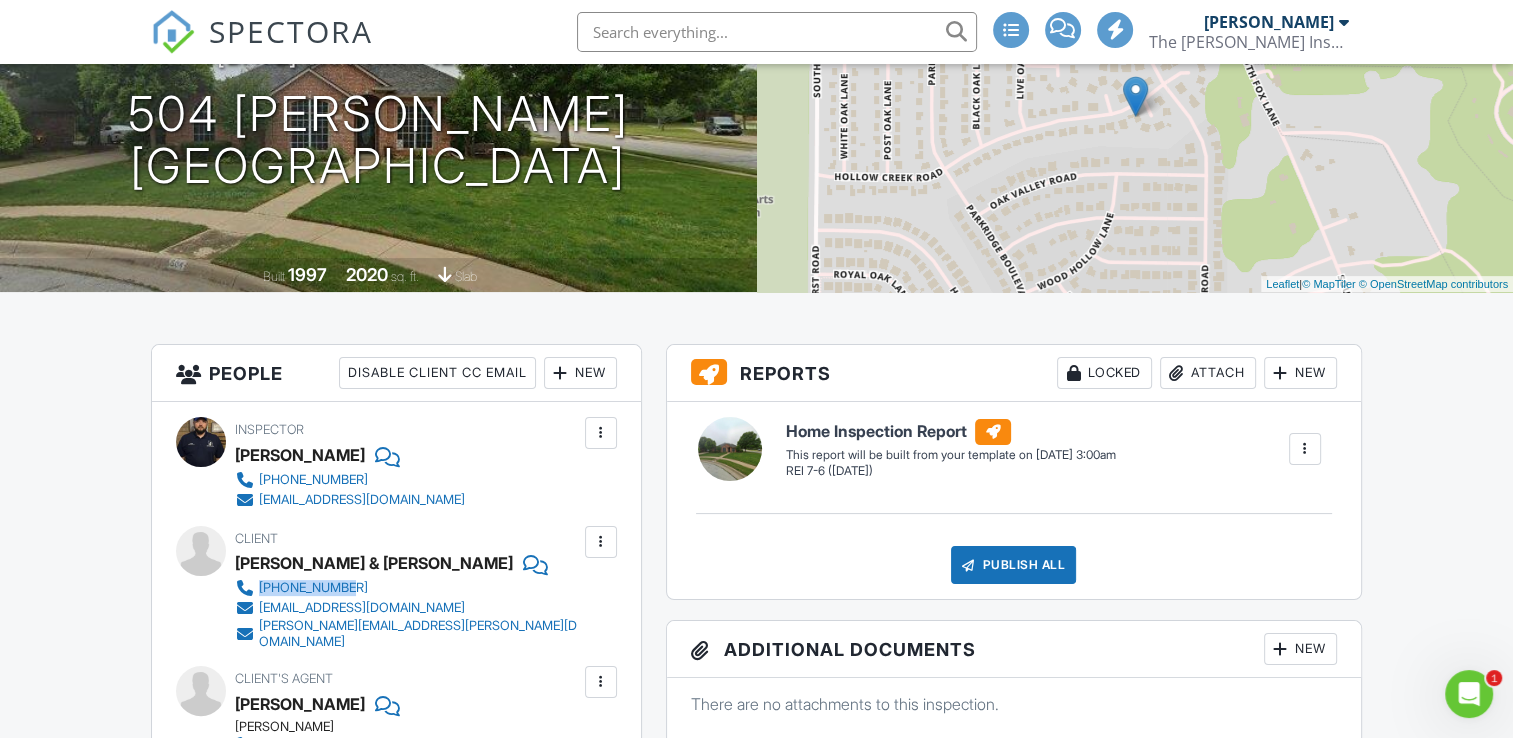 scroll, scrollTop: 0, scrollLeft: 0, axis: both 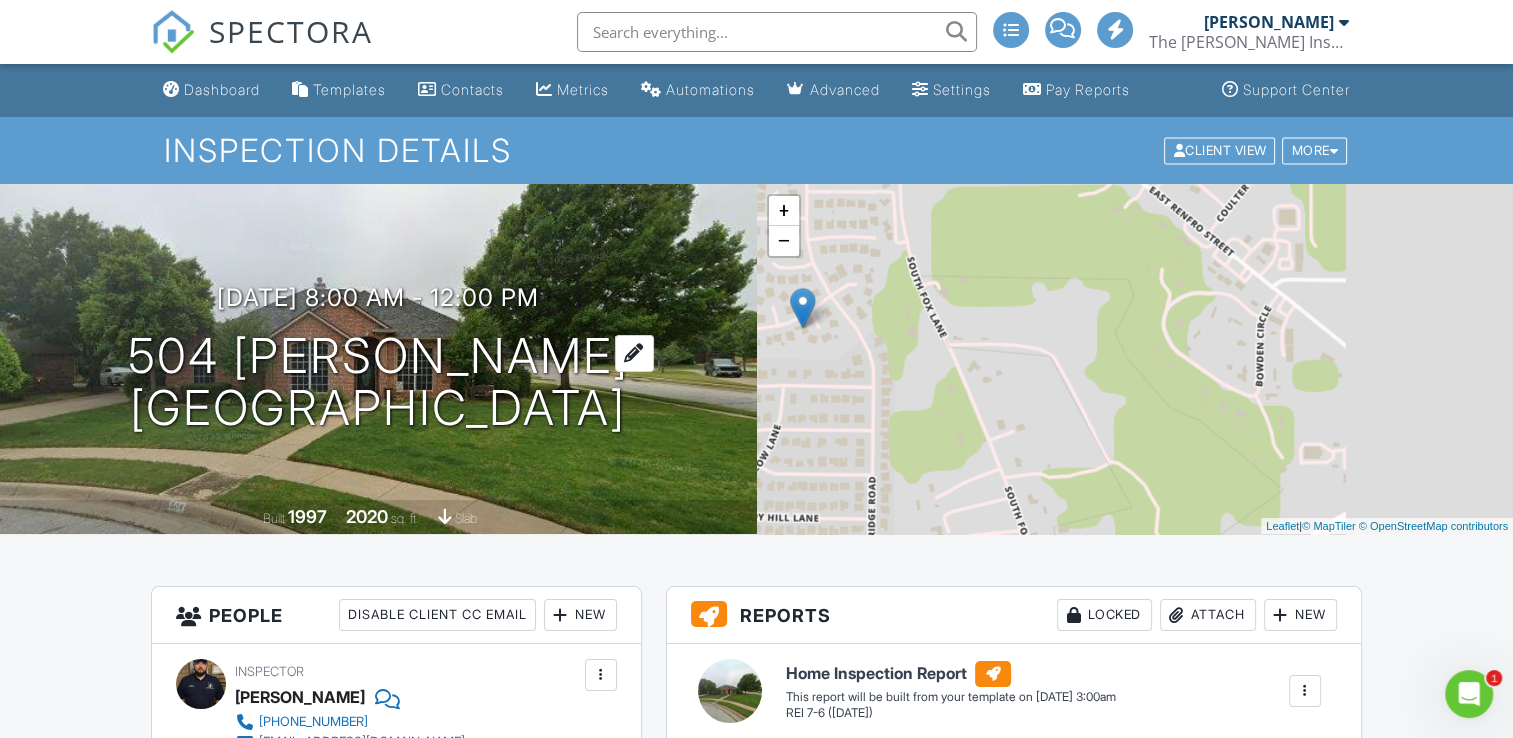 drag, startPoint x: 857, startPoint y: 412, endPoint x: 518, endPoint y: 382, distance: 340.32486 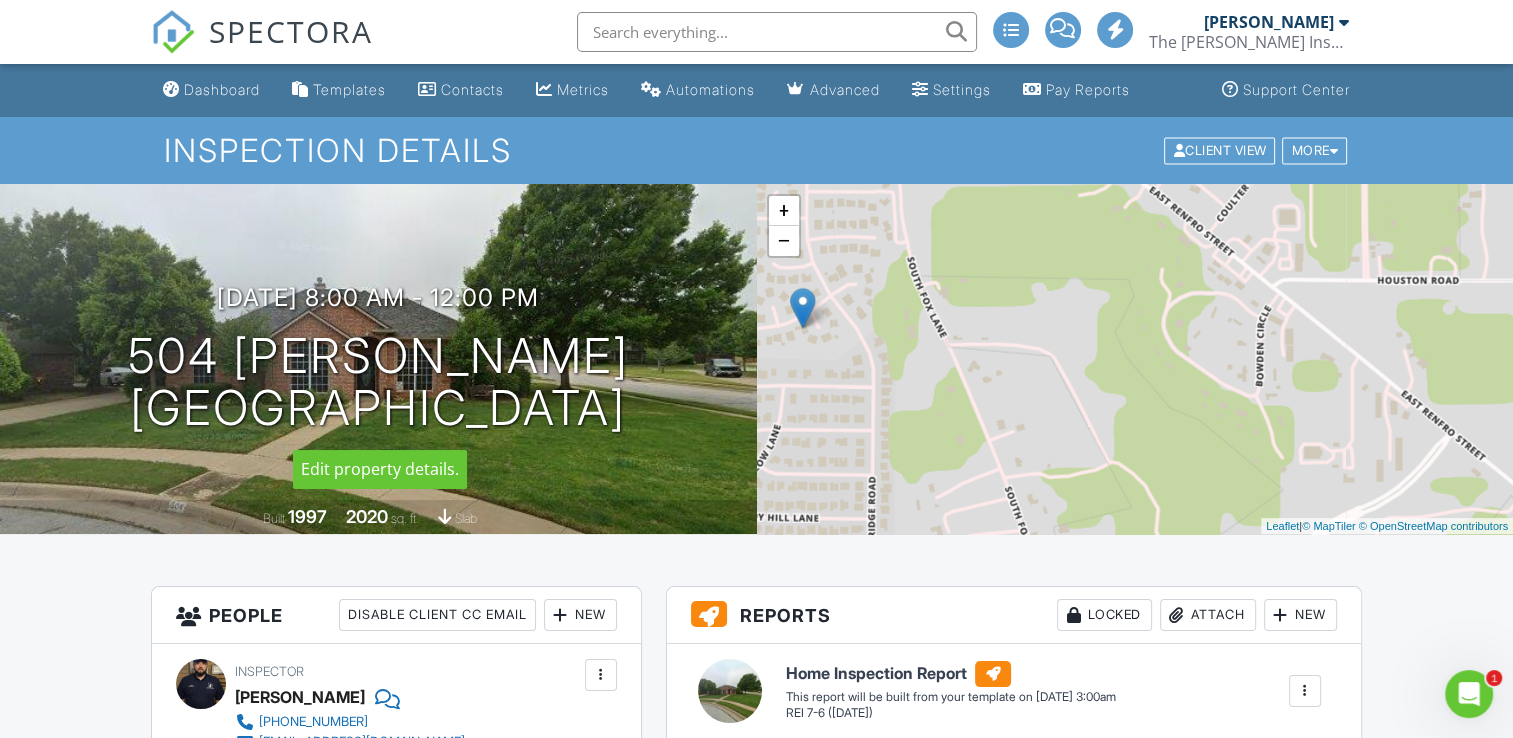 drag, startPoint x: 518, startPoint y: 382, endPoint x: 33, endPoint y: 576, distance: 522.36096 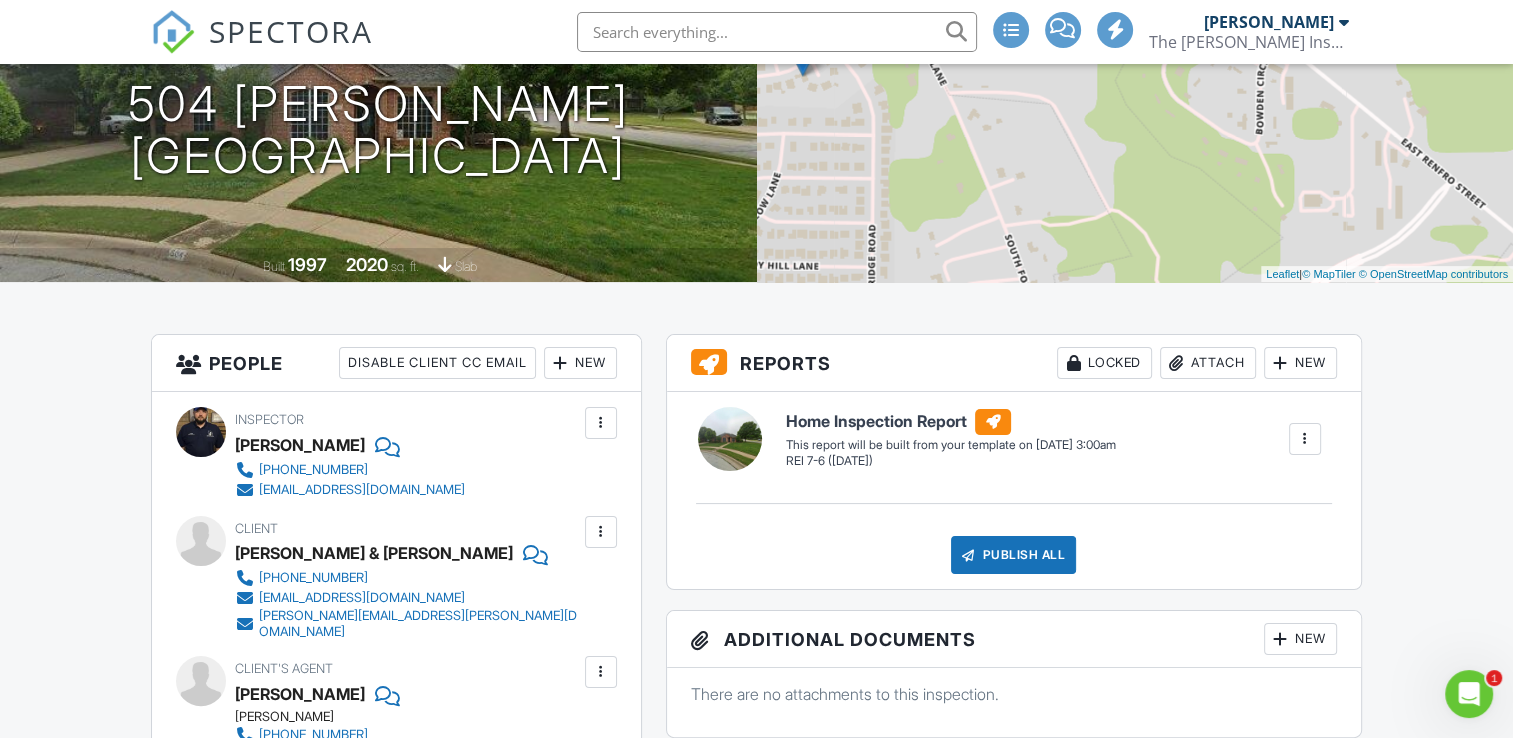 scroll, scrollTop: 0, scrollLeft: 0, axis: both 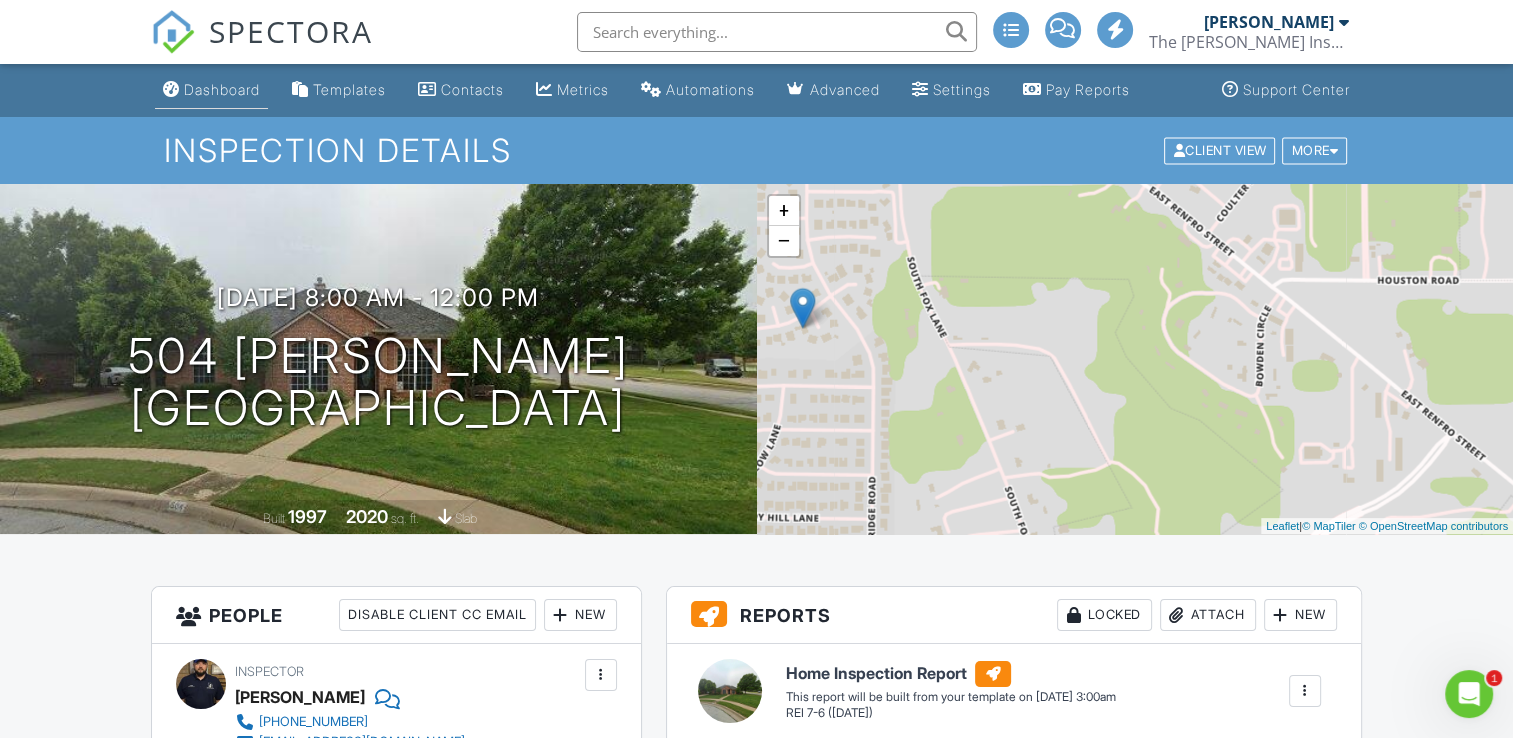 click on "Dashboard" at bounding box center (222, 89) 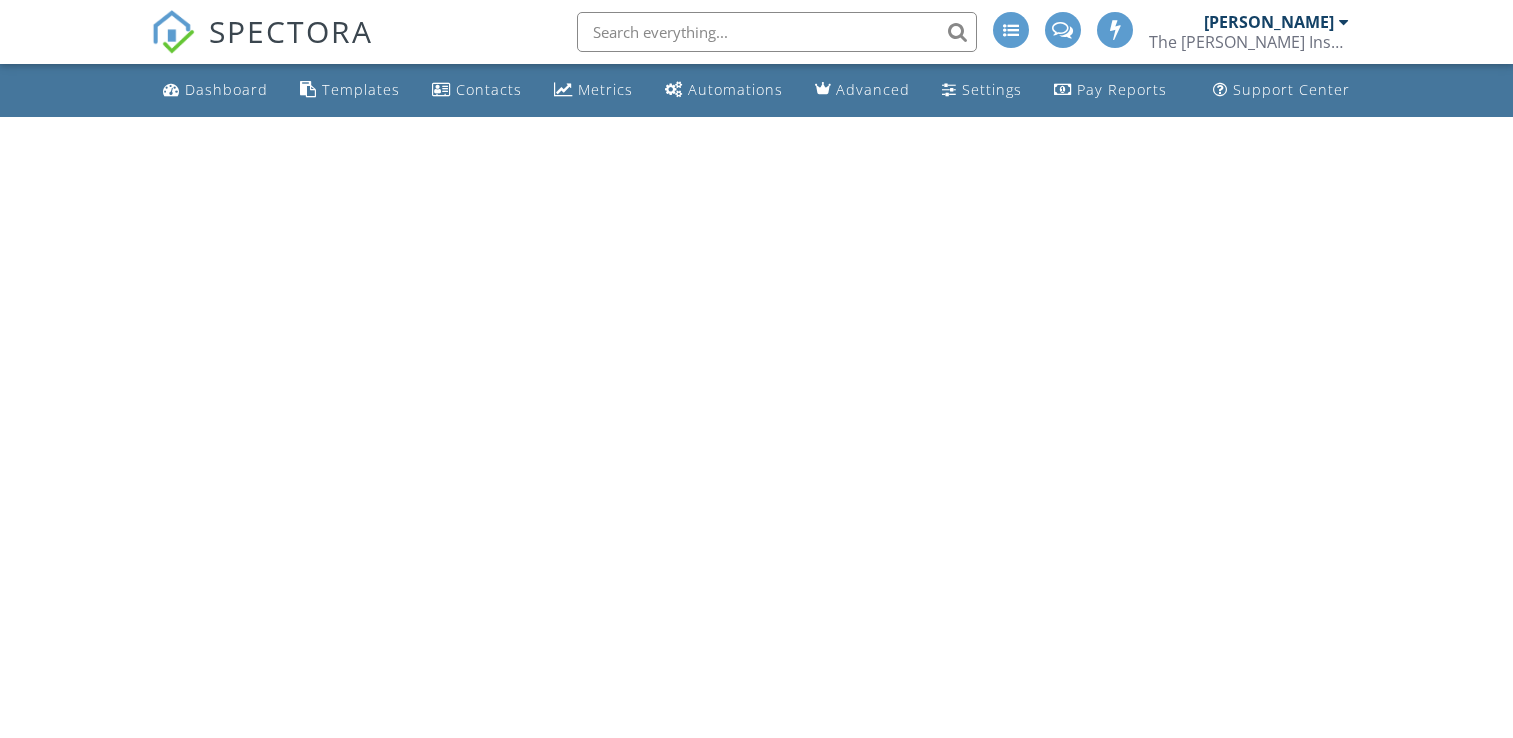 scroll, scrollTop: 0, scrollLeft: 0, axis: both 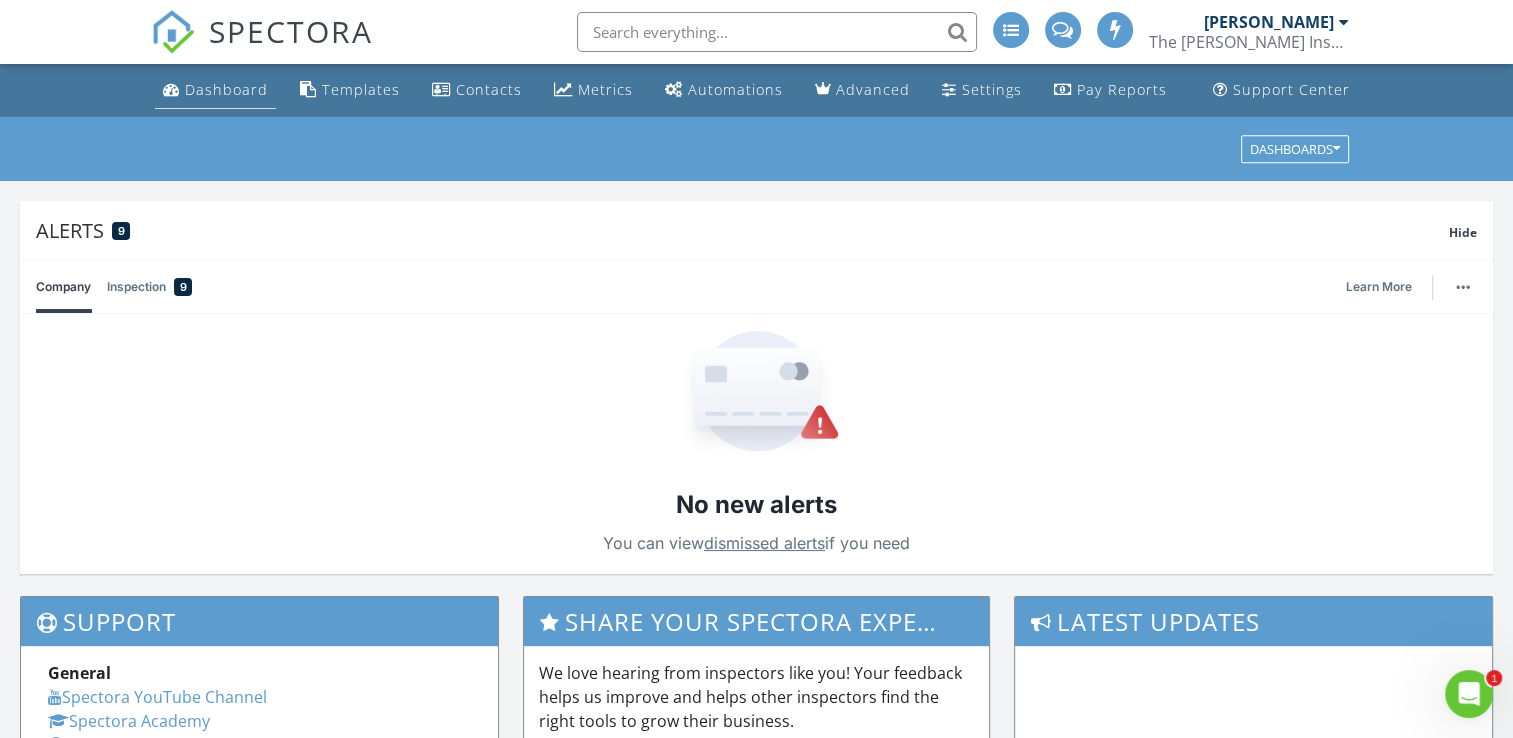 click on "Dashboard" at bounding box center (226, 89) 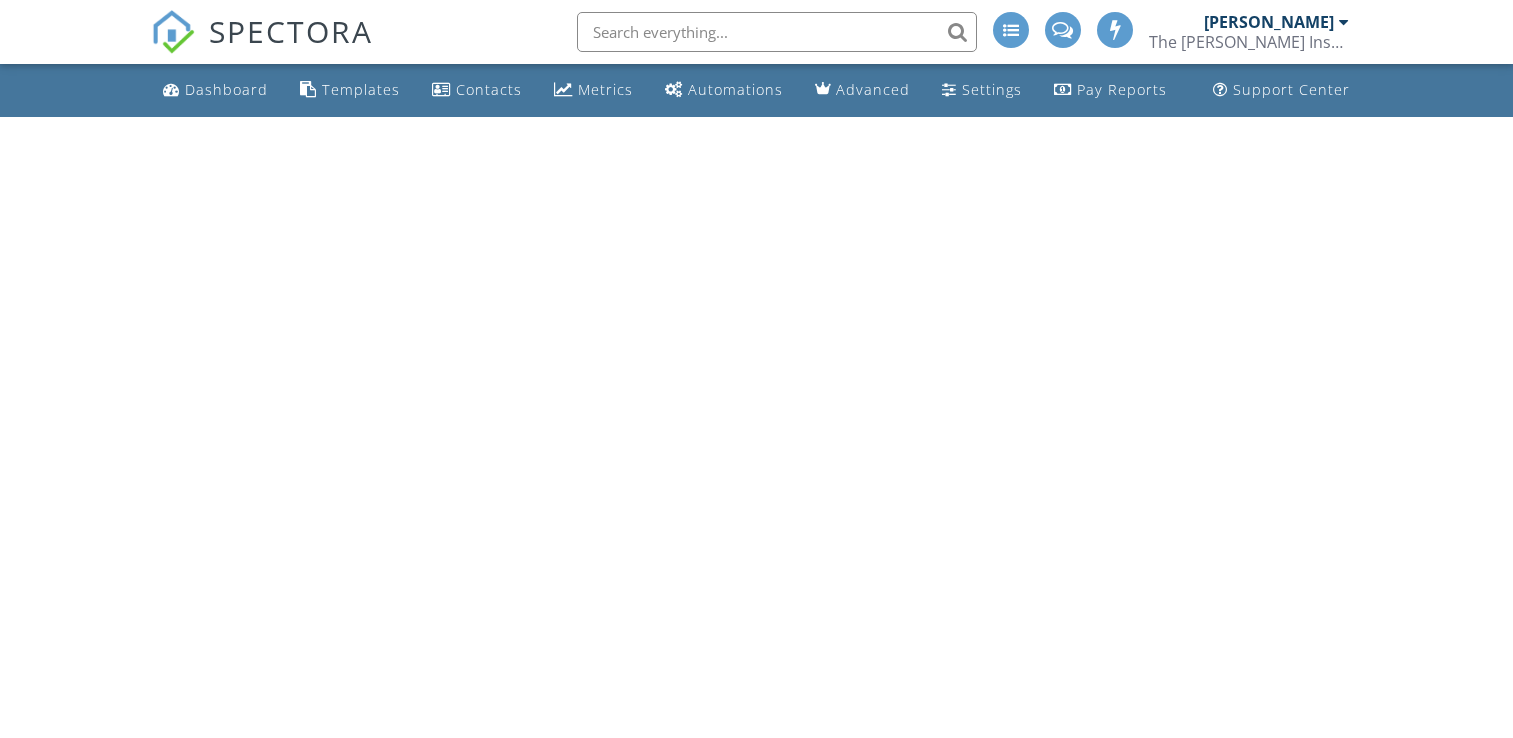 scroll, scrollTop: 0, scrollLeft: 0, axis: both 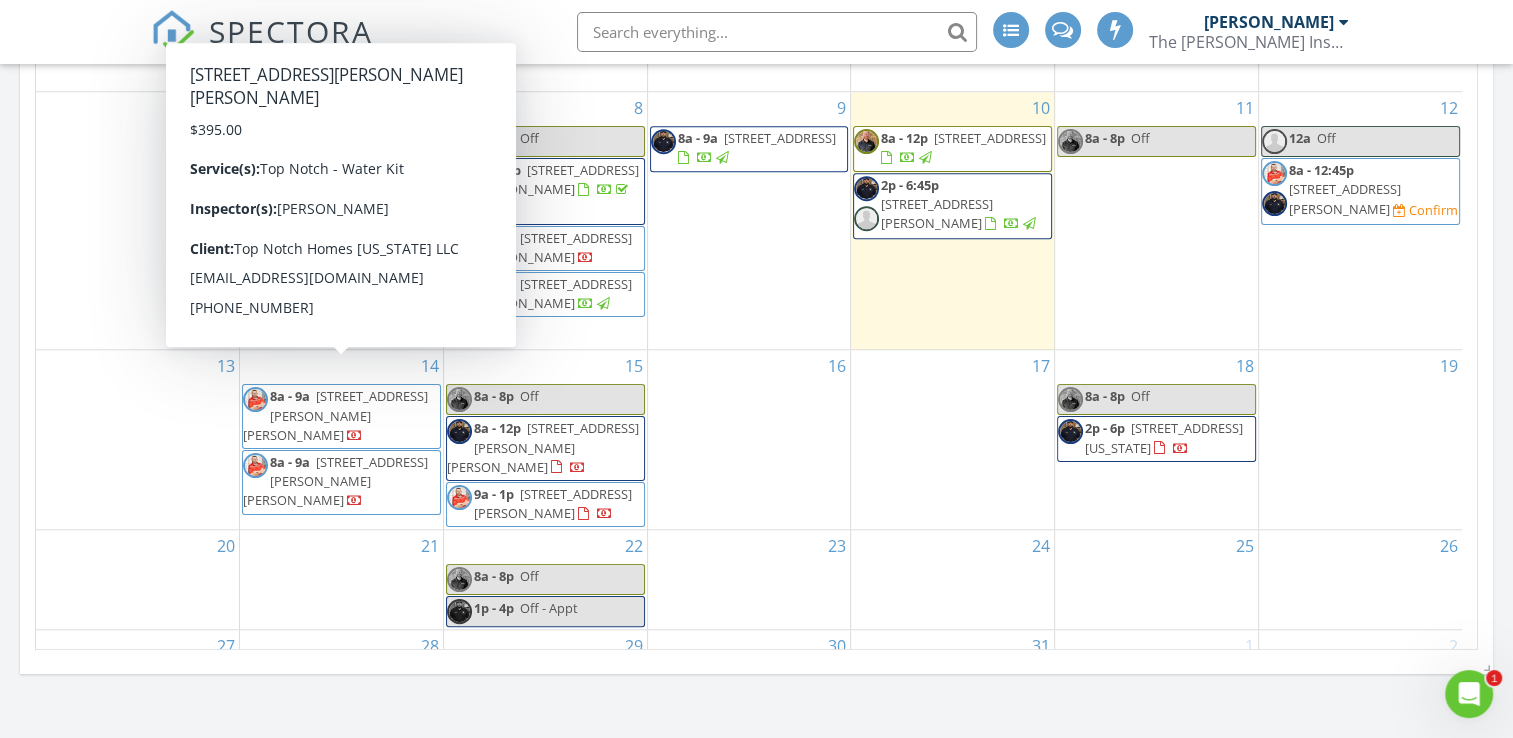 click on "[STREET_ADDRESS][PERSON_NAME][PERSON_NAME]" at bounding box center (335, 415) 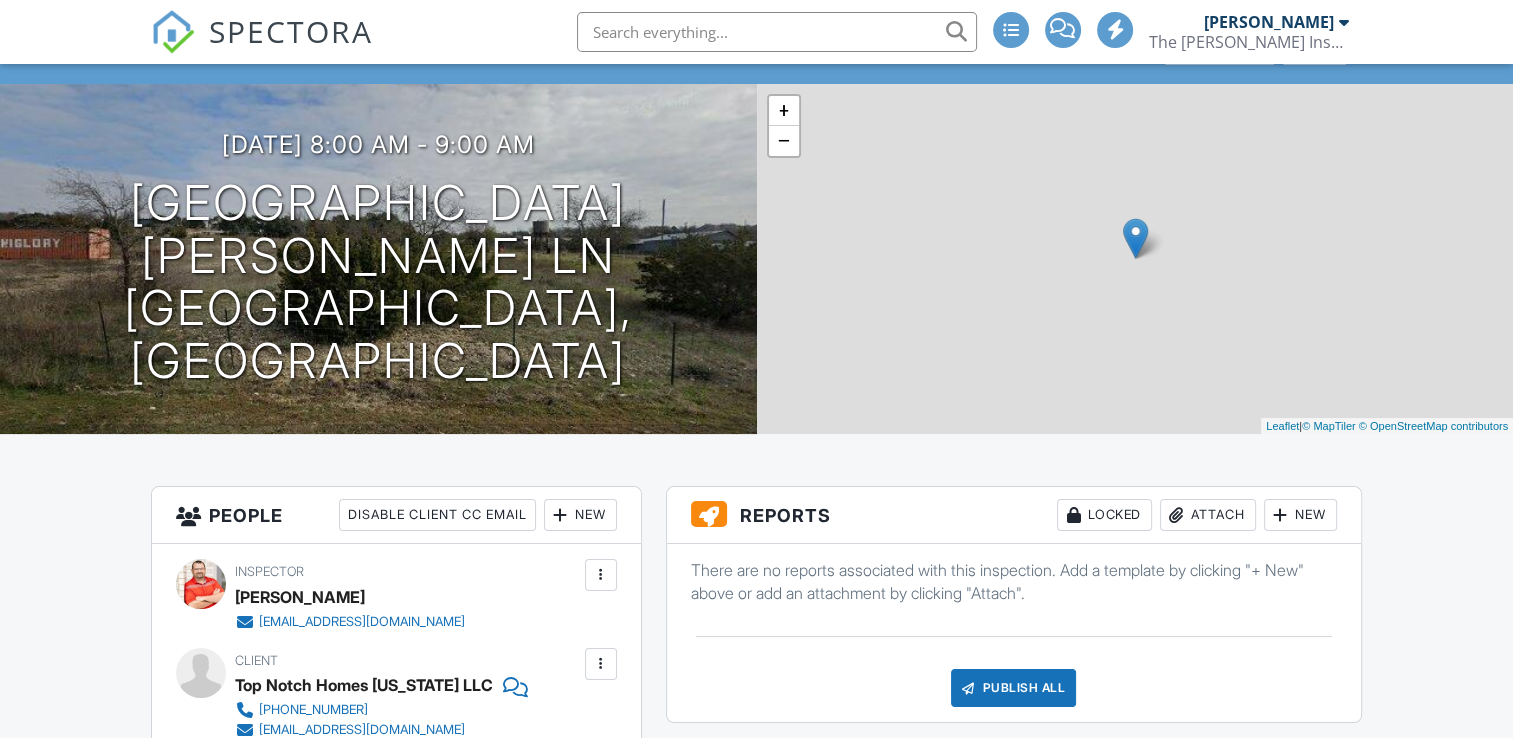 scroll, scrollTop: 100, scrollLeft: 0, axis: vertical 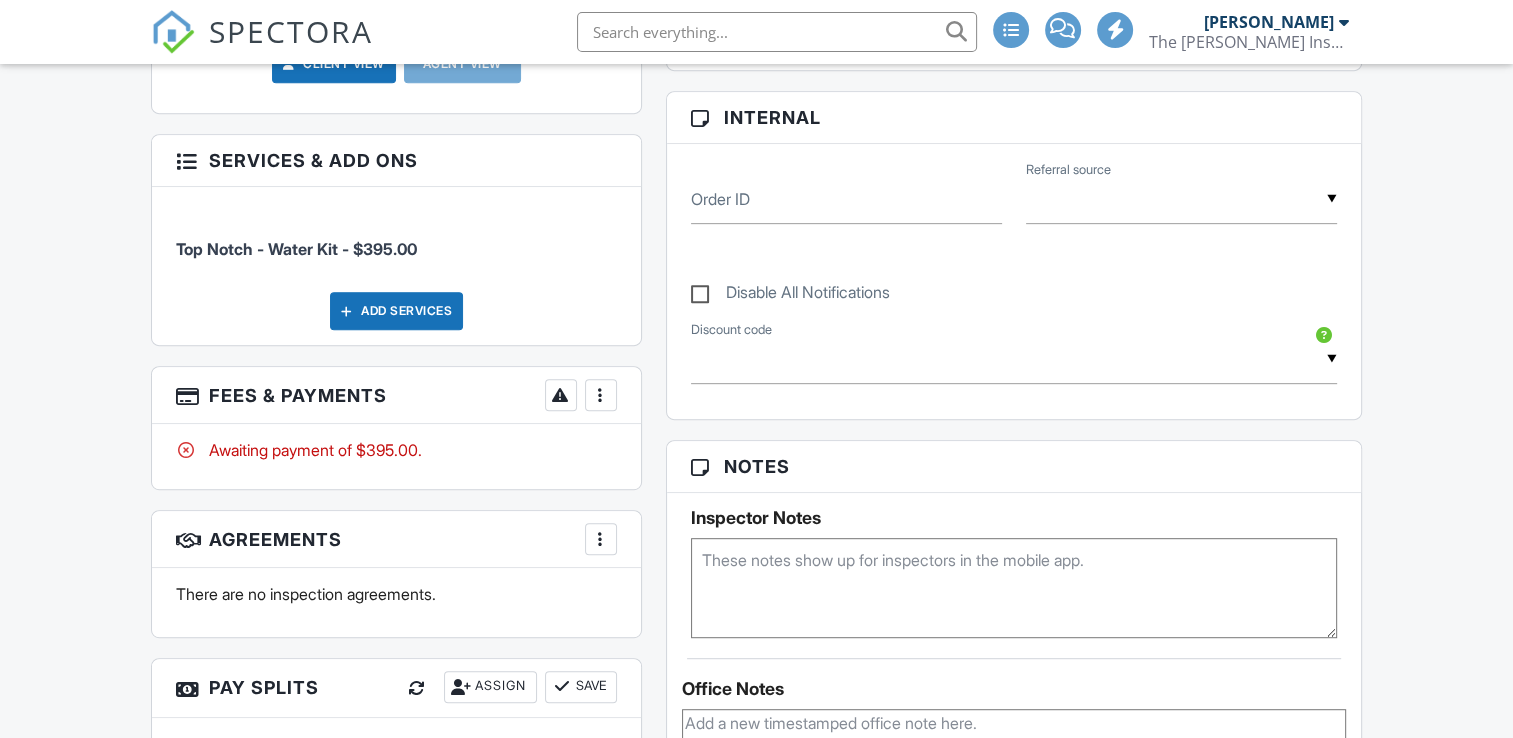 click on "More" at bounding box center (601, 395) 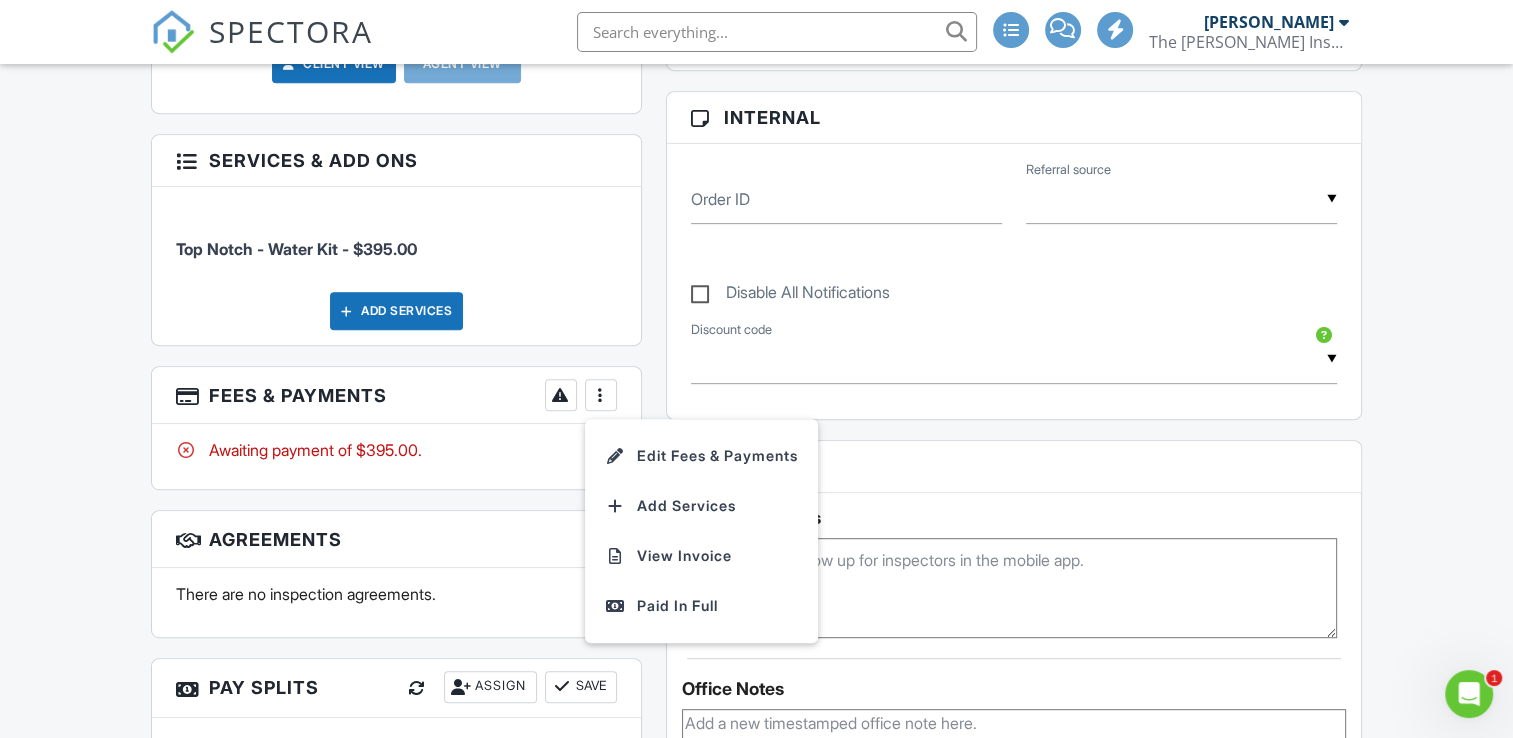 scroll, scrollTop: 0, scrollLeft: 0, axis: both 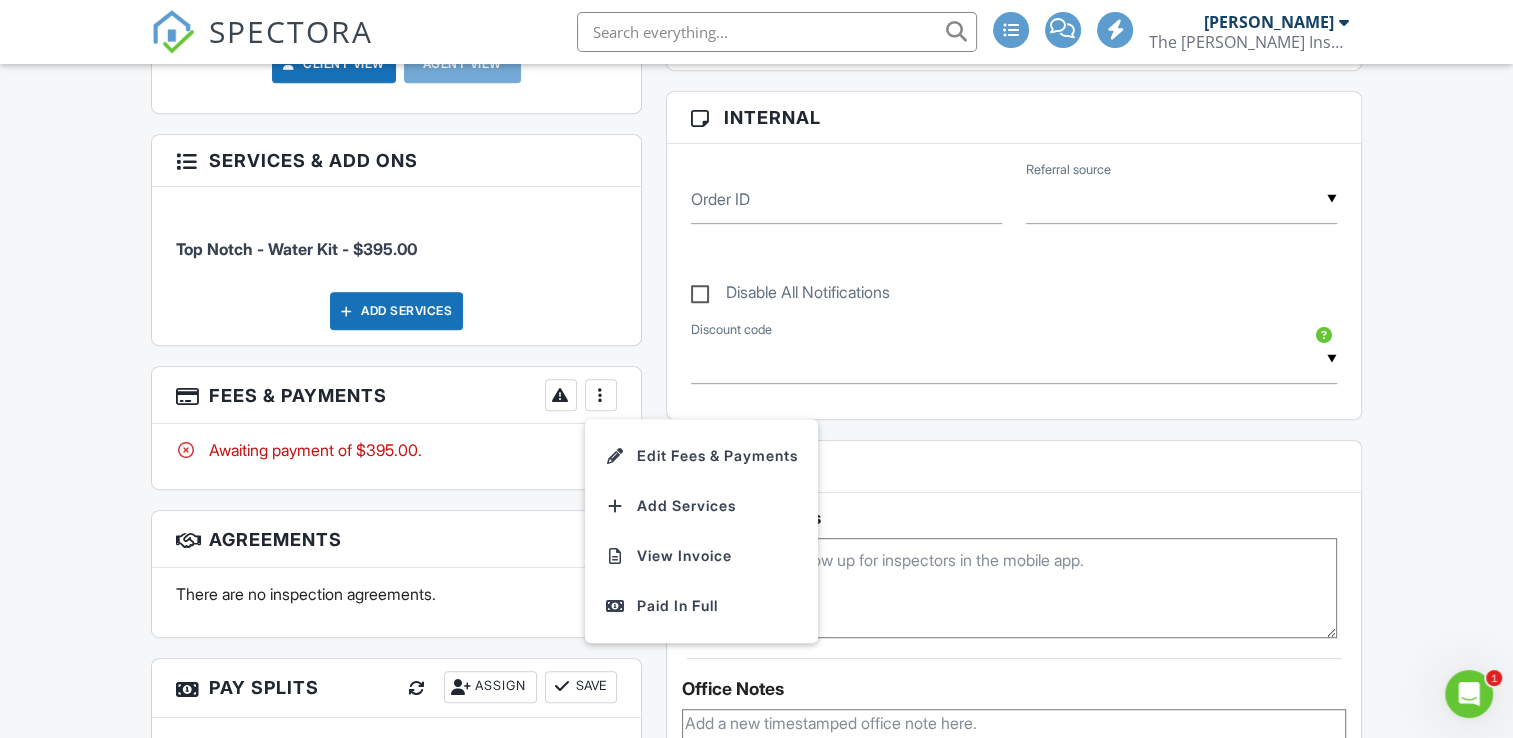 click on "Dashboard
Templates
Contacts
Metrics
Automations
Advanced
Settings
Pay Reports
Support Center
Inspection Details
Client View
More
Property Details
Reschedule
Reorder / Copy
Share
Cancel
[GEOGRAPHIC_DATA]
Print Order
Convert to V9
View Change Log
[DATE]  8:00 am
- 9:00 am
[STREET_ADDRESS][PERSON_NAME]
[GEOGRAPHIC_DATA], [GEOGRAPHIC_DATA]
+ − Leaflet  |  © MapTiler   © OpenStreetMap contributors
All emails and texts are disabled for this inspection!
All emails and texts have been disabled for this inspection. This may have happened due to someone manually disabling them or this inspection being unconfirmed when it was scheduled. To re-enable emails and texts for this inspection, click the button below.
Turn on emails and texts" at bounding box center (756, 829) 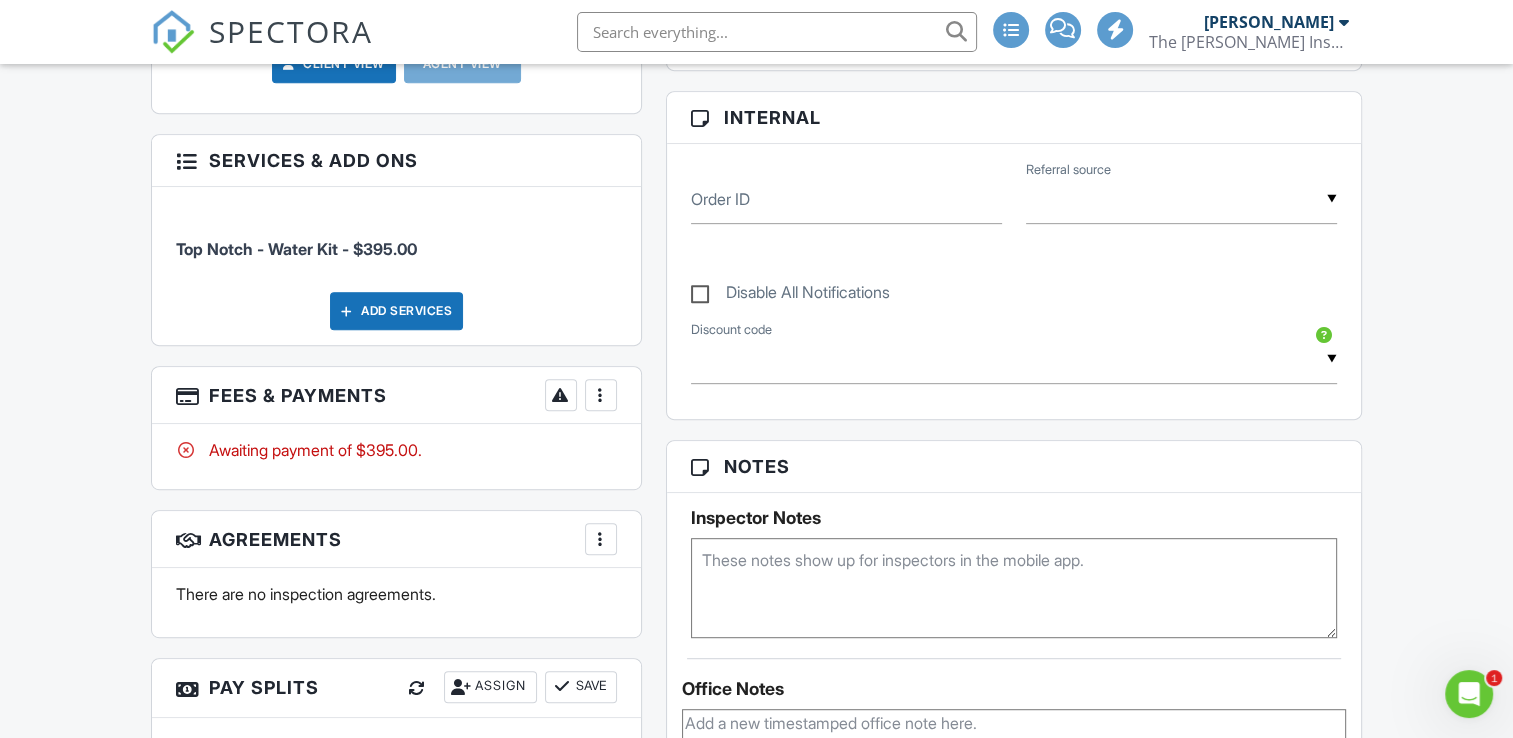click at bounding box center (601, 395) 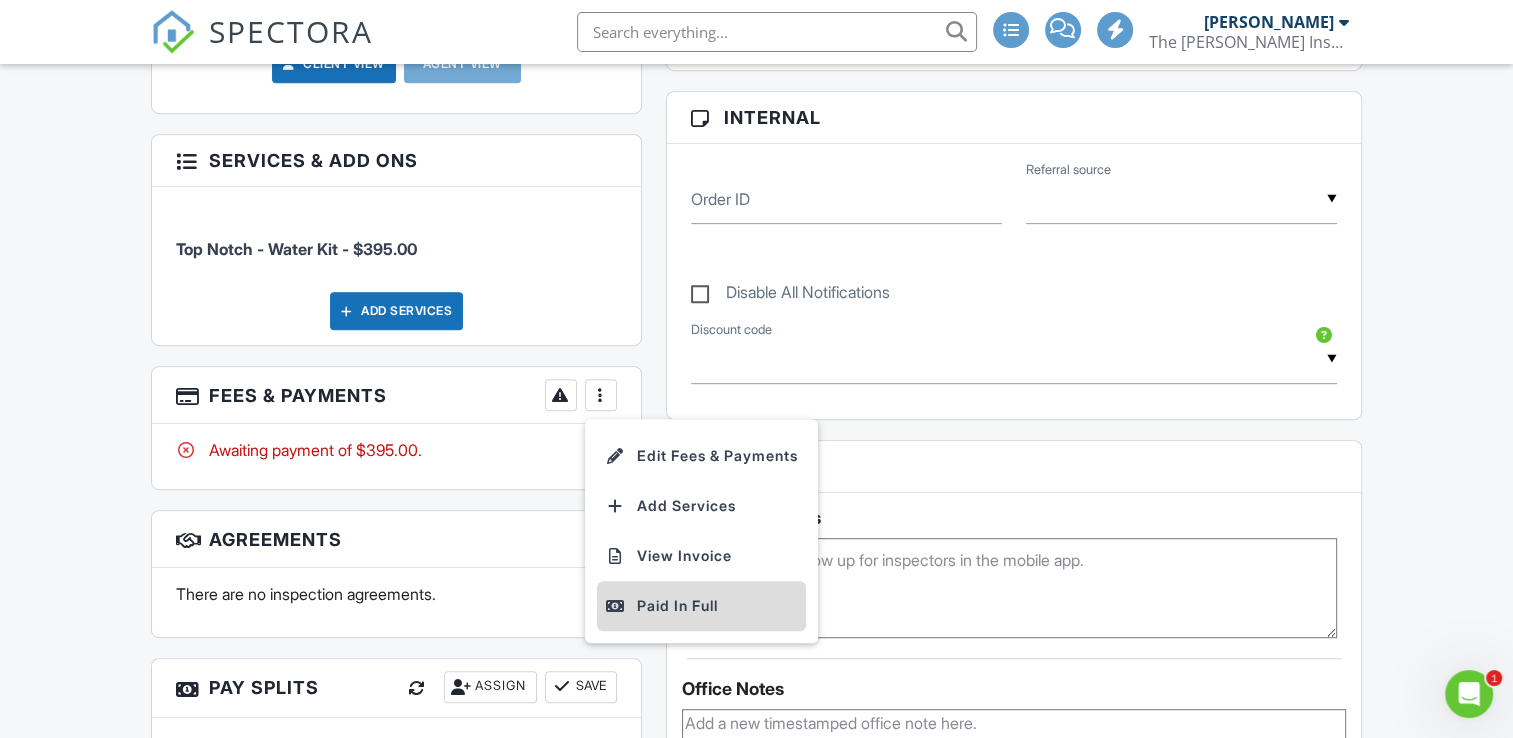 click on "Paid In Full" at bounding box center [701, 606] 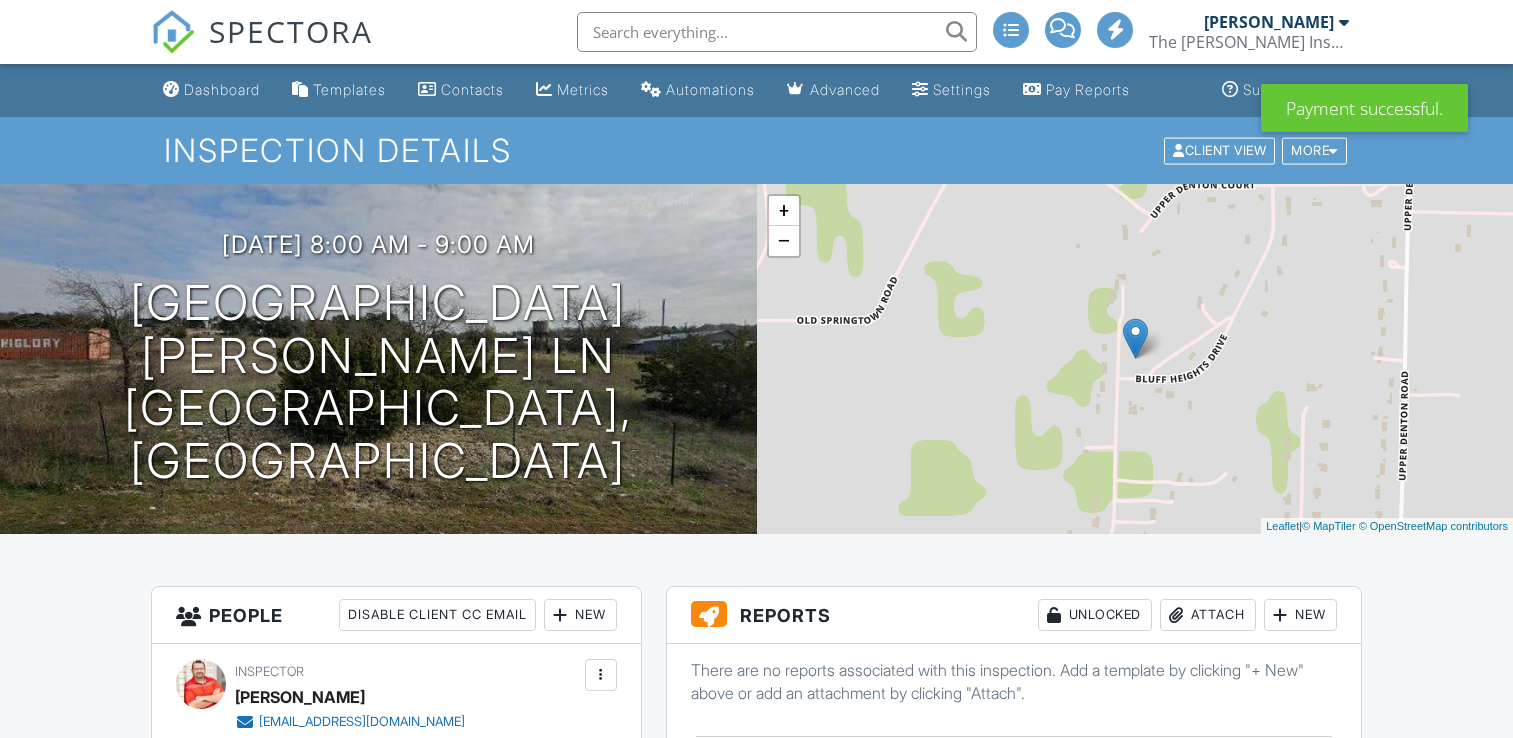scroll, scrollTop: 28, scrollLeft: 0, axis: vertical 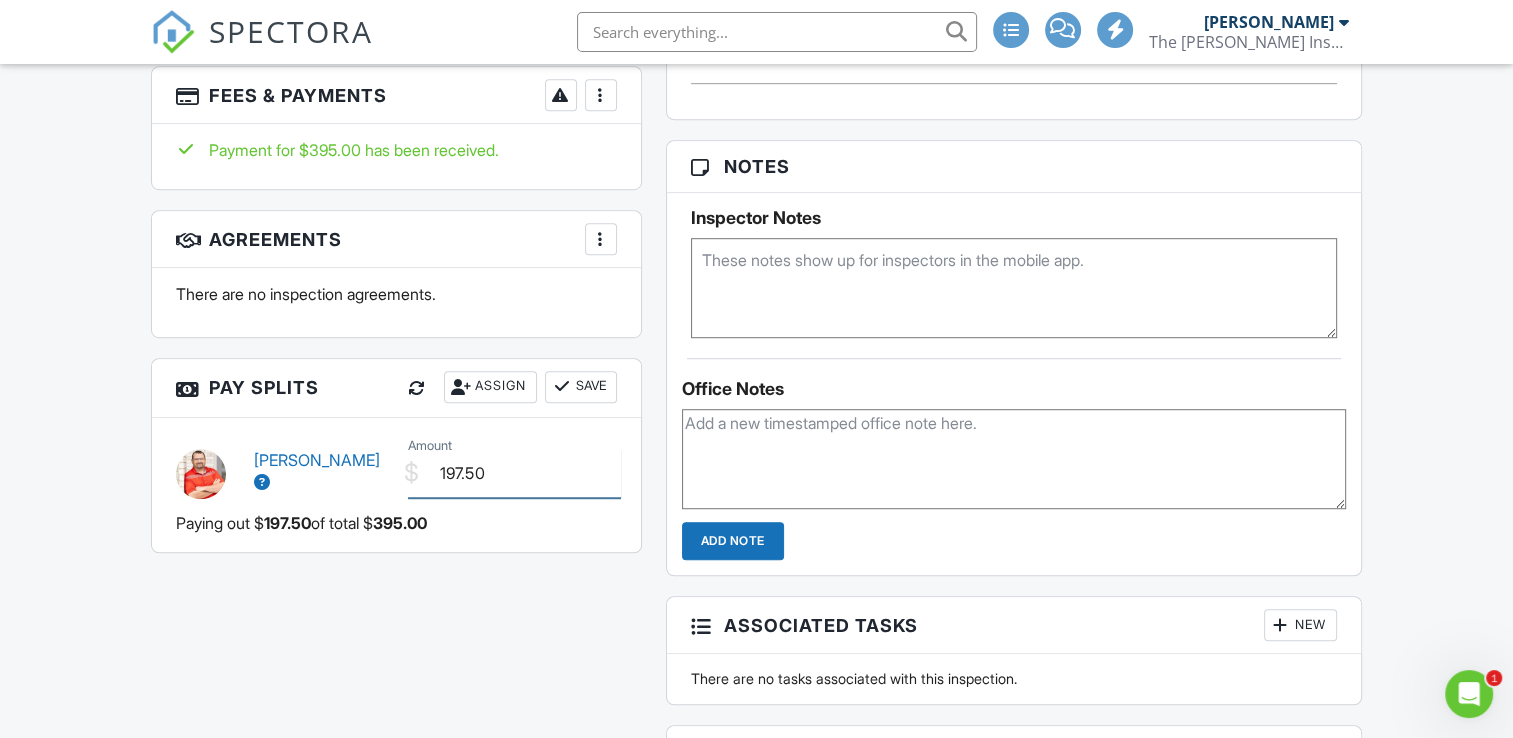 drag, startPoint x: 499, startPoint y: 478, endPoint x: 424, endPoint y: 451, distance: 79.71198 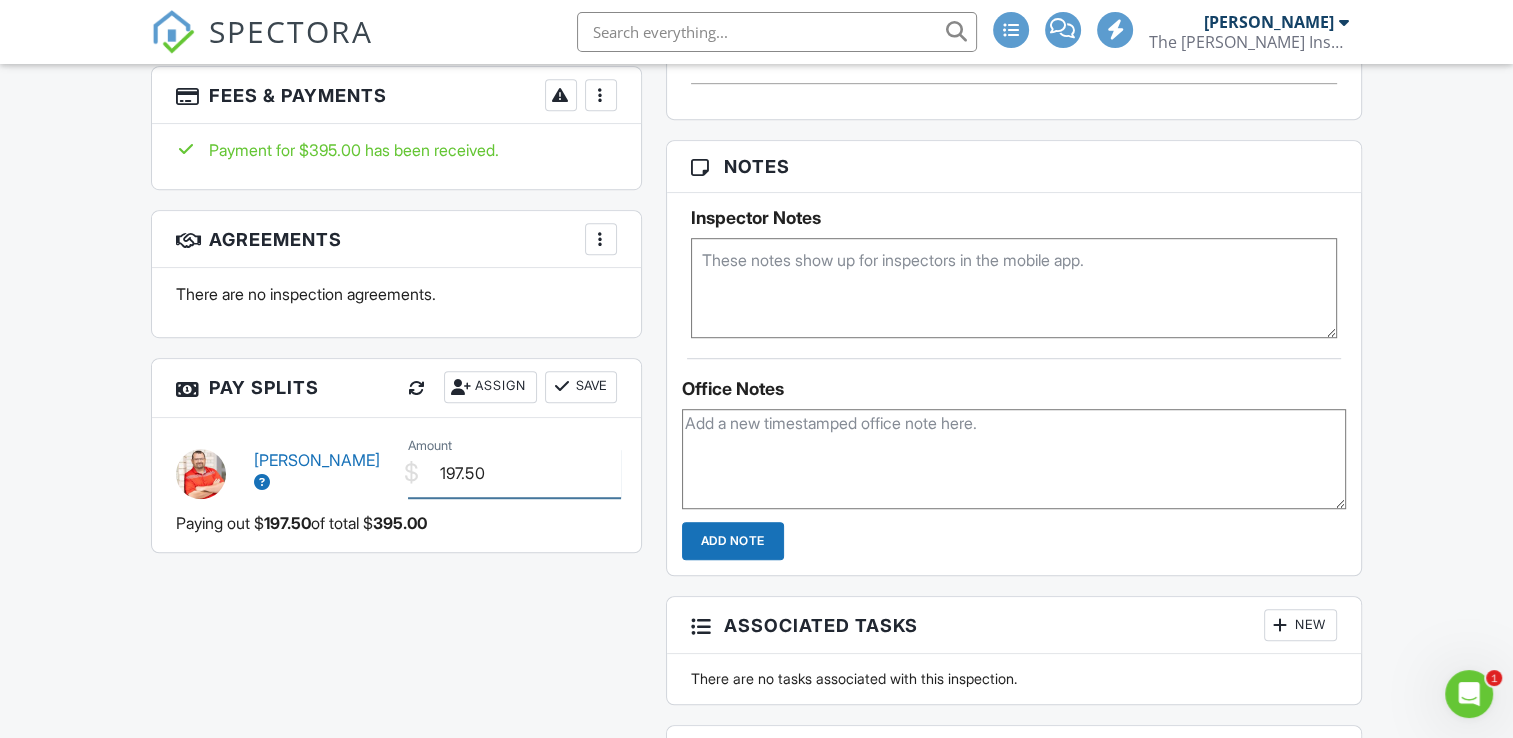 click on "197.50" at bounding box center (514, 473) 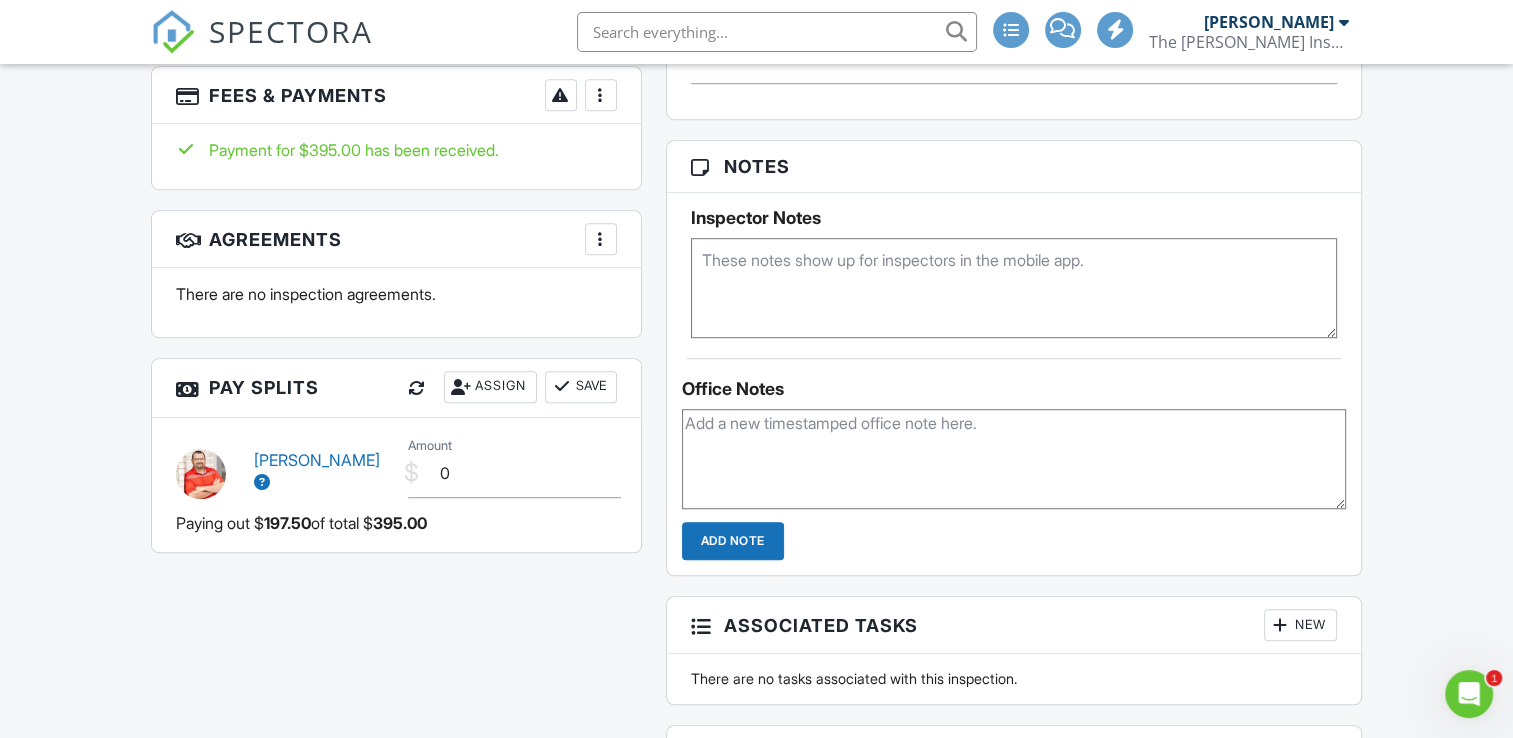 type on "0.00" 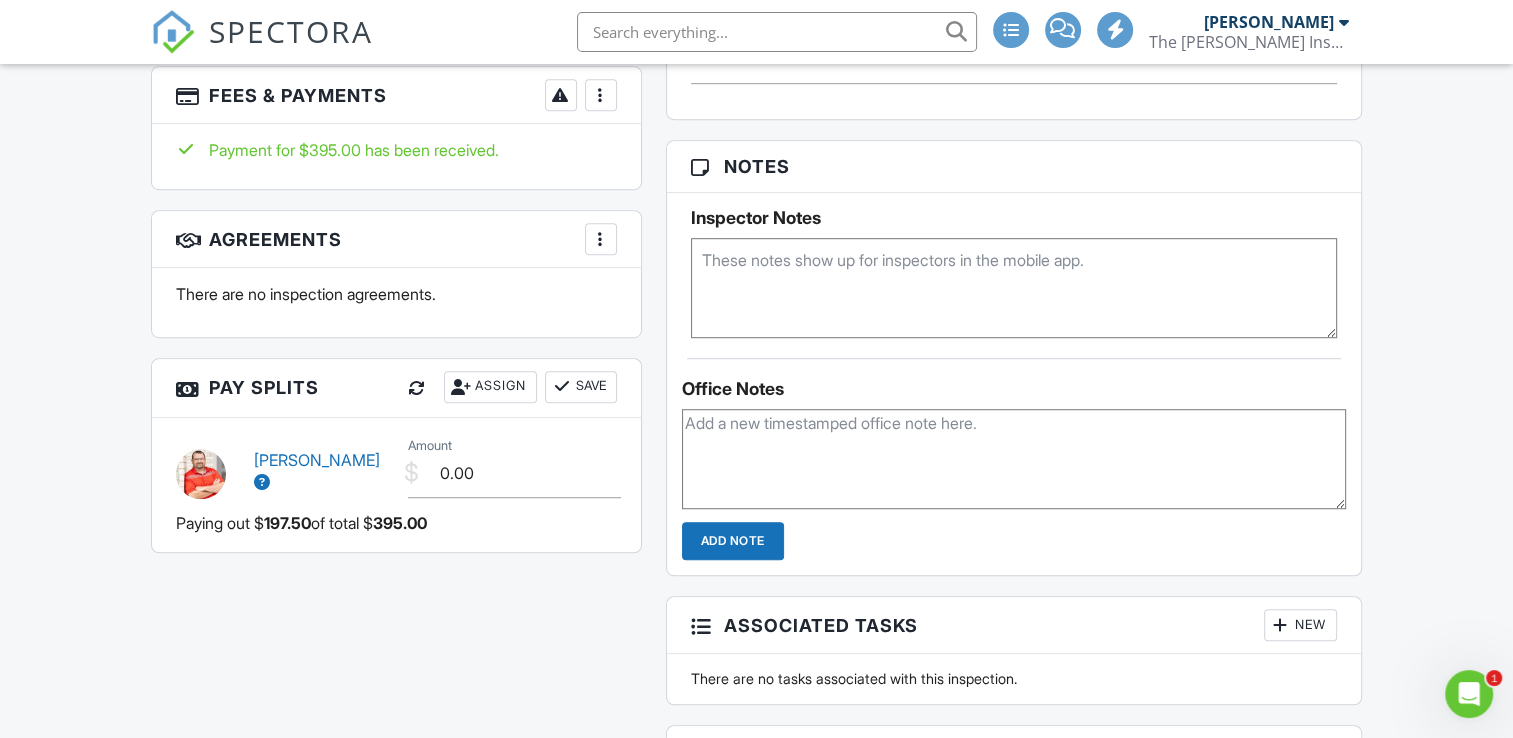 click on "Save" at bounding box center (581, 387) 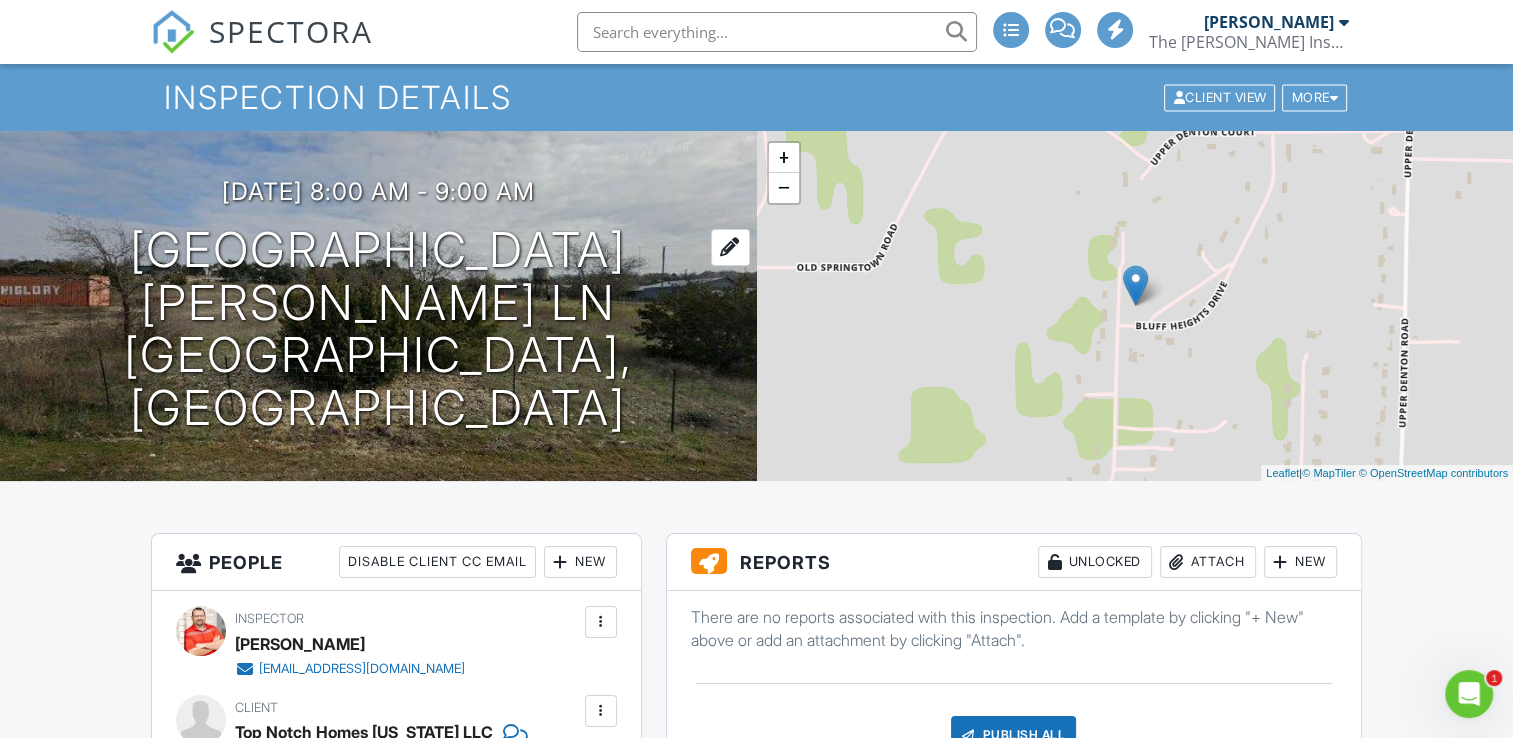 scroll, scrollTop: 0, scrollLeft: 0, axis: both 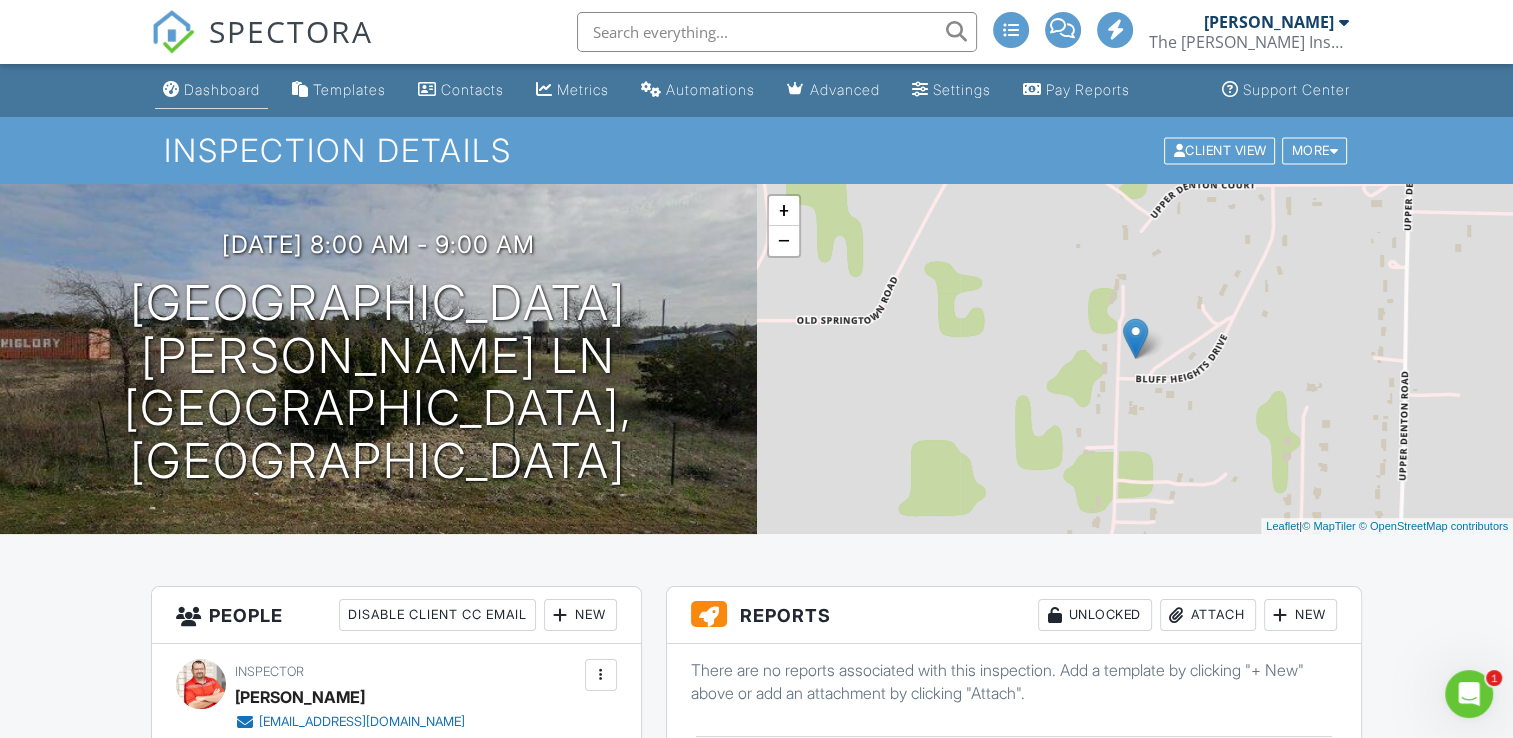 click on "Dashboard" at bounding box center (211, 90) 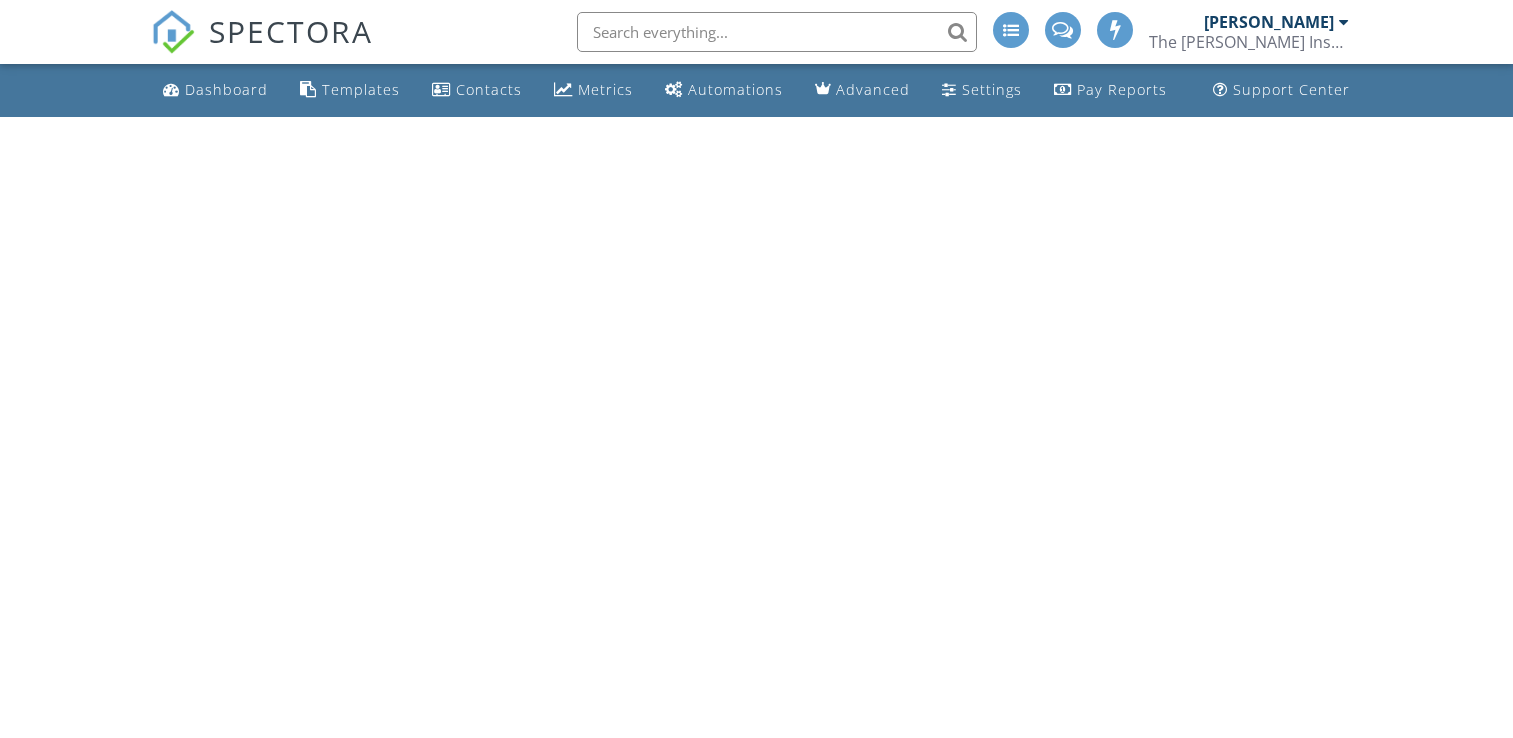 scroll, scrollTop: 0, scrollLeft: 0, axis: both 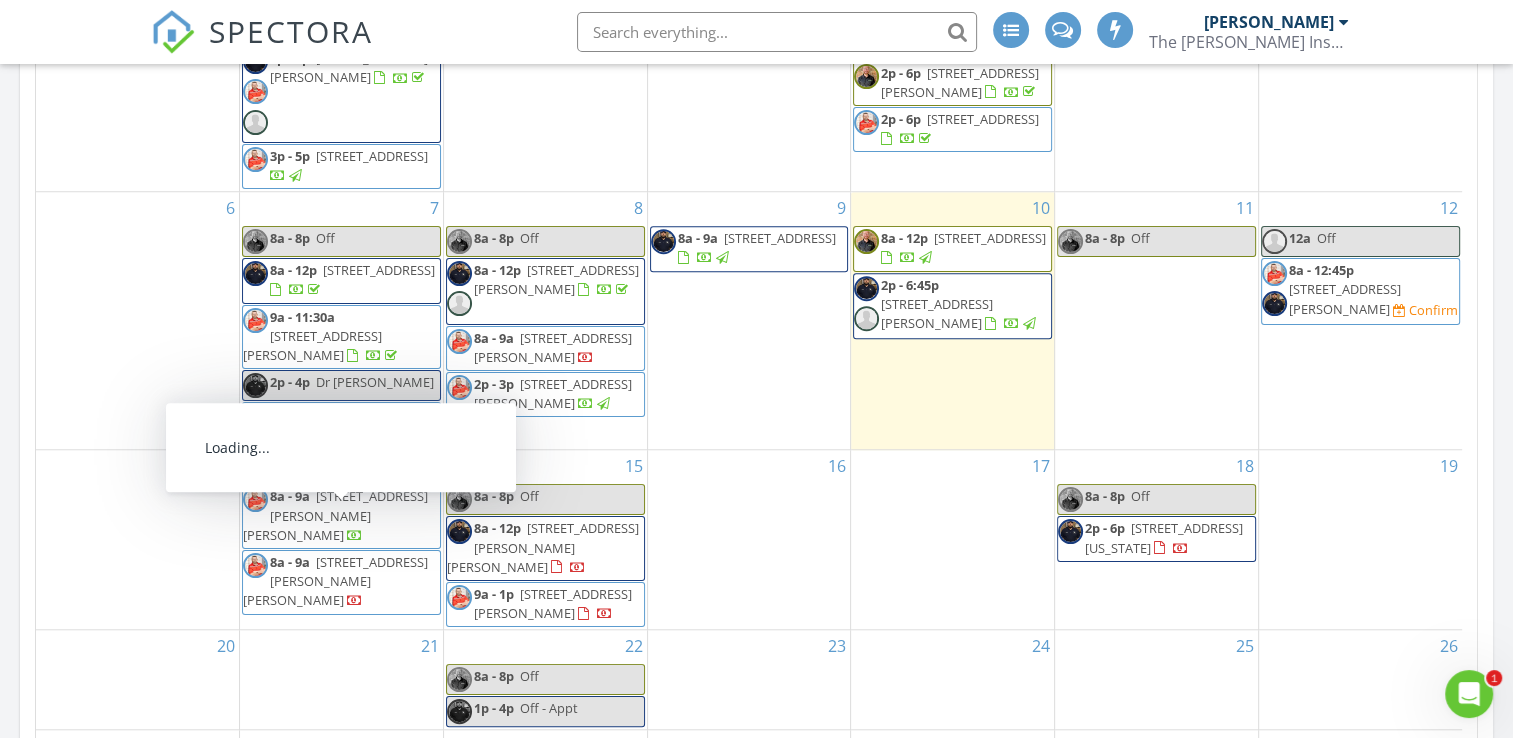 click on "[STREET_ADDRESS][PERSON_NAME][PERSON_NAME]" at bounding box center (335, 581) 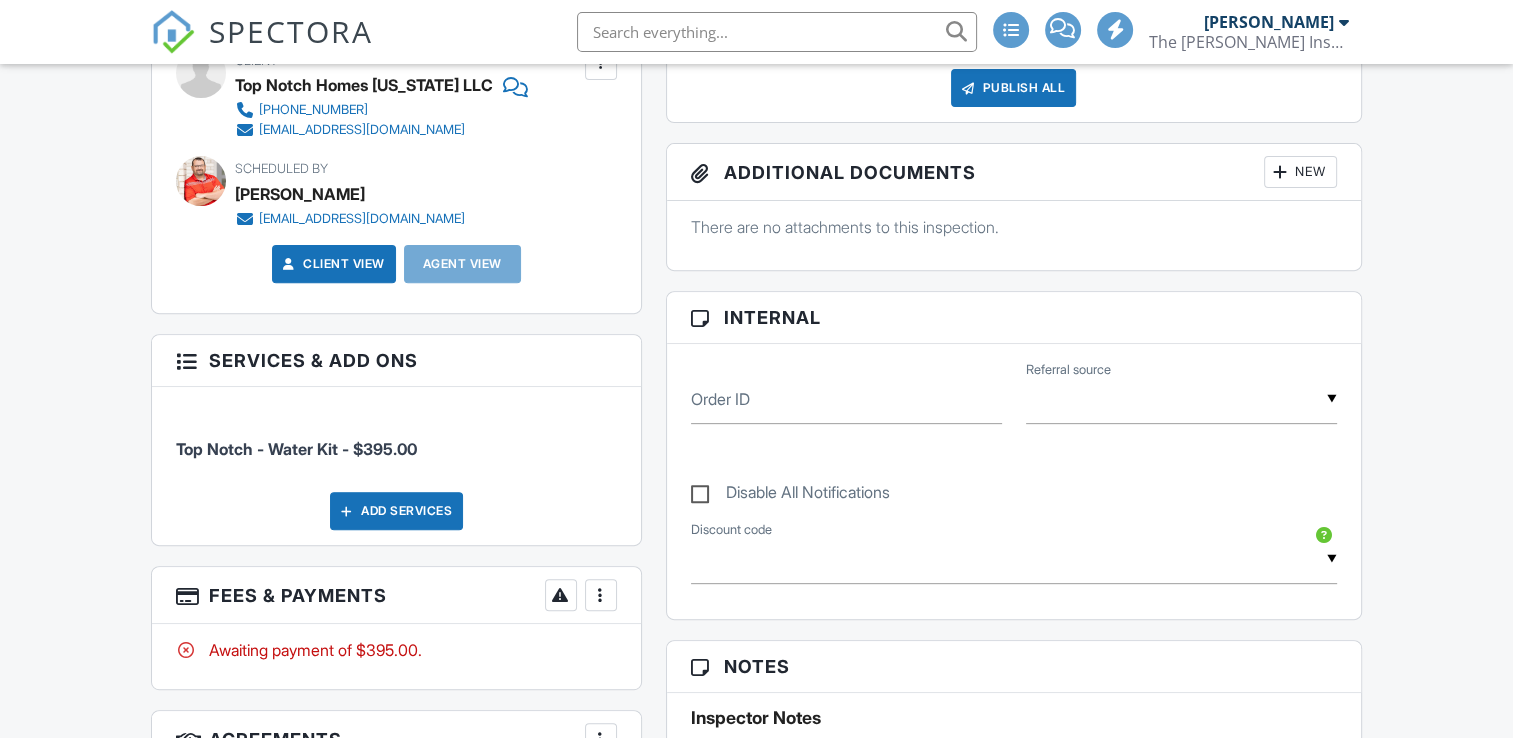 scroll, scrollTop: 1200, scrollLeft: 0, axis: vertical 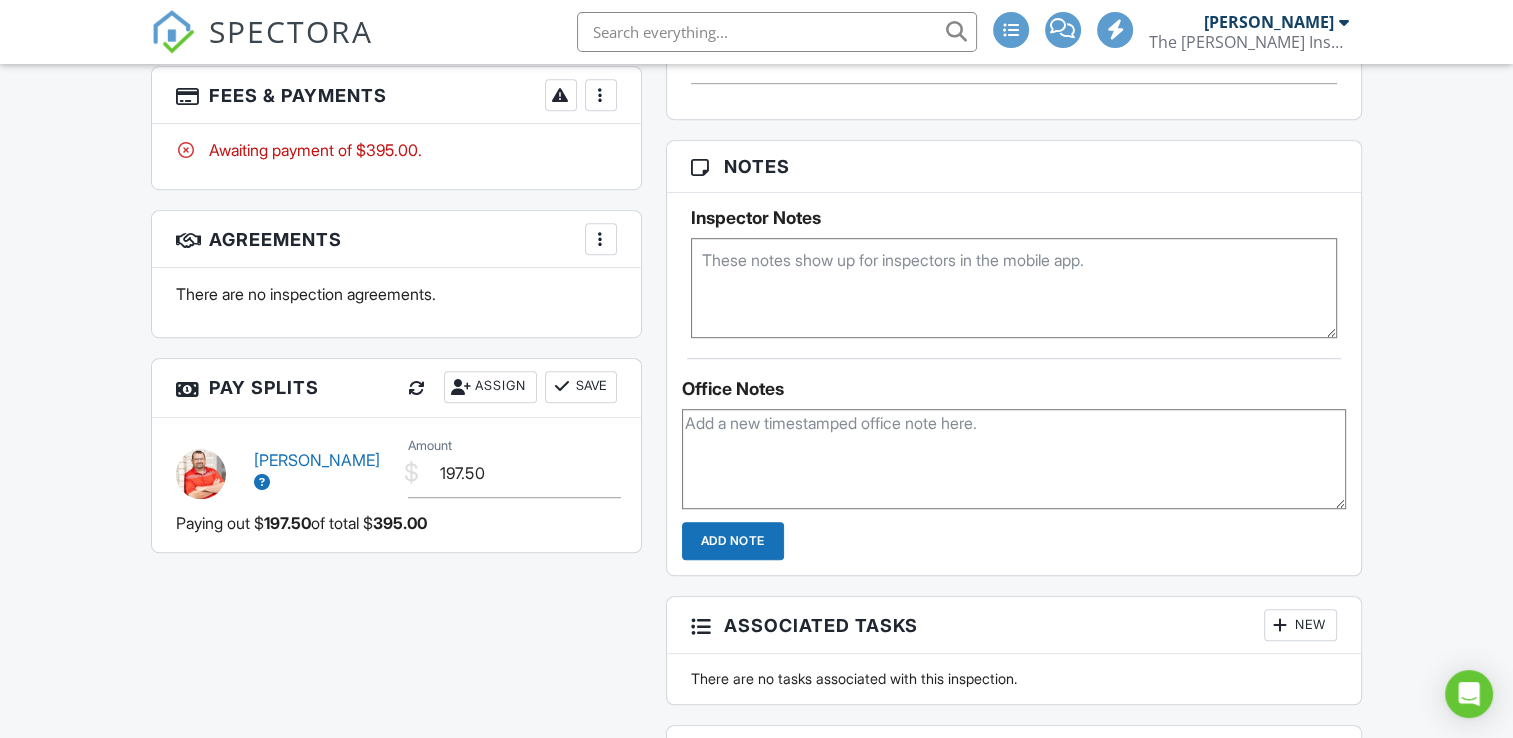 click at bounding box center (601, 95) 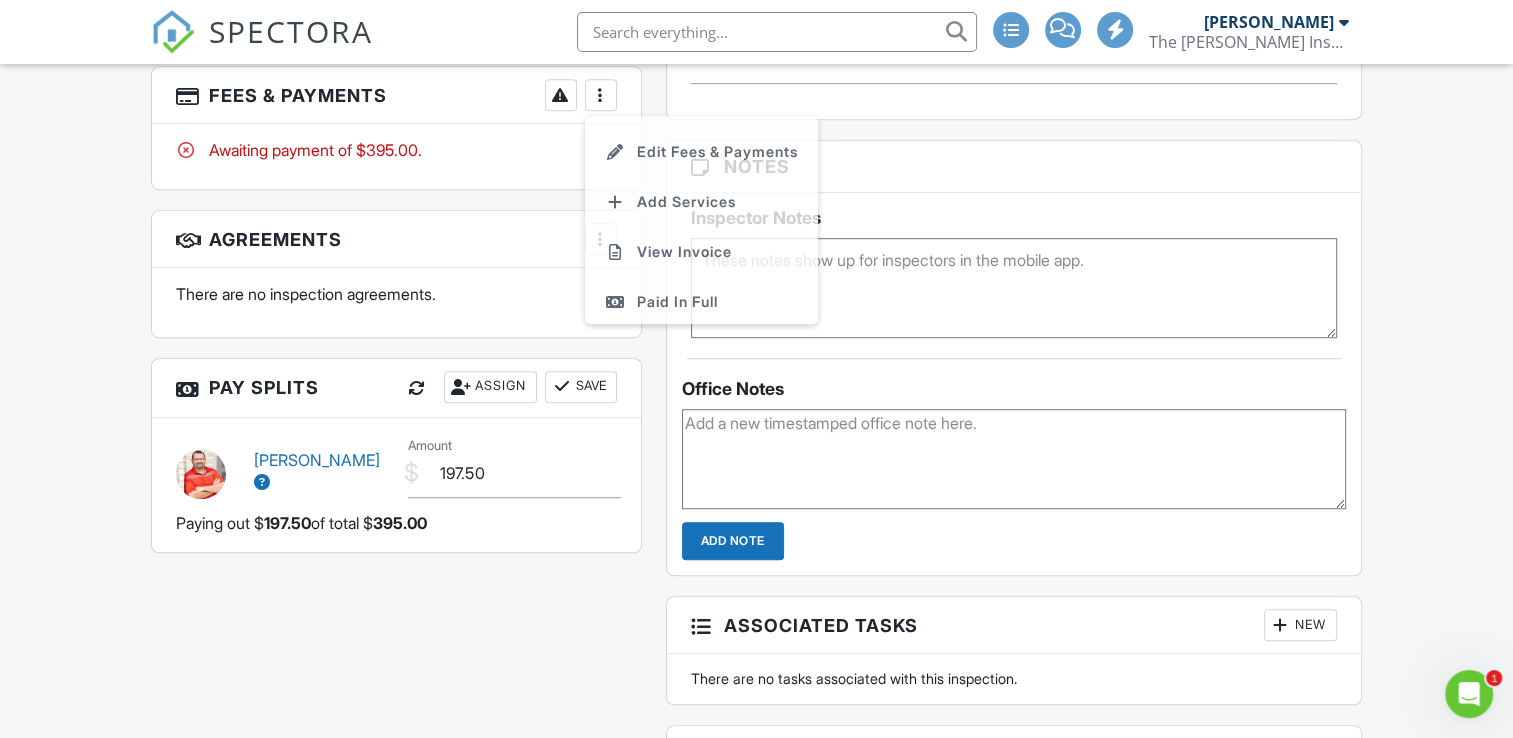 scroll, scrollTop: 0, scrollLeft: 0, axis: both 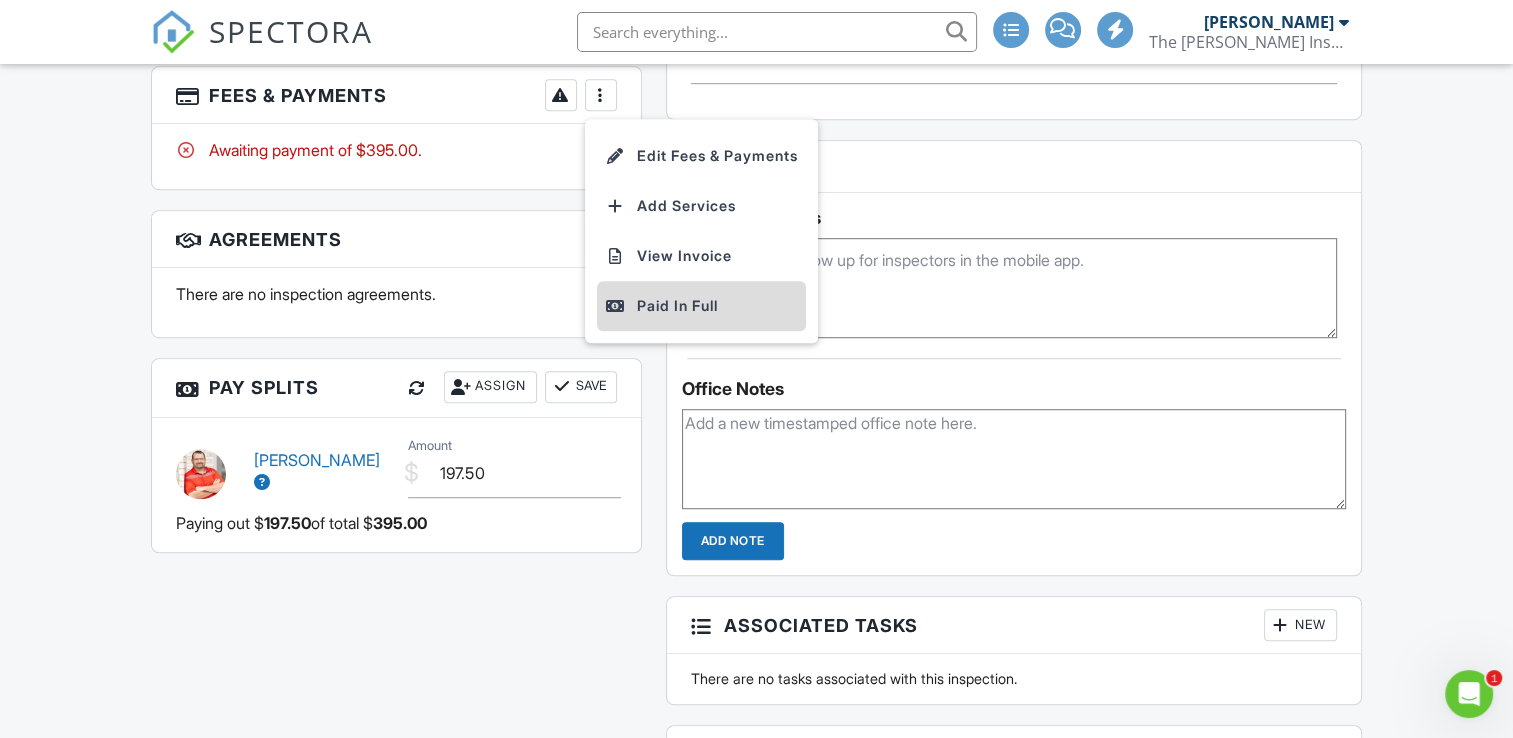 click on "Paid In Full" at bounding box center [701, 306] 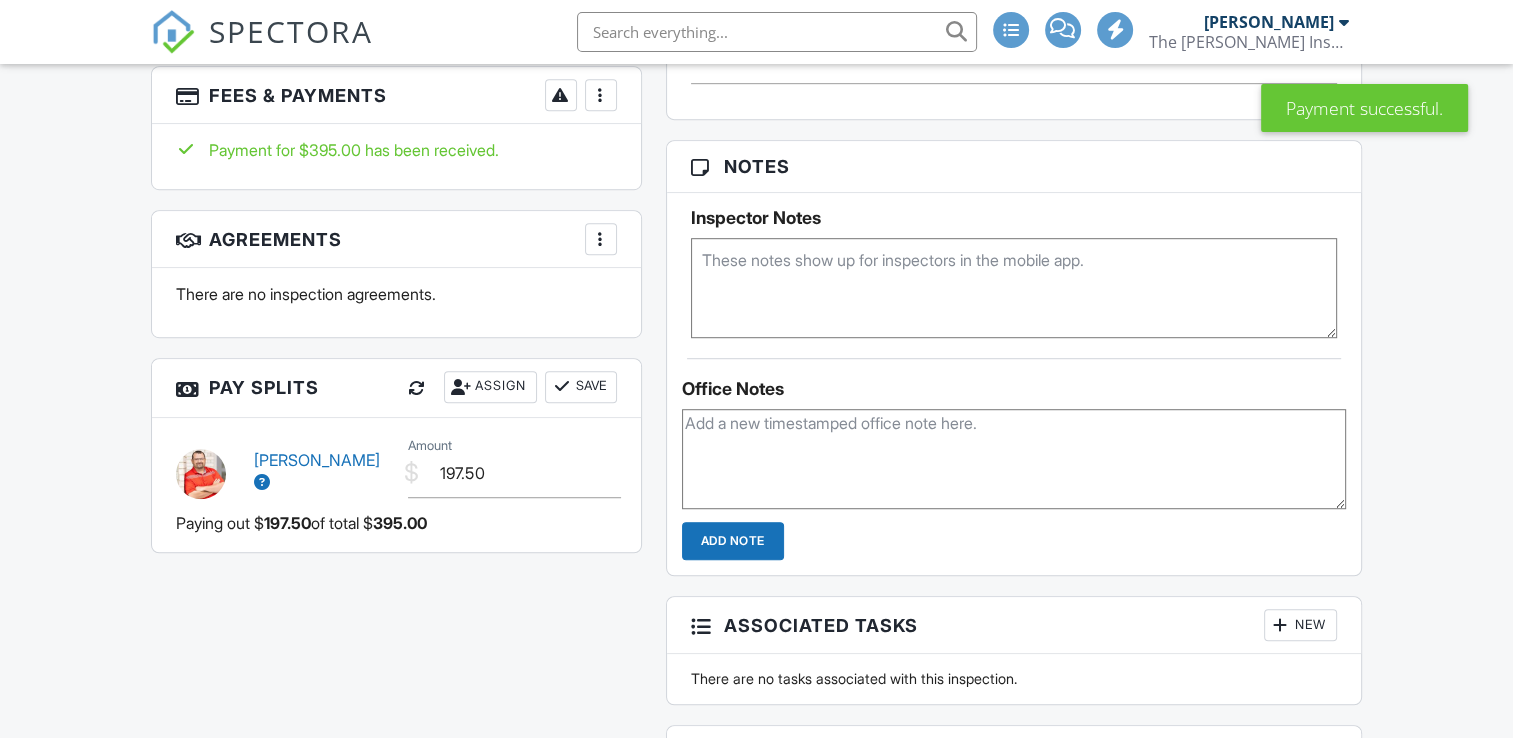 scroll, scrollTop: 1289, scrollLeft: 0, axis: vertical 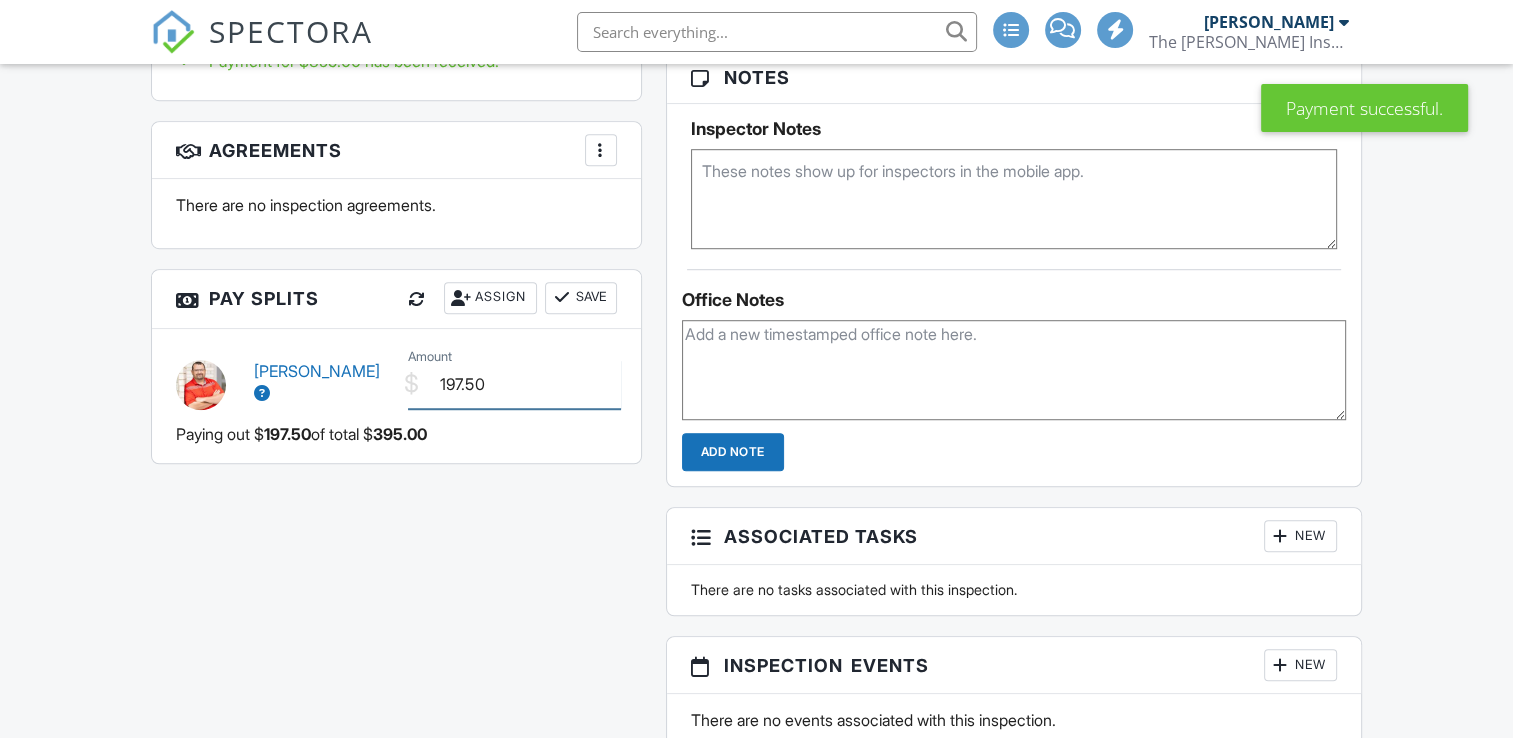 click on "197.50" at bounding box center (514, 384) 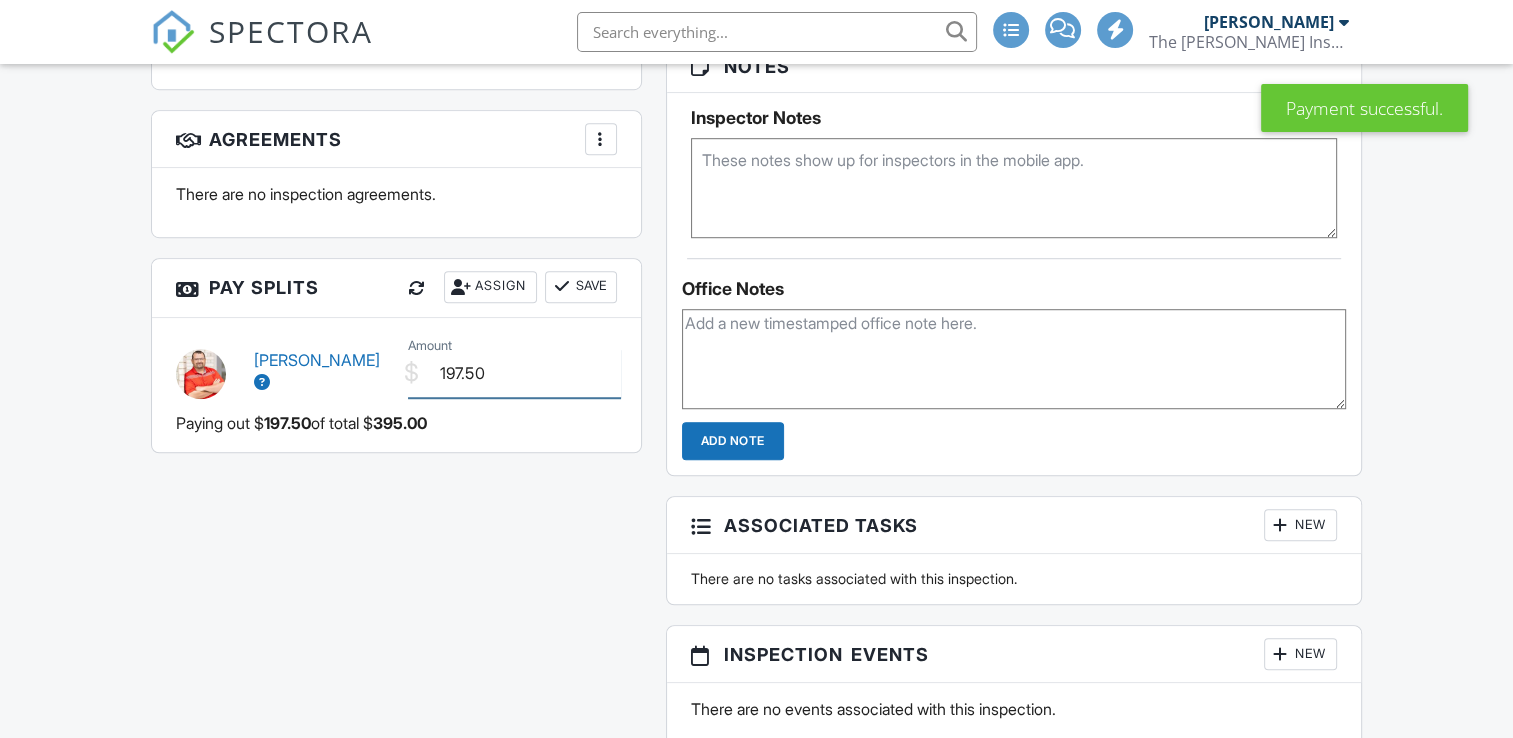 scroll, scrollTop: 0, scrollLeft: 0, axis: both 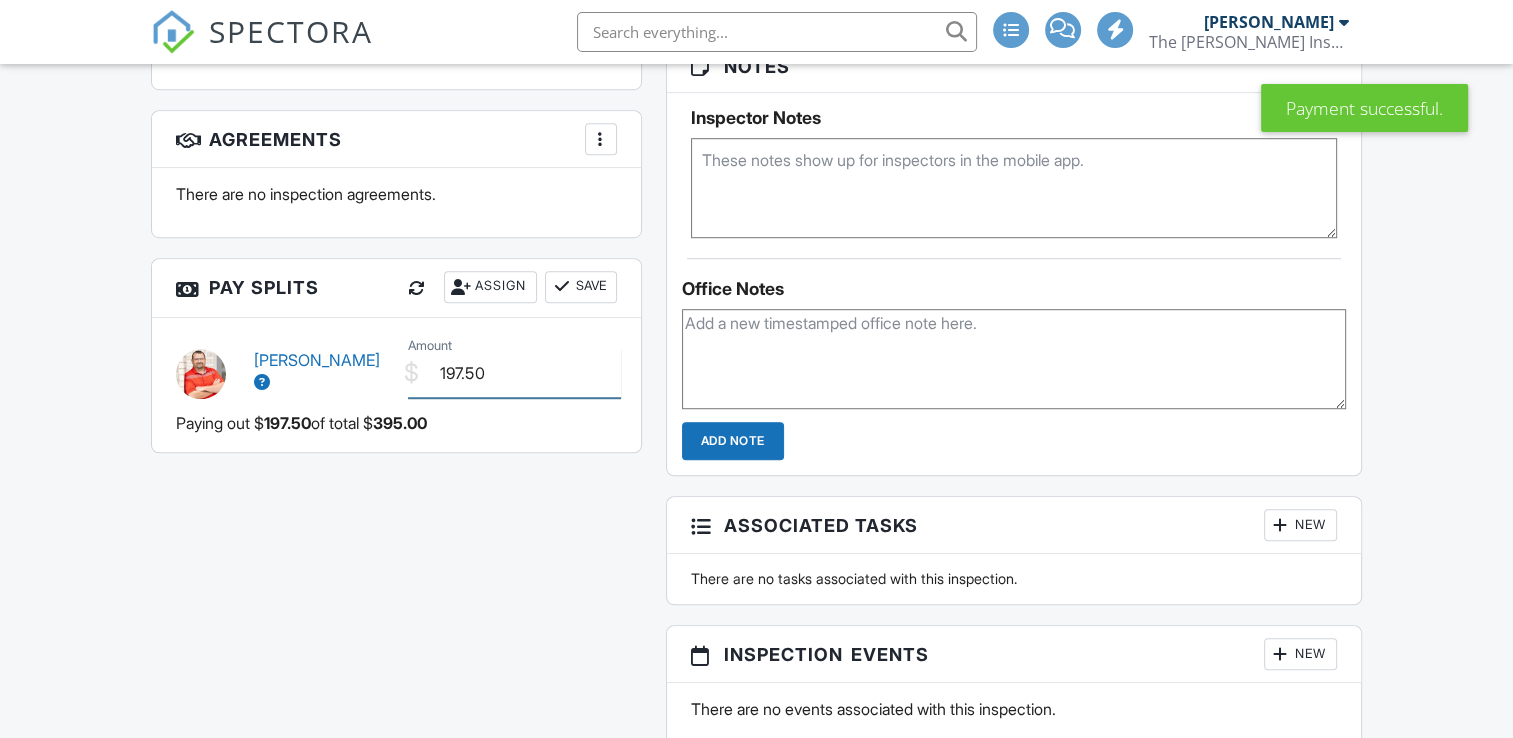 click on "$
Amount
197.50" at bounding box center (512, 373) 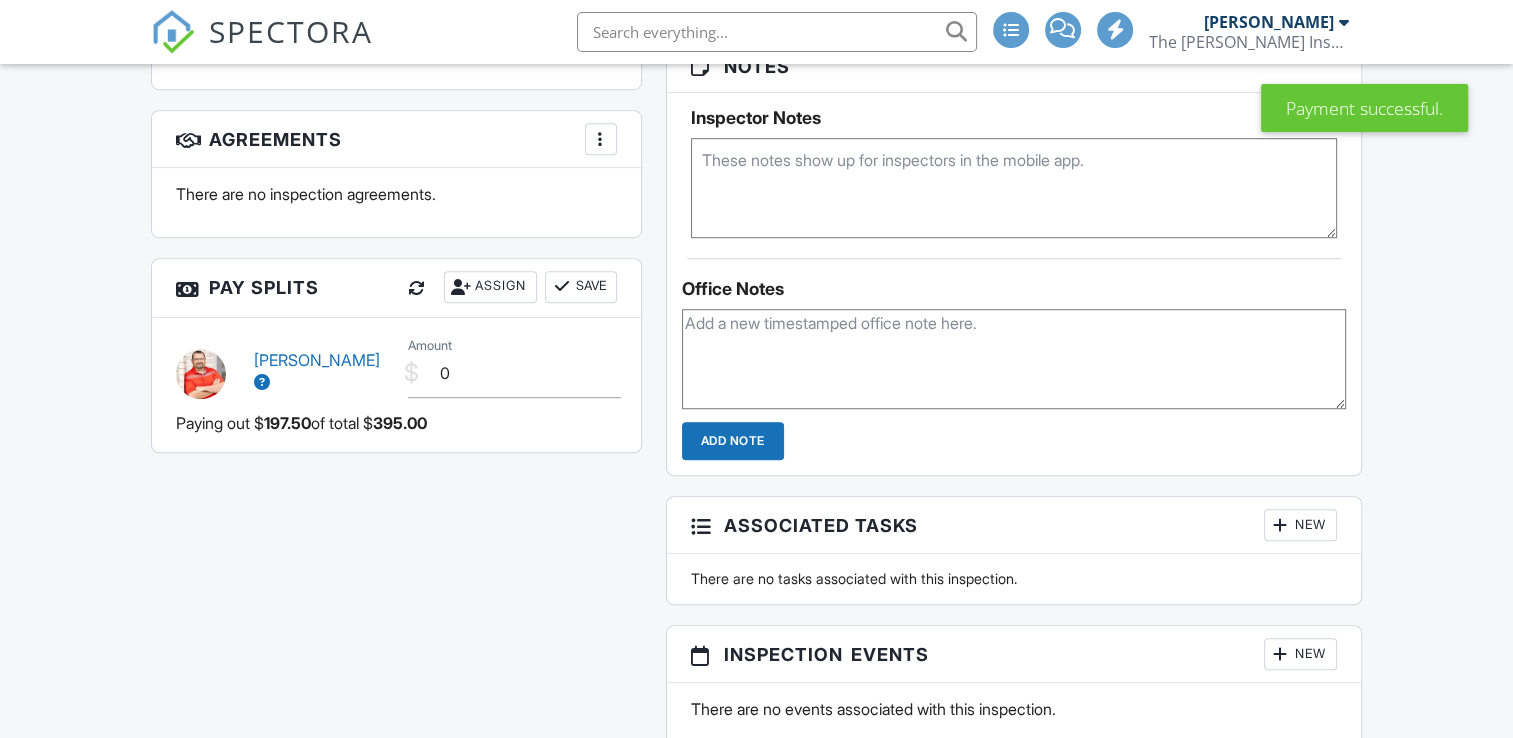 click on "Save" at bounding box center (581, 287) 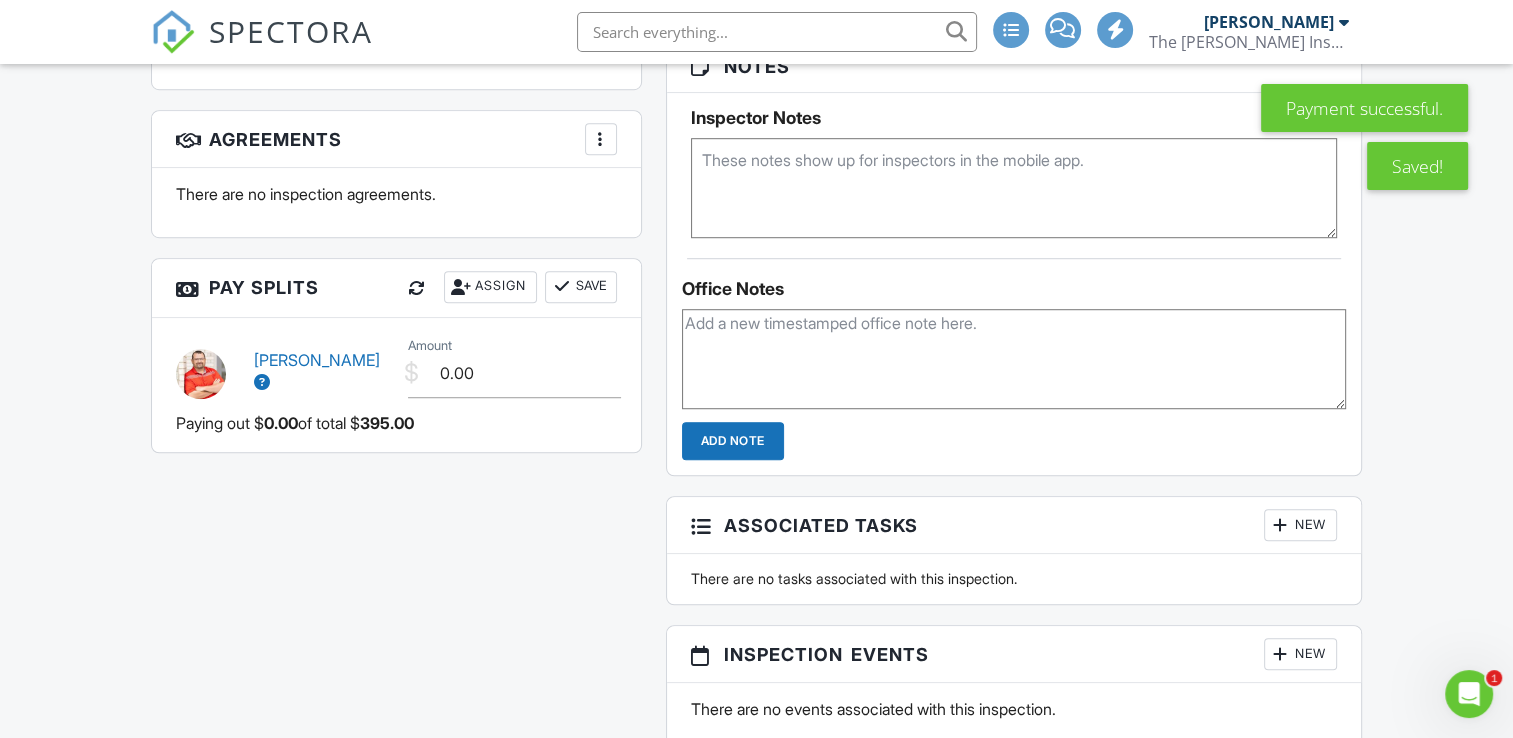 scroll, scrollTop: 0, scrollLeft: 0, axis: both 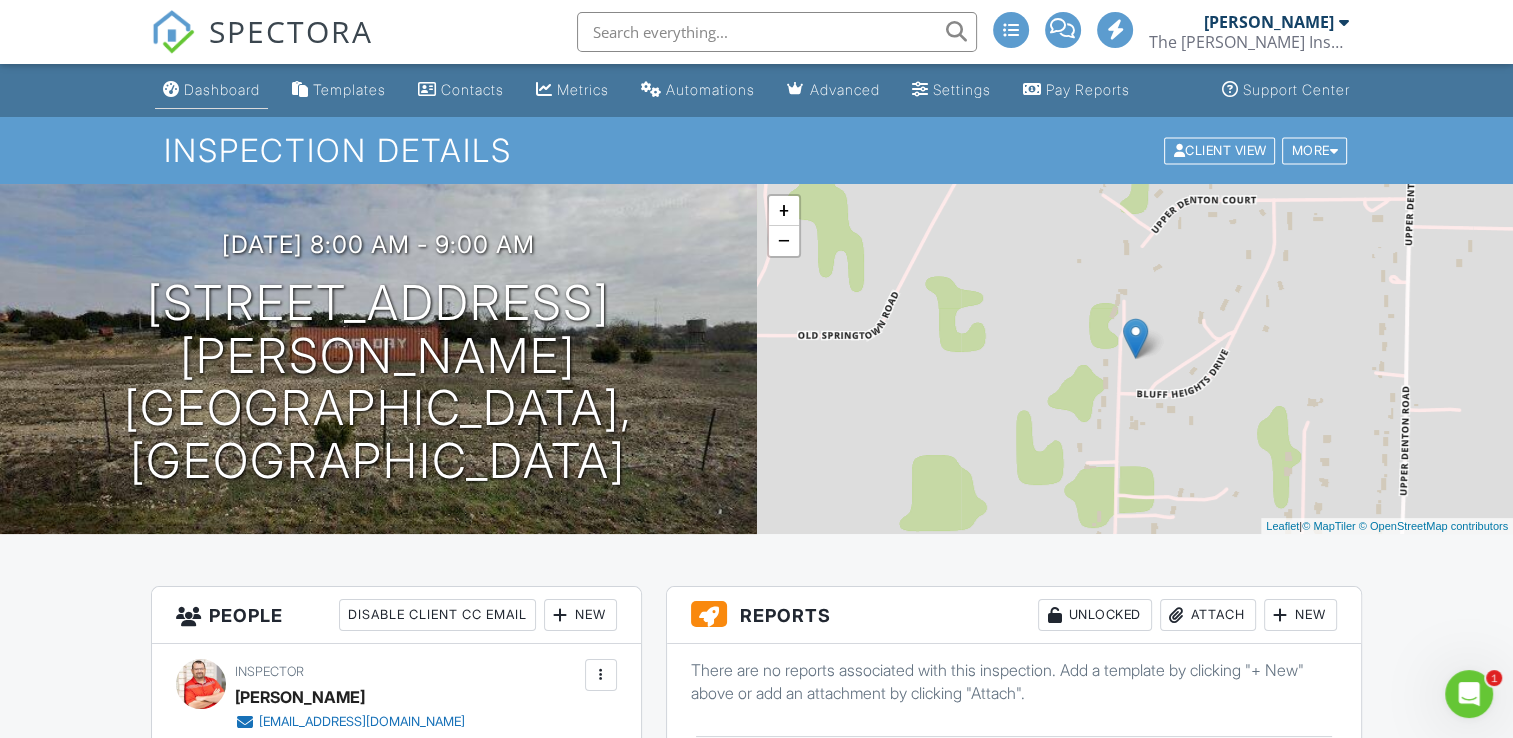 click on "Dashboard" at bounding box center [211, 90] 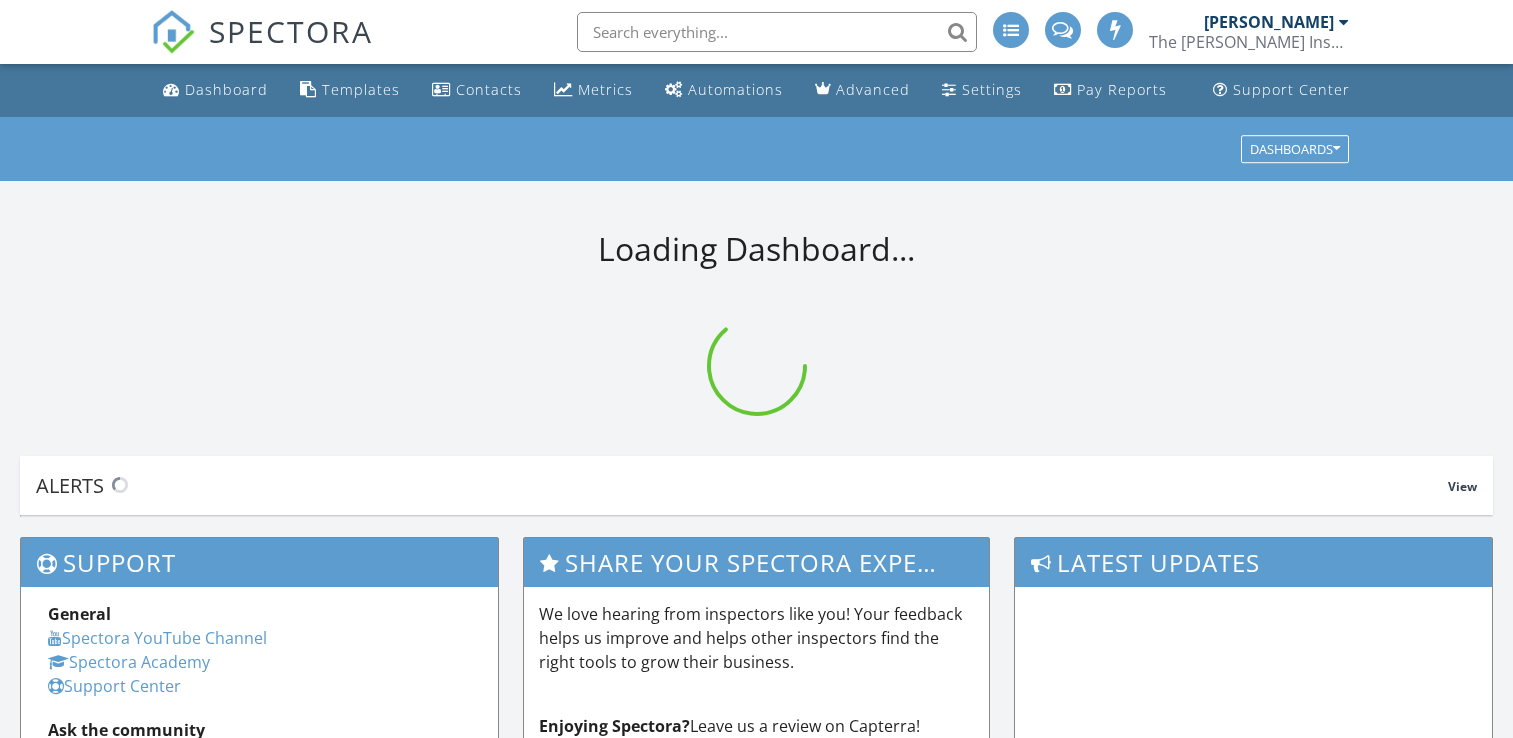 scroll, scrollTop: 0, scrollLeft: 0, axis: both 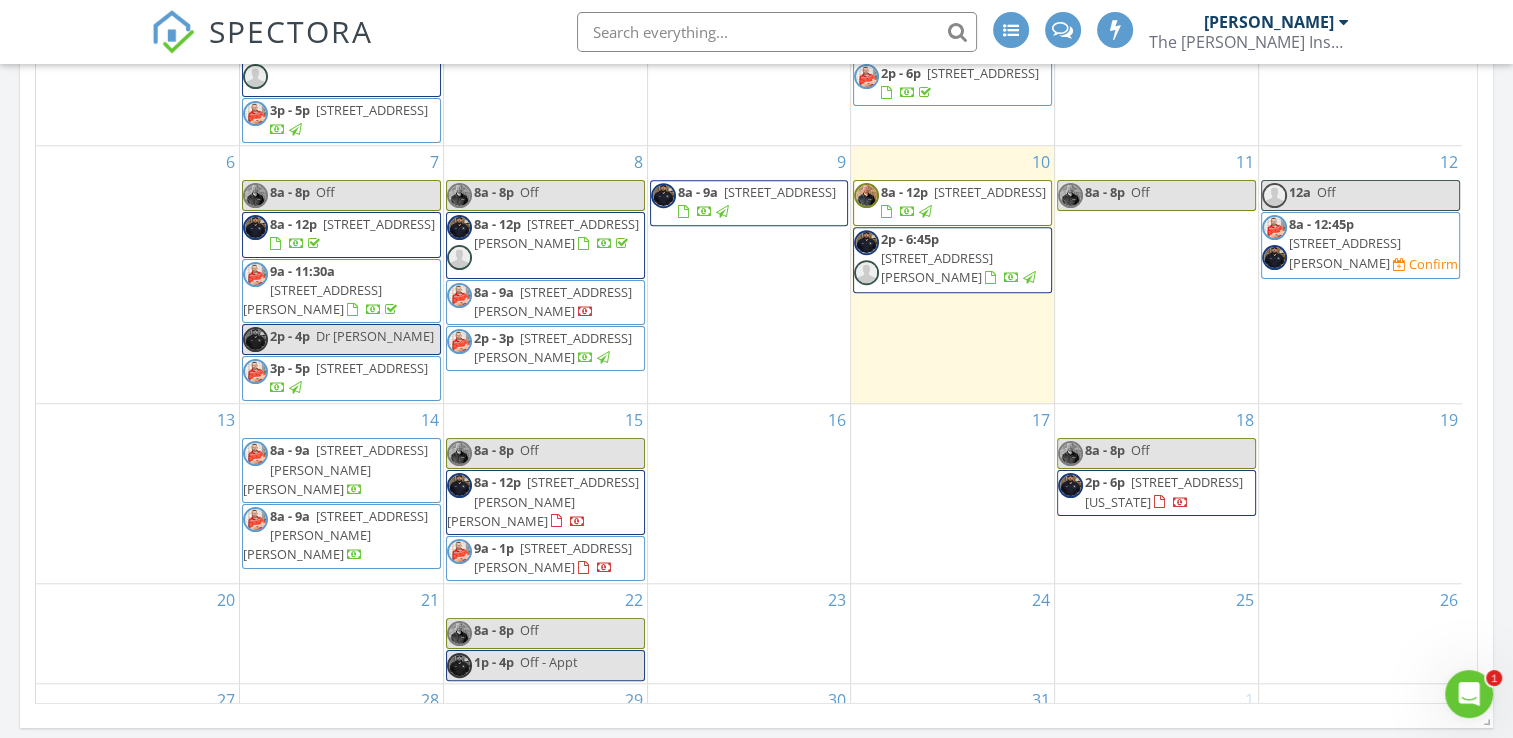 click on "8a - 12p
[STREET_ADDRESS][PERSON_NAME][PERSON_NAME]" at bounding box center (545, 502) 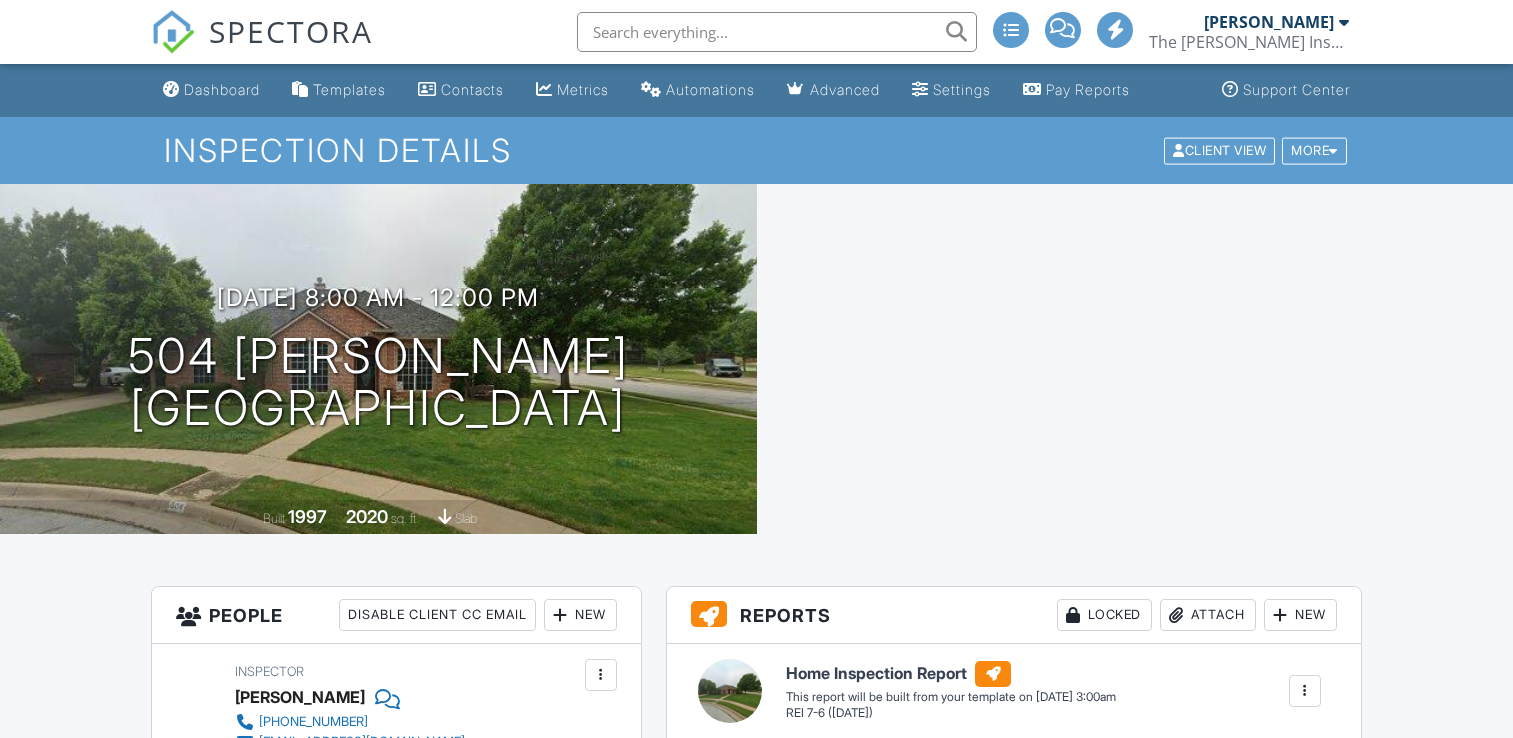 scroll, scrollTop: 0, scrollLeft: 0, axis: both 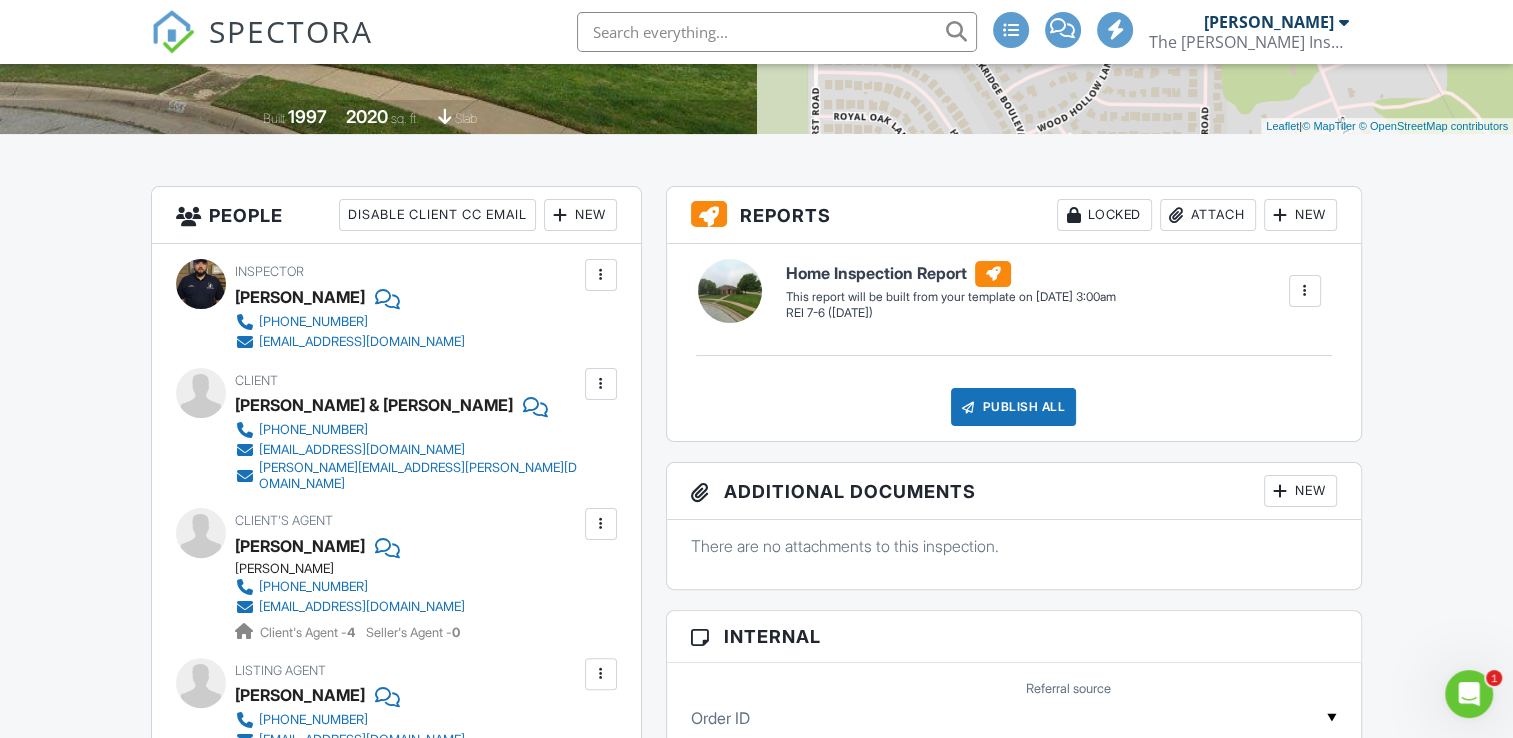 click at bounding box center (601, 384) 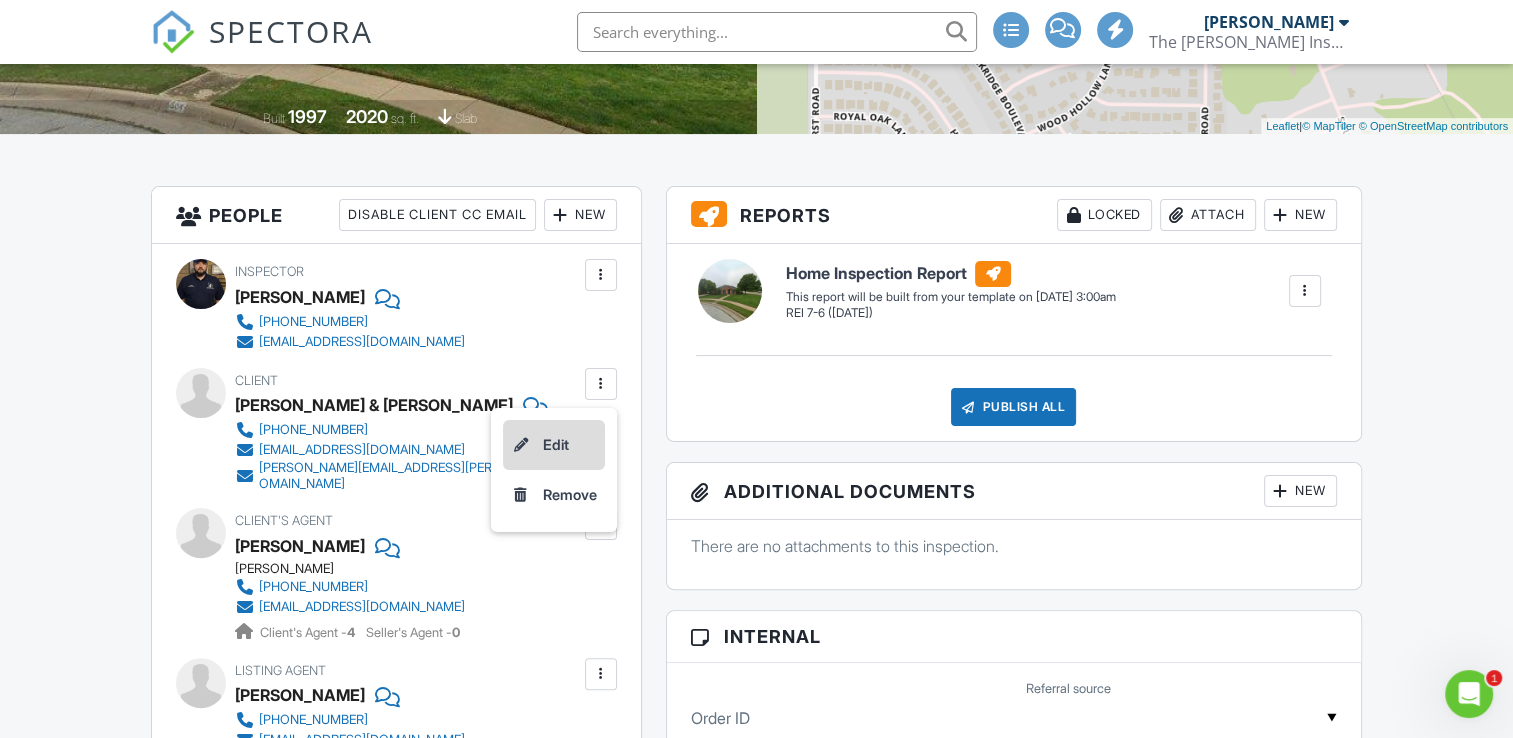 click on "Edit" at bounding box center (554, 445) 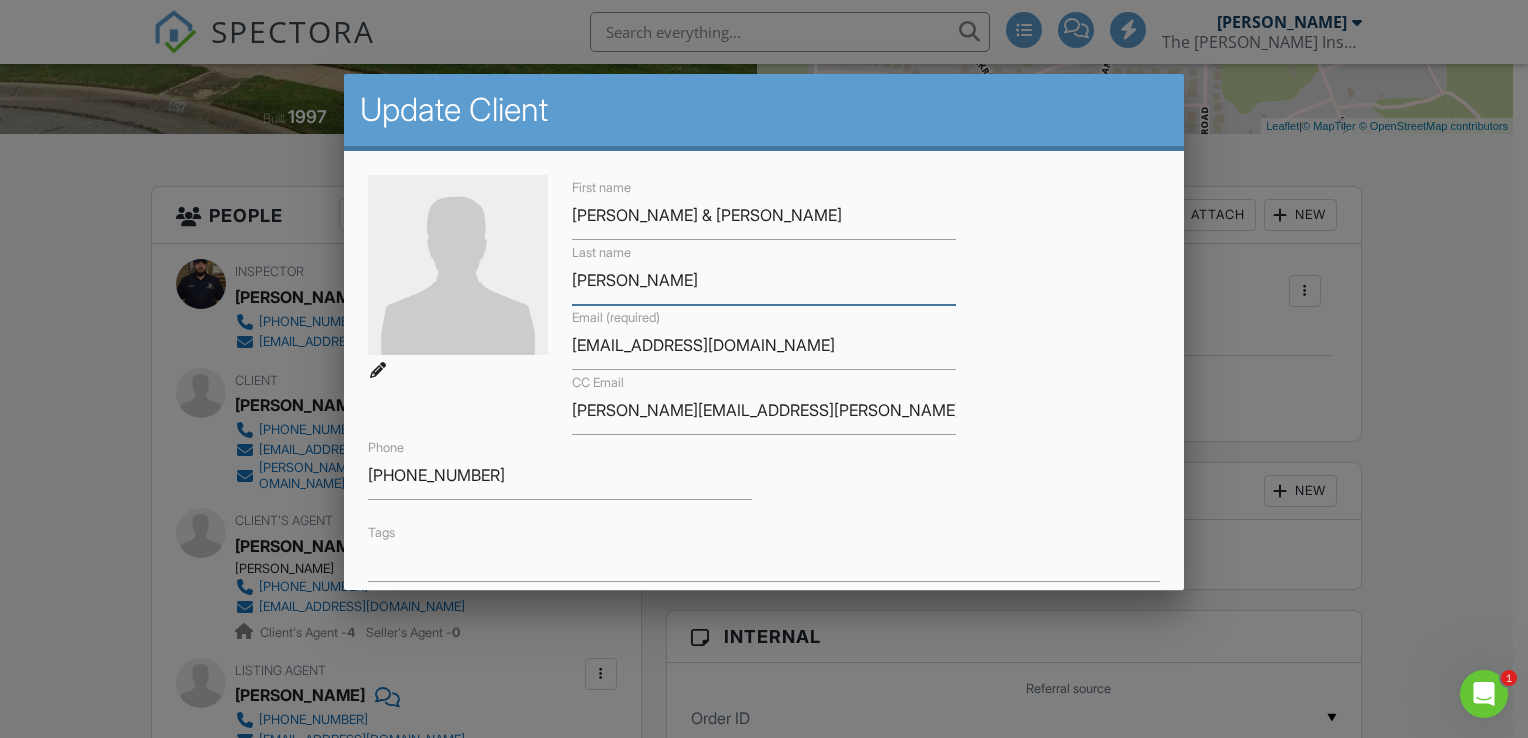 click on "Coleman" at bounding box center (764, 280) 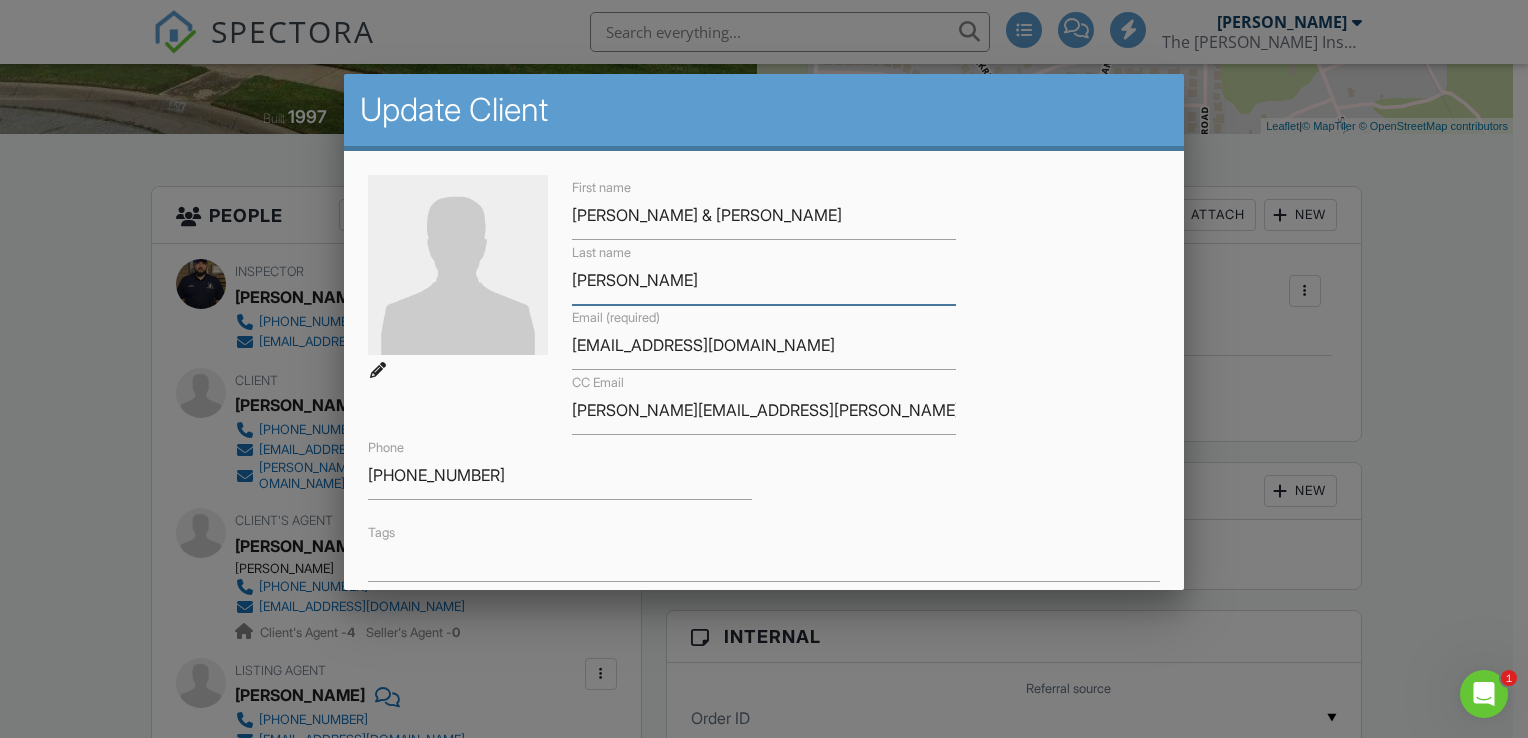 type on "[PERSON_NAME]" 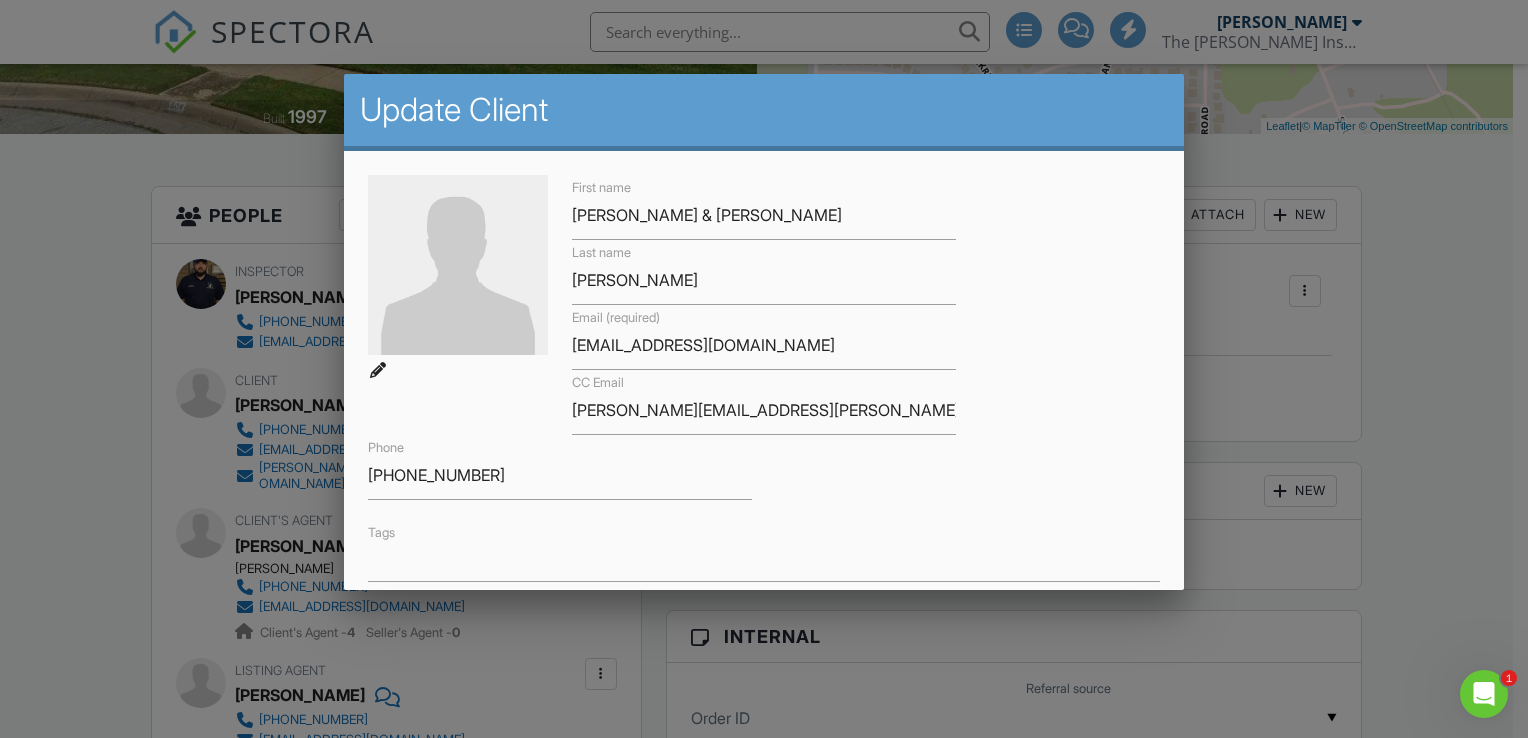 click on "First name
Haley & Clayton
Last name
Holeman
Email (required)
haleyraebeauty@gmail.com
CC Email
Clayton.holman@aol.com
Phone
972-268-1687
Tags" at bounding box center (764, 378) 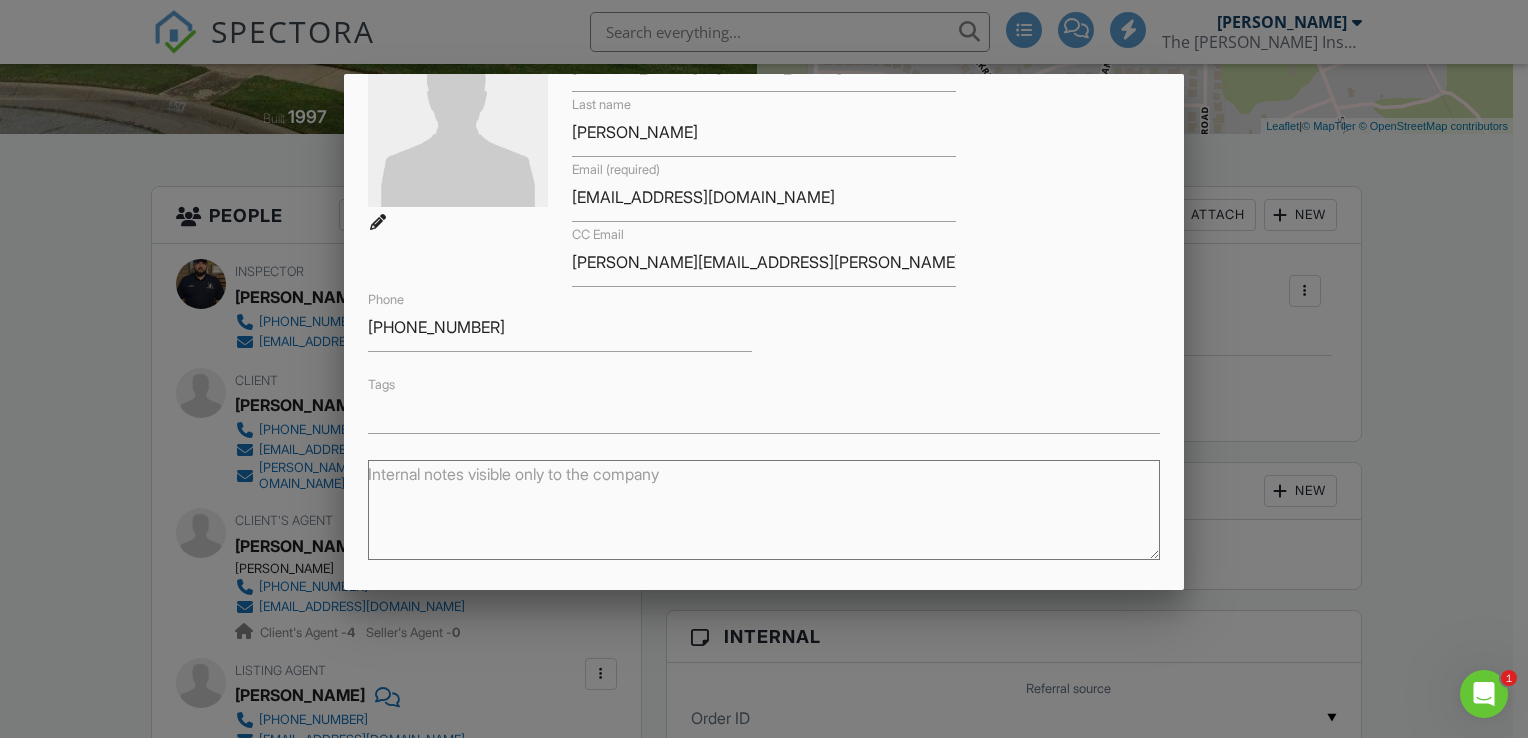 scroll, scrollTop: 348, scrollLeft: 0, axis: vertical 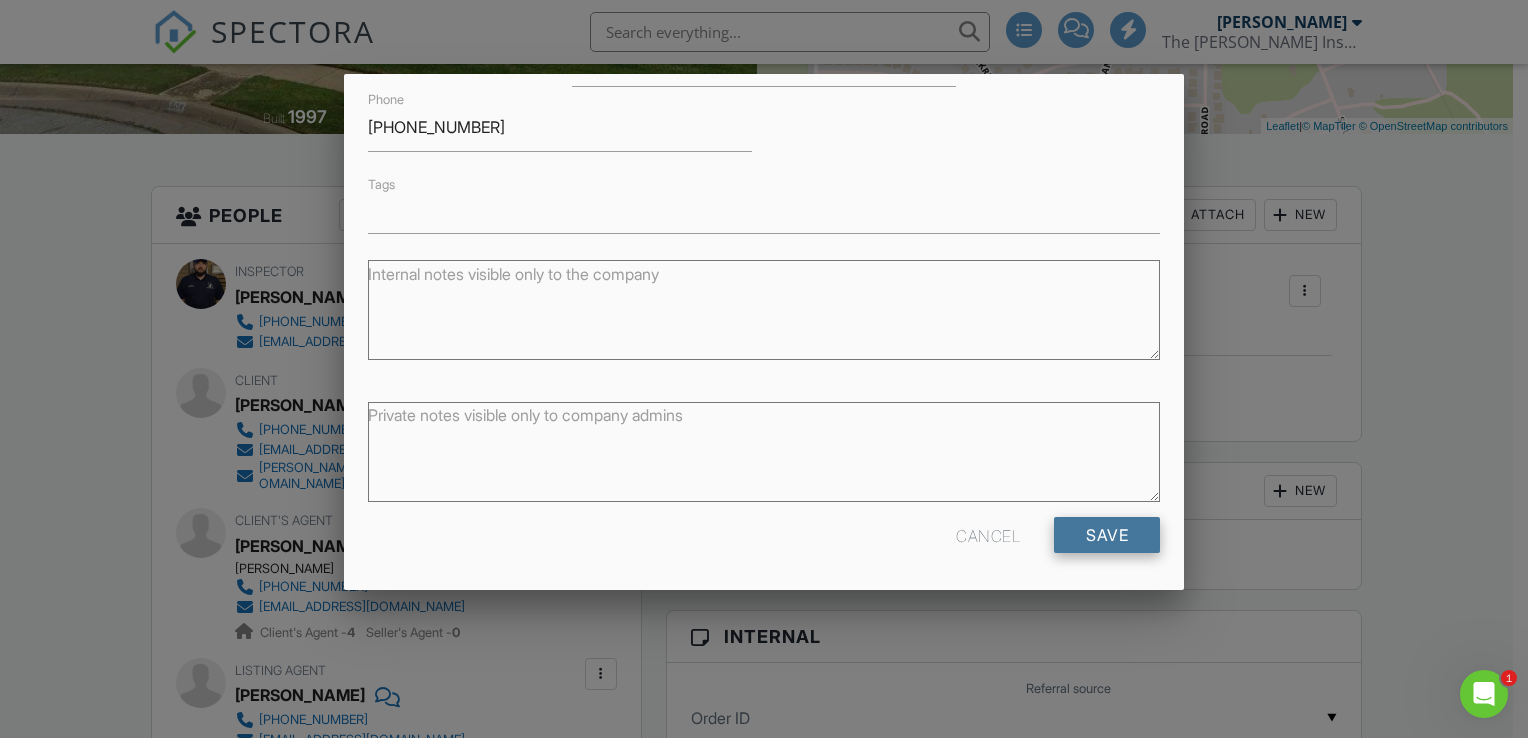 click on "Save" at bounding box center (1107, 535) 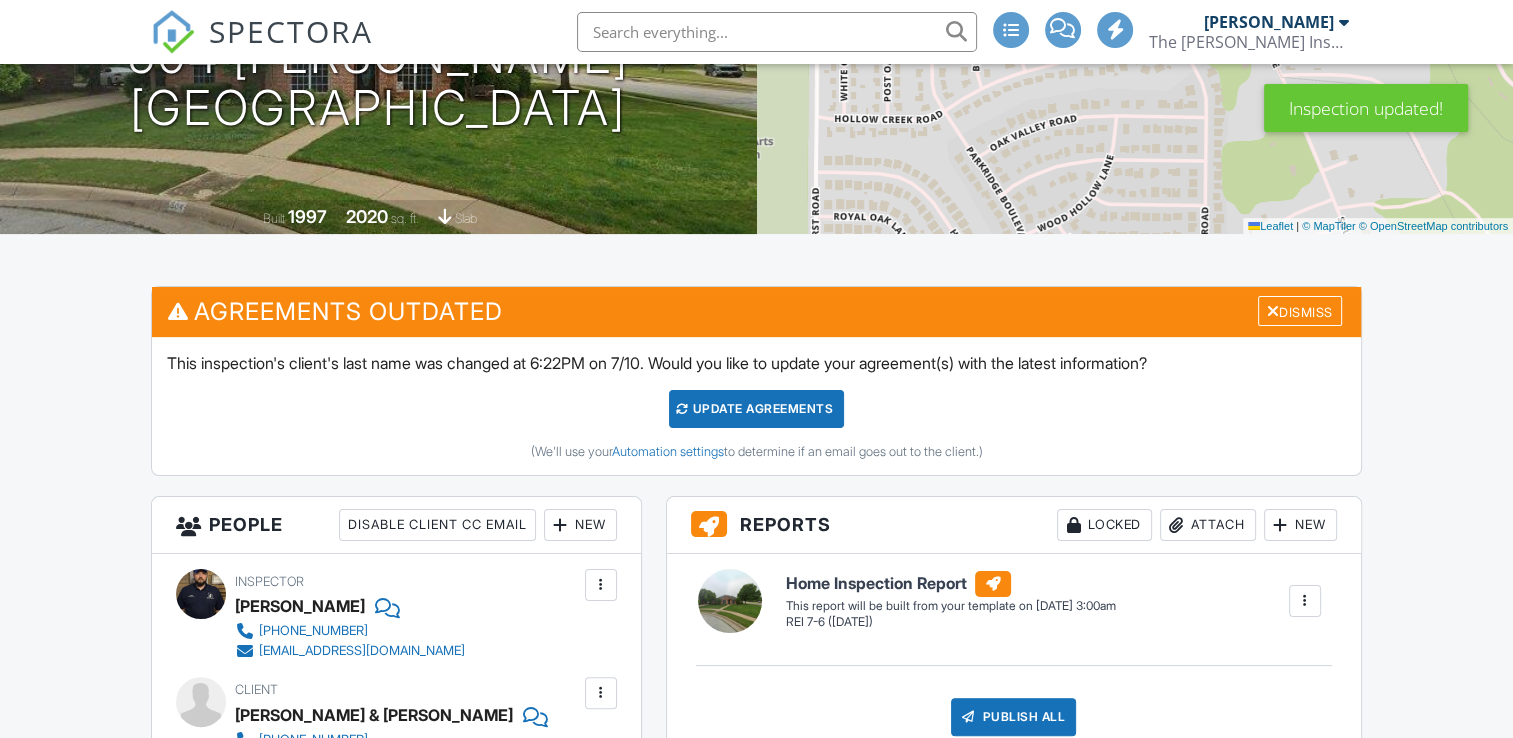 scroll, scrollTop: 300, scrollLeft: 0, axis: vertical 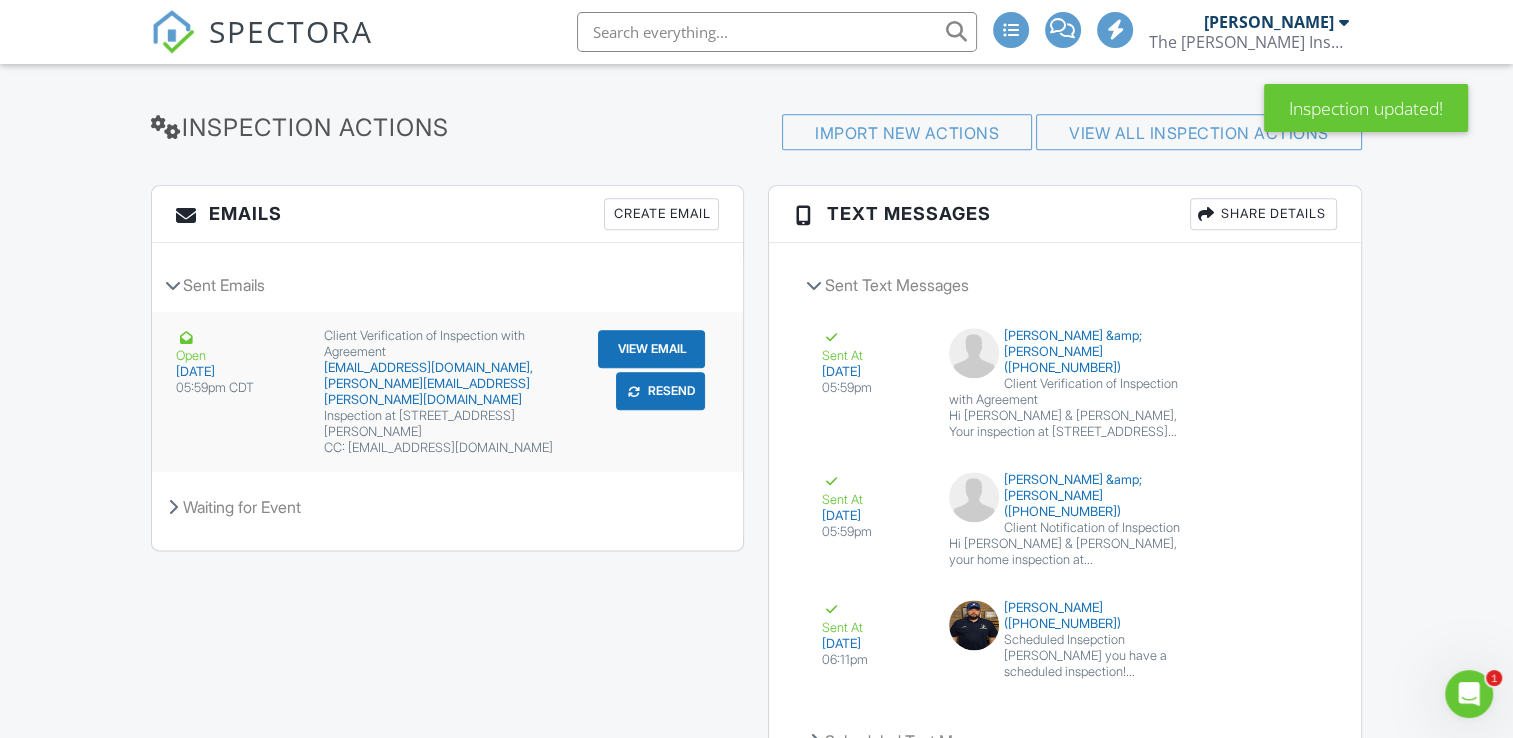 click on "Resend" at bounding box center [660, 391] 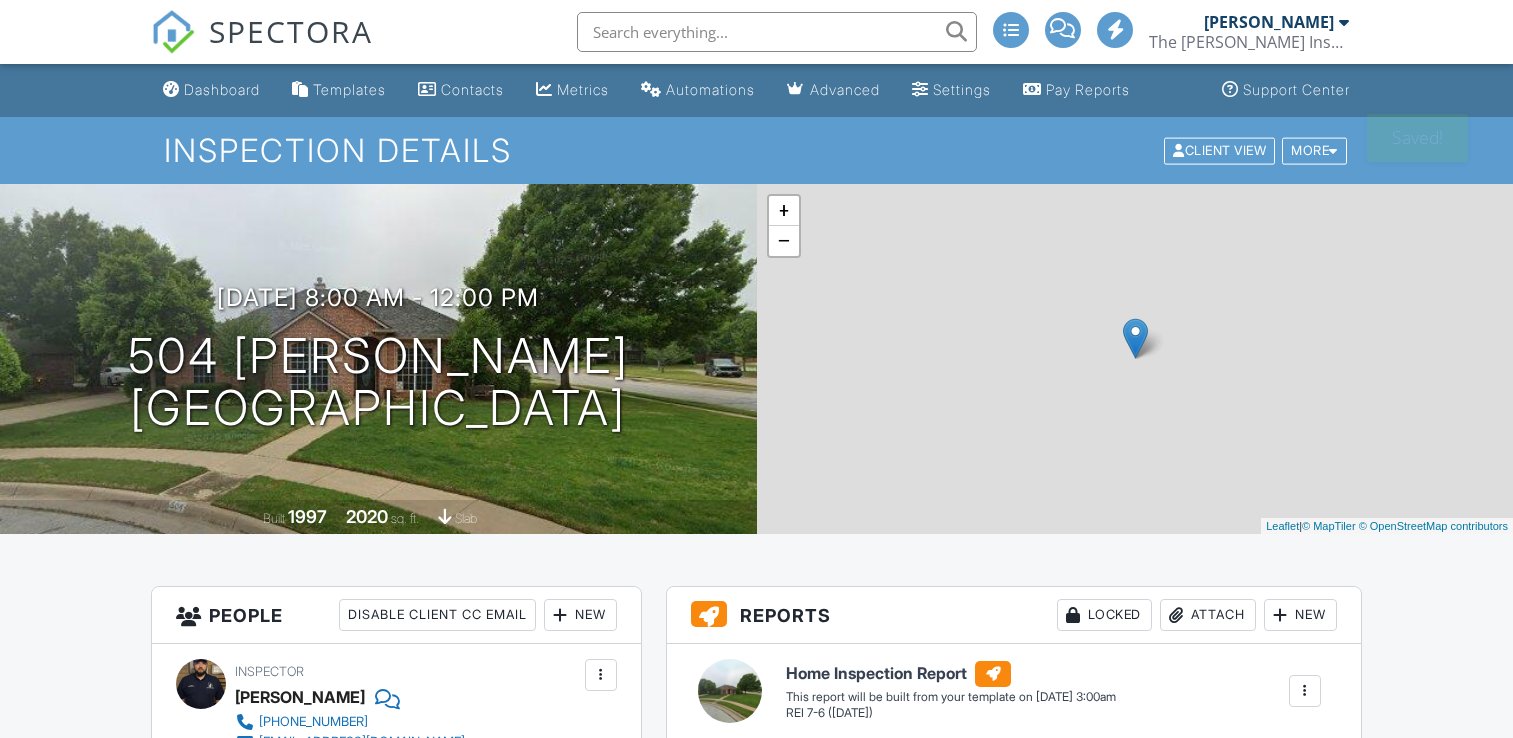 scroll, scrollTop: 0, scrollLeft: 0, axis: both 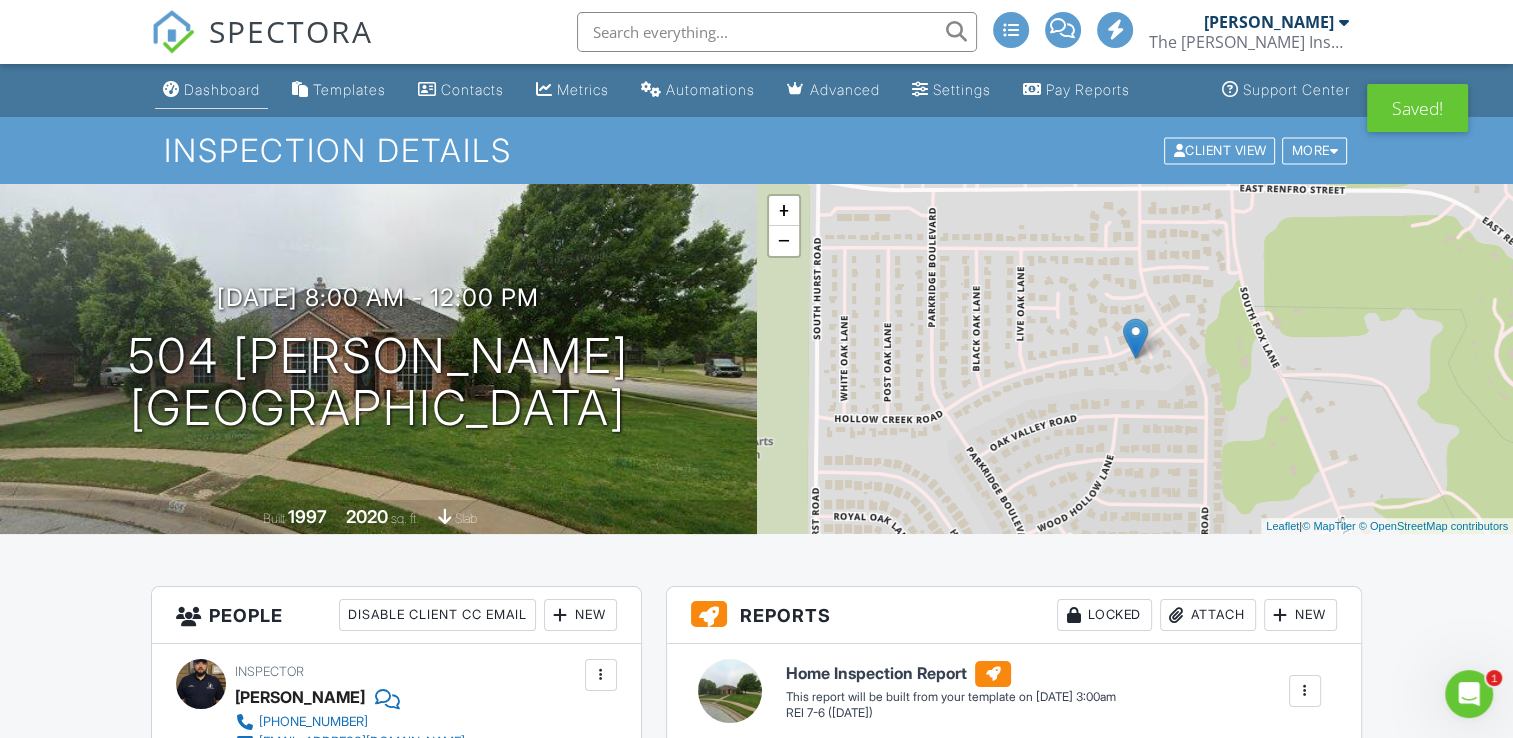 click on "Dashboard" at bounding box center (222, 89) 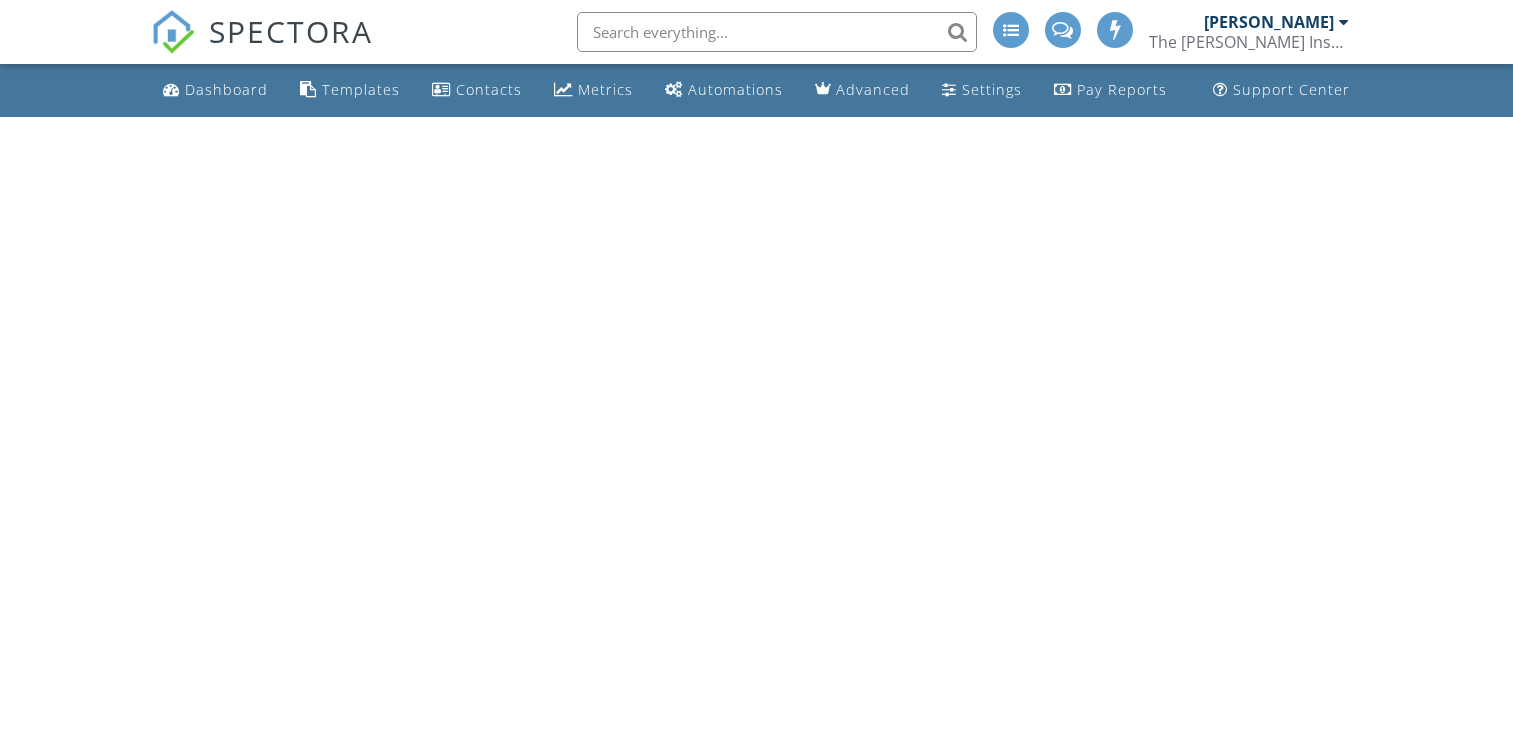 scroll, scrollTop: 0, scrollLeft: 0, axis: both 